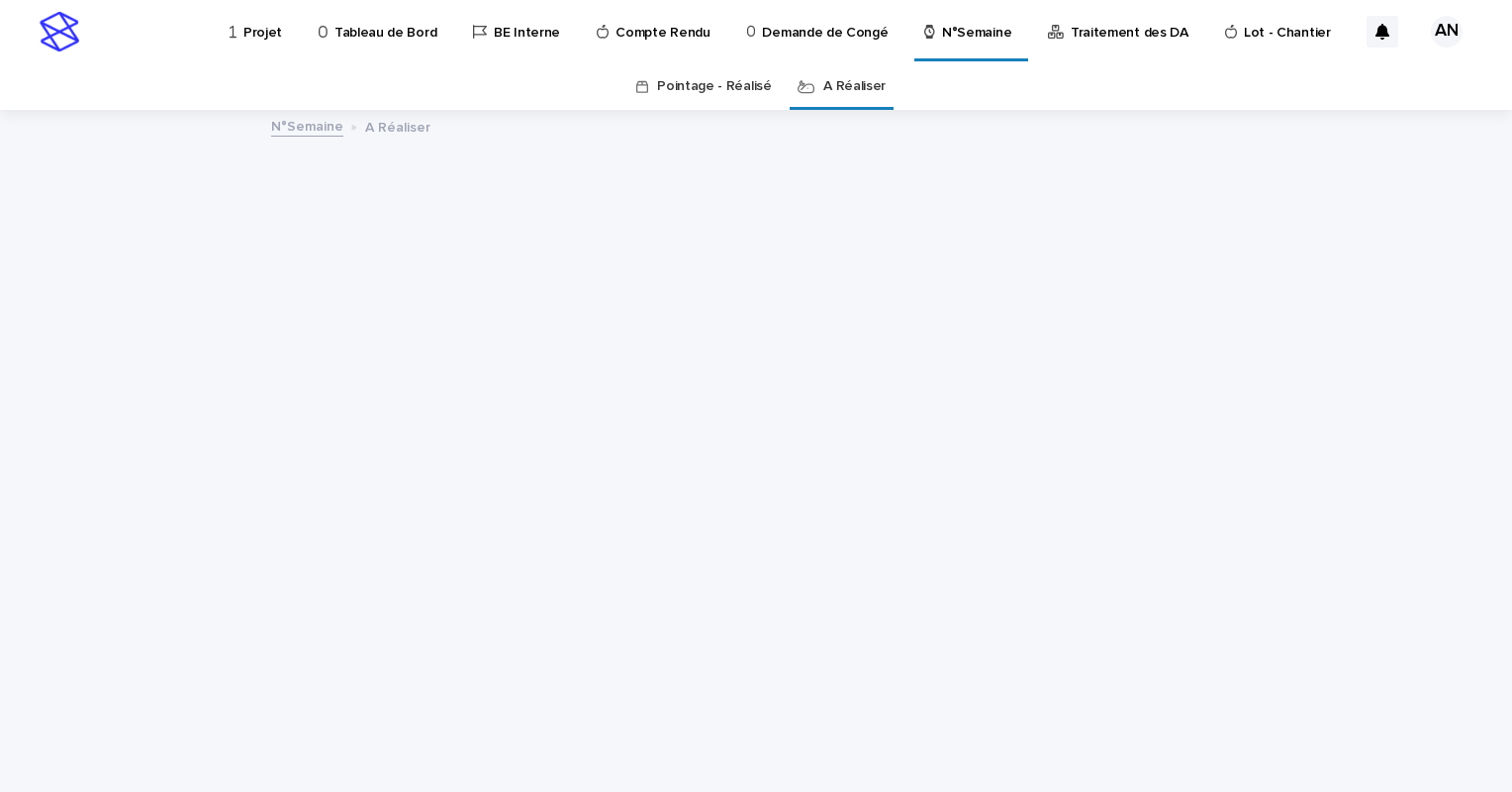 scroll, scrollTop: 0, scrollLeft: 0, axis: both 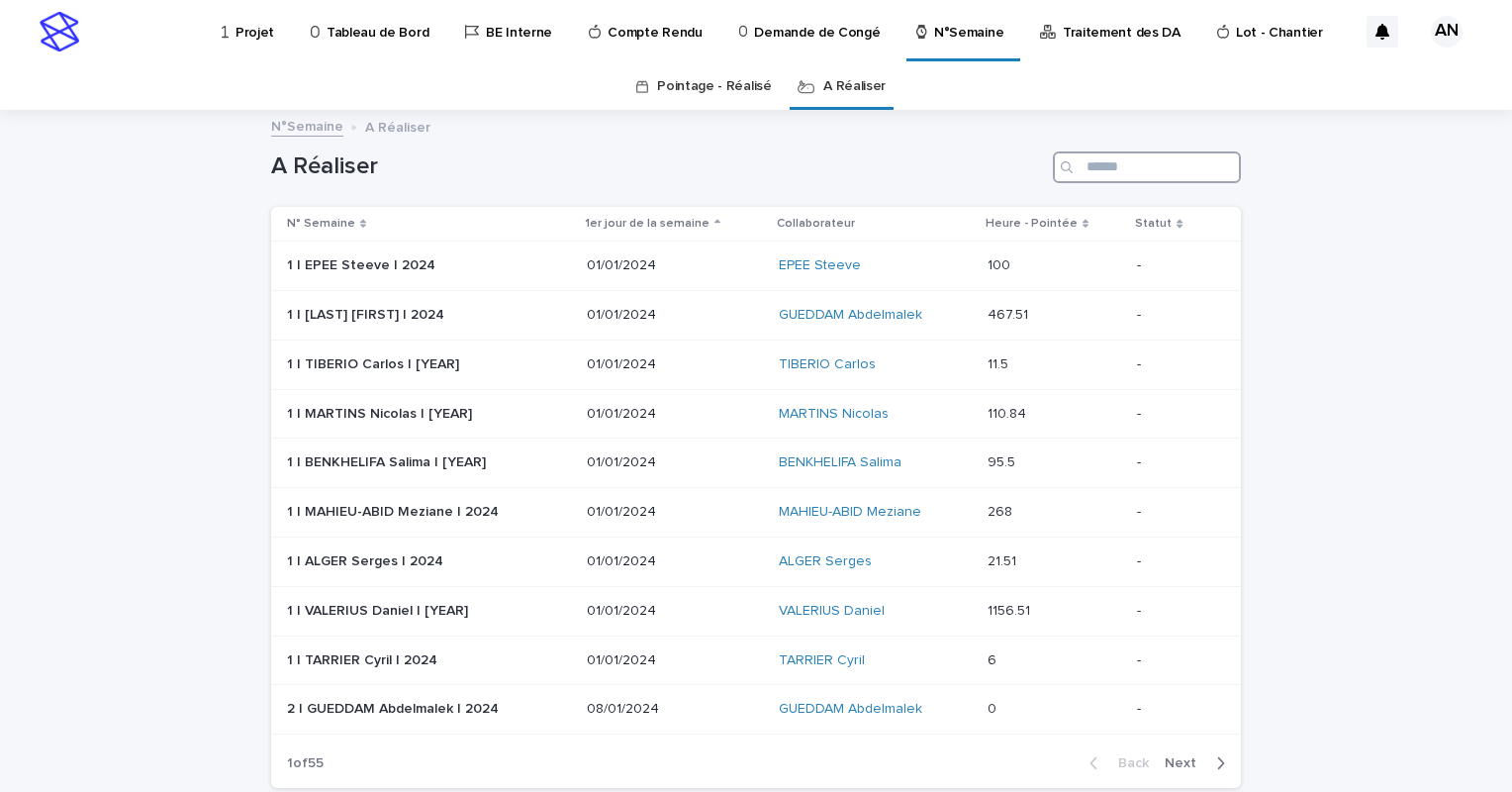 click at bounding box center [1147, 167] 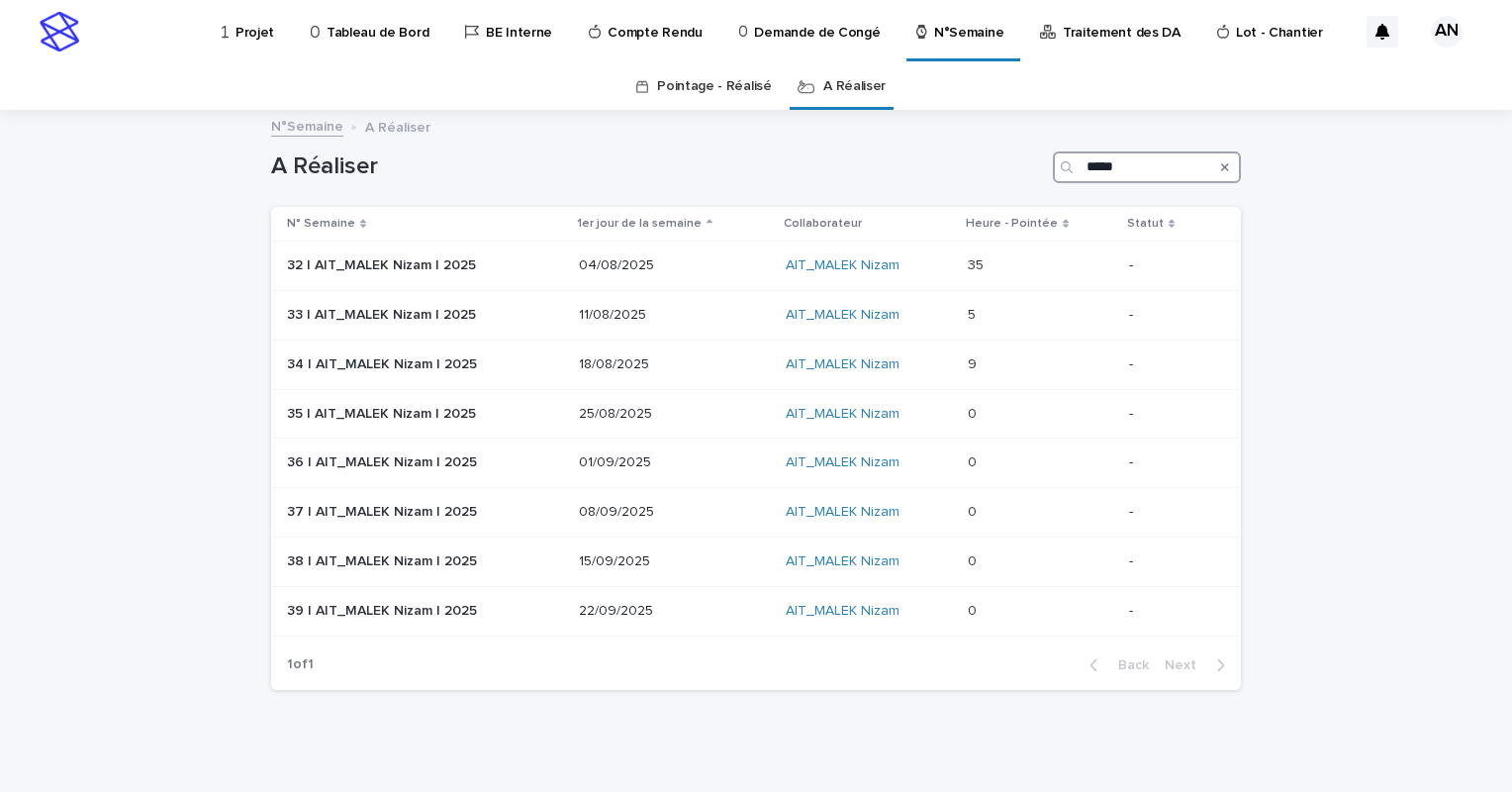 type on "*****" 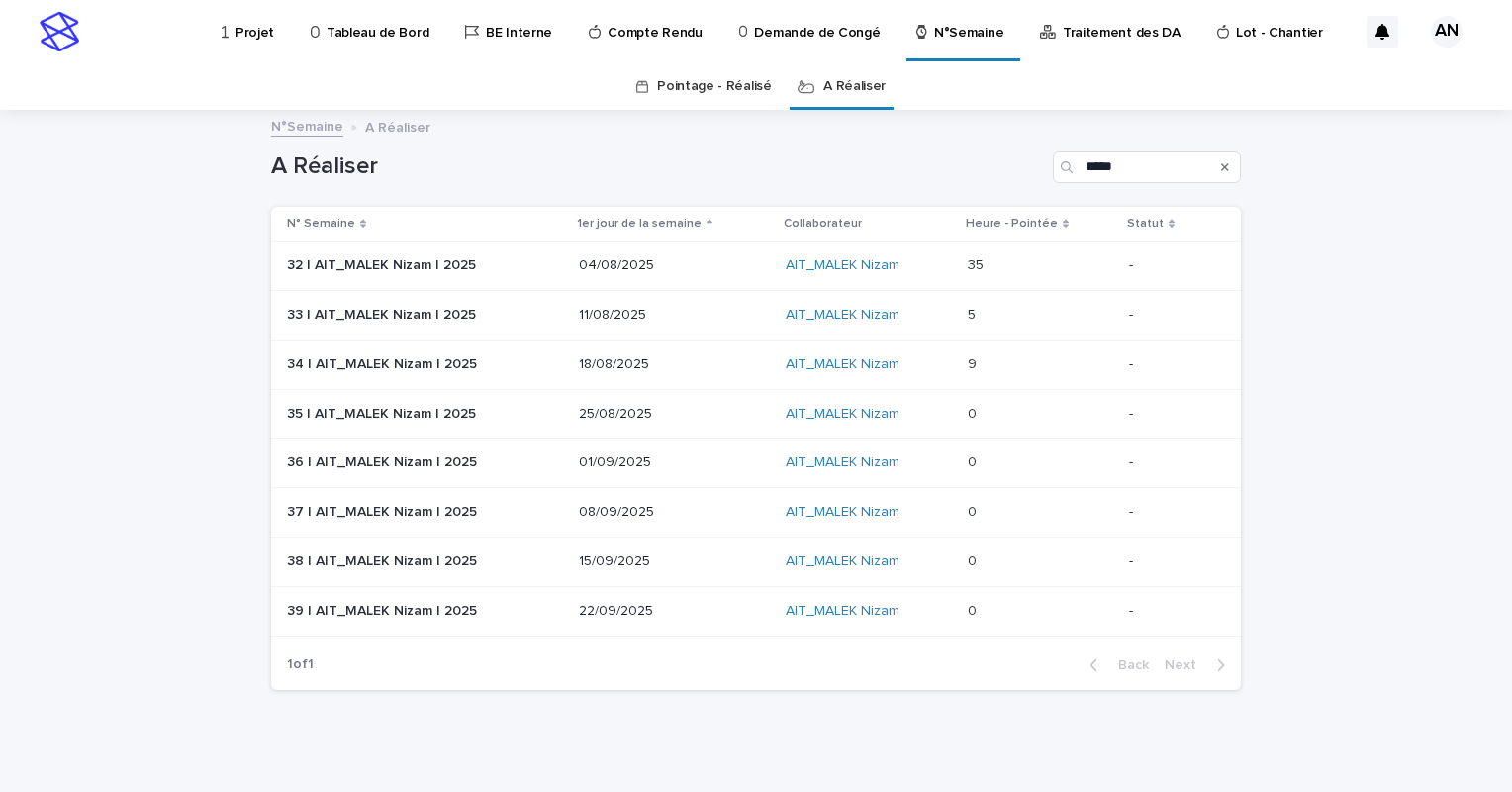 click at bounding box center (1040, 265) 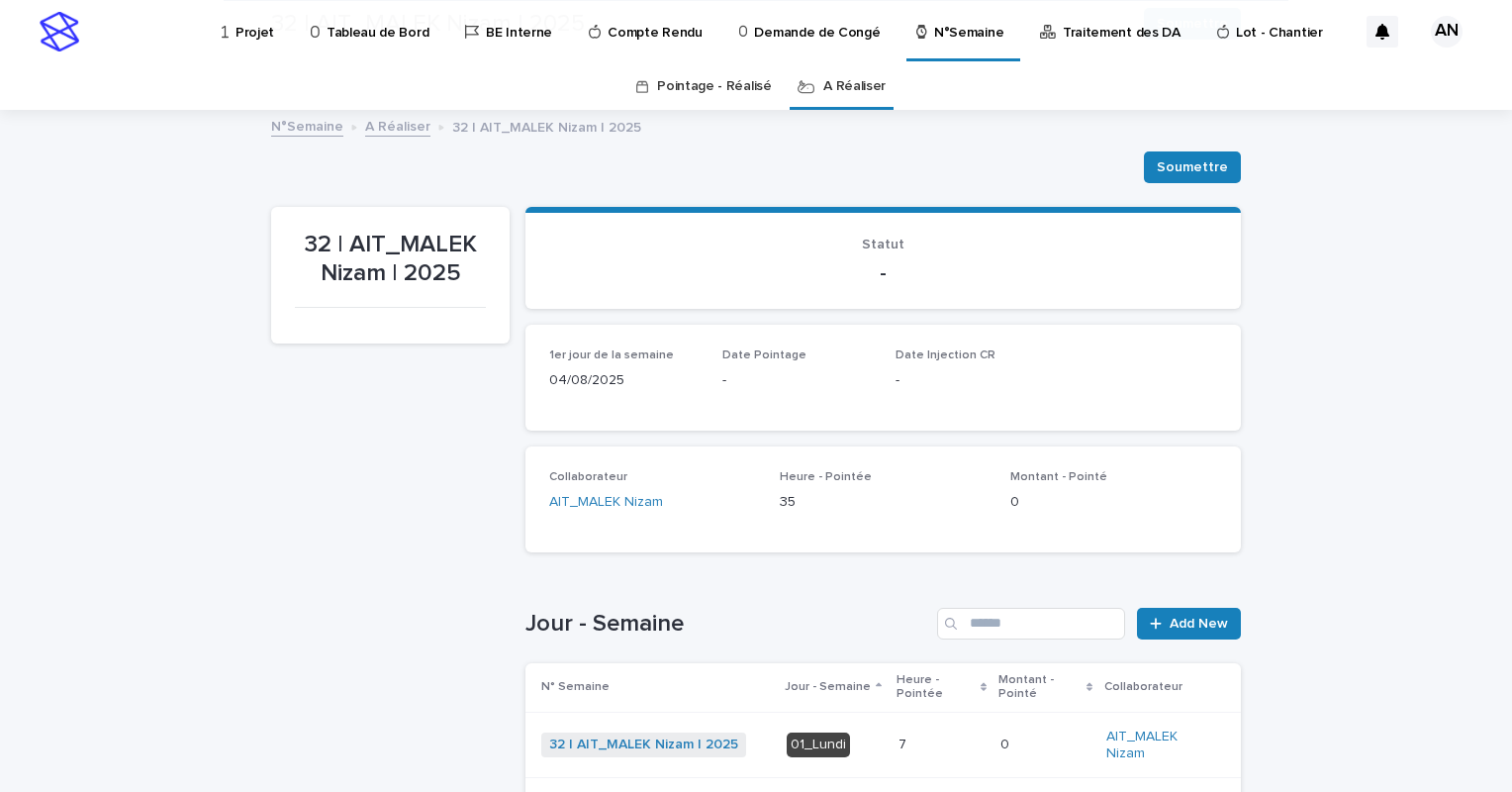 scroll, scrollTop: 396, scrollLeft: 0, axis: vertical 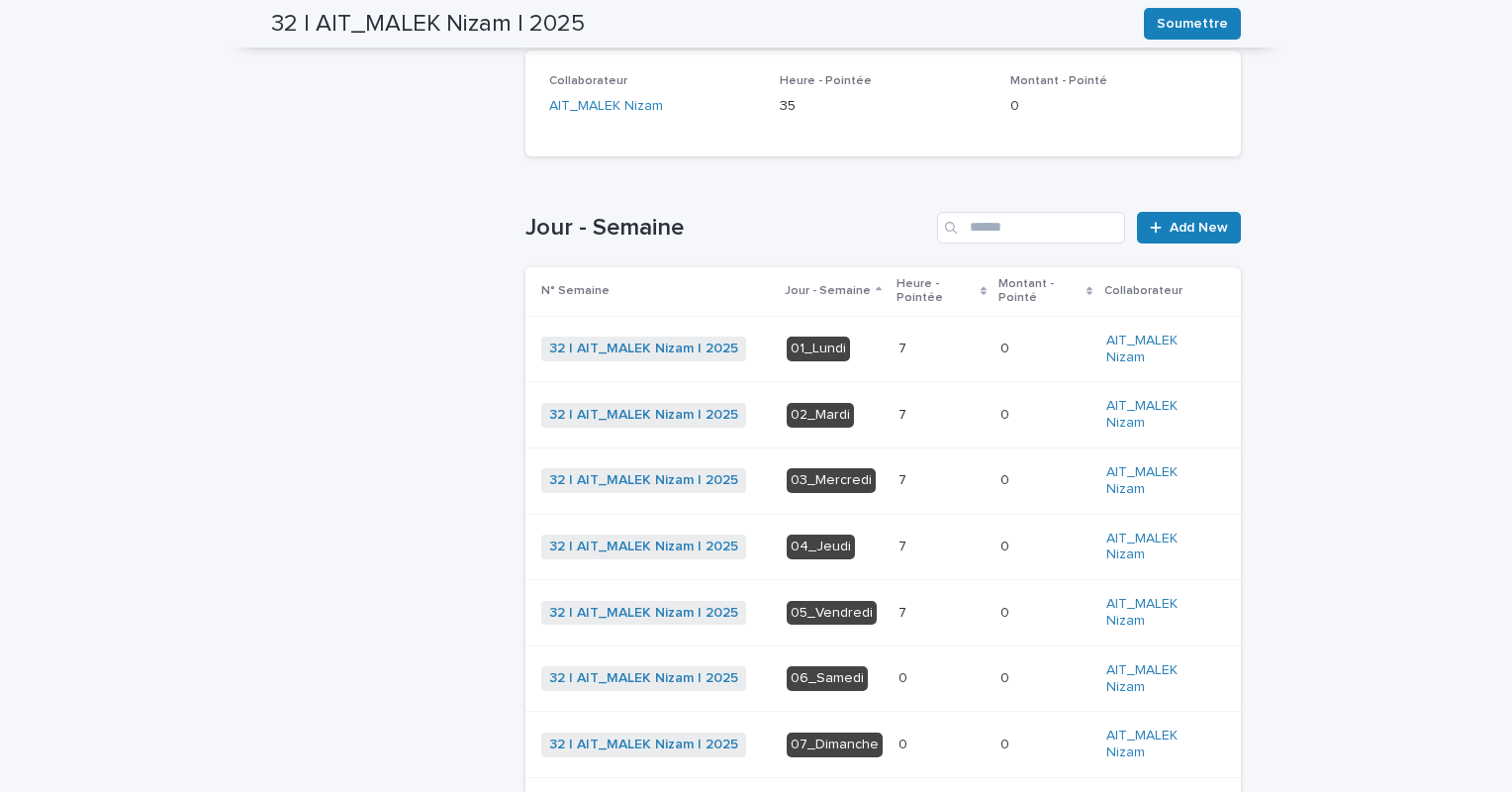 click on "7 7" at bounding box center (941, 546) 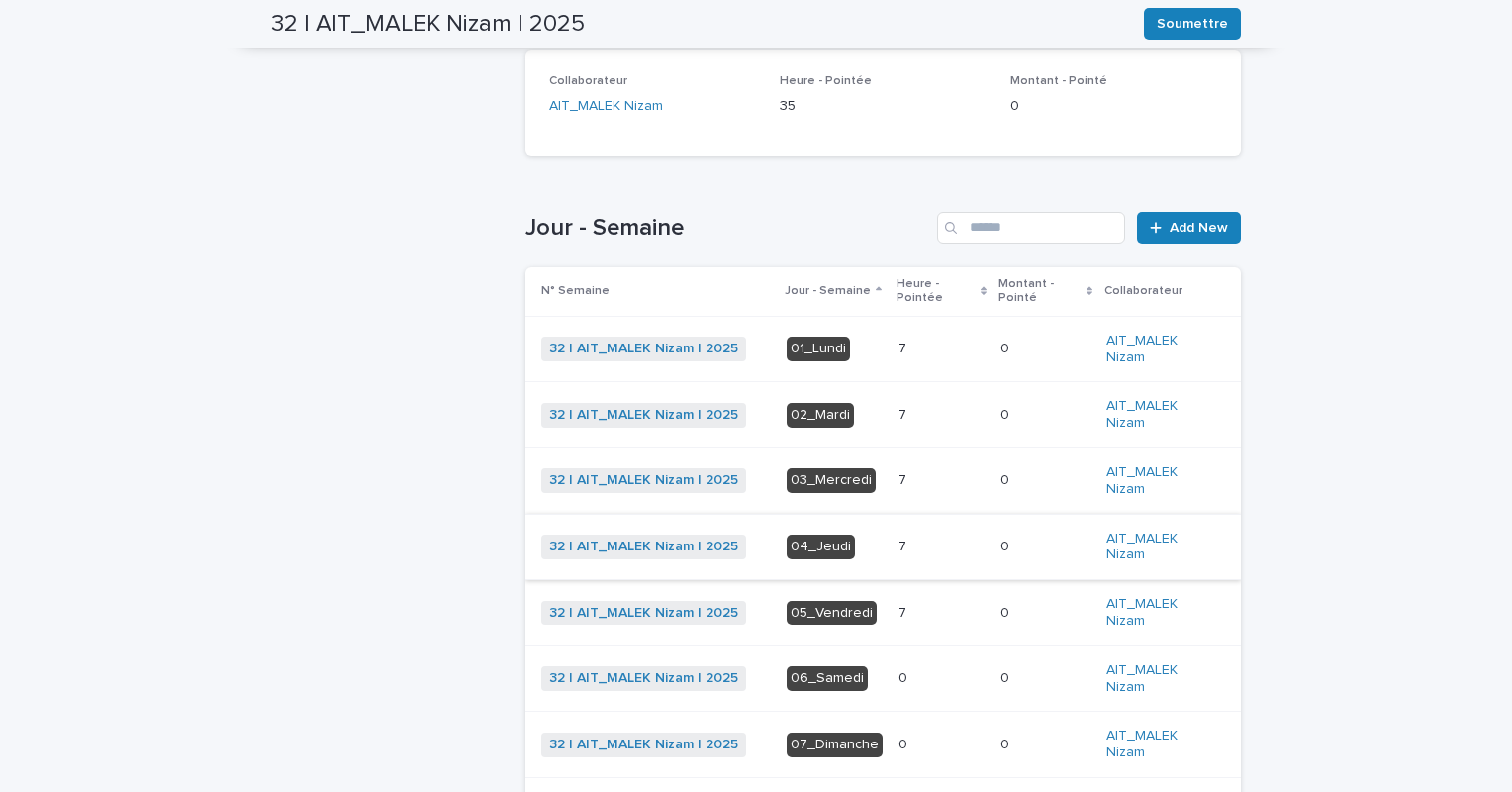 scroll, scrollTop: 0, scrollLeft: 0, axis: both 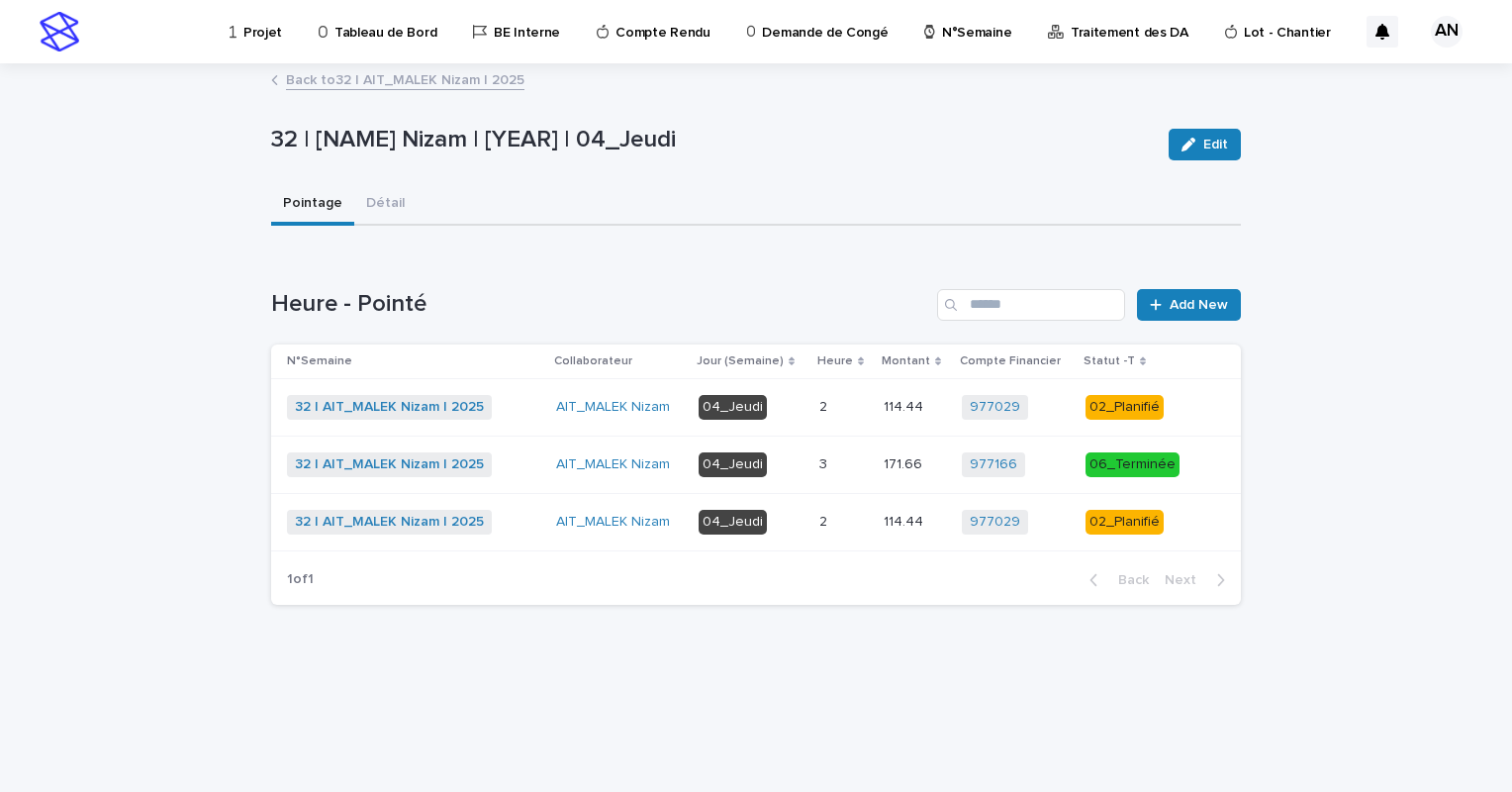 click on "2 2" at bounding box center (843, 522) 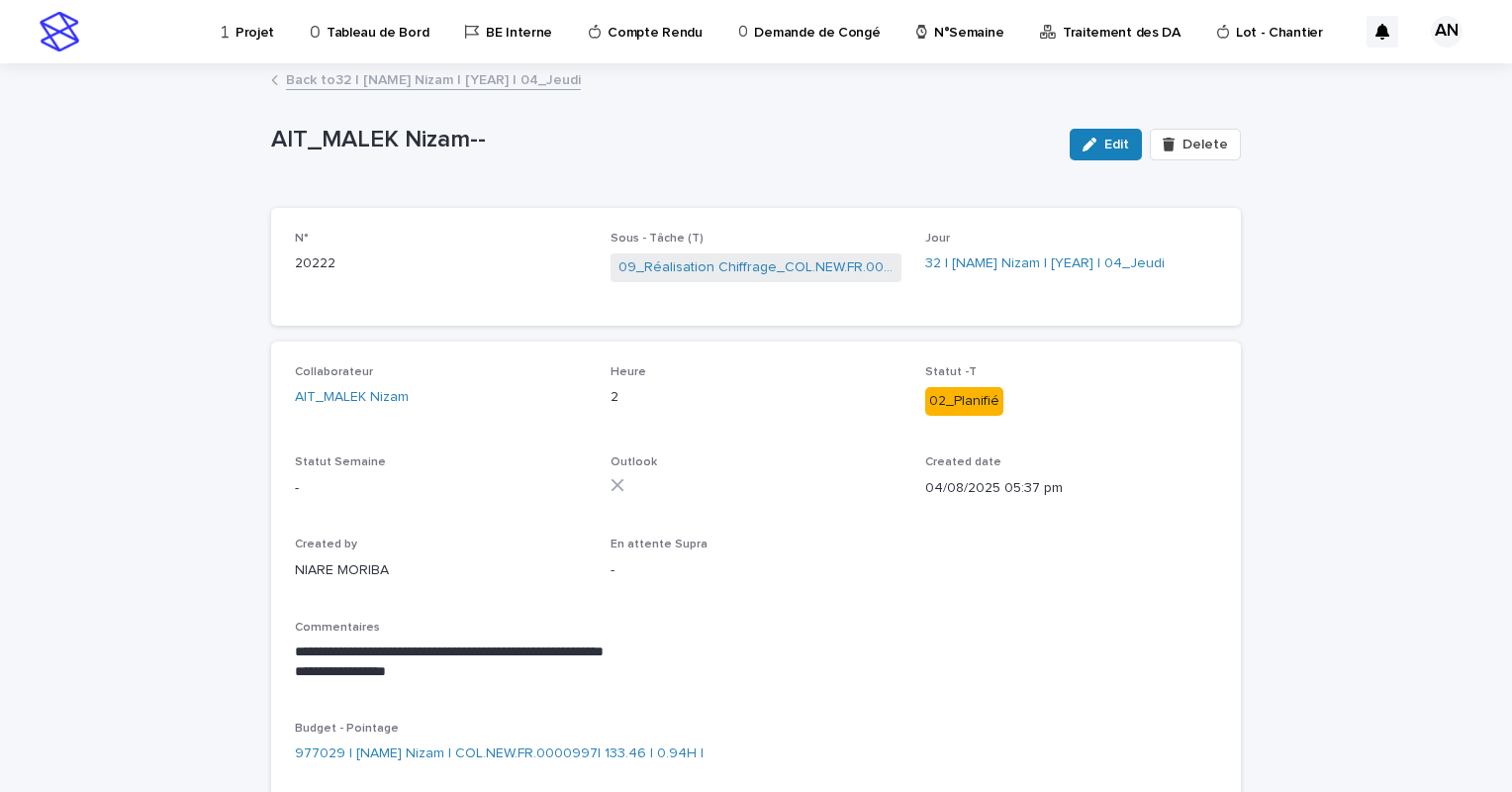 click on "Back to  32 | [NAME] Nizam | [YEAR] | 04_Jeudi" at bounding box center (433, 78) 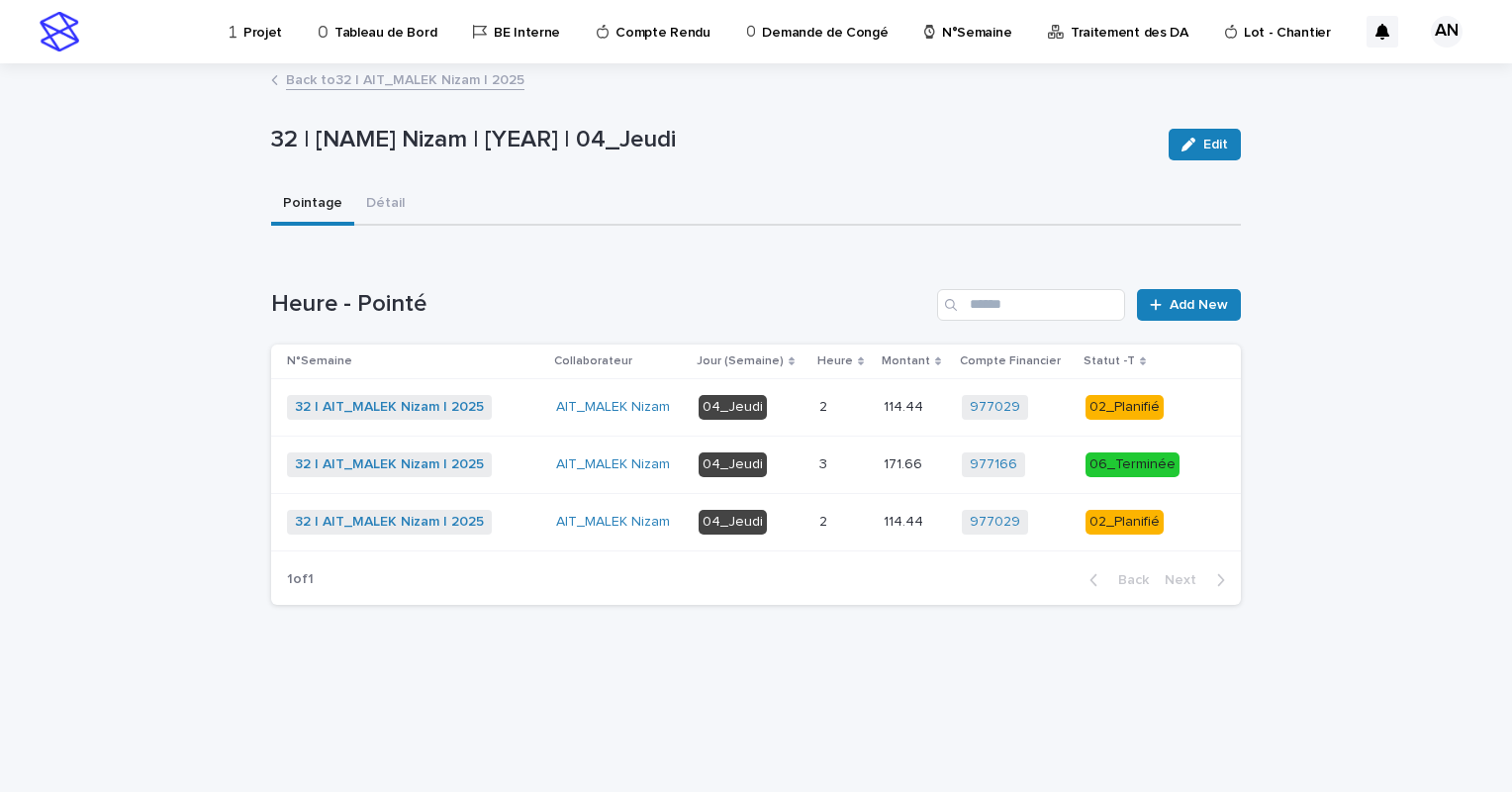 click at bounding box center (843, 407) 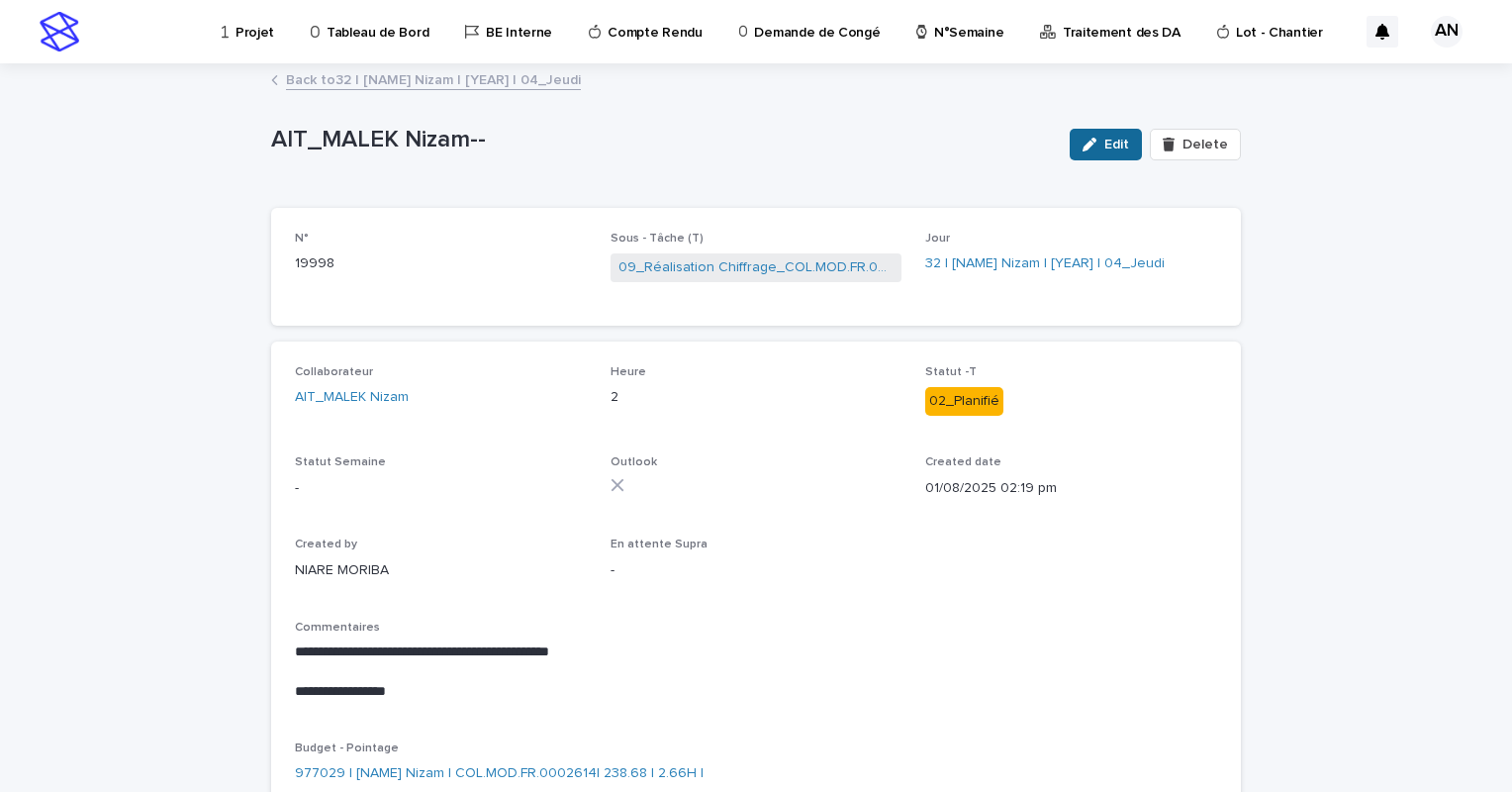click on "Edit" at bounding box center (1116, 145) 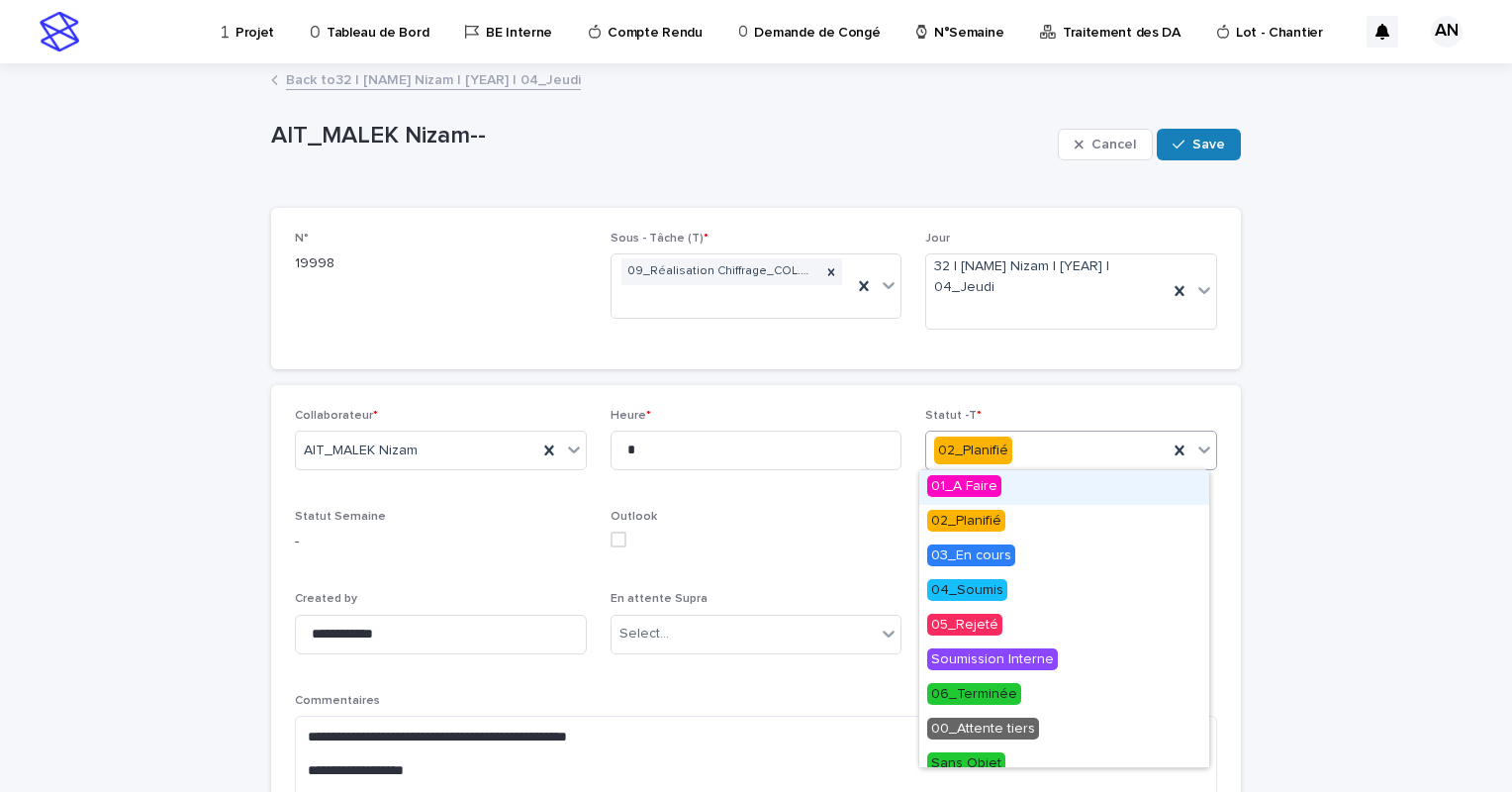 click 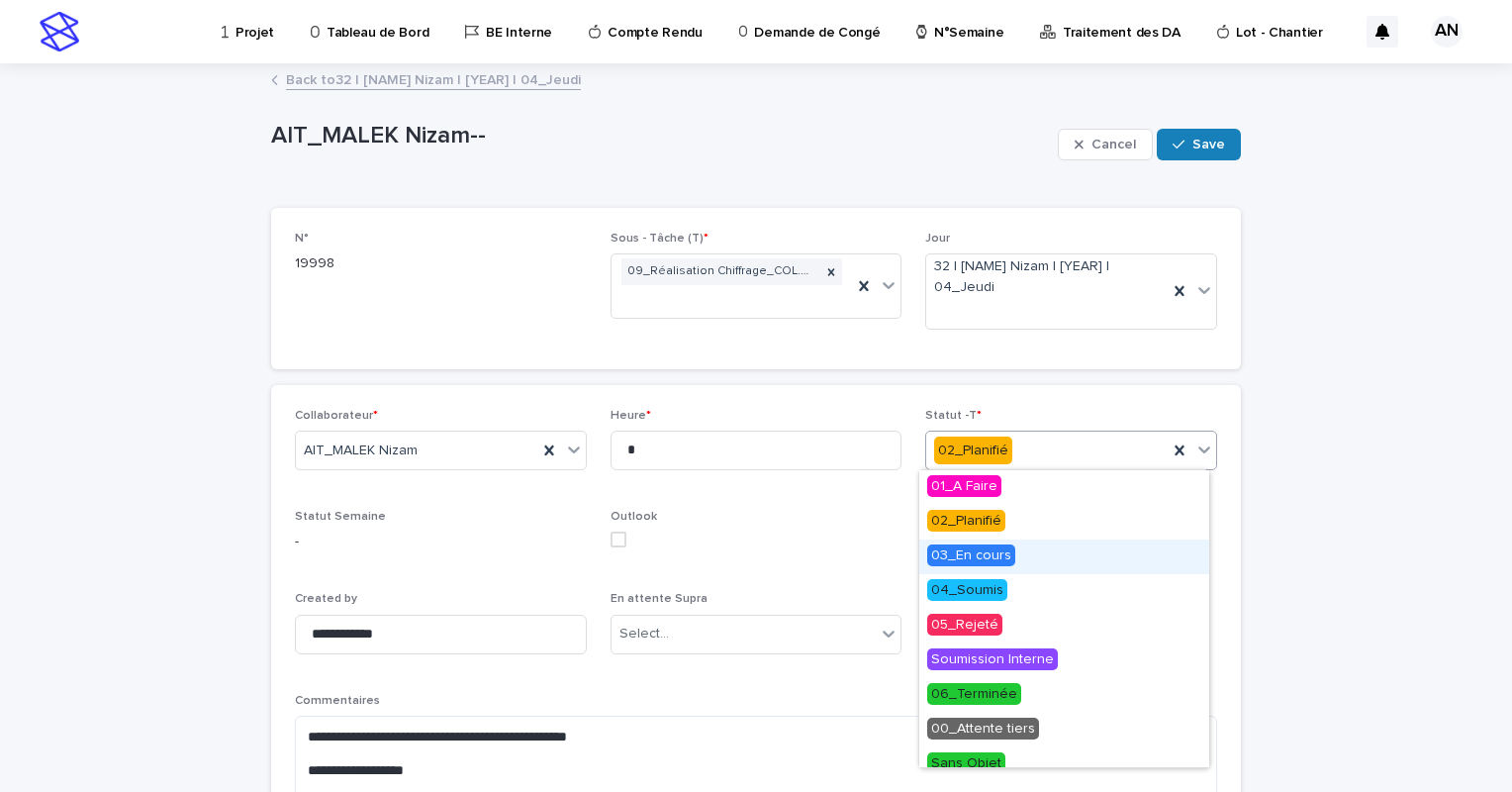 click on "03_En cours" at bounding box center [971, 555] 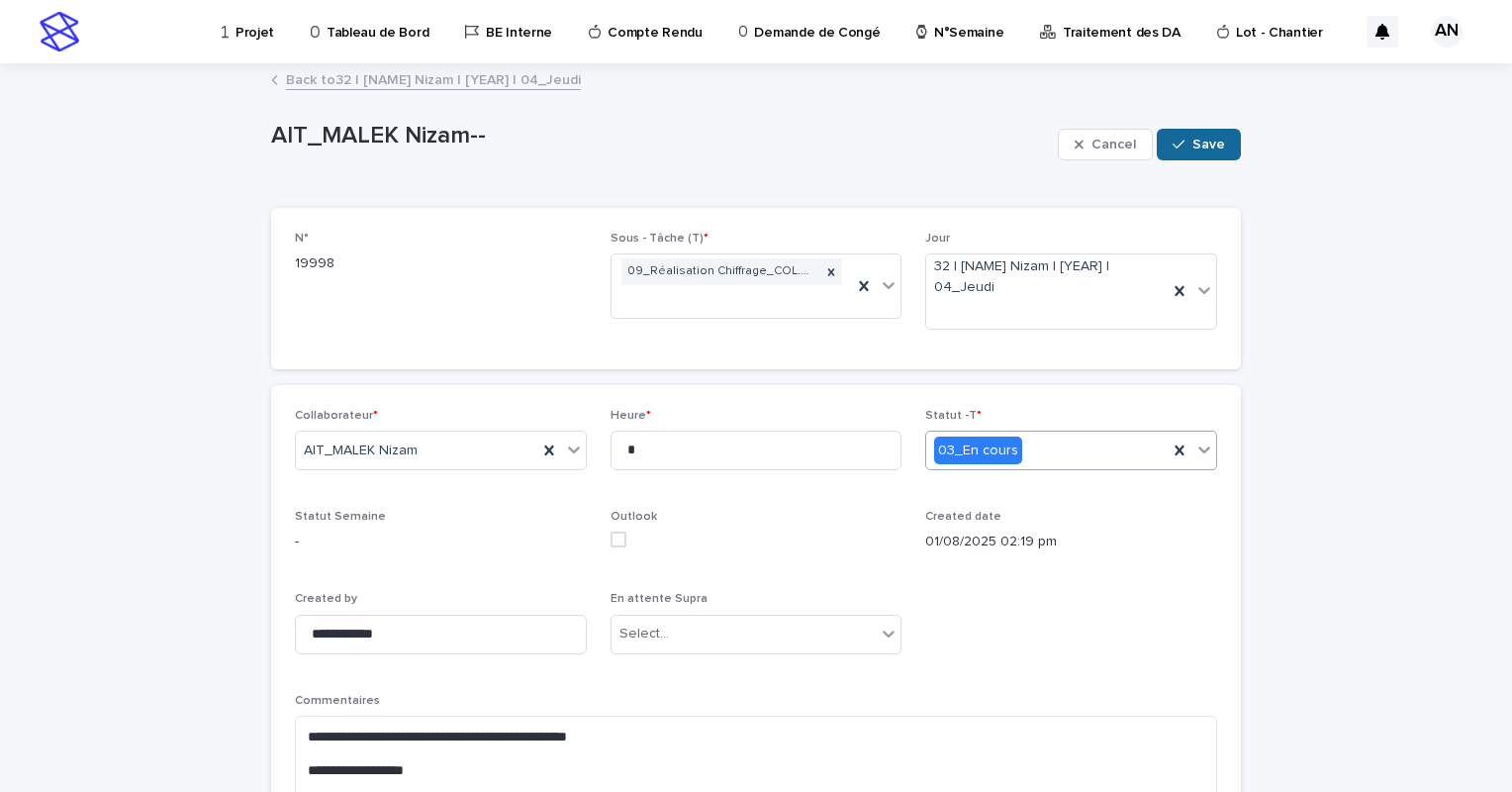 click on "Save" at bounding box center [1198, 145] 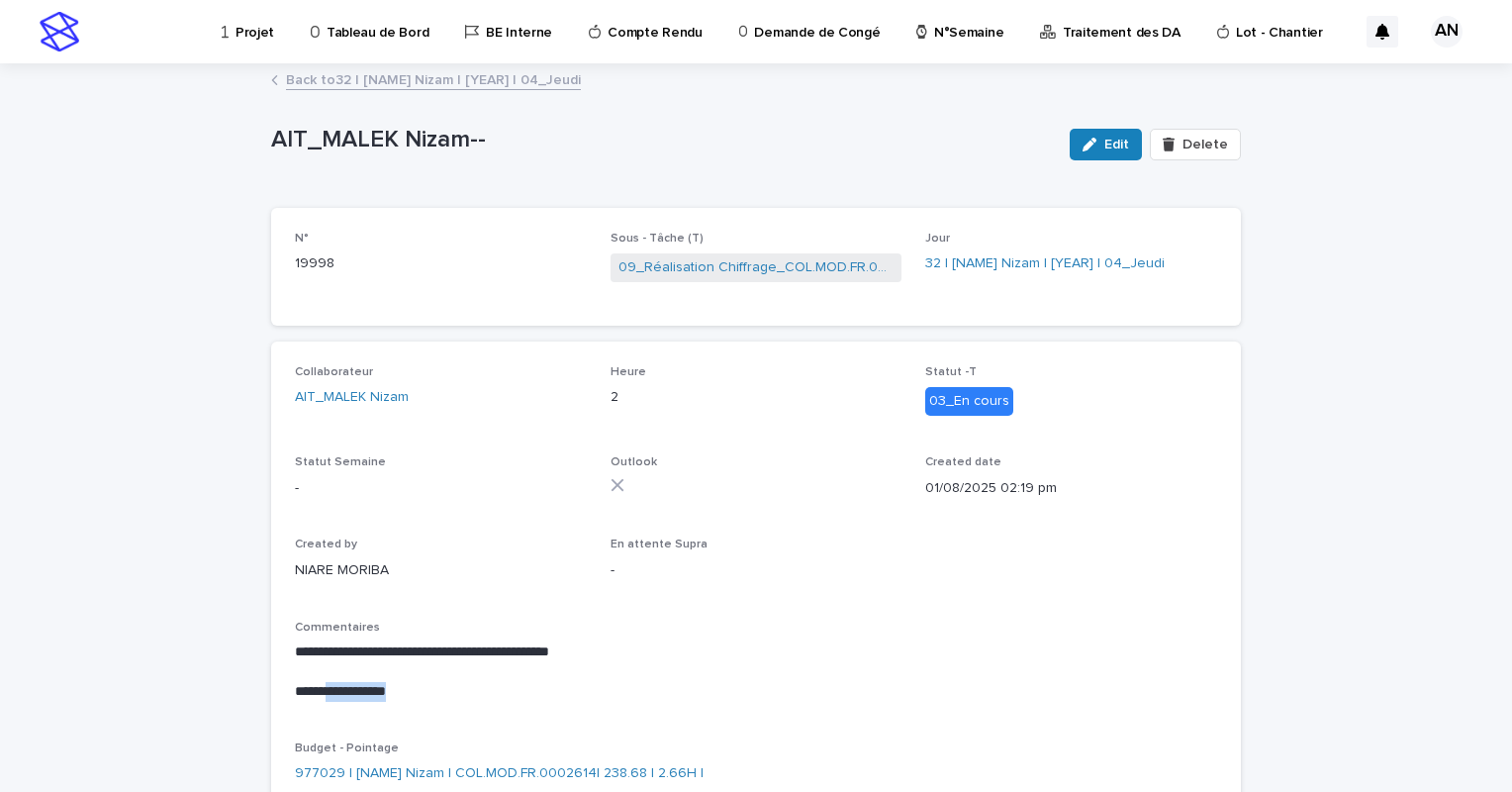 drag, startPoint x: 421, startPoint y: 693, endPoint x: 329, endPoint y: 689, distance: 92.08692 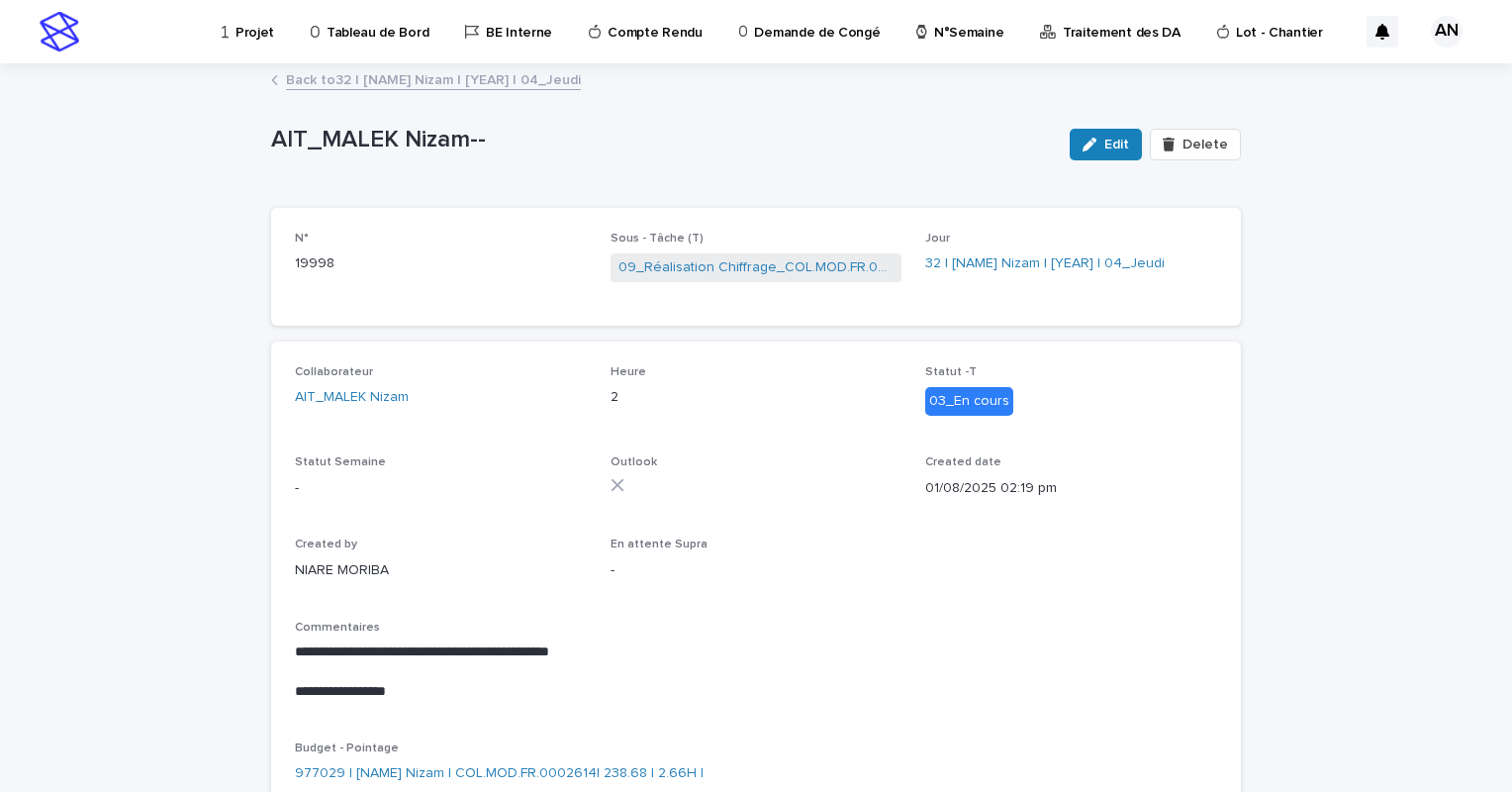 click on "Back to  32 | [NAME] Nizam | [YEAR] | 04_Jeudi" at bounding box center (433, 78) 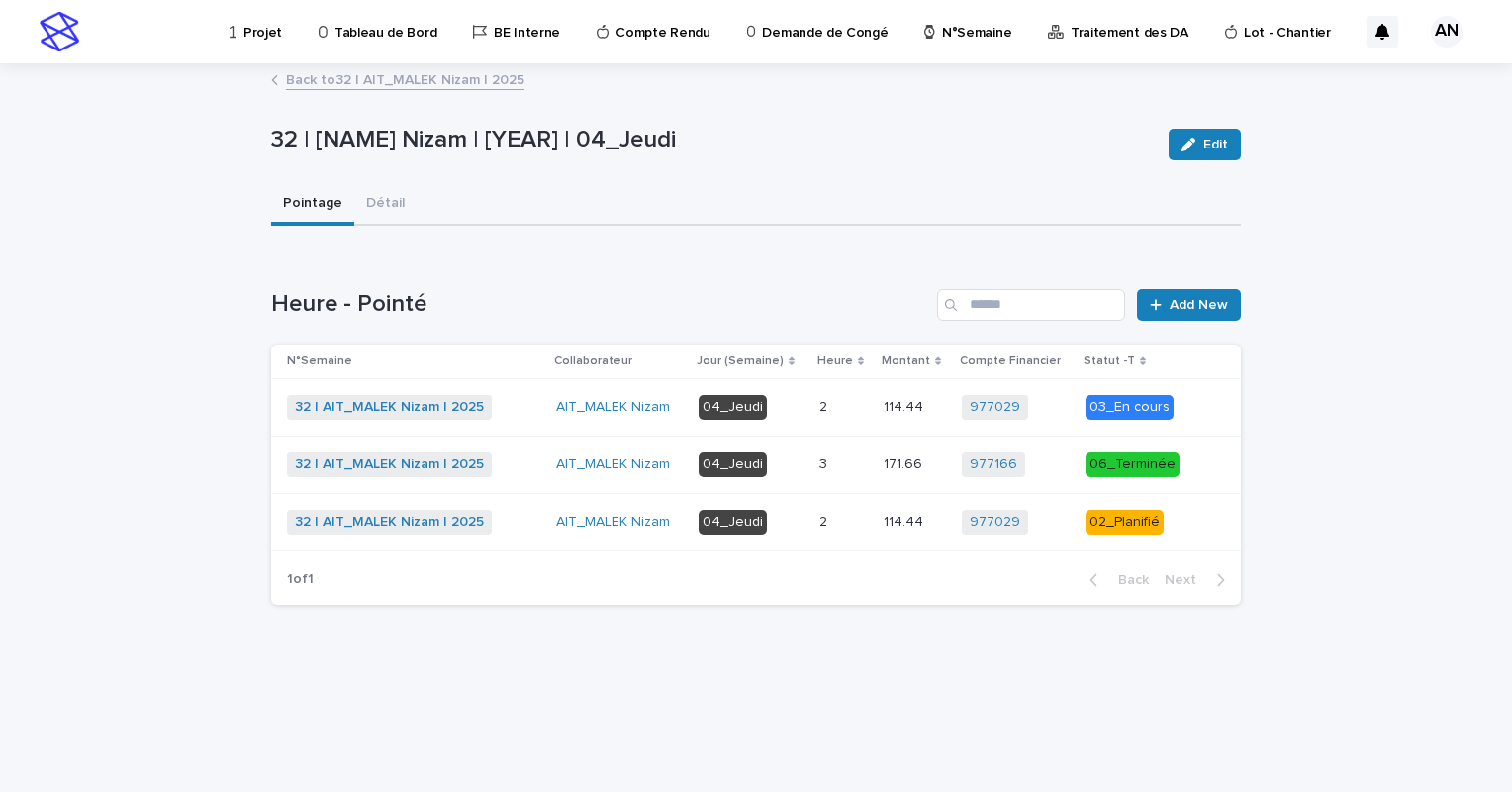 click on "Back to  32 | [NAME] Nizam | [YEAR]" at bounding box center (405, 78) 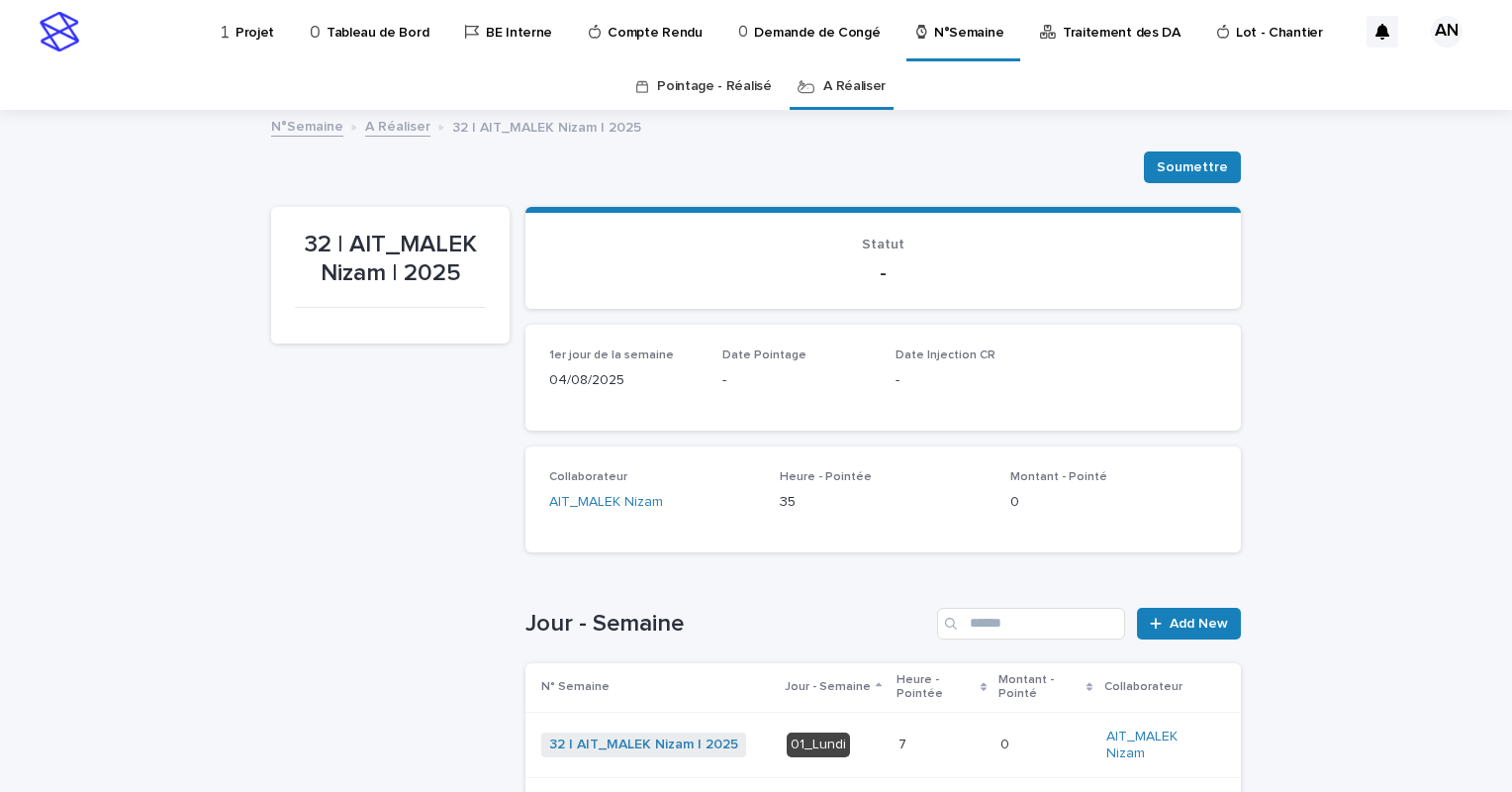 scroll, scrollTop: 198, scrollLeft: 0, axis: vertical 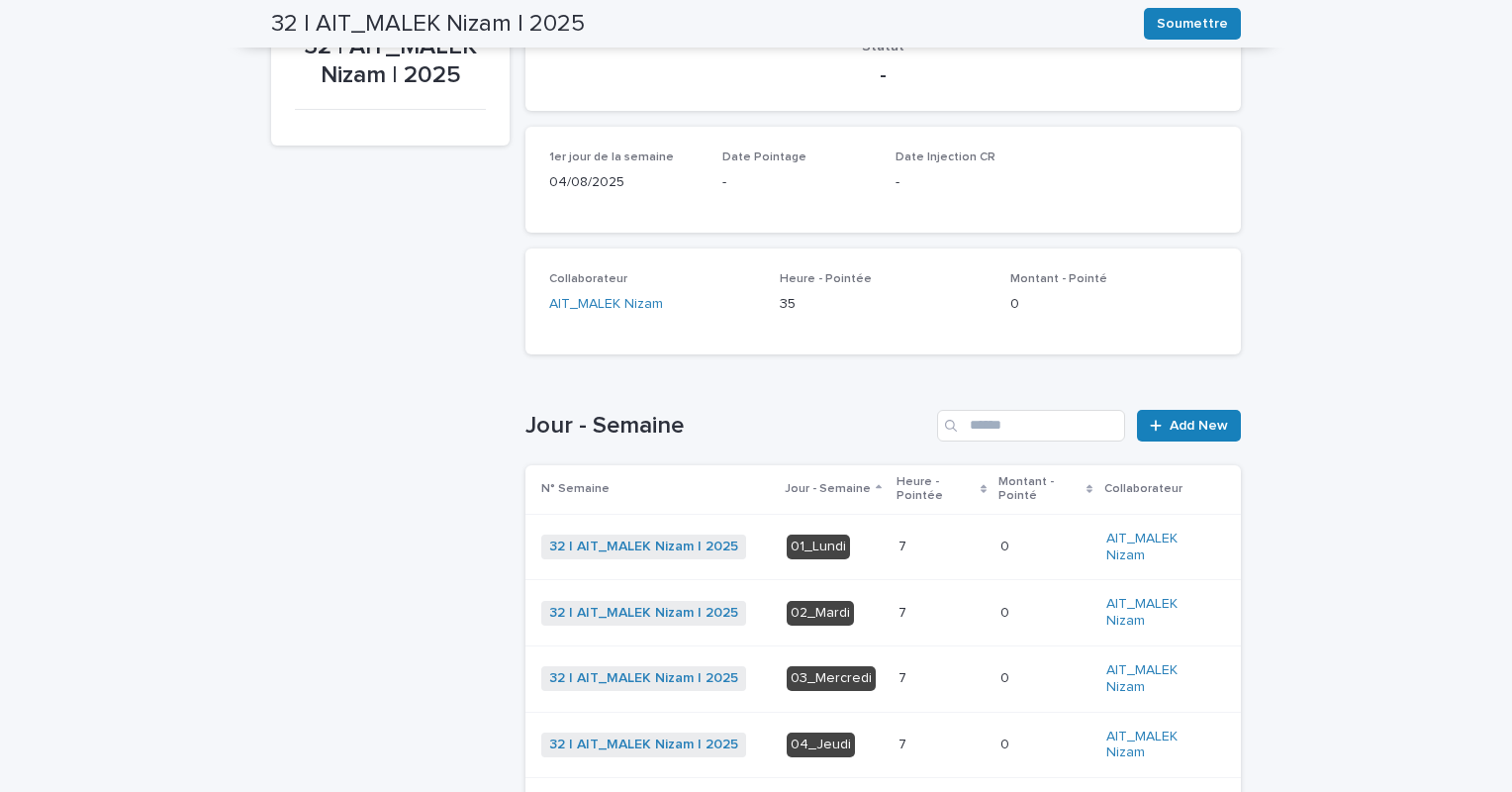 click on "01_Lundi" at bounding box center (834, 546) 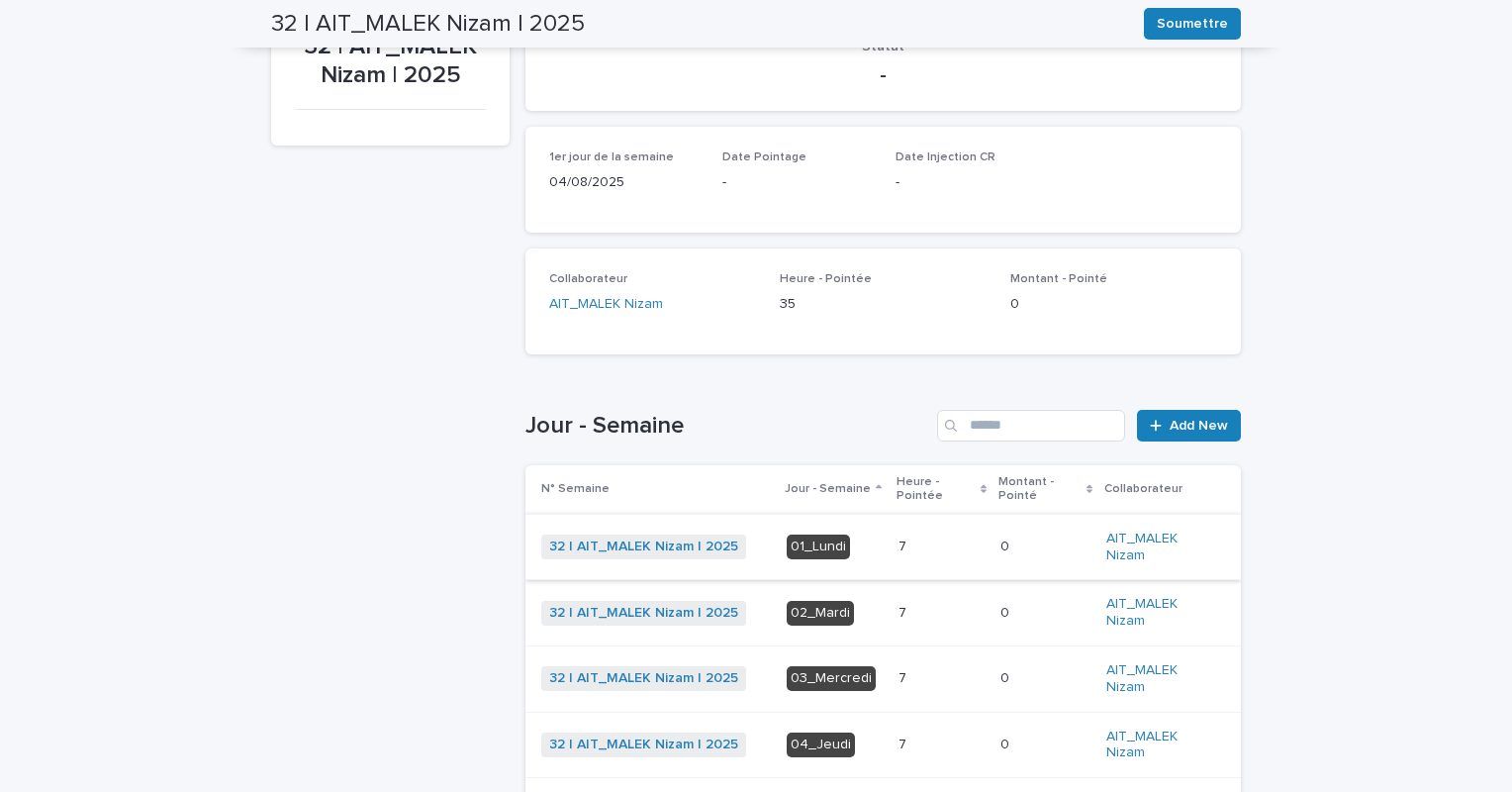 scroll, scrollTop: 0, scrollLeft: 0, axis: both 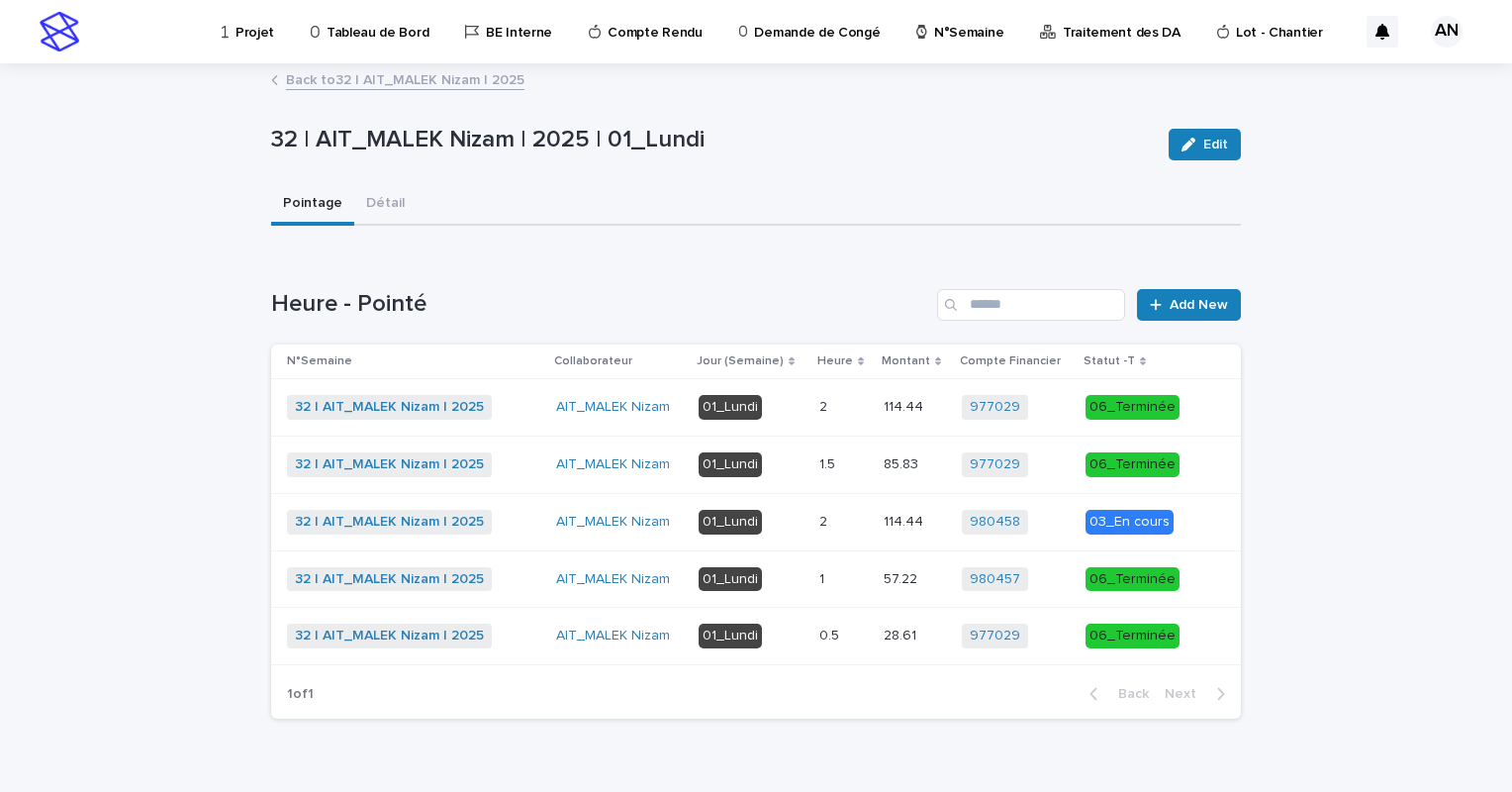 click at bounding box center (843, 407) 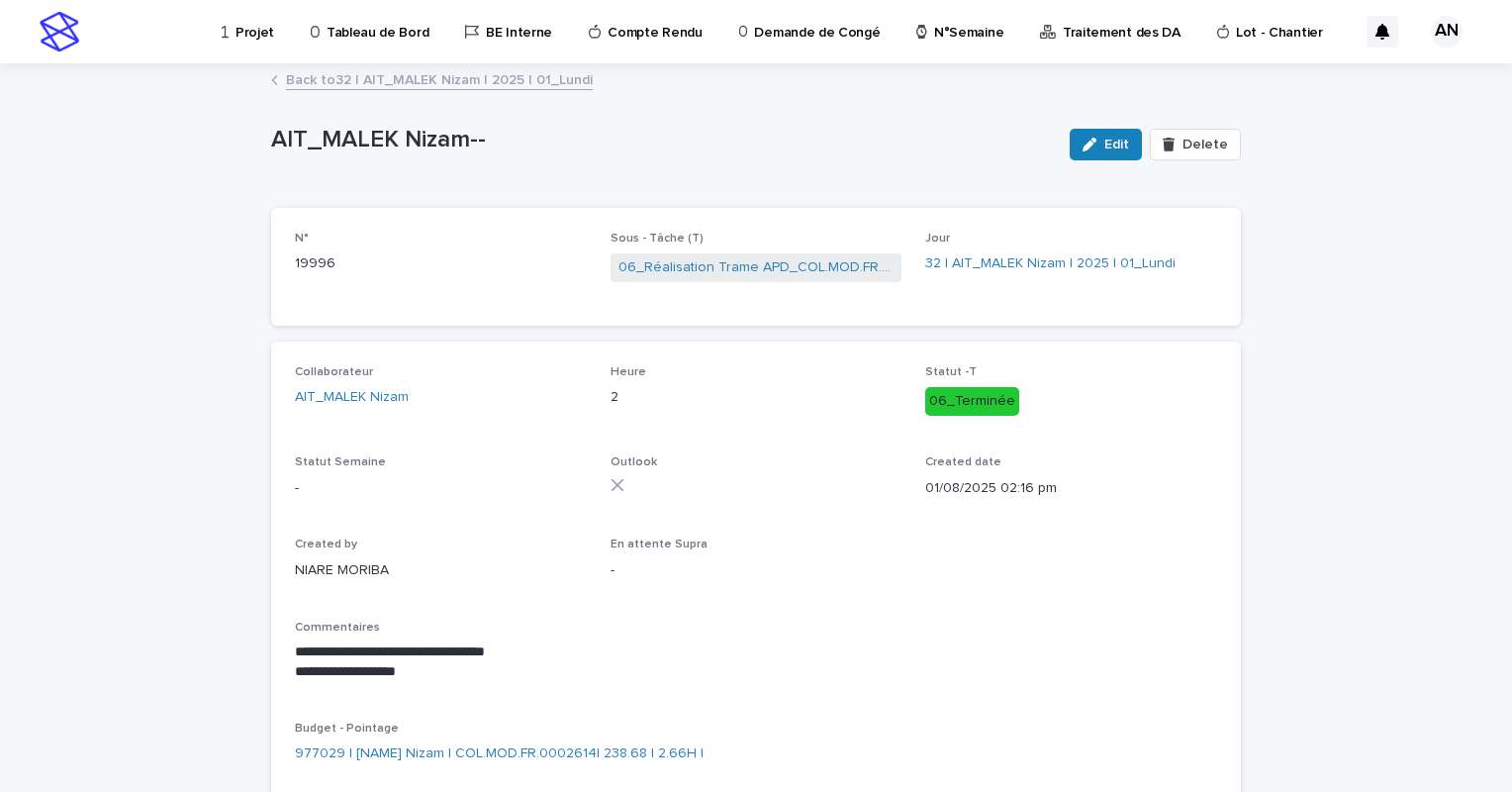 click on "Back to  32 | [NAME] Nizam | [YEAR] | 01_Lundi" at bounding box center [439, 78] 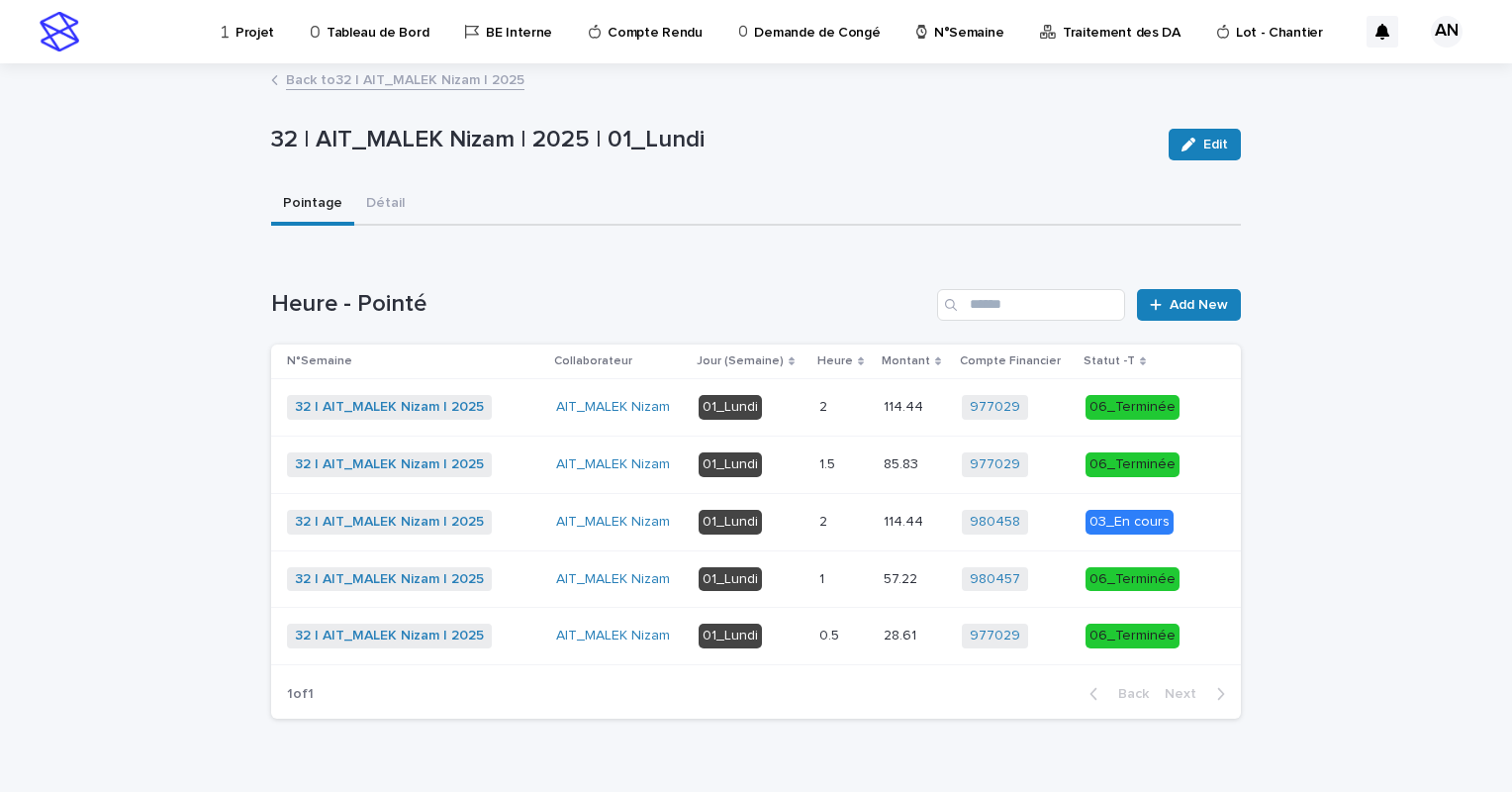click on "01_Lundi" at bounding box center (751, 464) 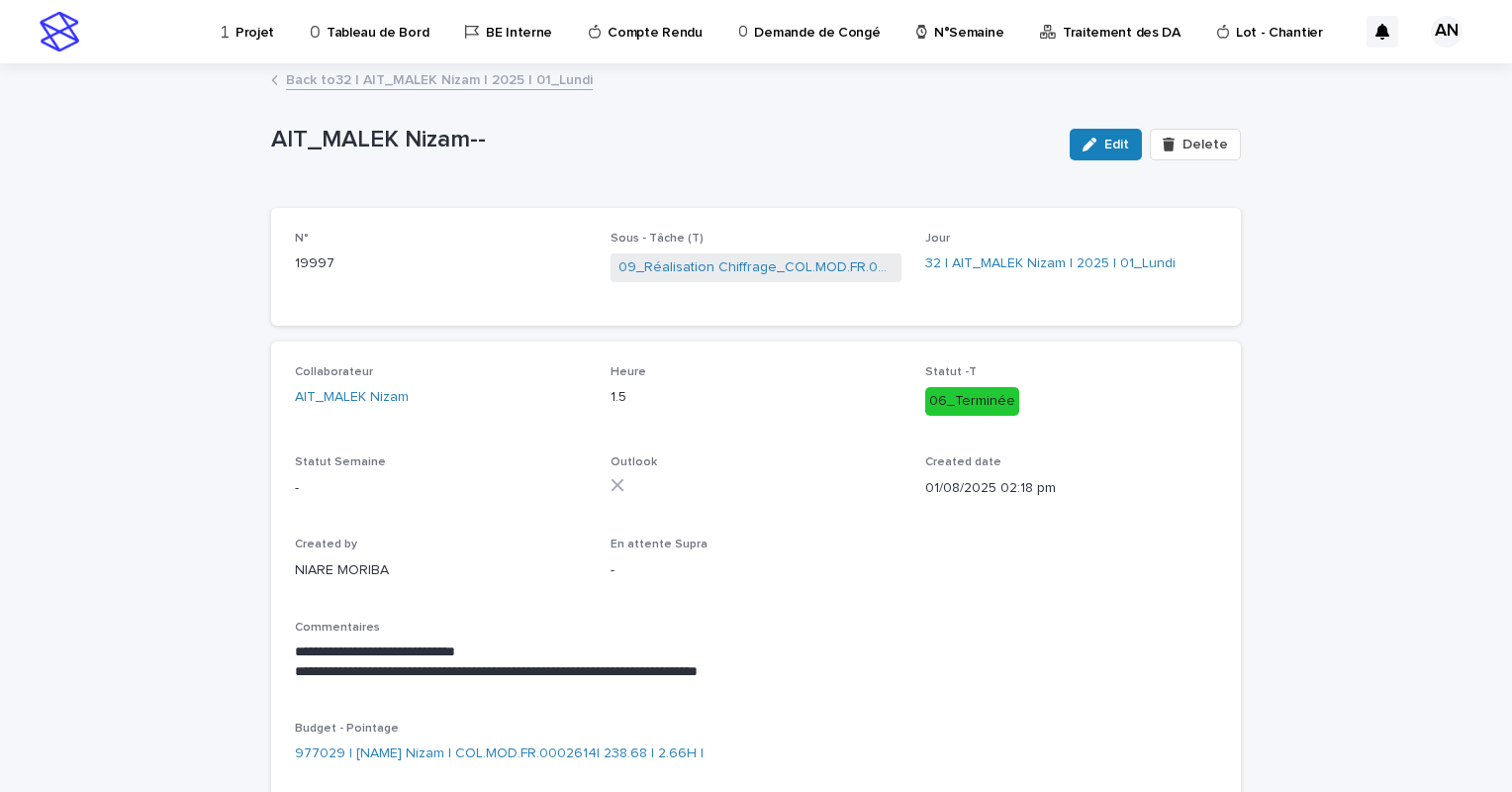 click on "Back to  32 | [NAME] Nizam | [YEAR] | 01_Lundi" at bounding box center [439, 78] 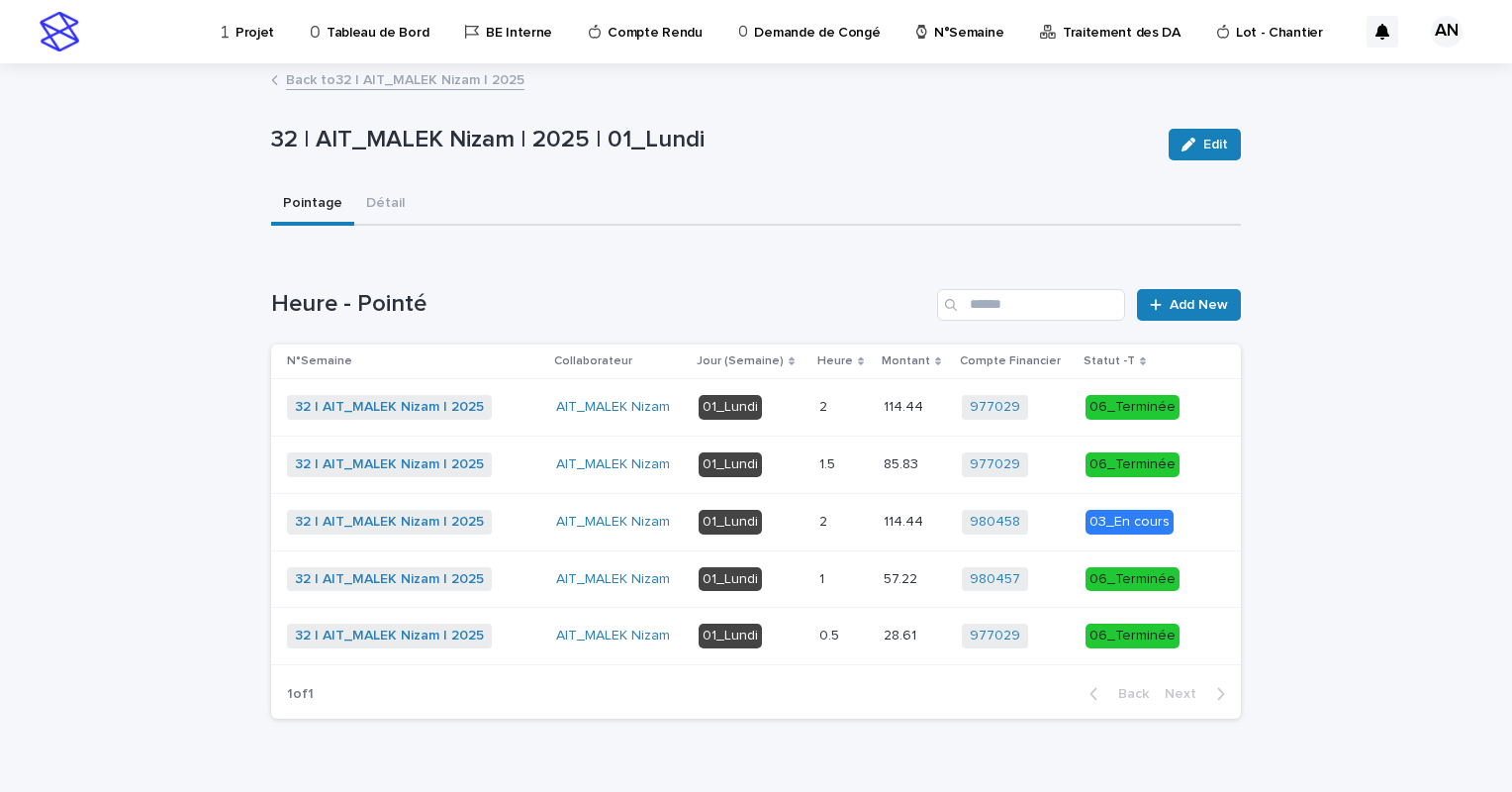 click at bounding box center [843, 579] 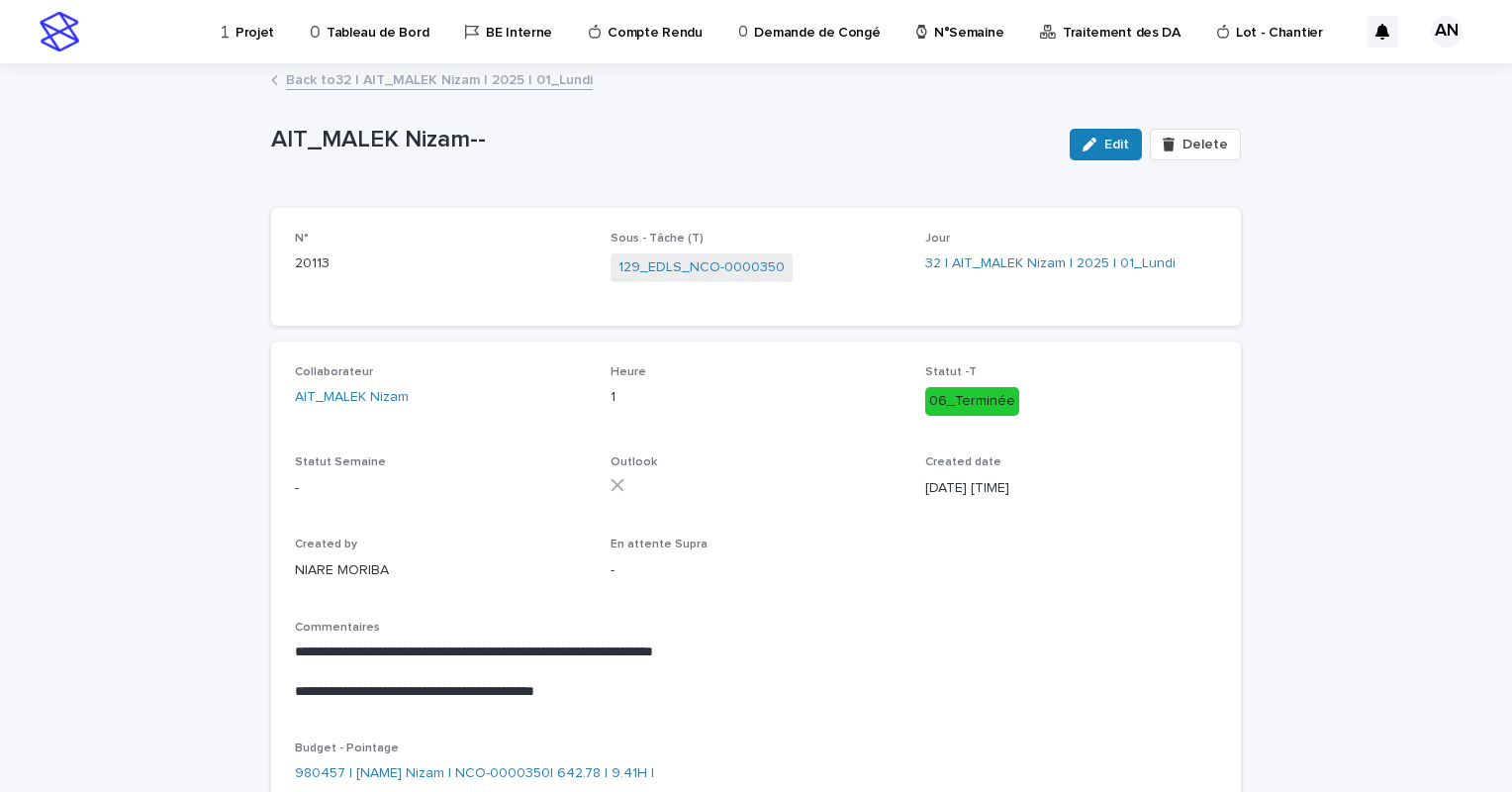 click on "Back to  32 | [NAME] Nizam | [YEAR] | 01_Lundi" at bounding box center [439, 78] 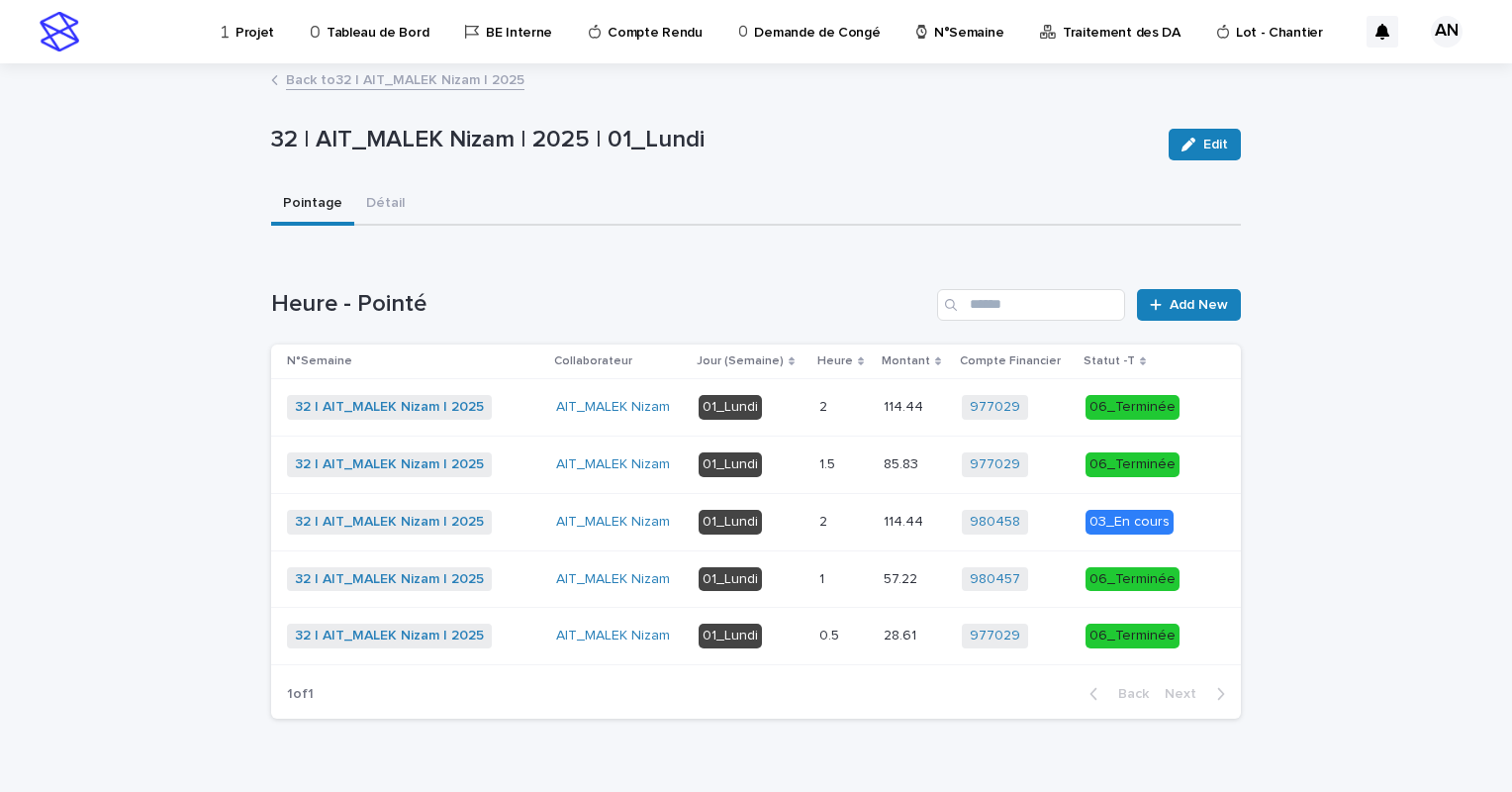 click at bounding box center (843, 579) 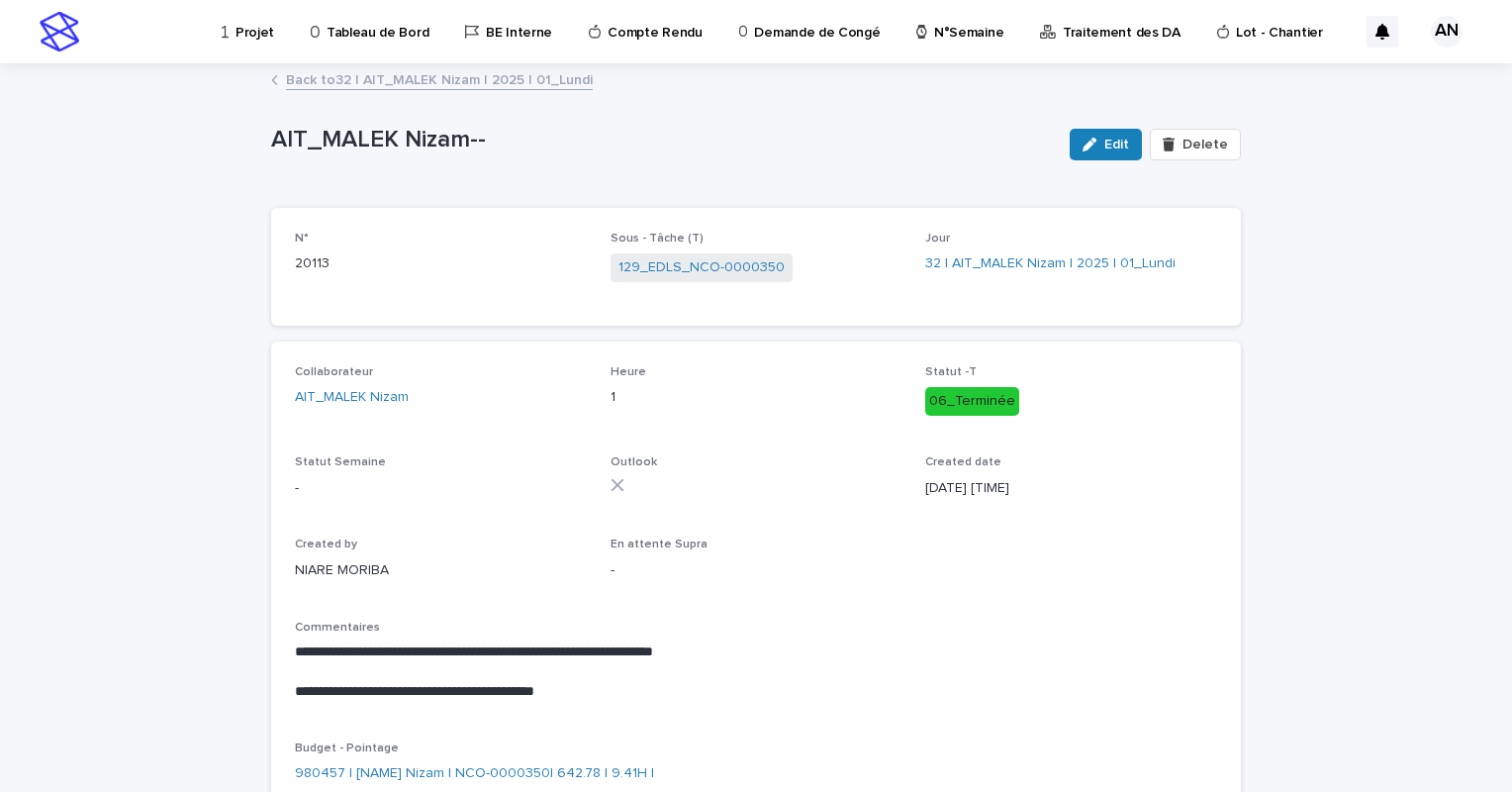 click on "Back to  32 | [NAME] Nizam | [YEAR] | 01_Lundi" at bounding box center (439, 78) 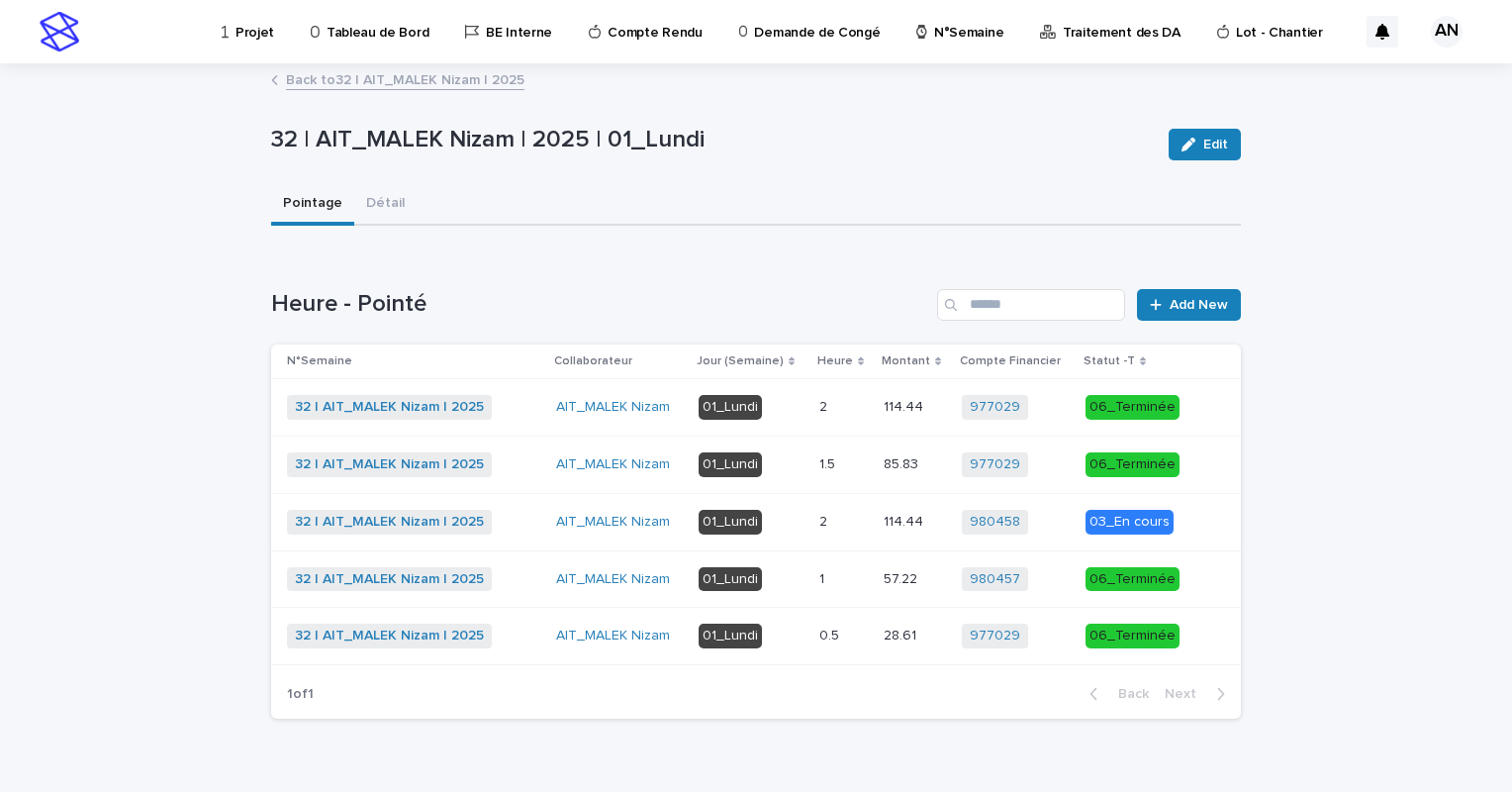 click on "01_Lundi" at bounding box center [751, 636] 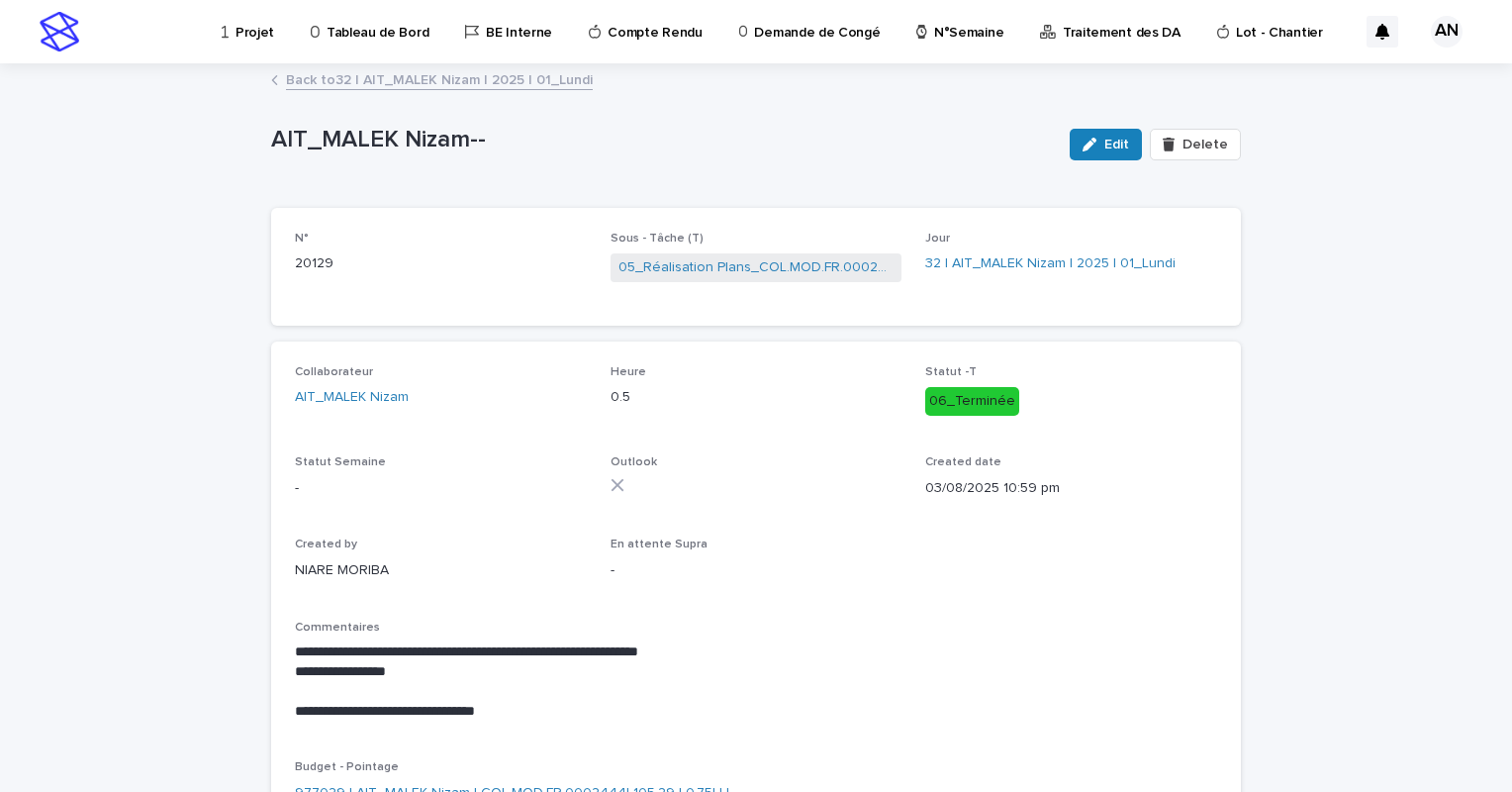 click on "Back to  32 | [NAME] Nizam | [YEAR] | 01_Lundi" at bounding box center [439, 78] 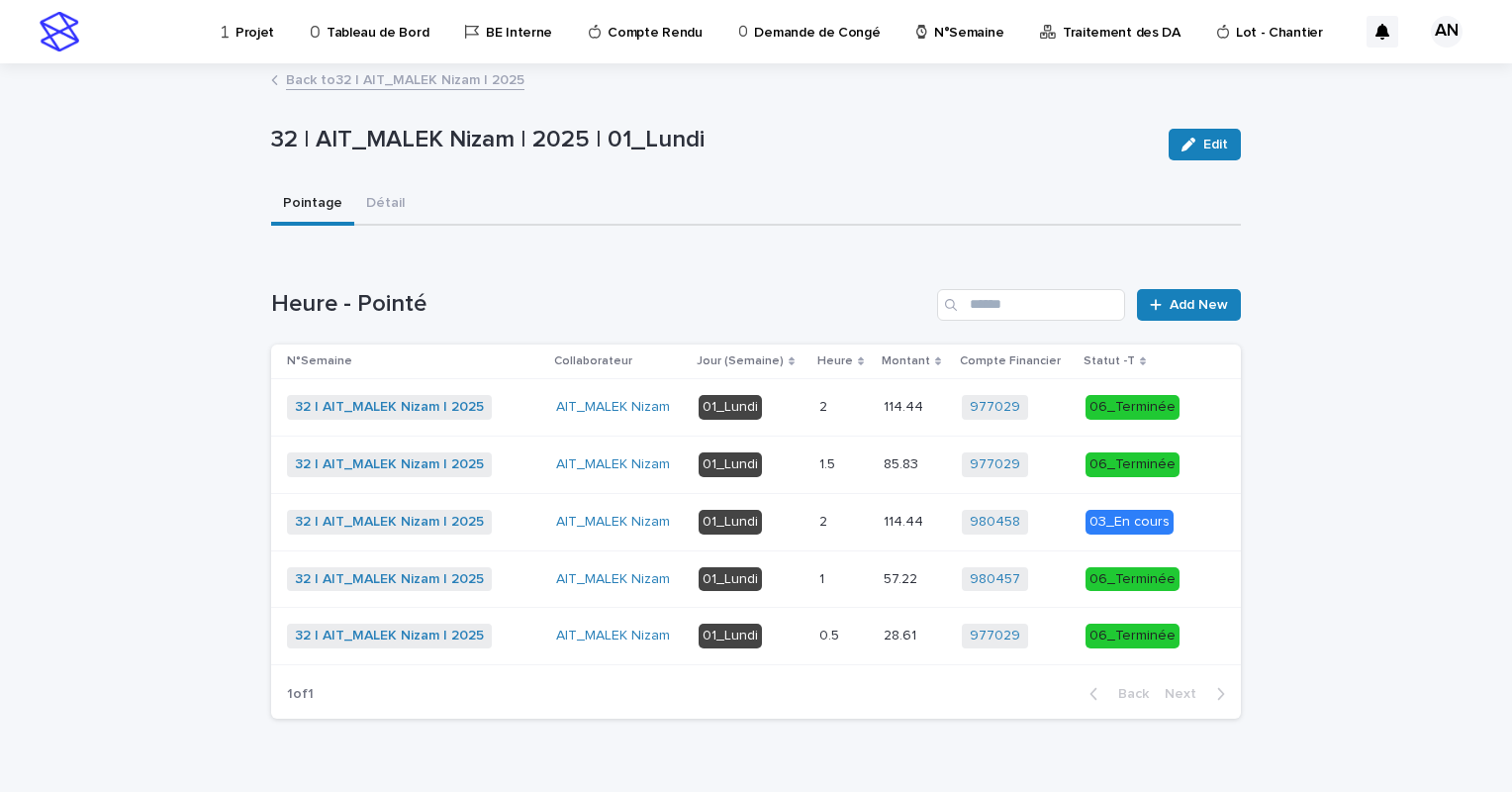 click on "01_Lundi" at bounding box center [751, 464] 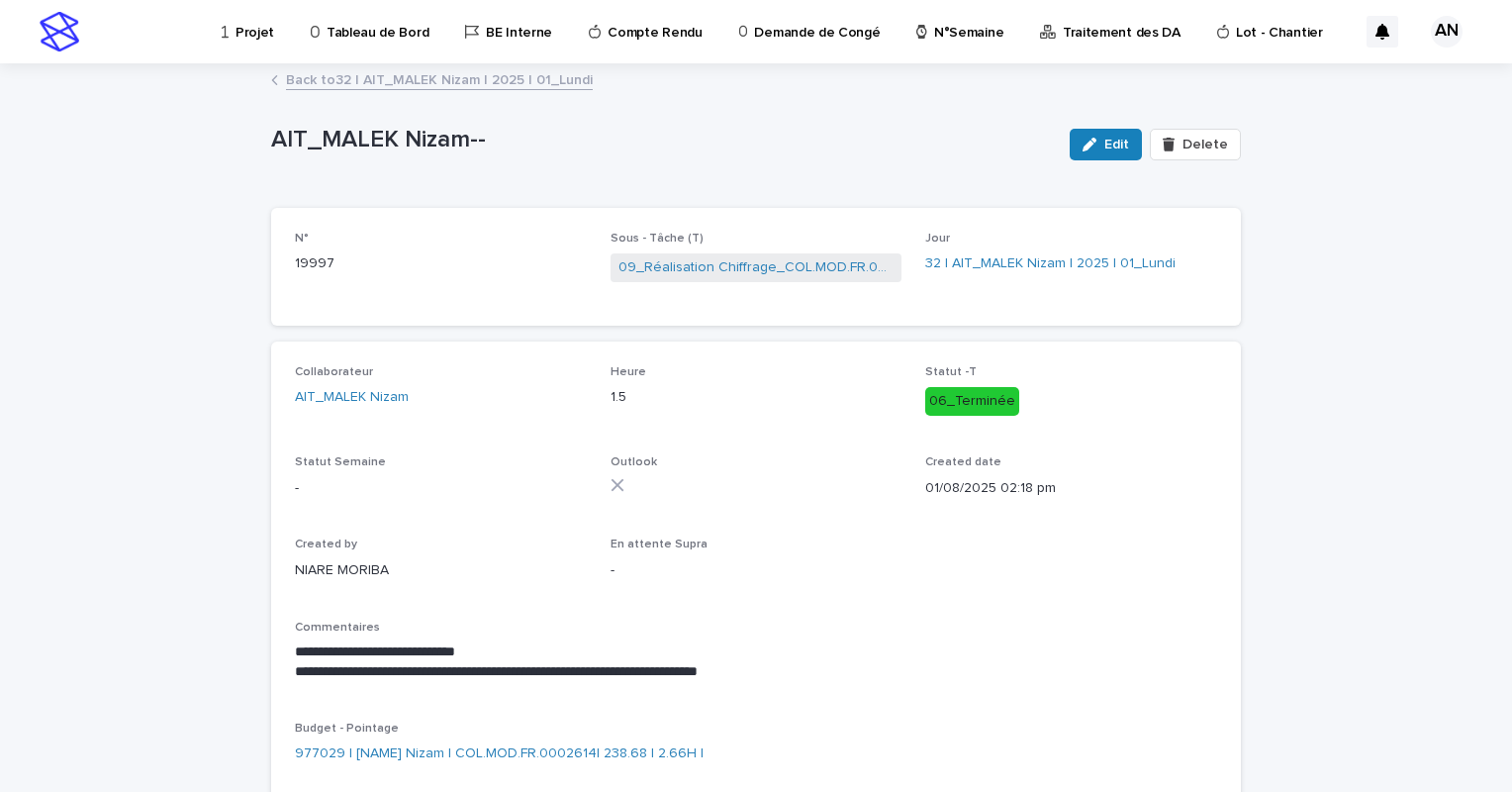 click on "Back to  32 | [NAME] Nizam | [YEAR] | 01_Lundi" at bounding box center (439, 78) 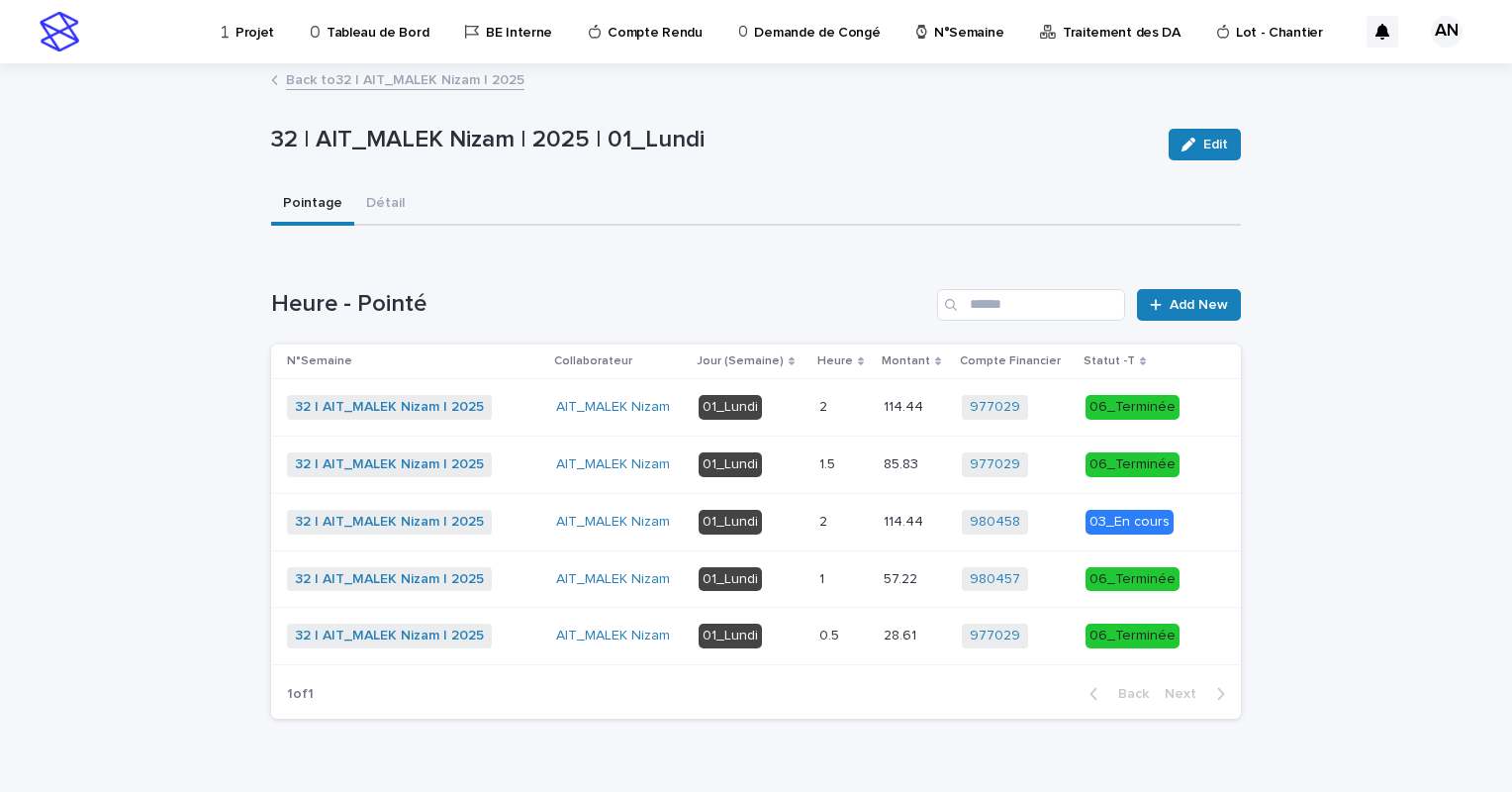 click on "2 2" at bounding box center (843, 408) 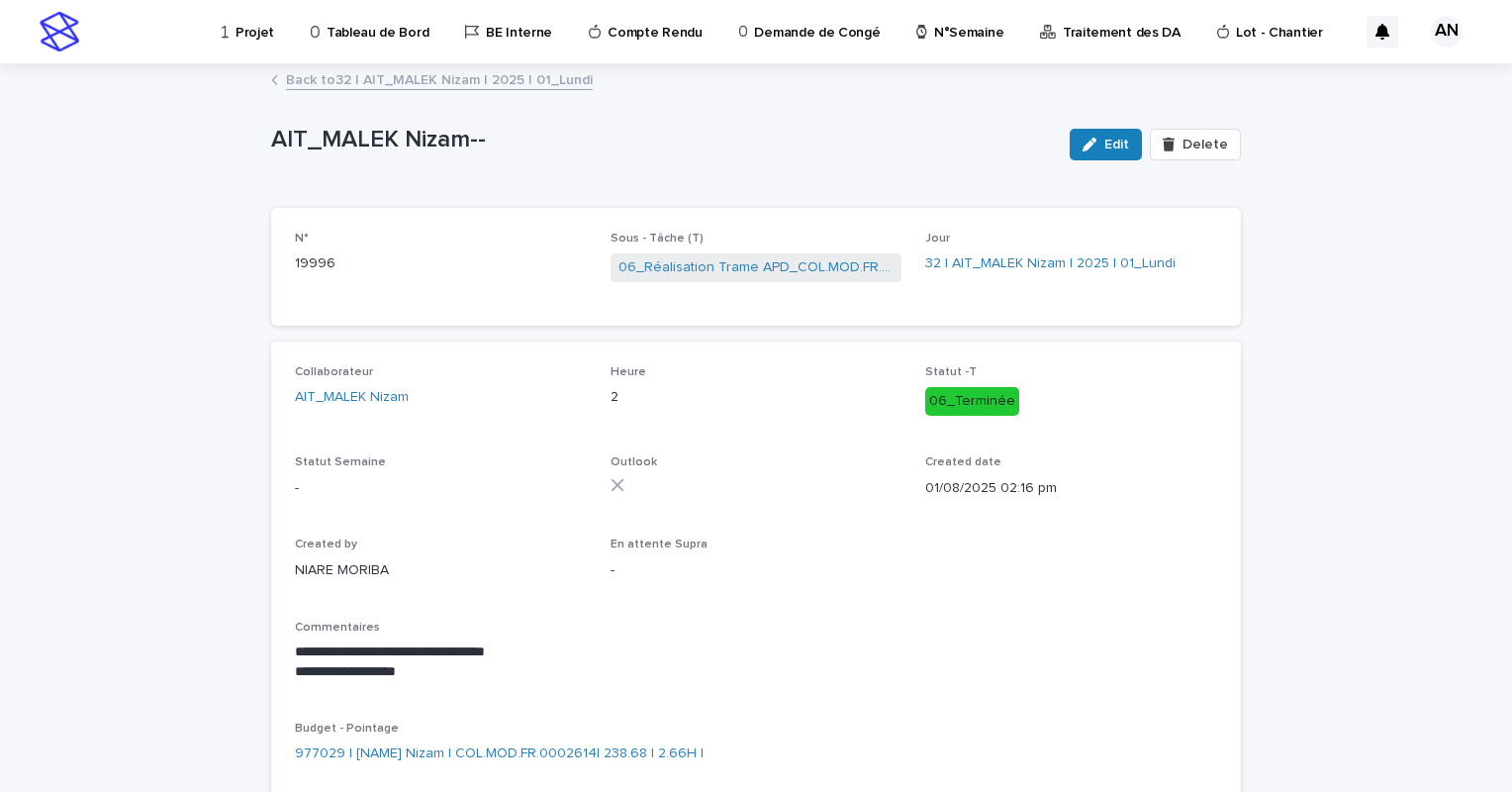 click on "Back to  32 | [NAME] Nizam | [YEAR] | 01_Lundi" at bounding box center (439, 78) 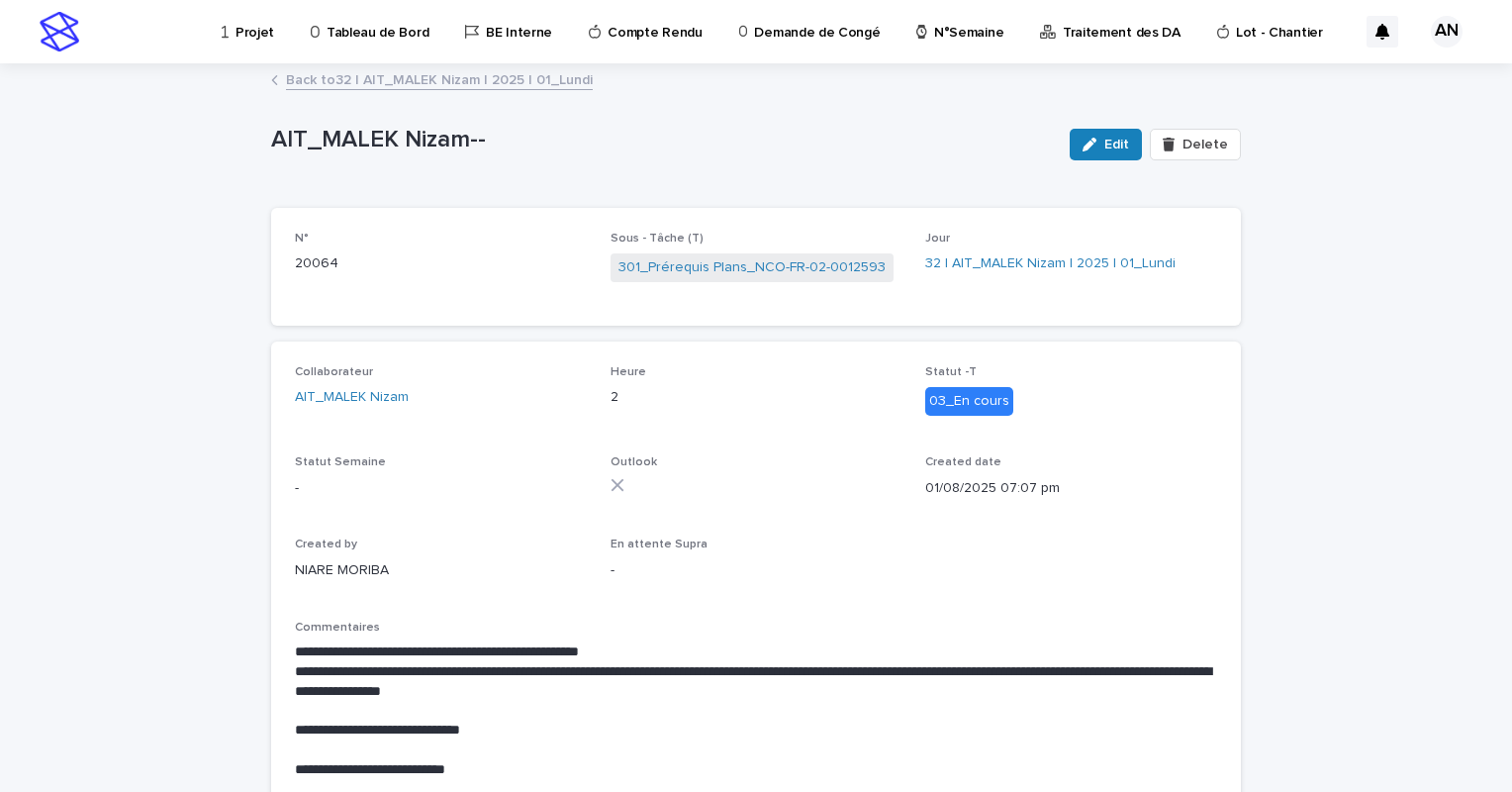 click on "Back to  32 | [NAME] Nizam | [YEAR] | 01_Lundi" at bounding box center (439, 78) 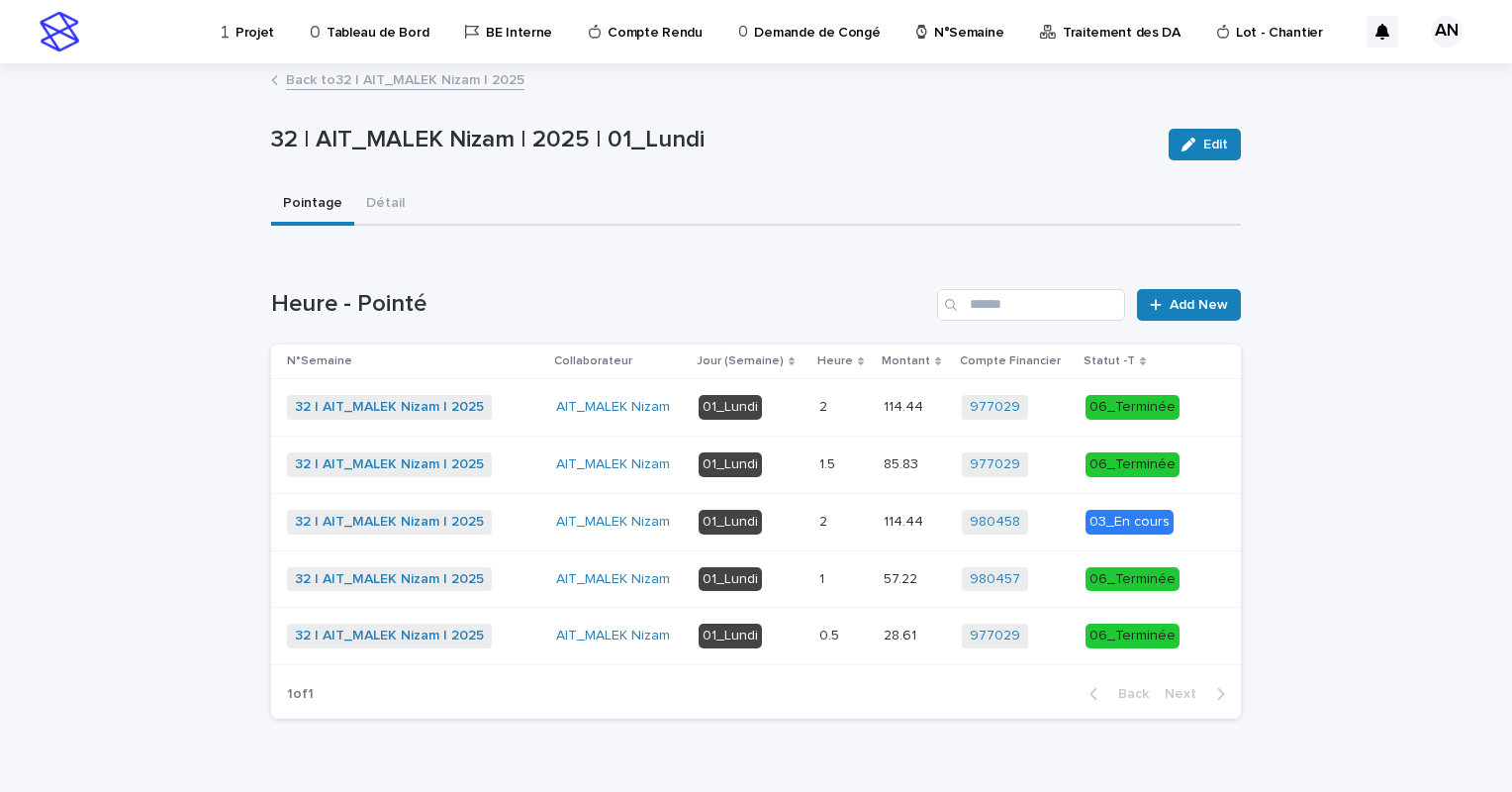click on "Back to  32 | [NAME] Nizam | [YEAR]" at bounding box center (405, 78) 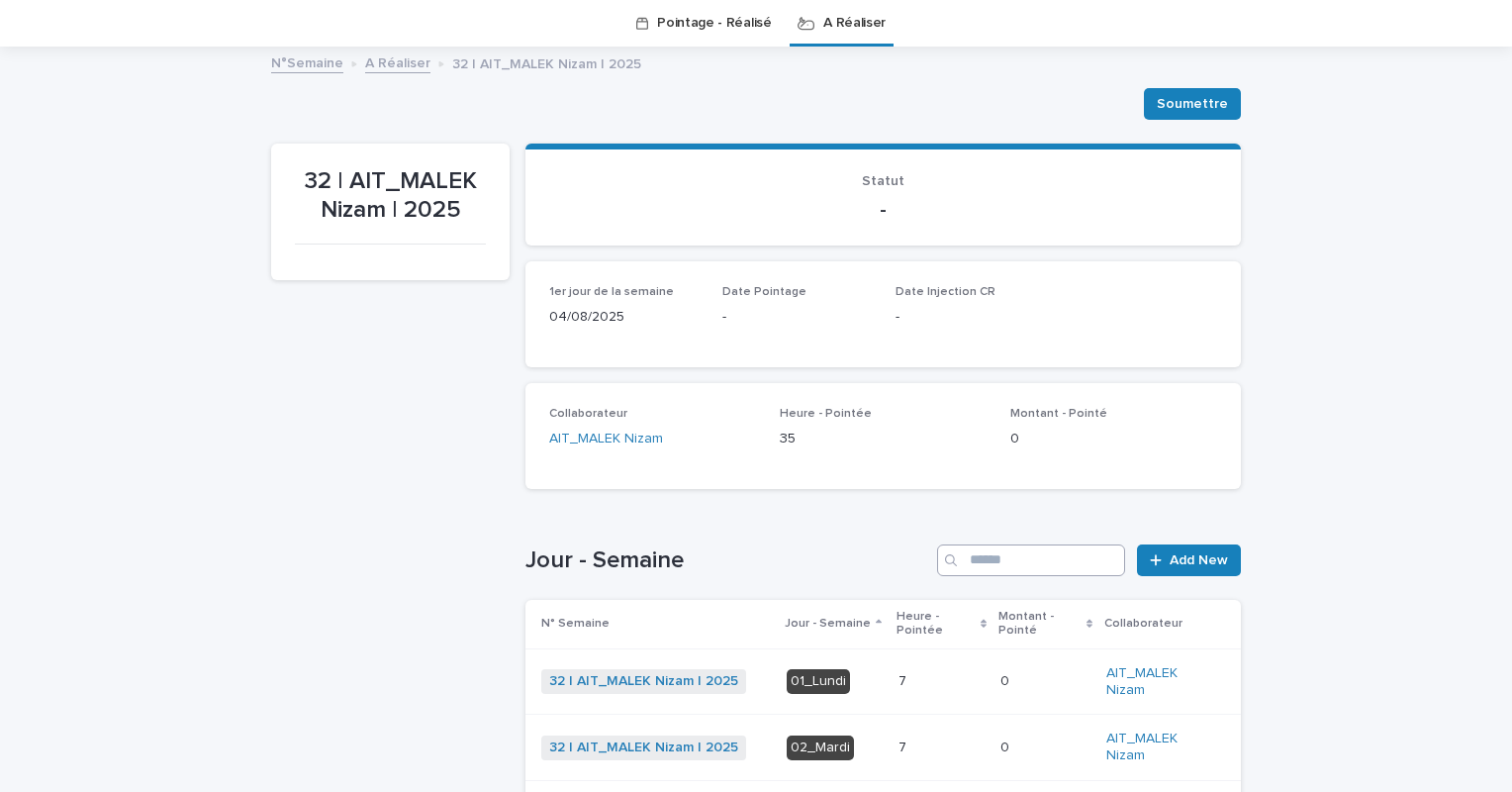 scroll, scrollTop: 360, scrollLeft: 0, axis: vertical 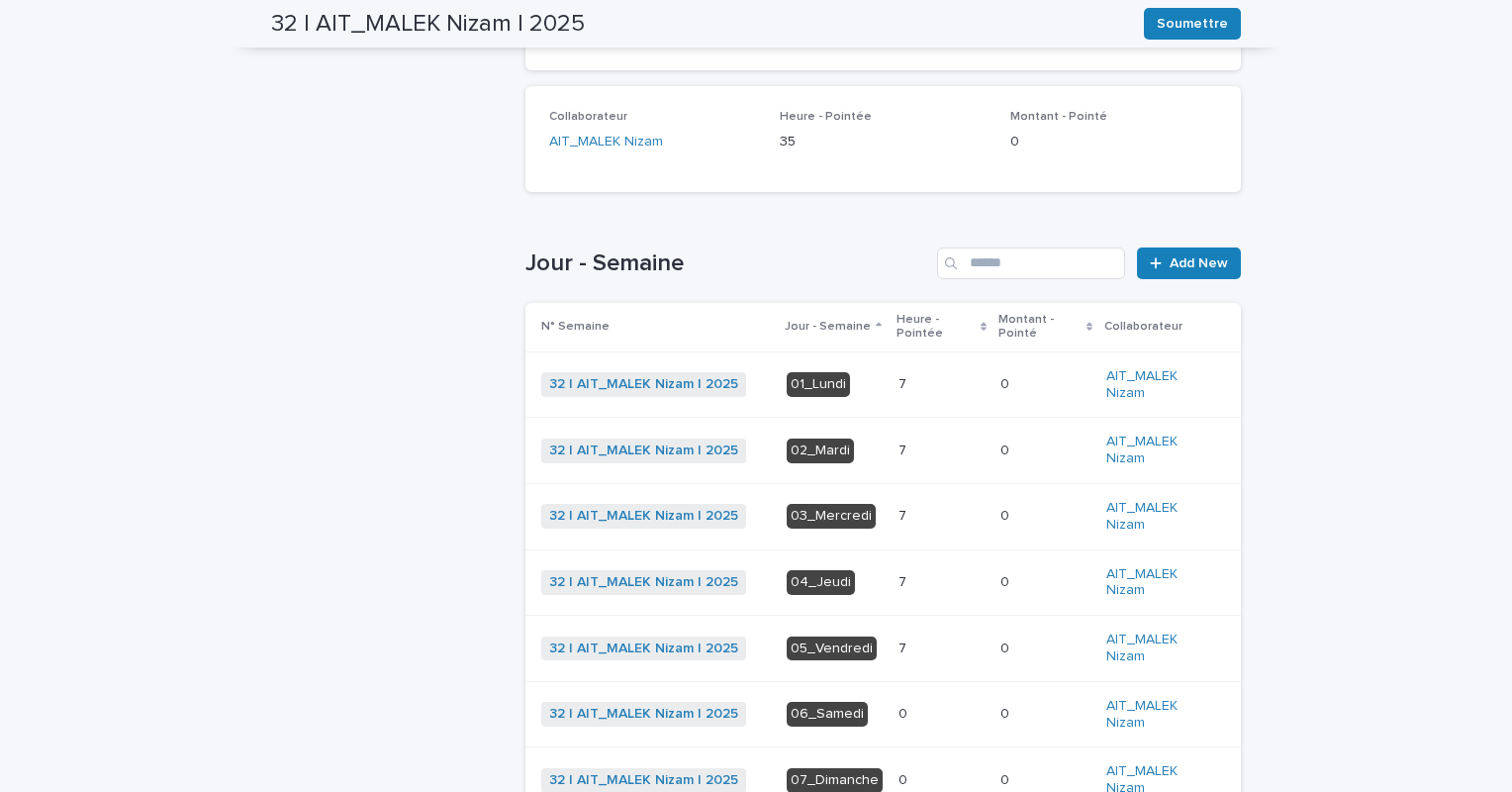 click at bounding box center (941, 450) 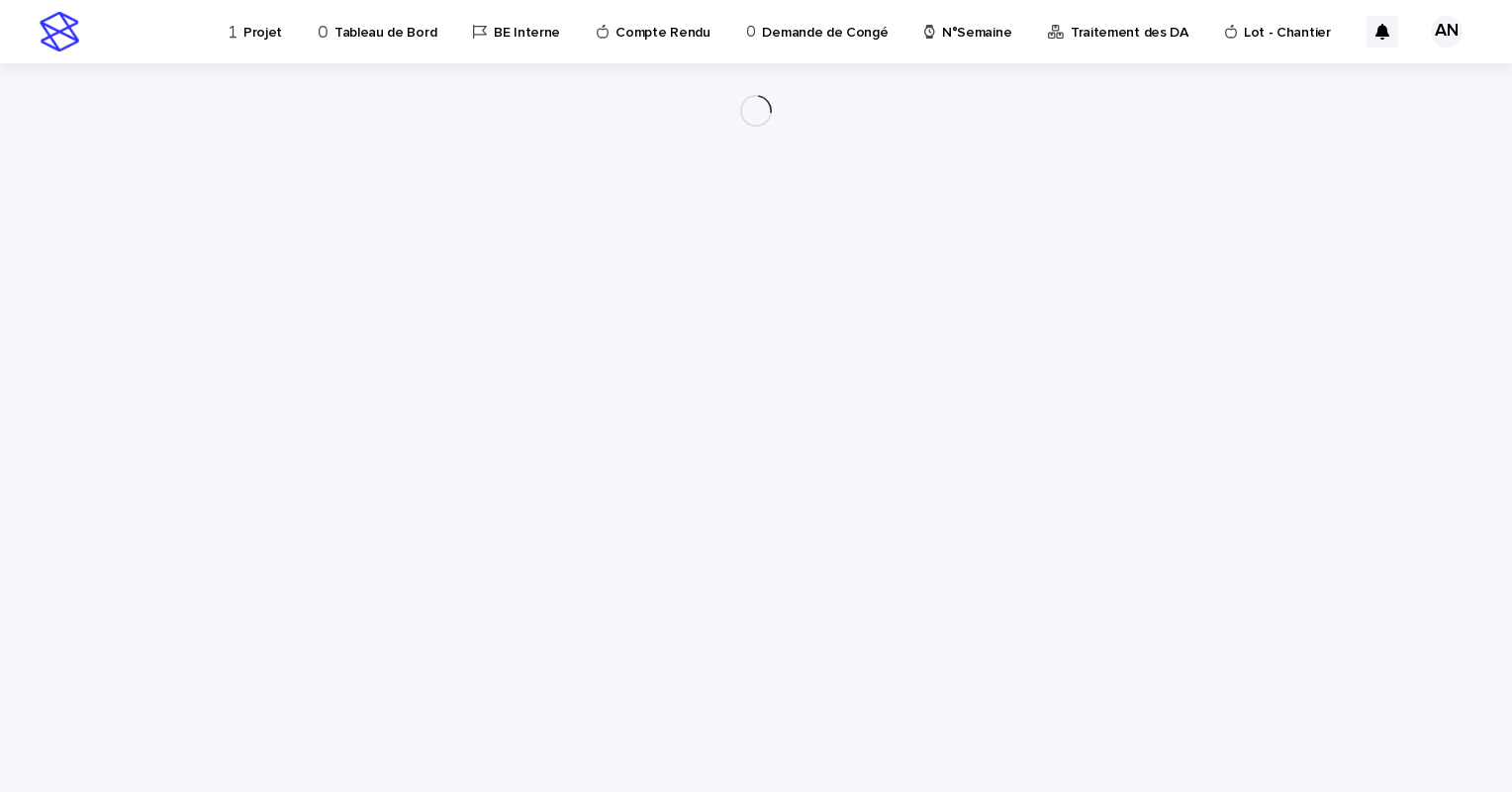 scroll, scrollTop: 0, scrollLeft: 0, axis: both 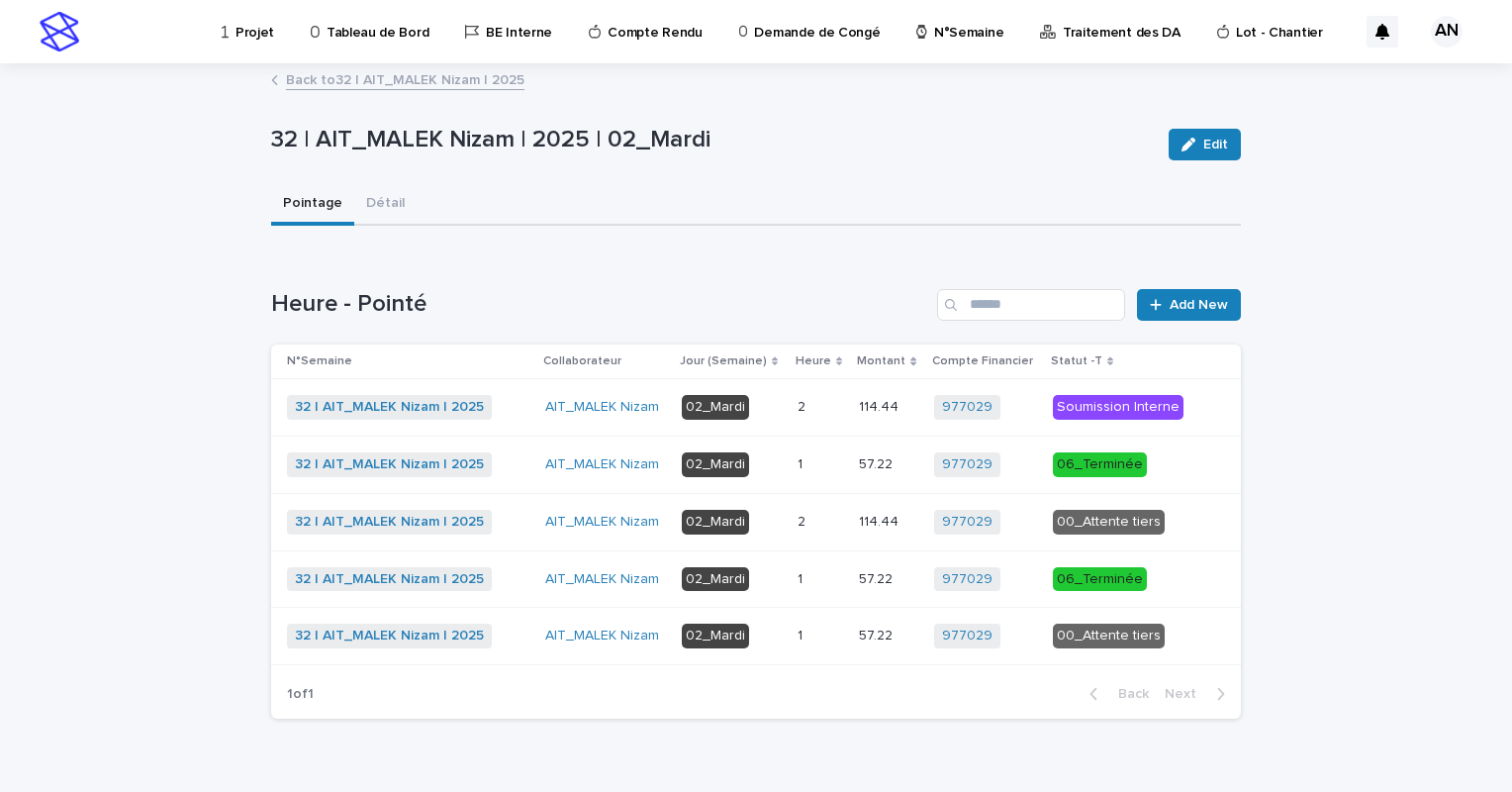 click at bounding box center [820, 522] 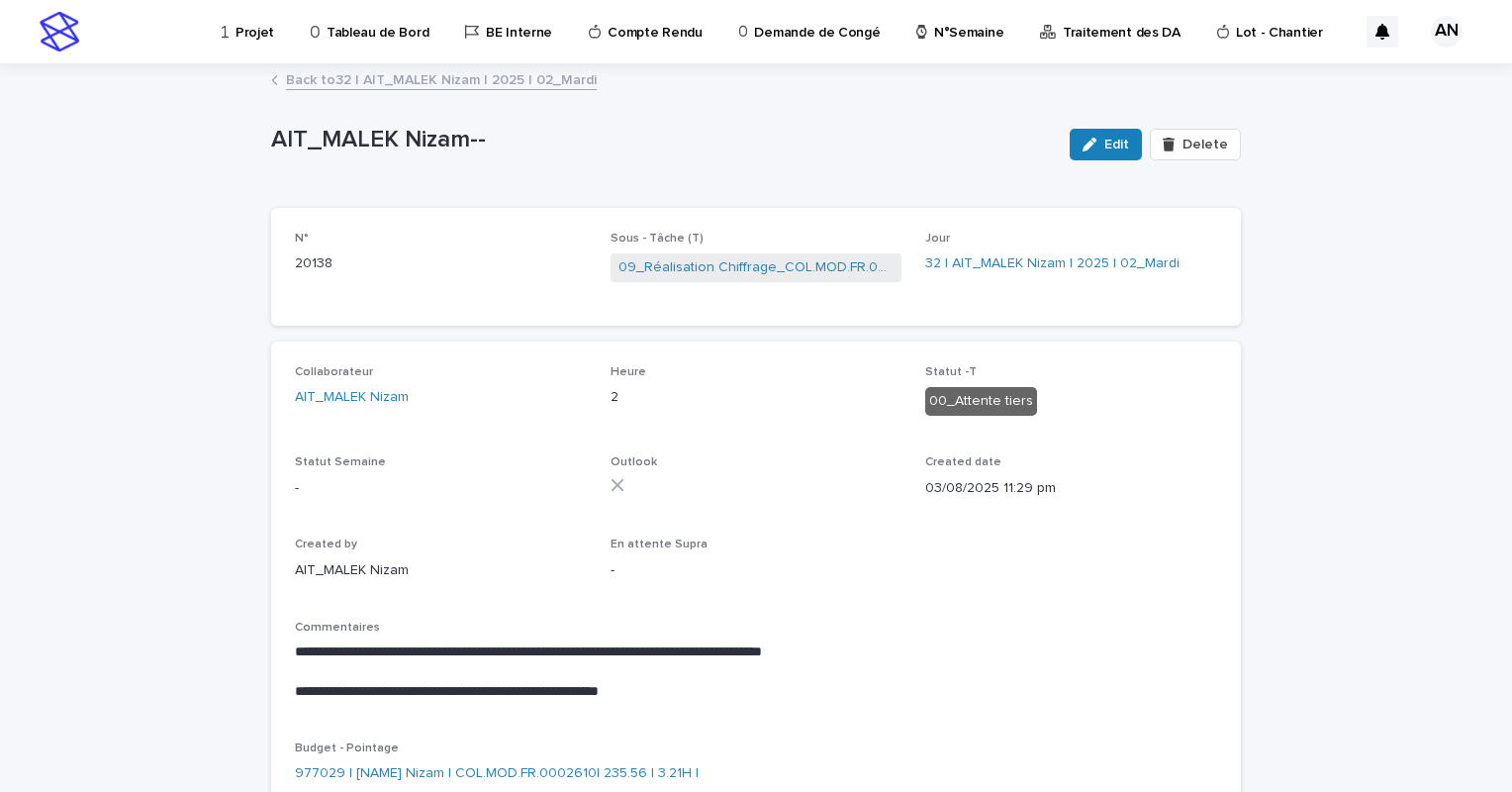 click on "Back to  32 | [NAME] Nizam | [YEAR] | 02_Mardi" at bounding box center [441, 78] 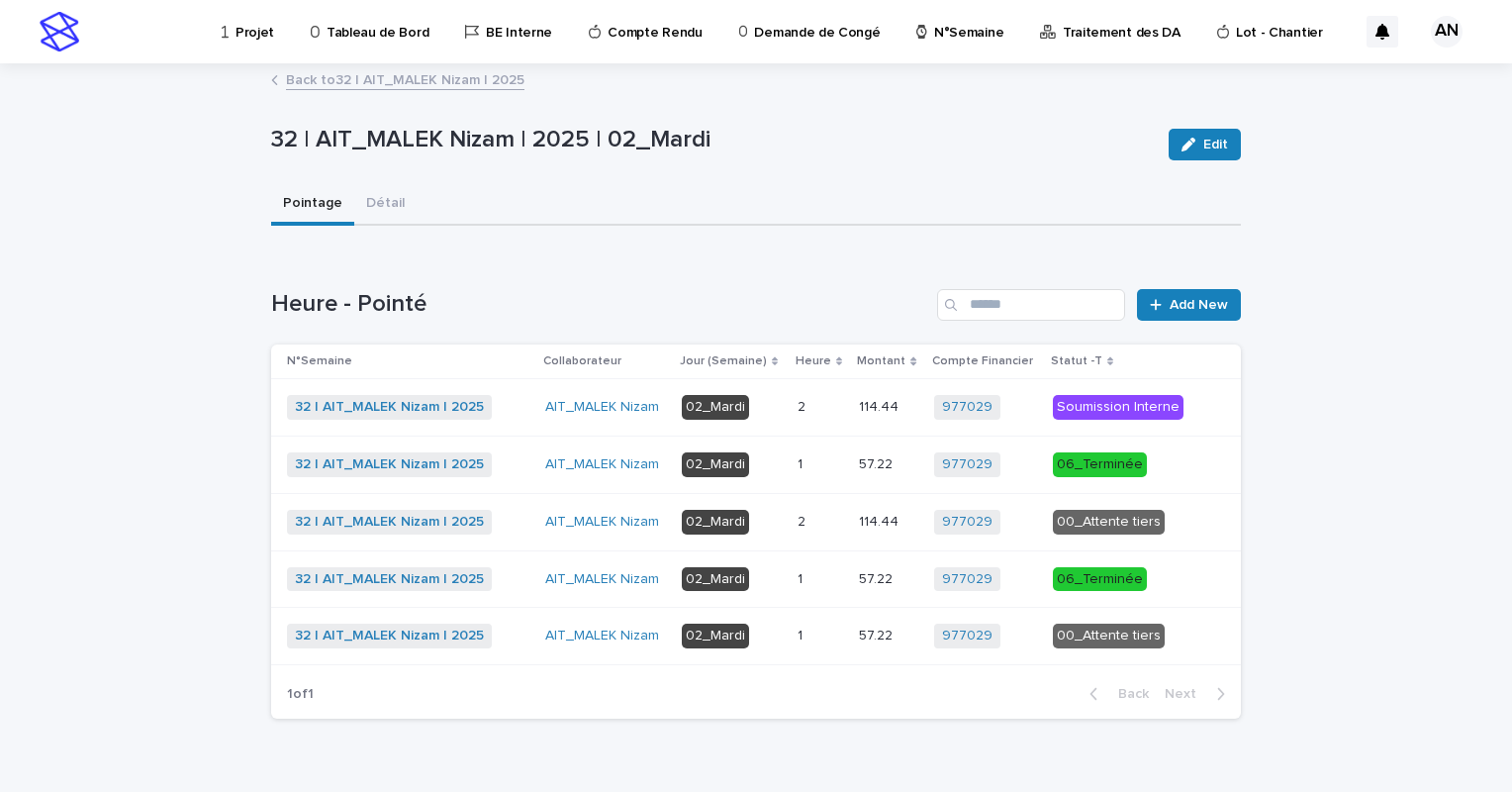 click on "1 1" at bounding box center (820, 636) 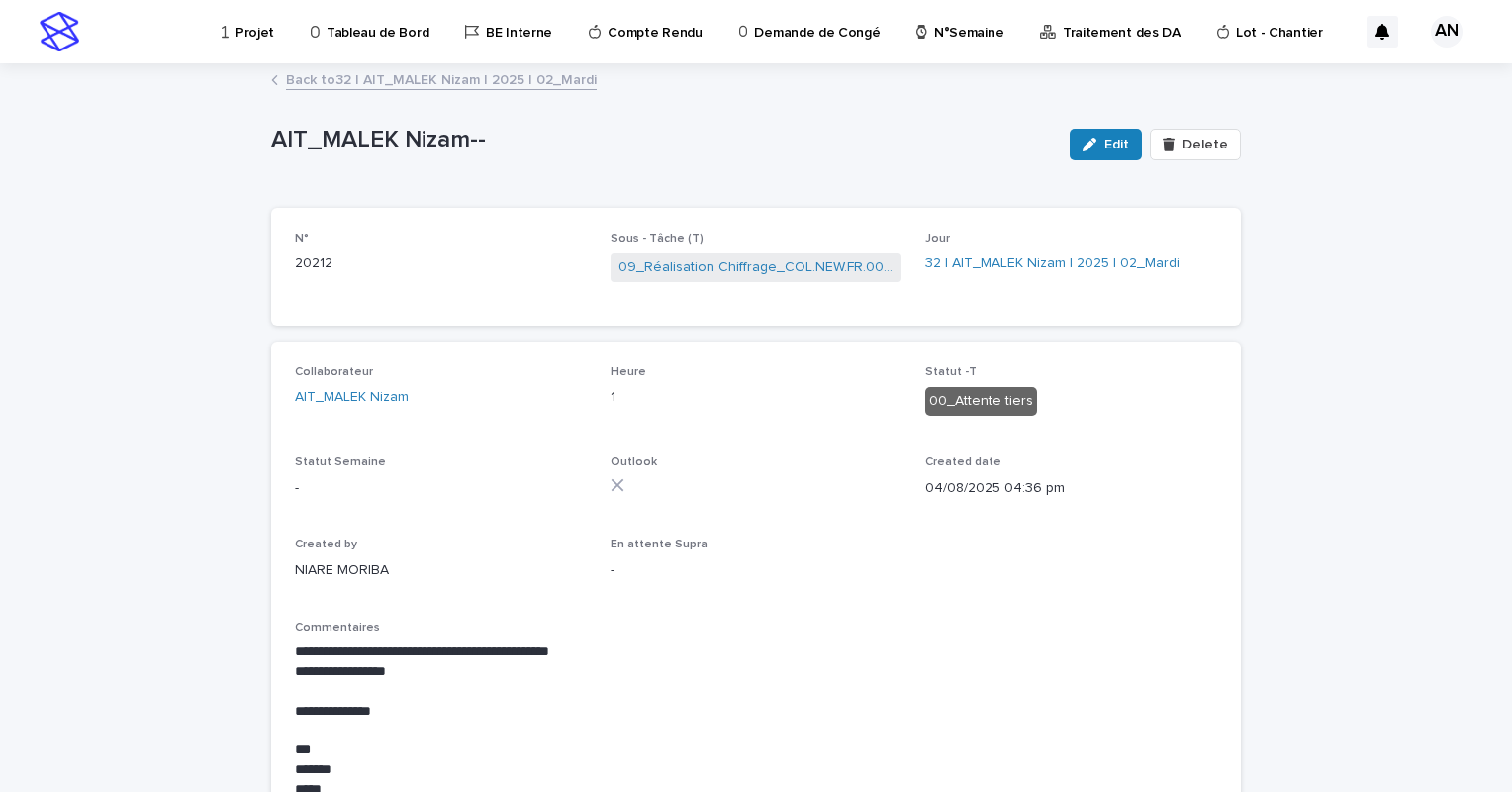 scroll, scrollTop: 297, scrollLeft: 0, axis: vertical 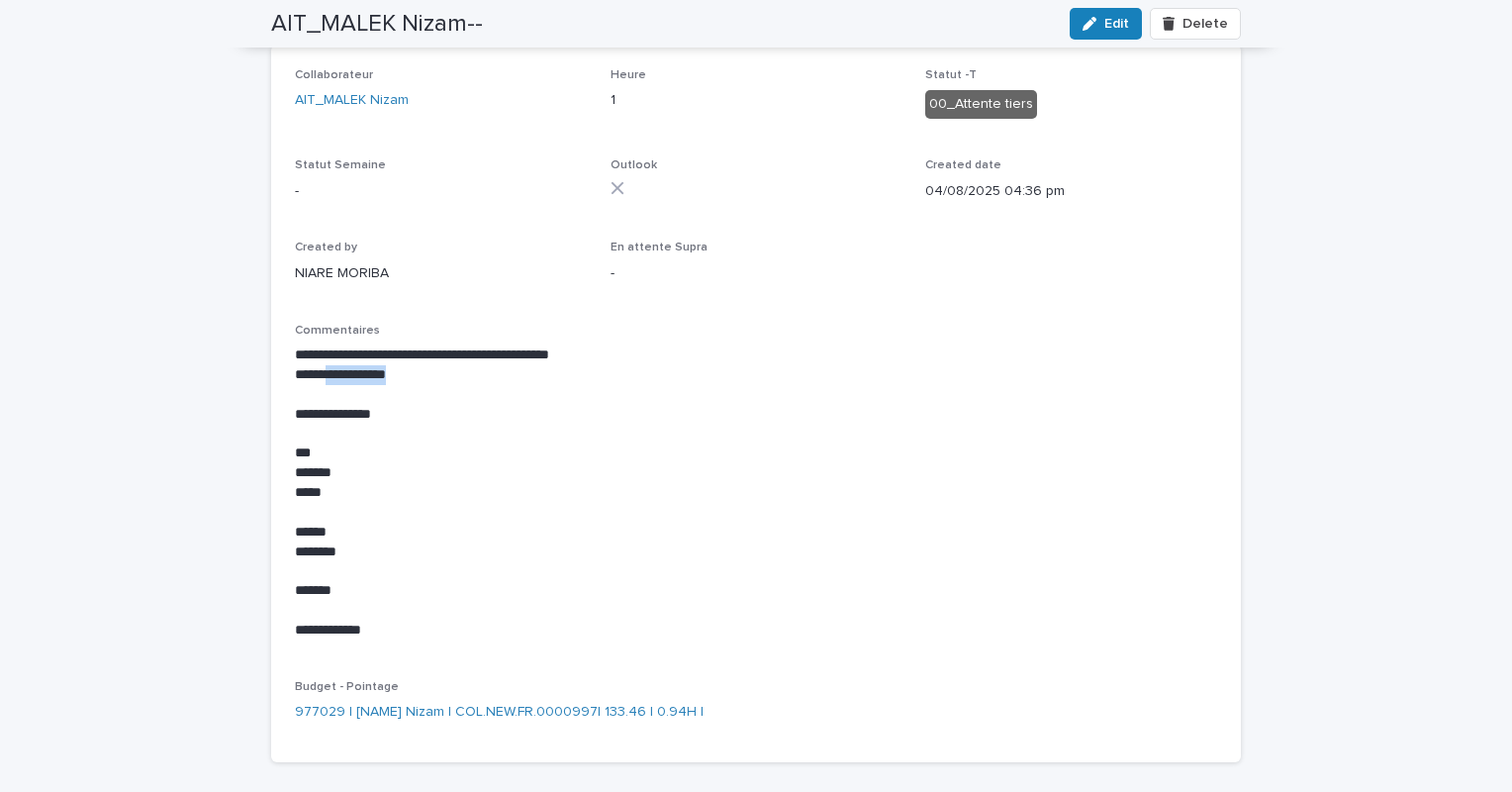drag, startPoint x: 422, startPoint y: 372, endPoint x: 327, endPoint y: 375, distance: 95.04736 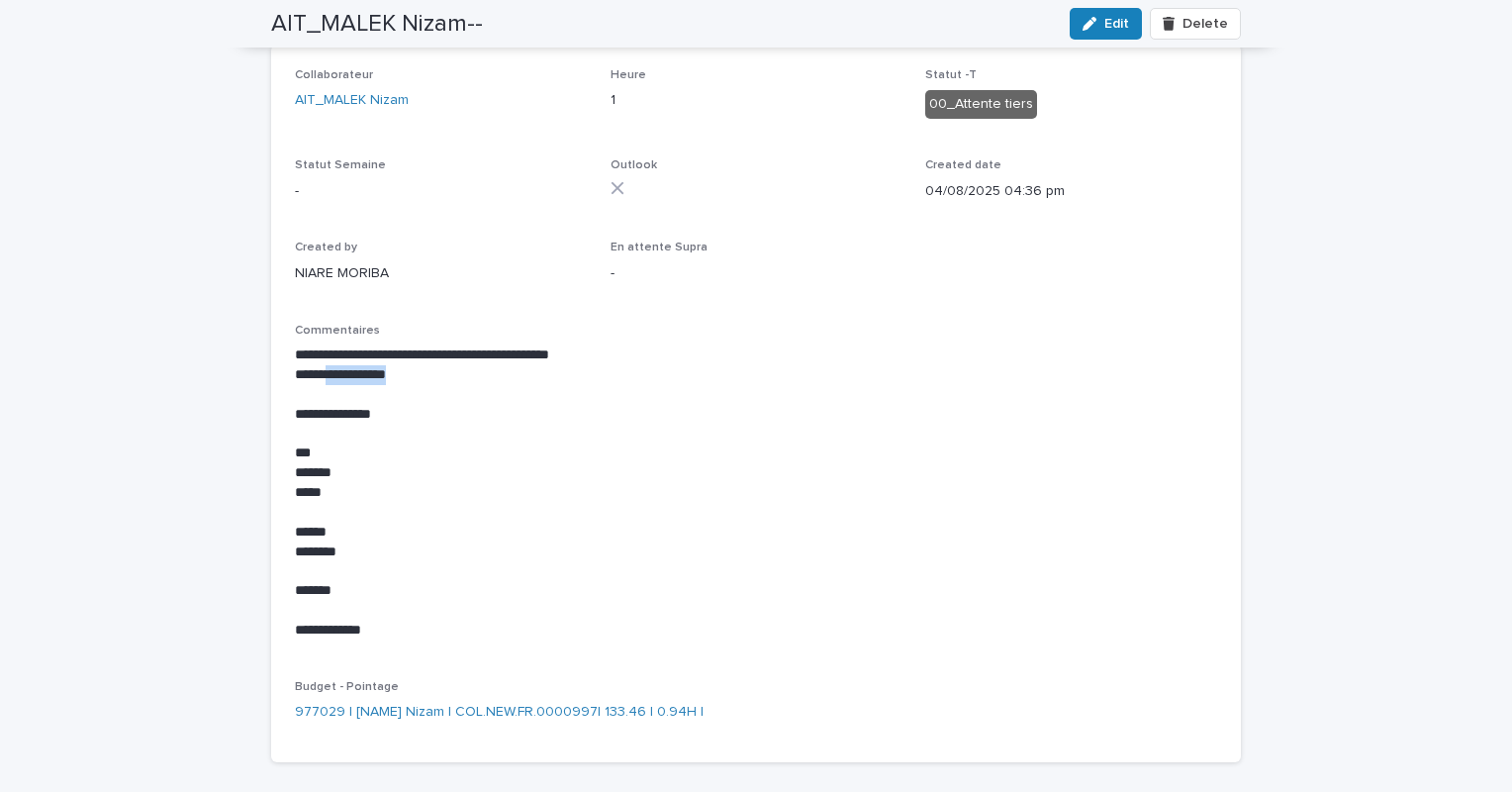 scroll, scrollTop: 0, scrollLeft: 0, axis: both 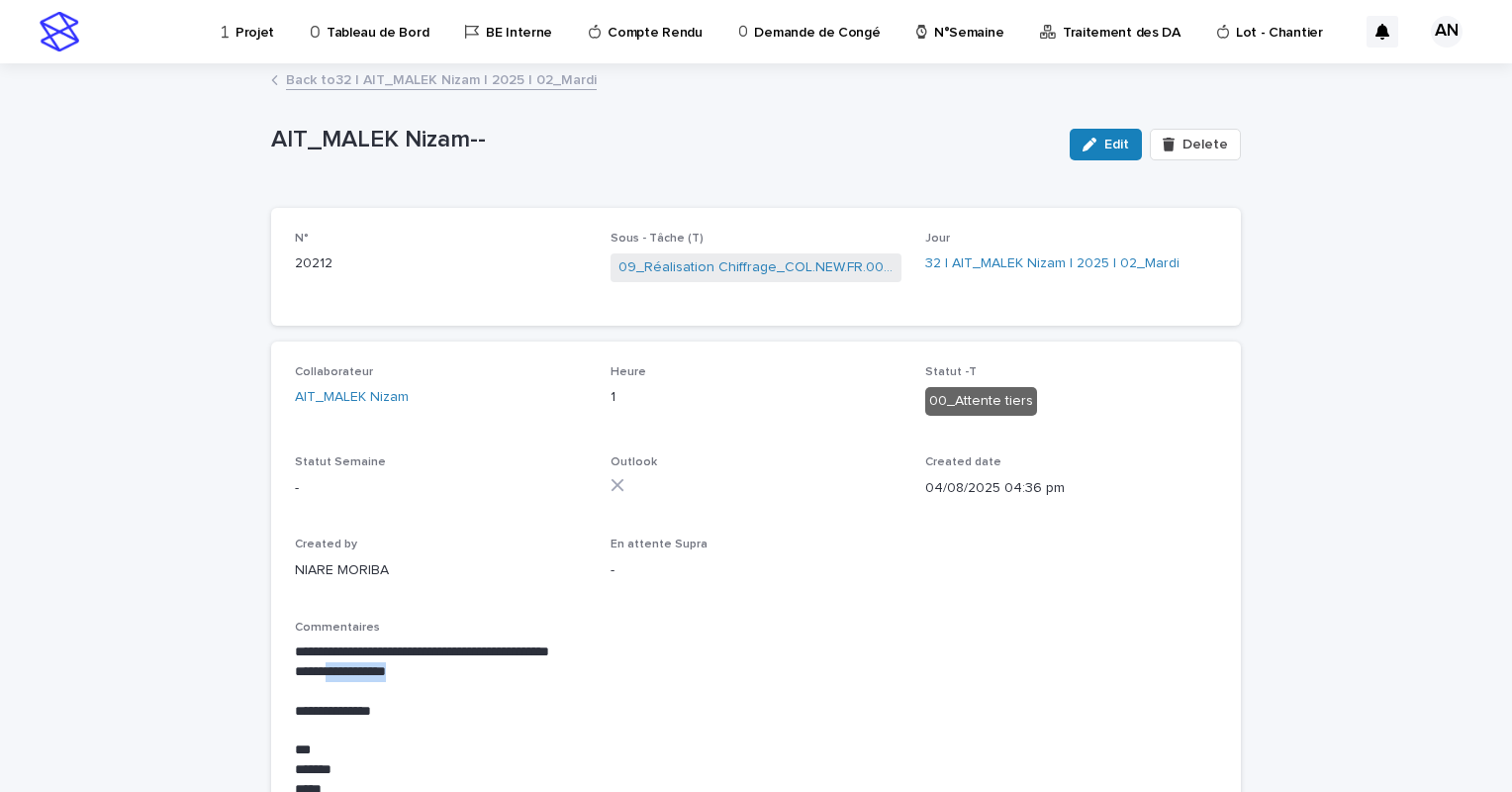 click on "Back to  32 | [NAME] Nizam | [YEAR] | 02_Mardi" at bounding box center (441, 78) 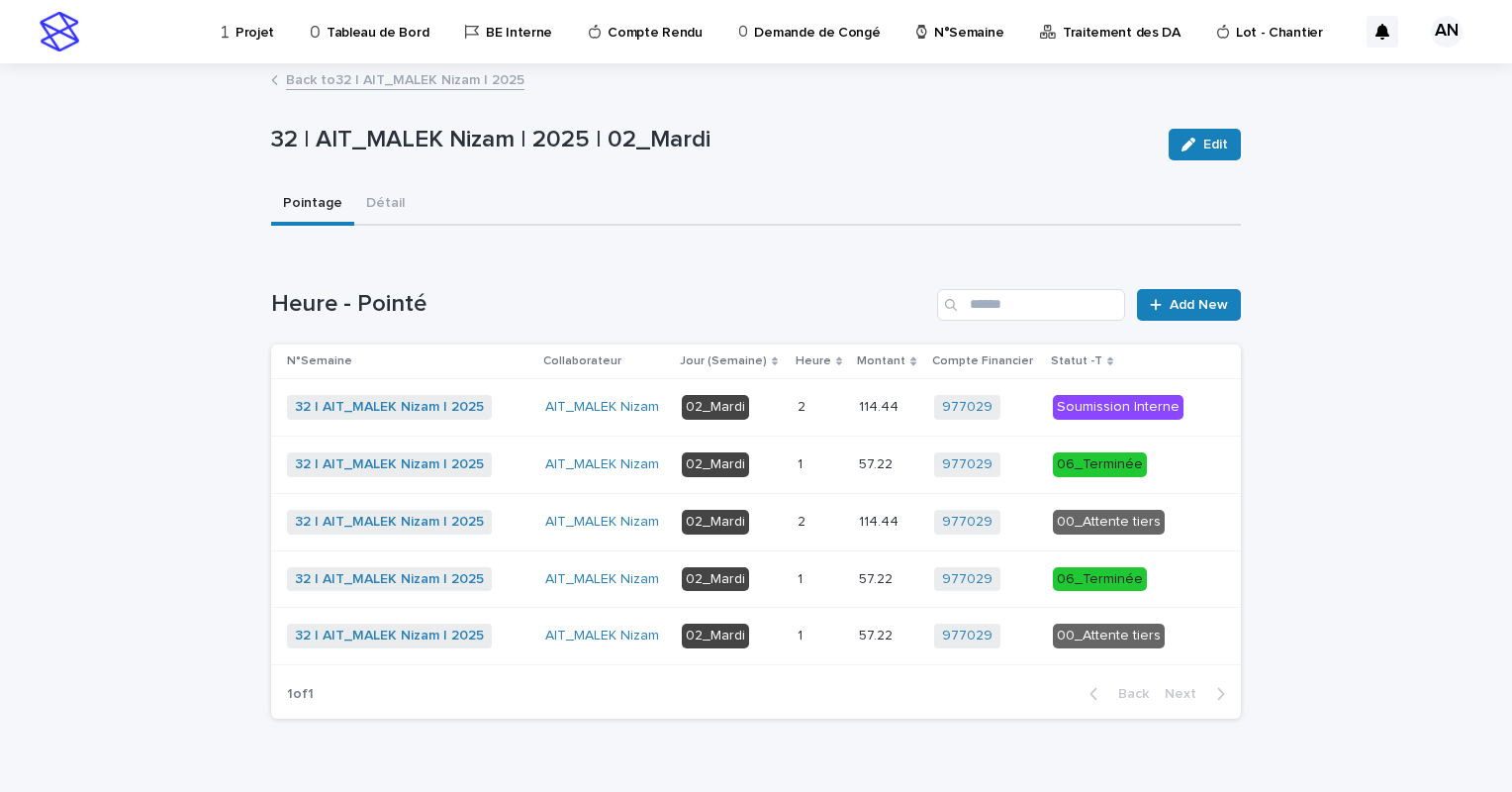 click on "Back to  32 | [NAME] Nizam | [YEAR]" at bounding box center [405, 78] 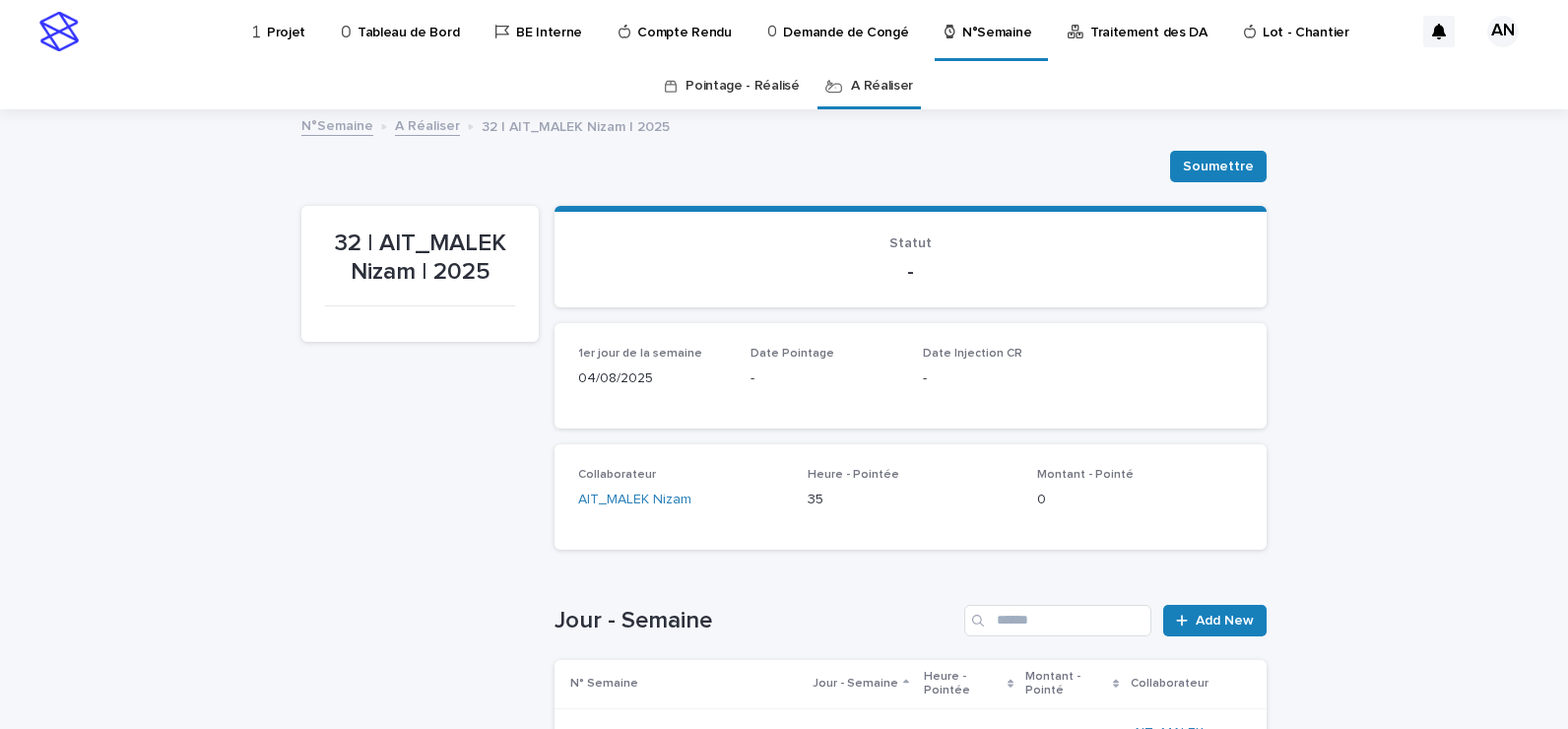 scroll, scrollTop: 493, scrollLeft: 0, axis: vertical 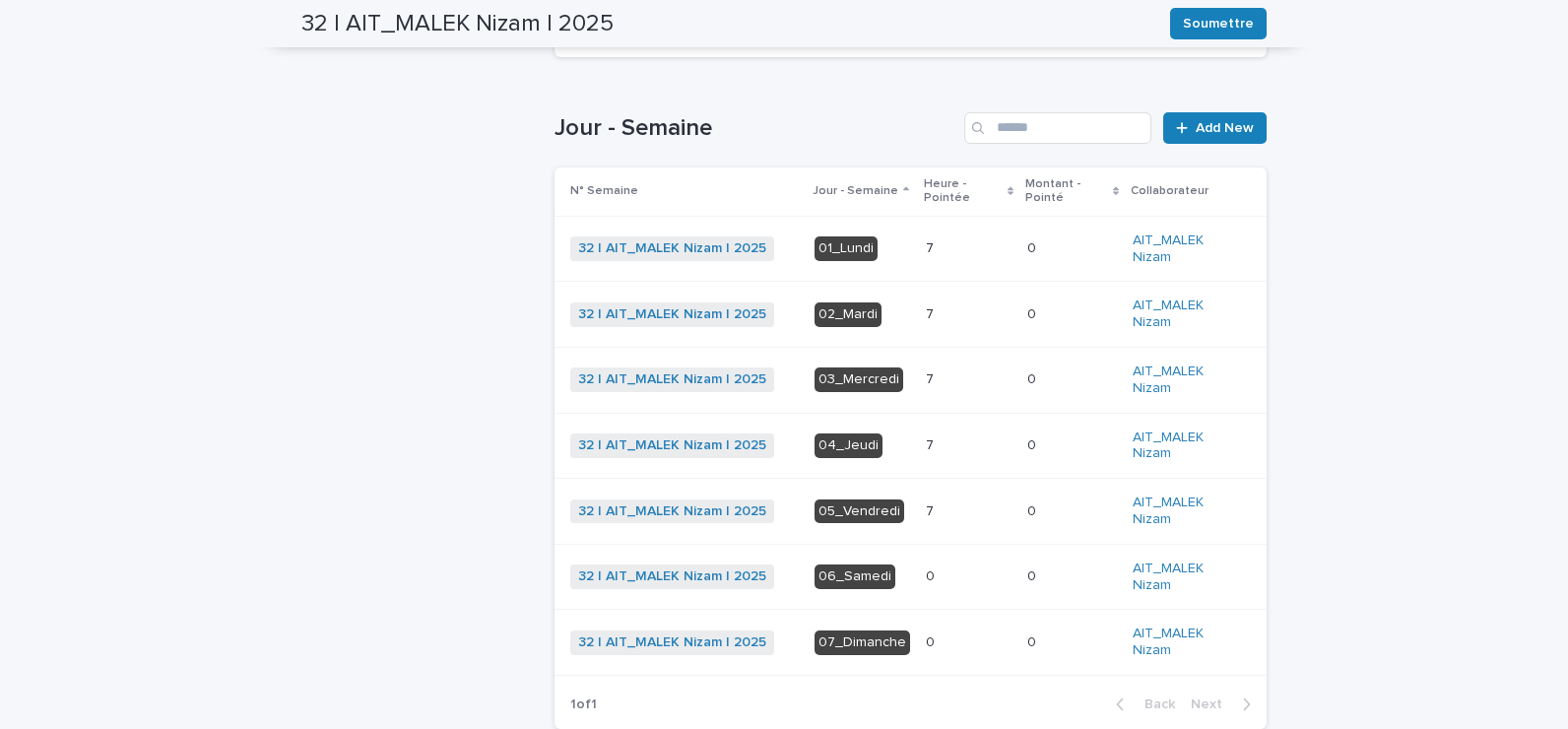 click at bounding box center (968, 445) 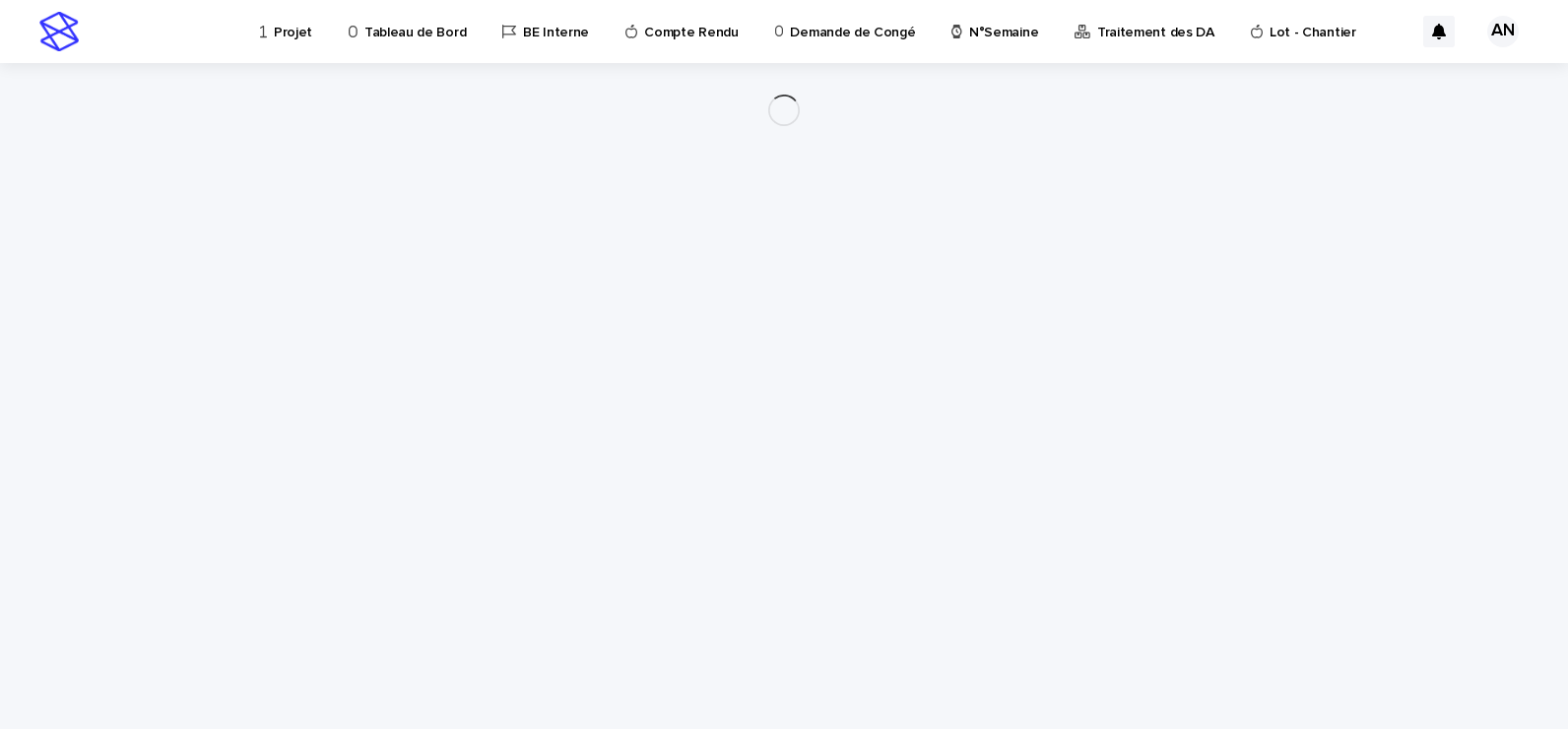 scroll, scrollTop: 0, scrollLeft: 0, axis: both 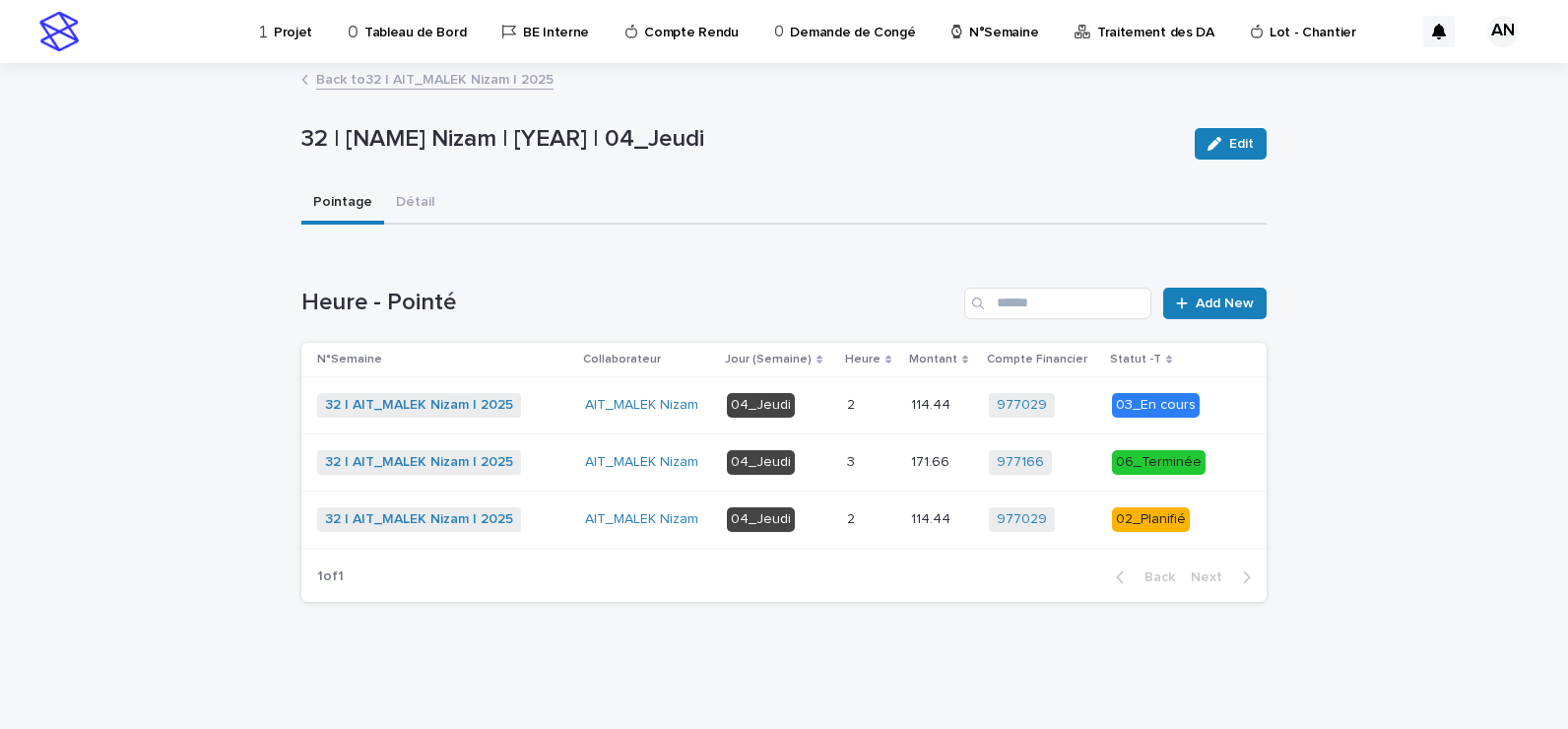click at bounding box center (871, 519) 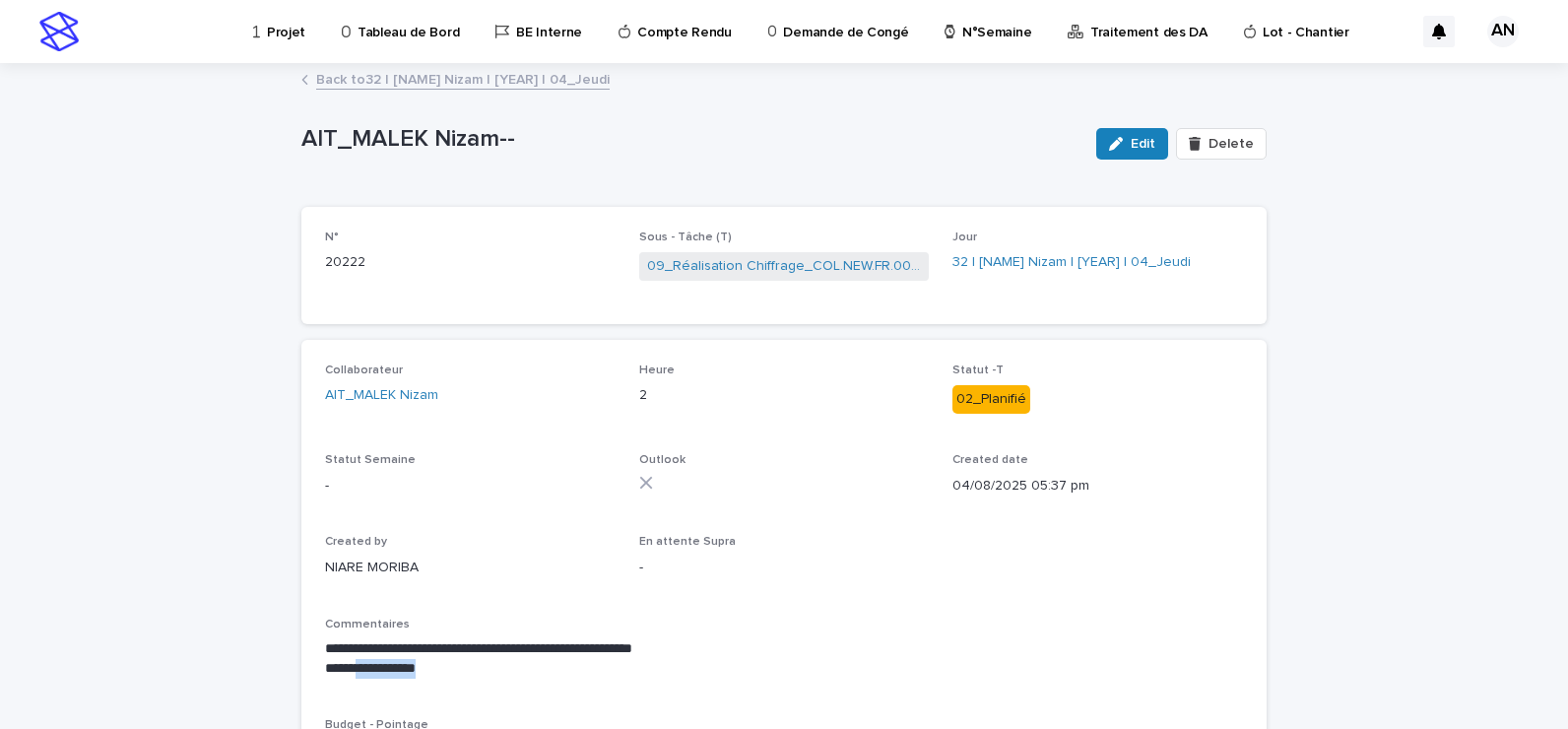 drag, startPoint x: 453, startPoint y: 666, endPoint x: 361, endPoint y: 661, distance: 92.13577 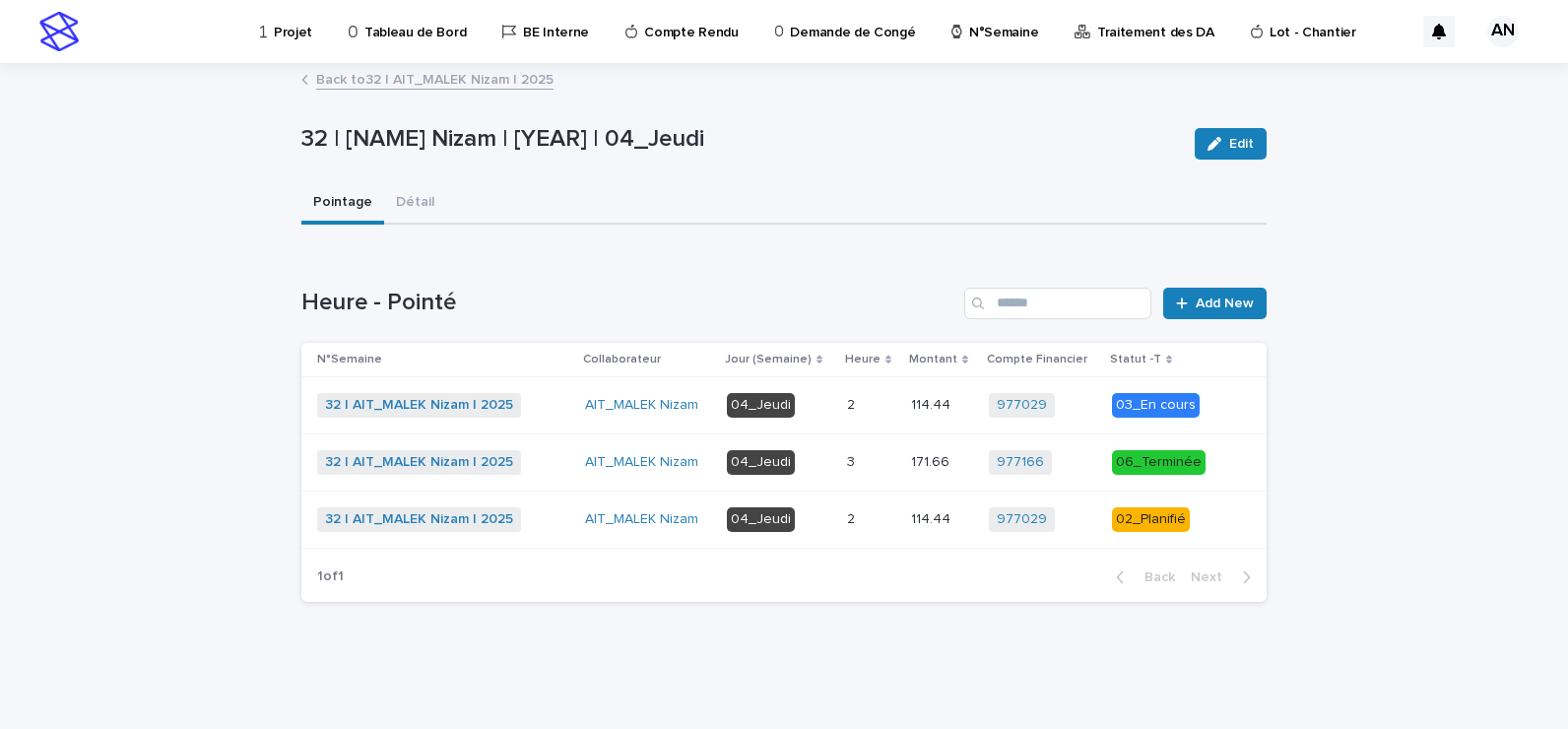 click at bounding box center [871, 405] 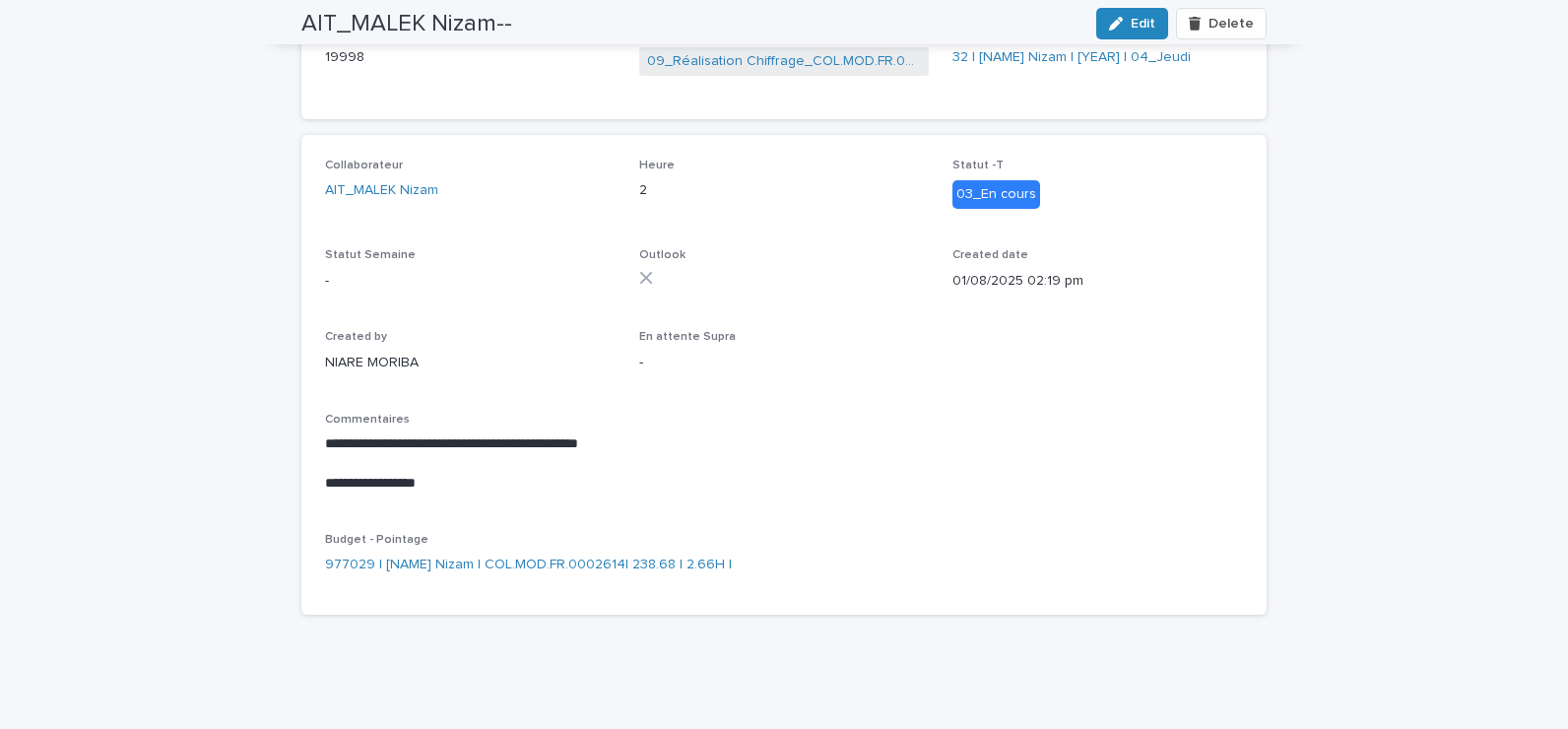 scroll, scrollTop: 0, scrollLeft: 0, axis: both 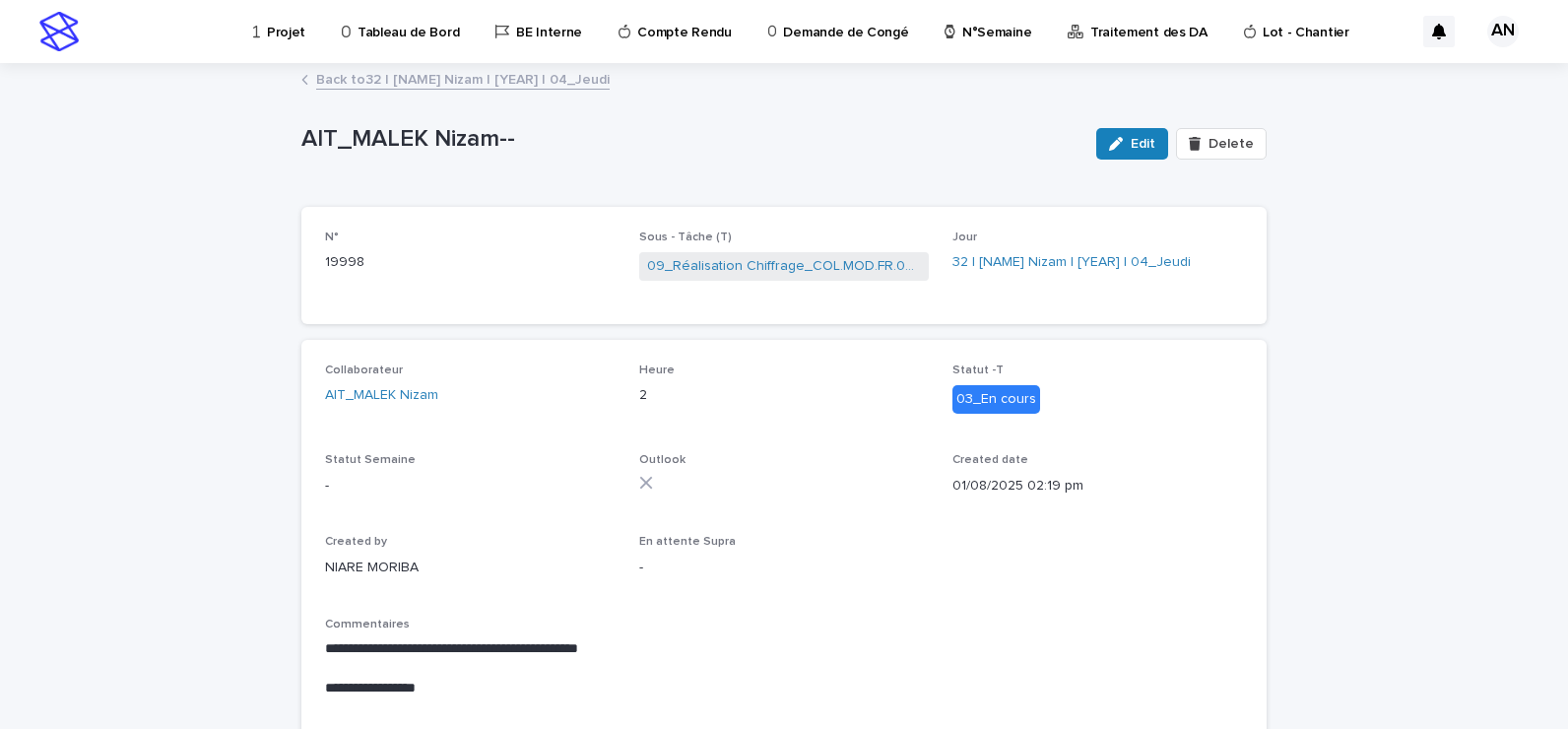 click on "Back to  32 | [NAME] Nizam | [YEAR] | 04_Jeudi" at bounding box center [463, 78] 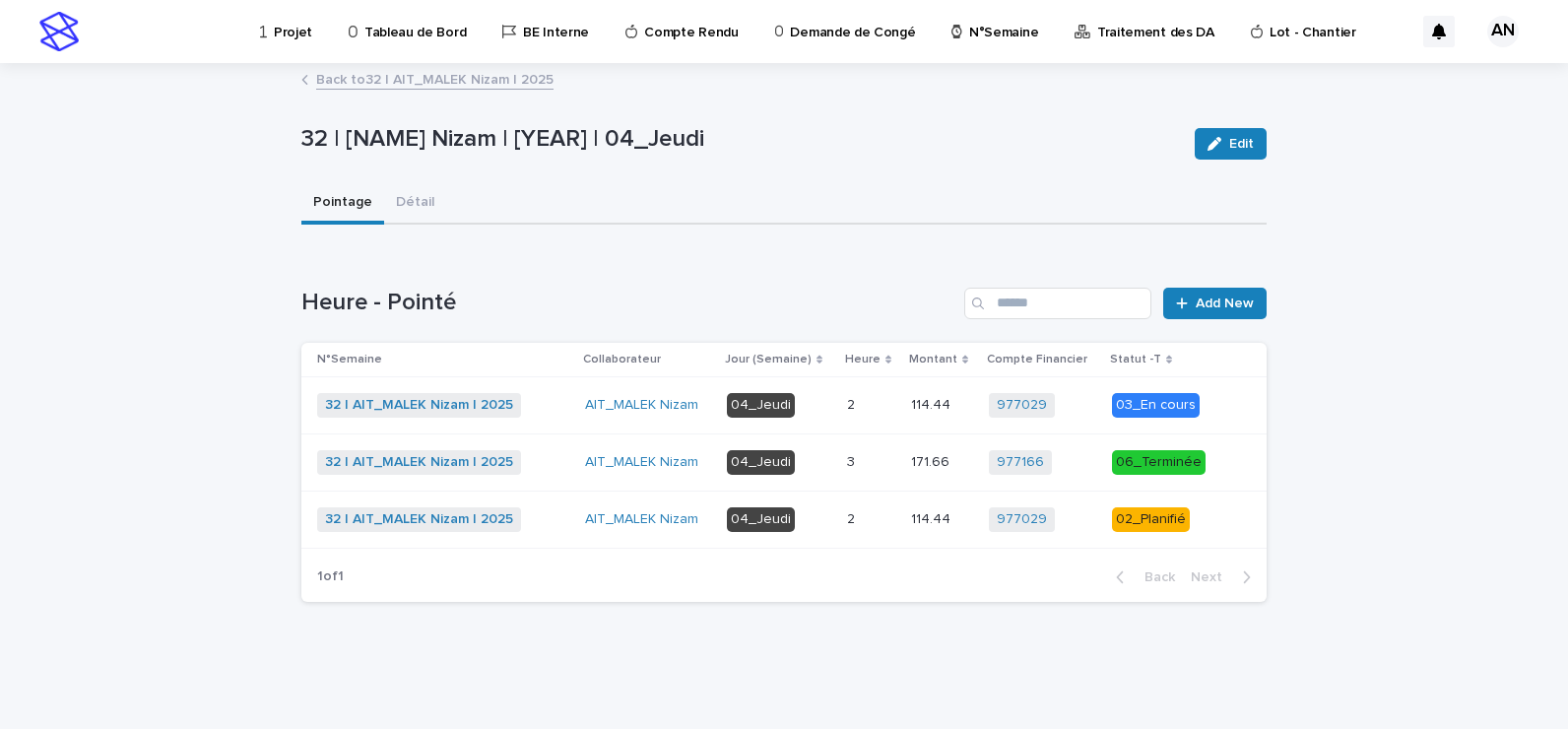 click on "Back to  32 | [NAME] Nizam | [YEAR]" at bounding box center (434, 78) 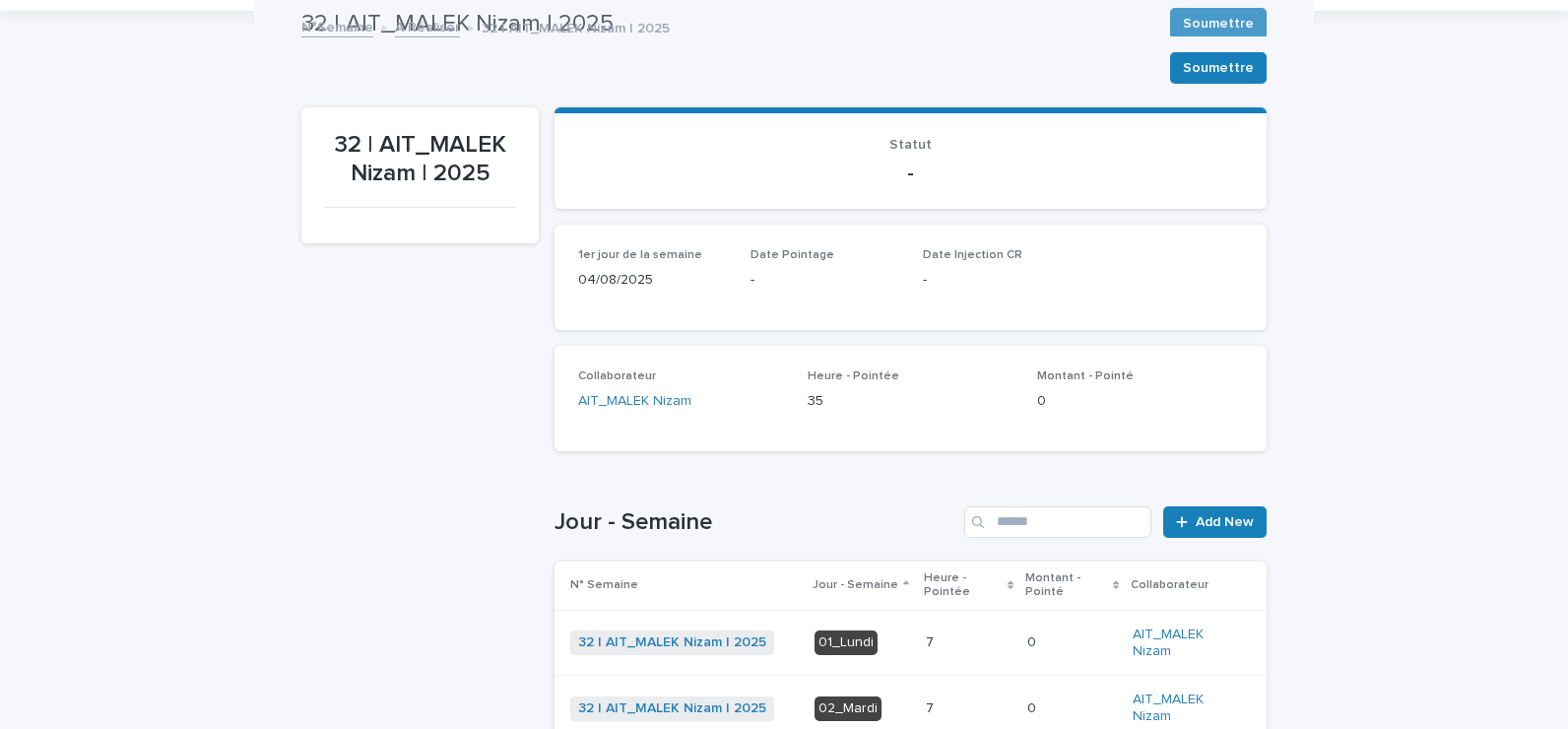 scroll, scrollTop: 0, scrollLeft: 0, axis: both 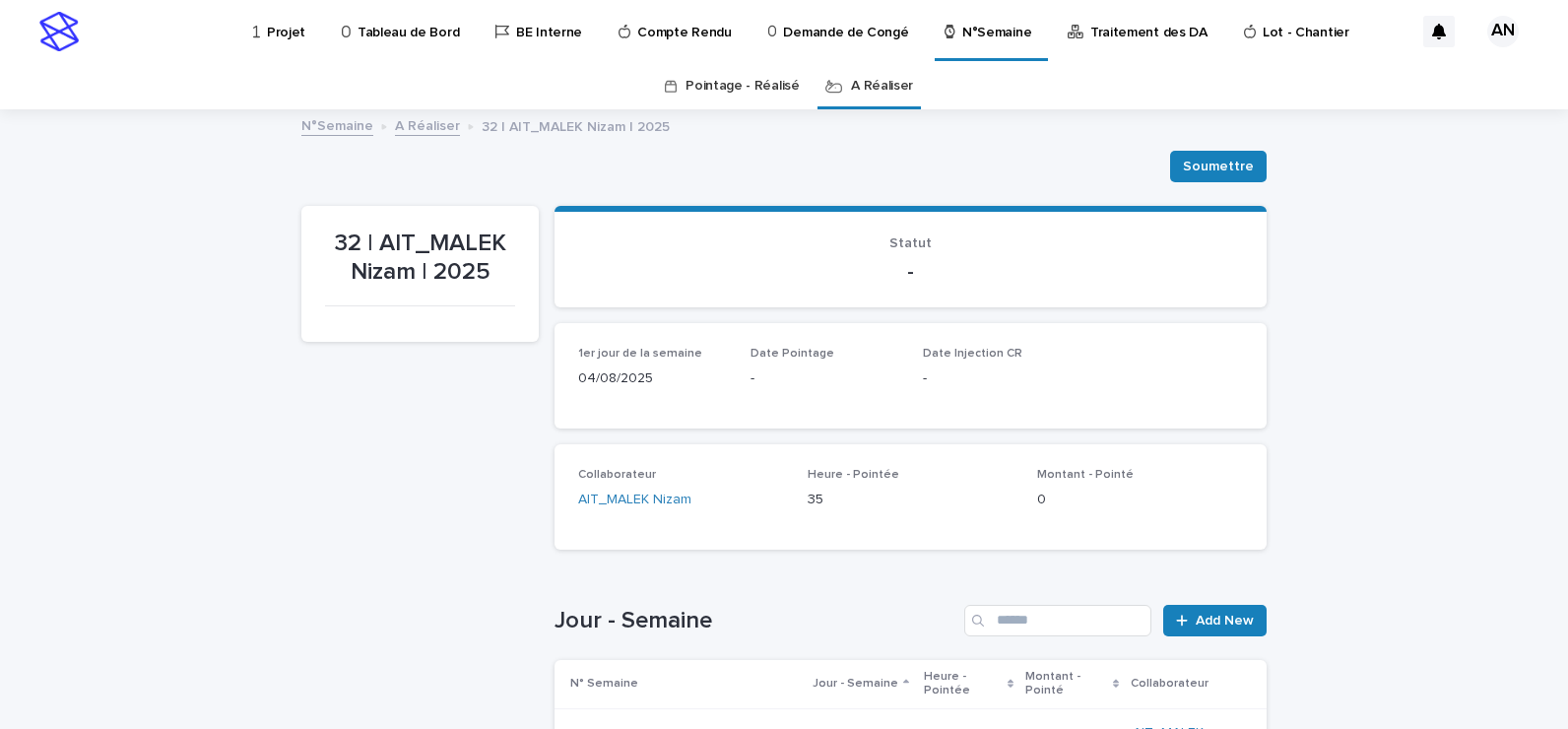 click on "A Réaliser" at bounding box center [882, 86] 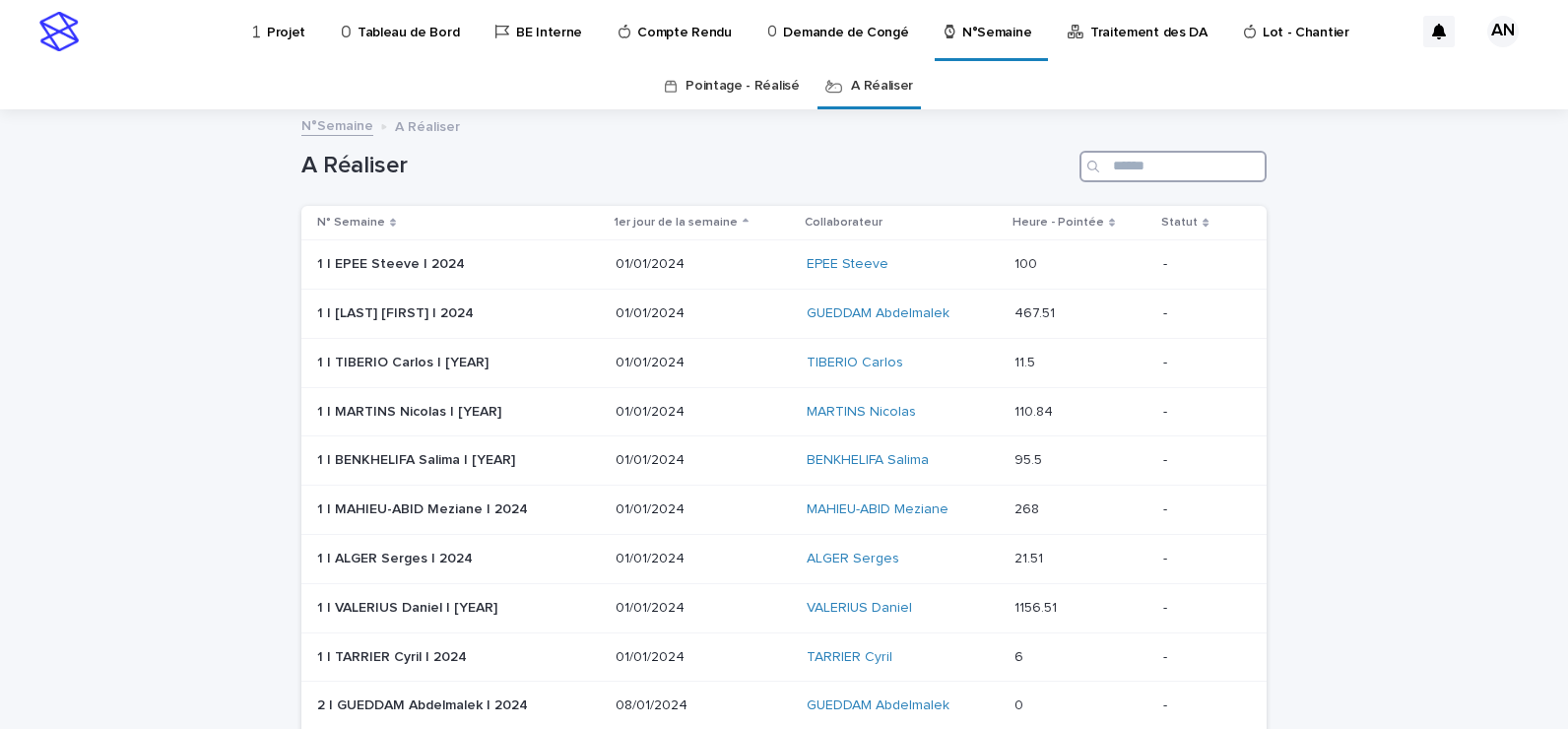 click at bounding box center [1173, 166] 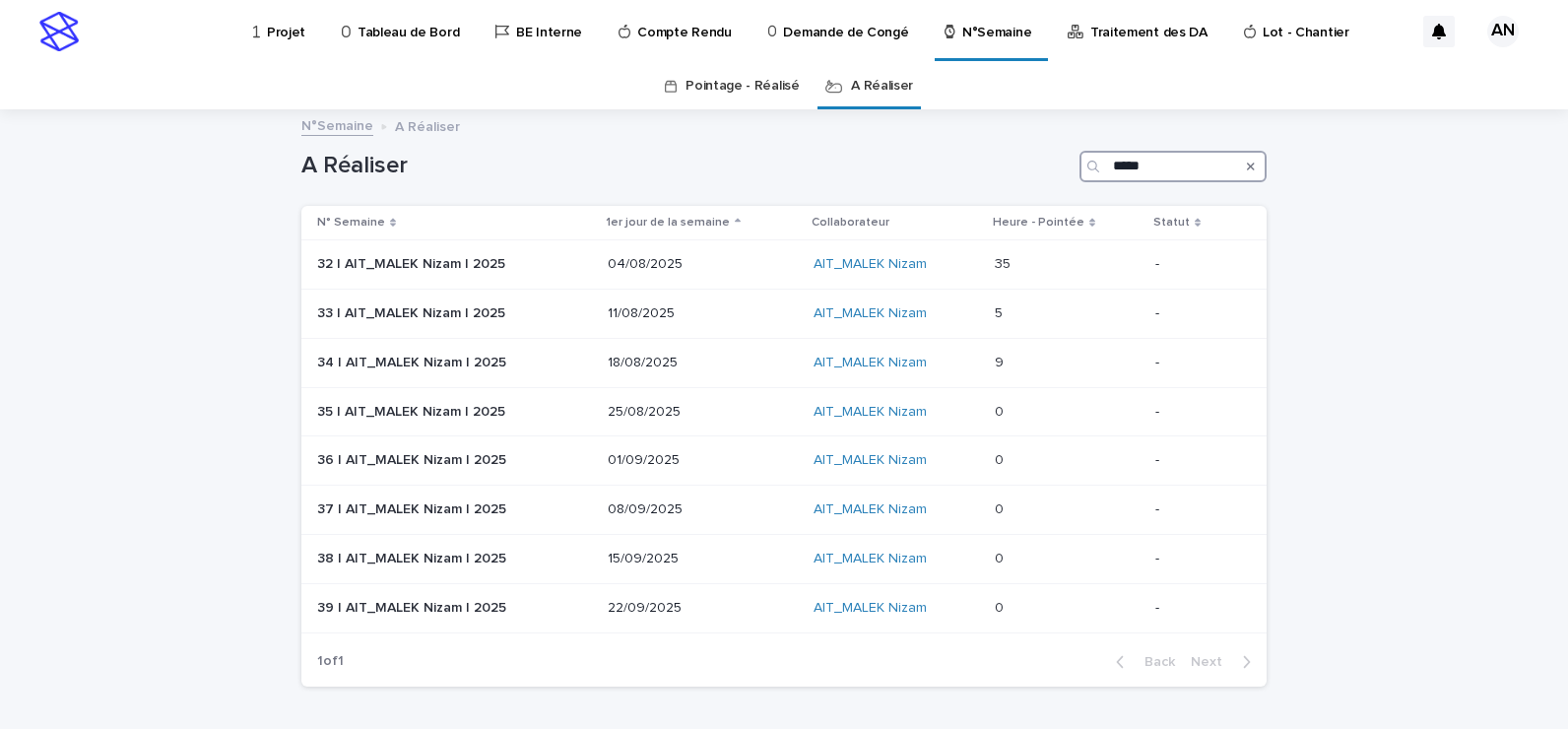 type on "*****" 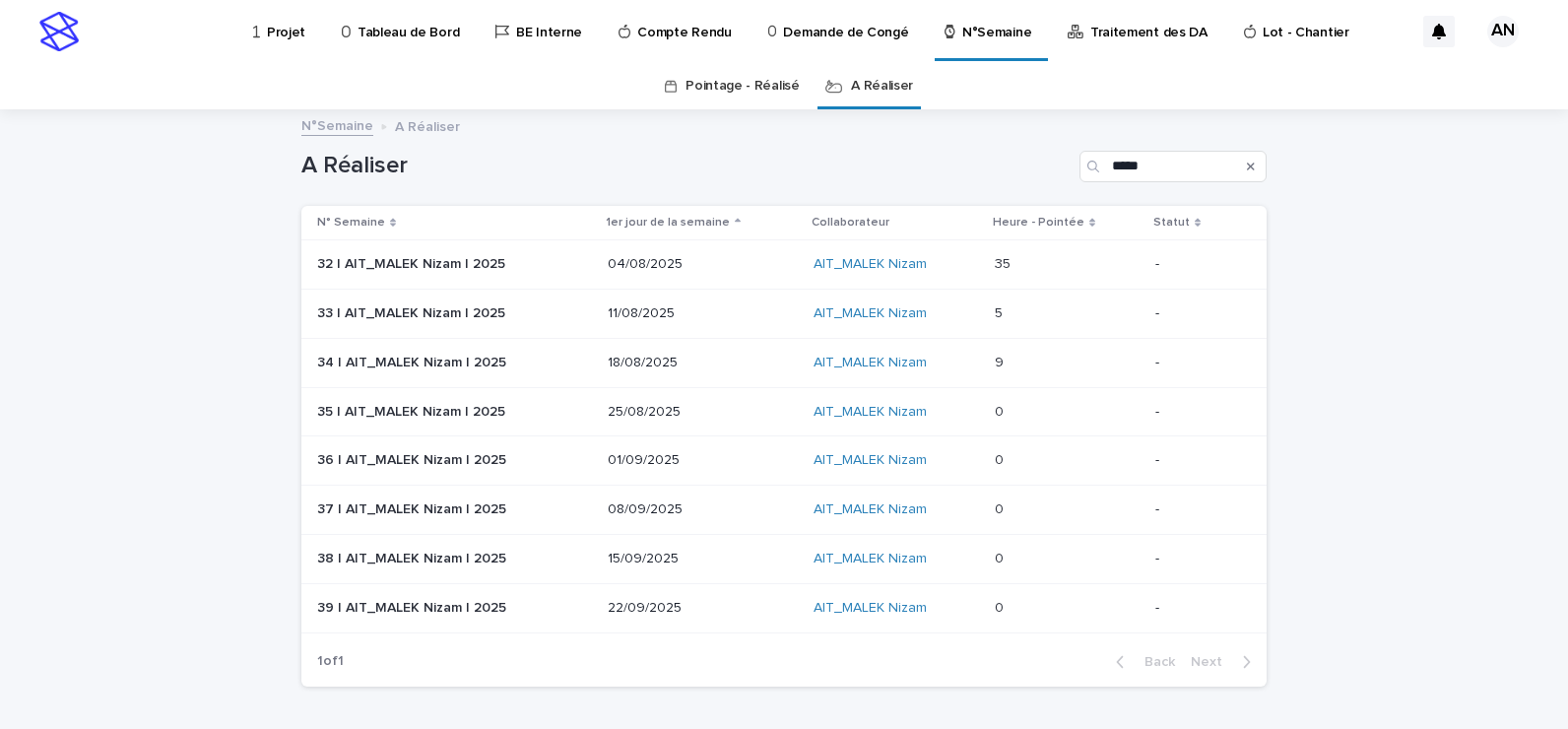 click at bounding box center (1067, 313) 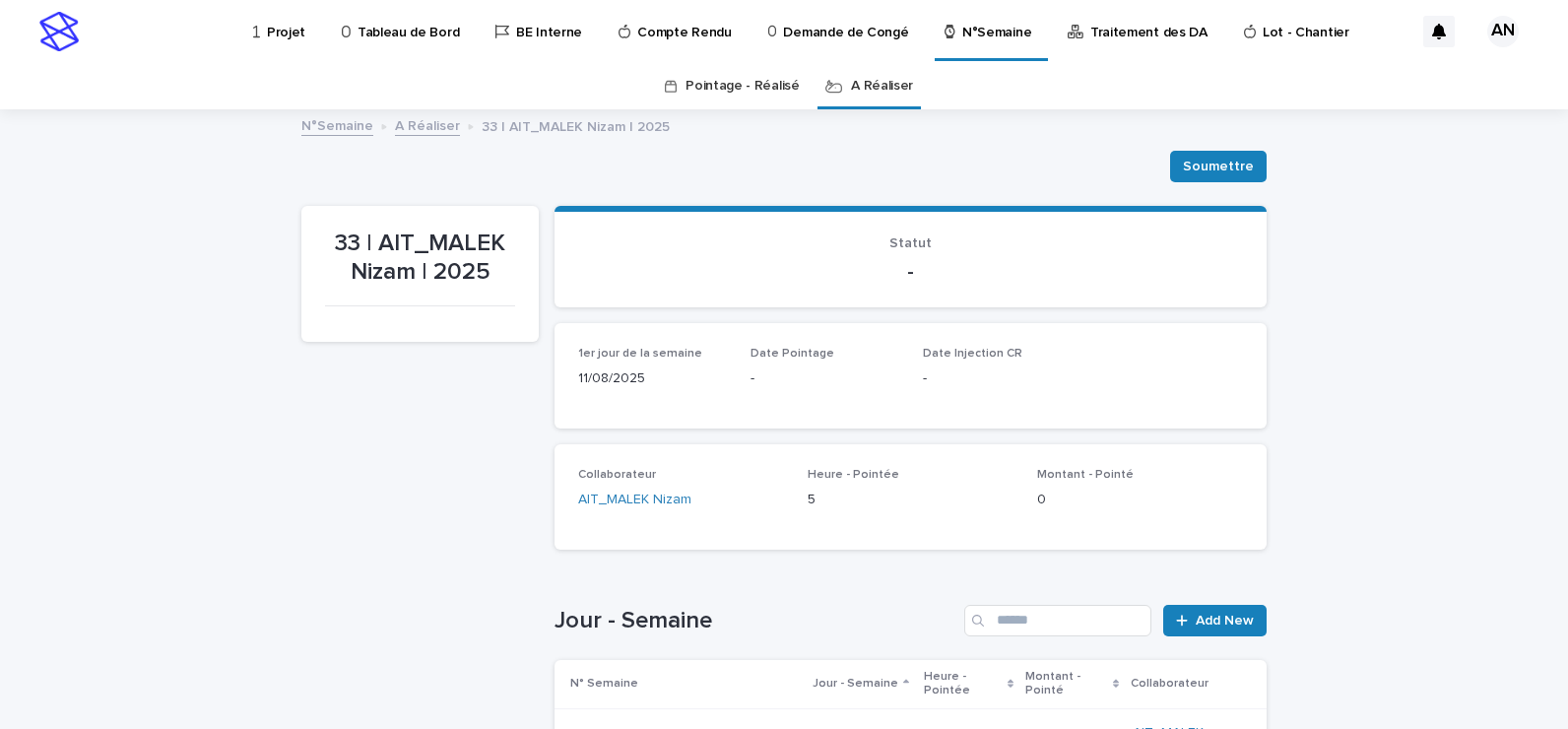scroll, scrollTop: 394, scrollLeft: 0, axis: vertical 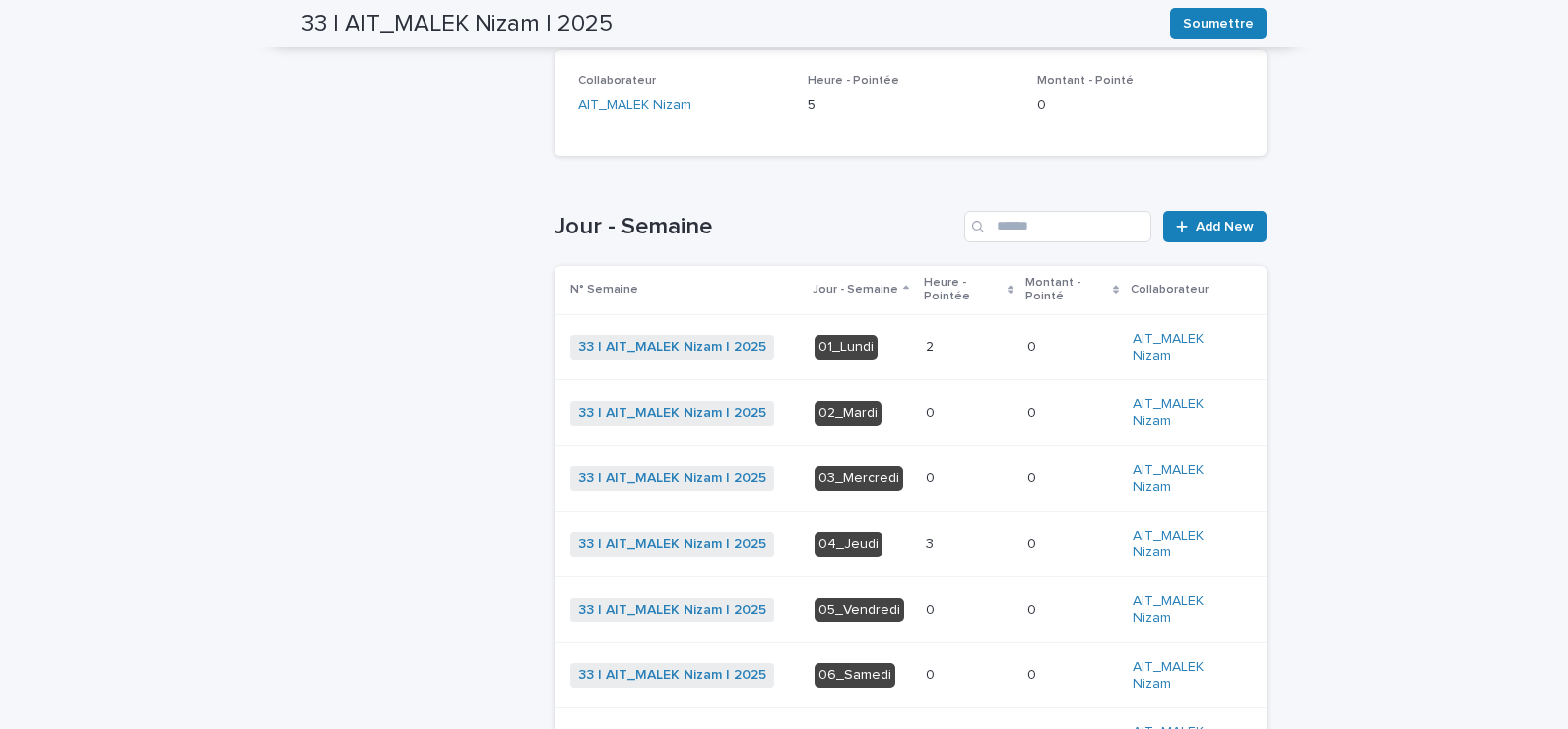 click on "0 0" at bounding box center [968, 478] 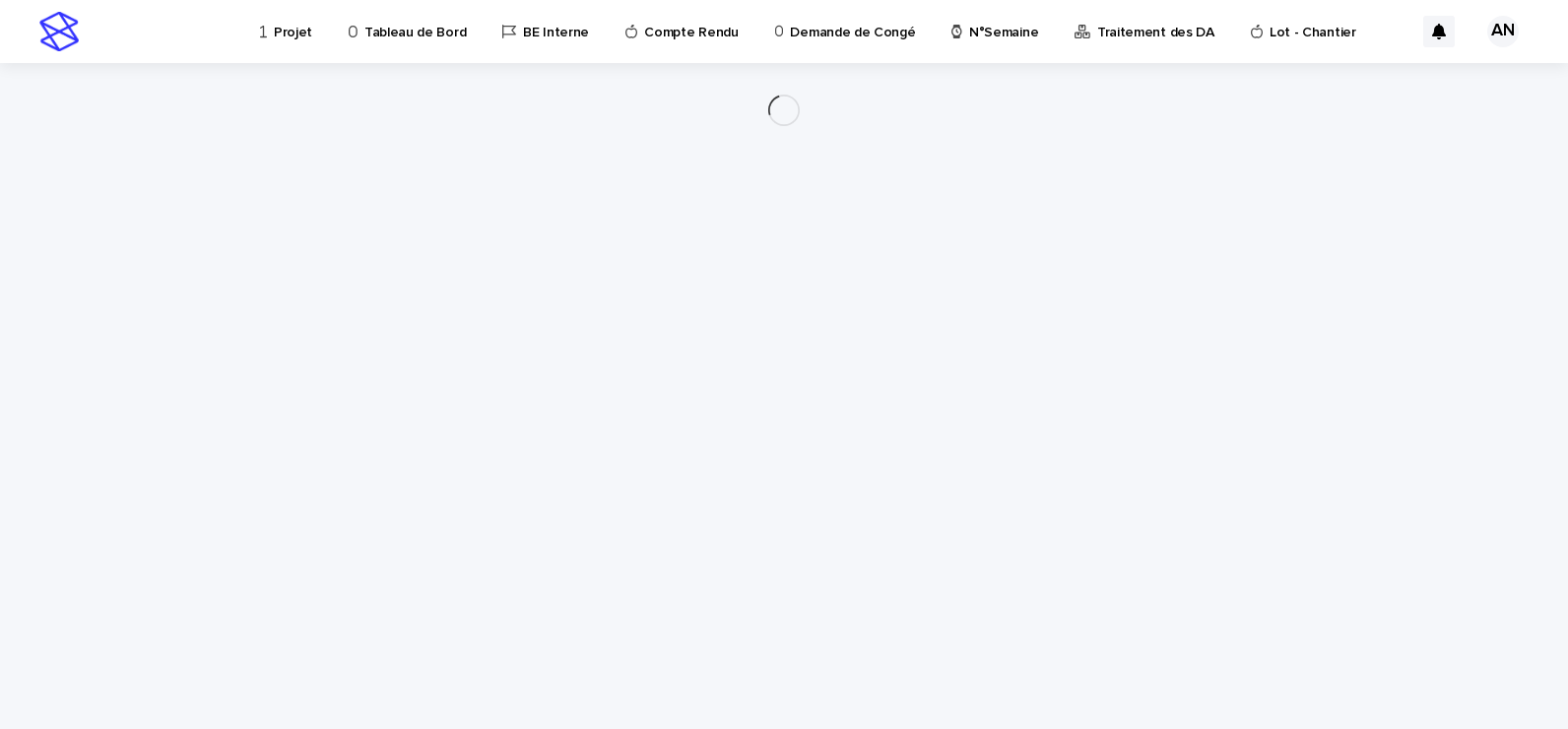 scroll, scrollTop: 0, scrollLeft: 0, axis: both 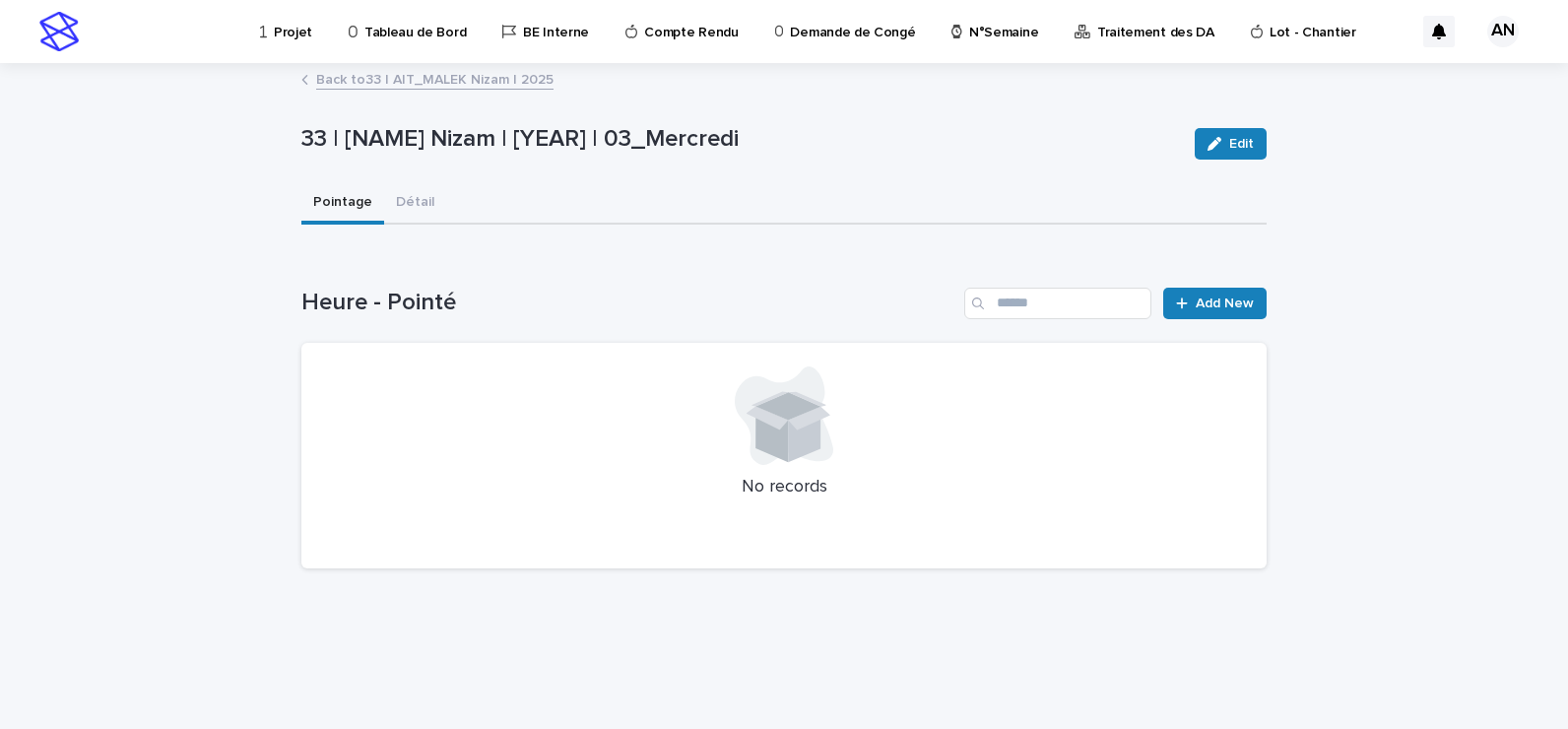 click on "Back to  33 | [NAME] Nizam | [YEAR]" at bounding box center (434, 78) 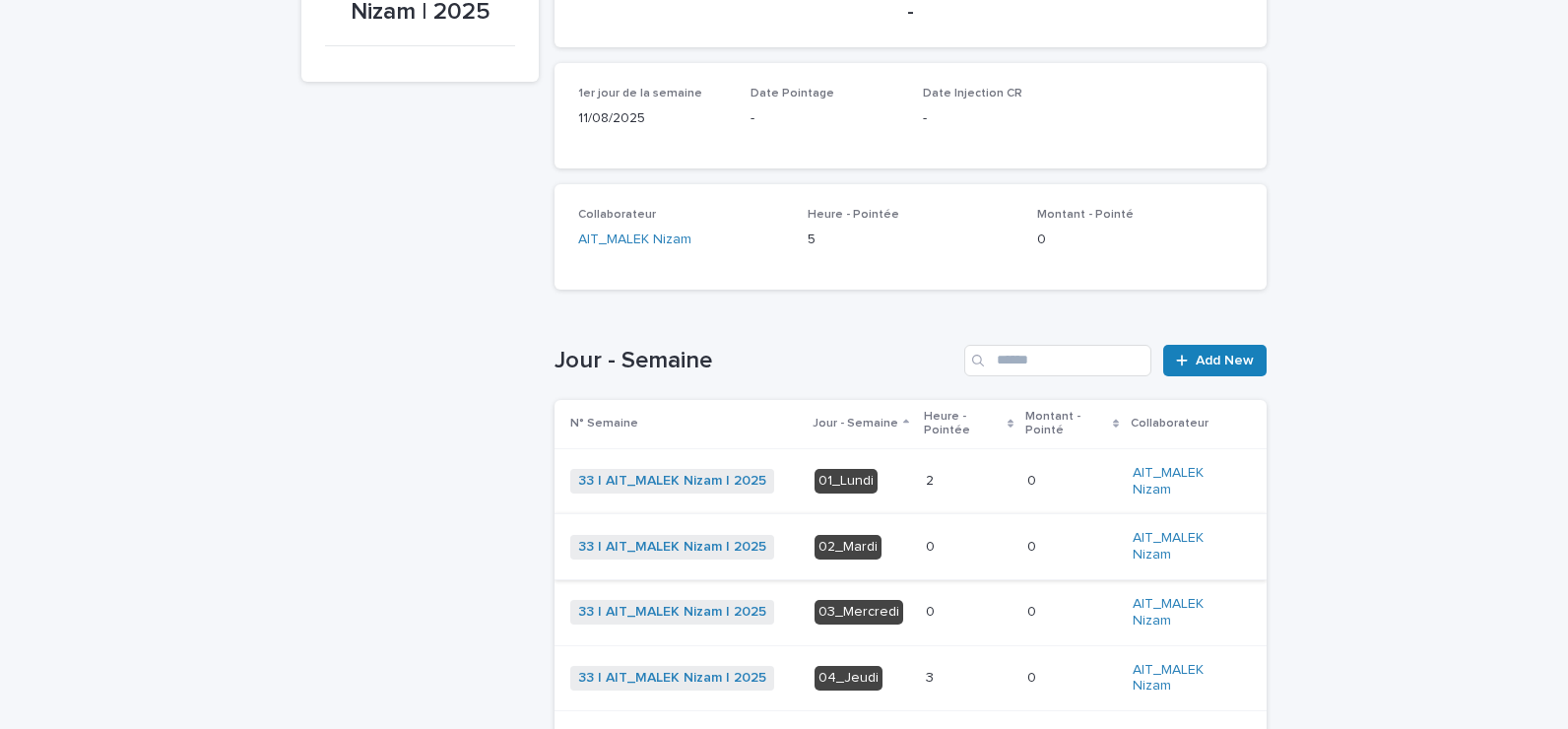 scroll, scrollTop: 359, scrollLeft: 0, axis: vertical 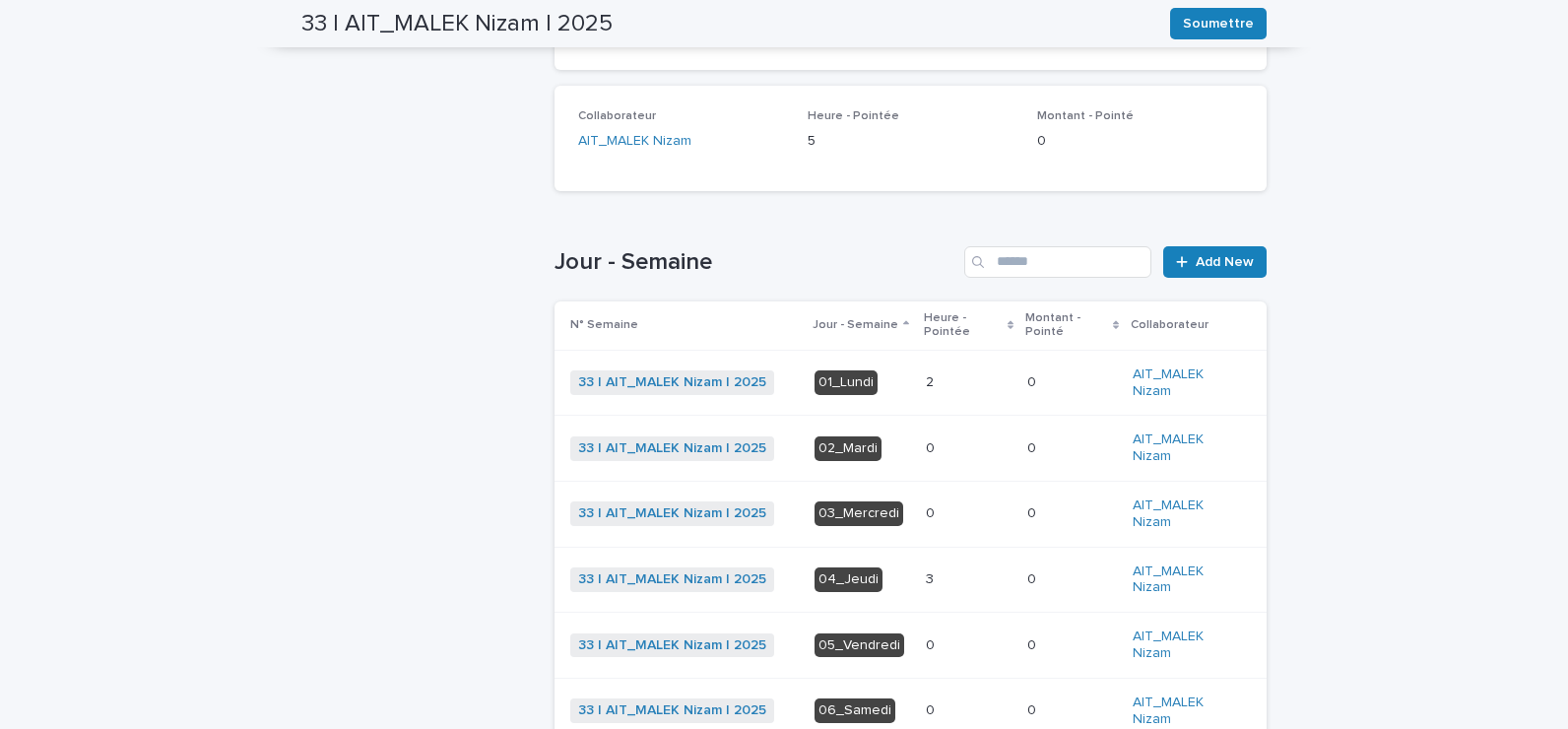 click at bounding box center (968, 579) 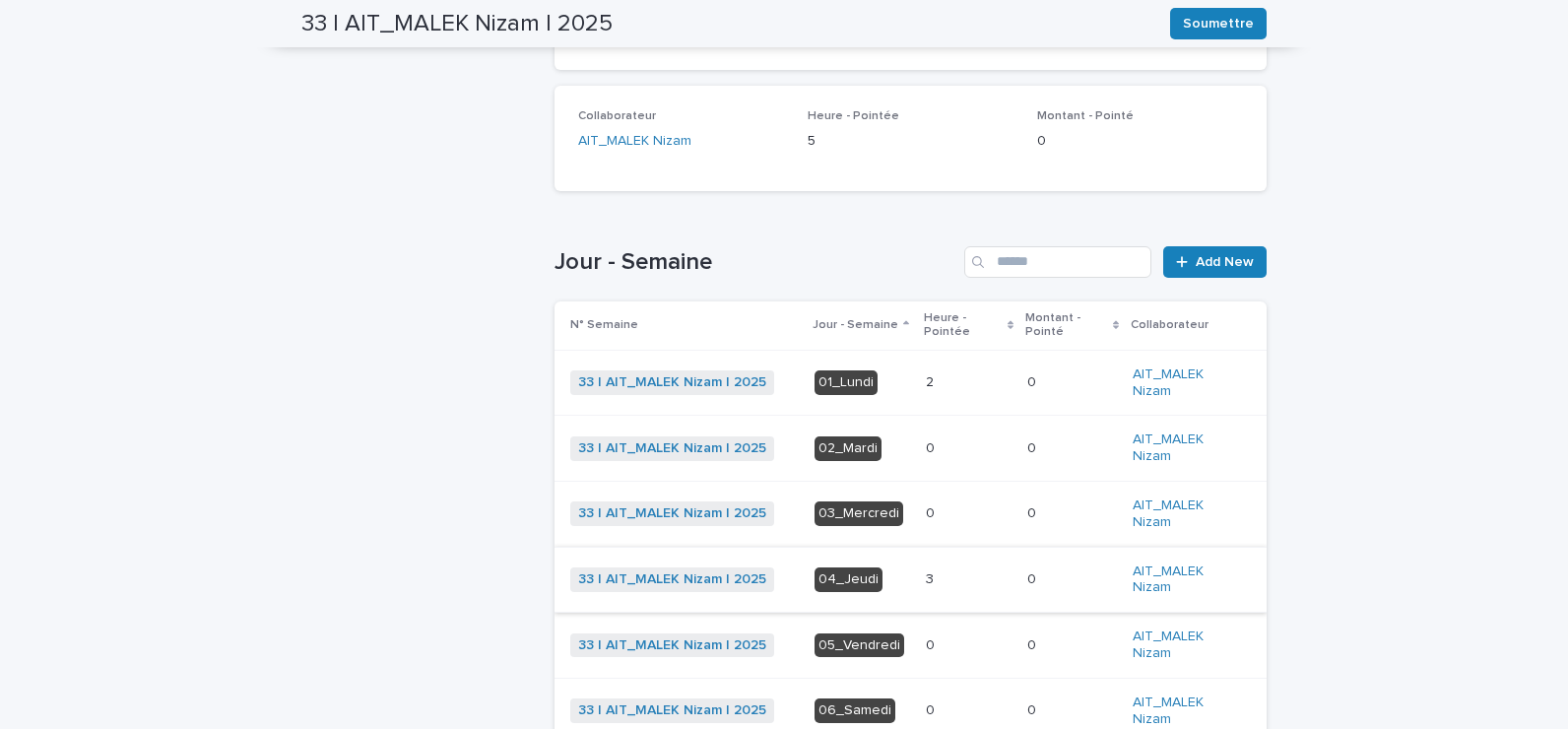 scroll, scrollTop: 0, scrollLeft: 0, axis: both 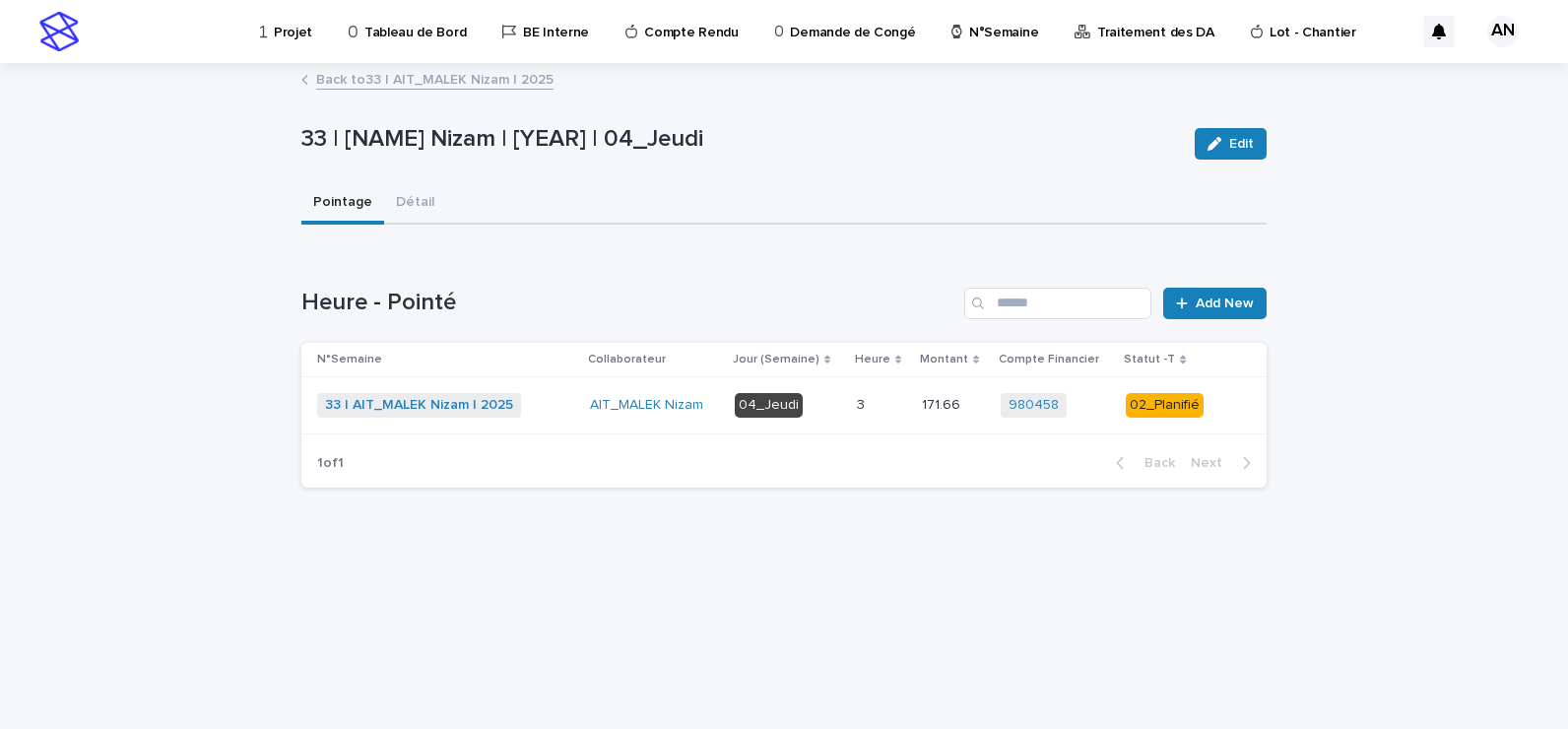 click on "04_Jeudi" at bounding box center (788, 405) 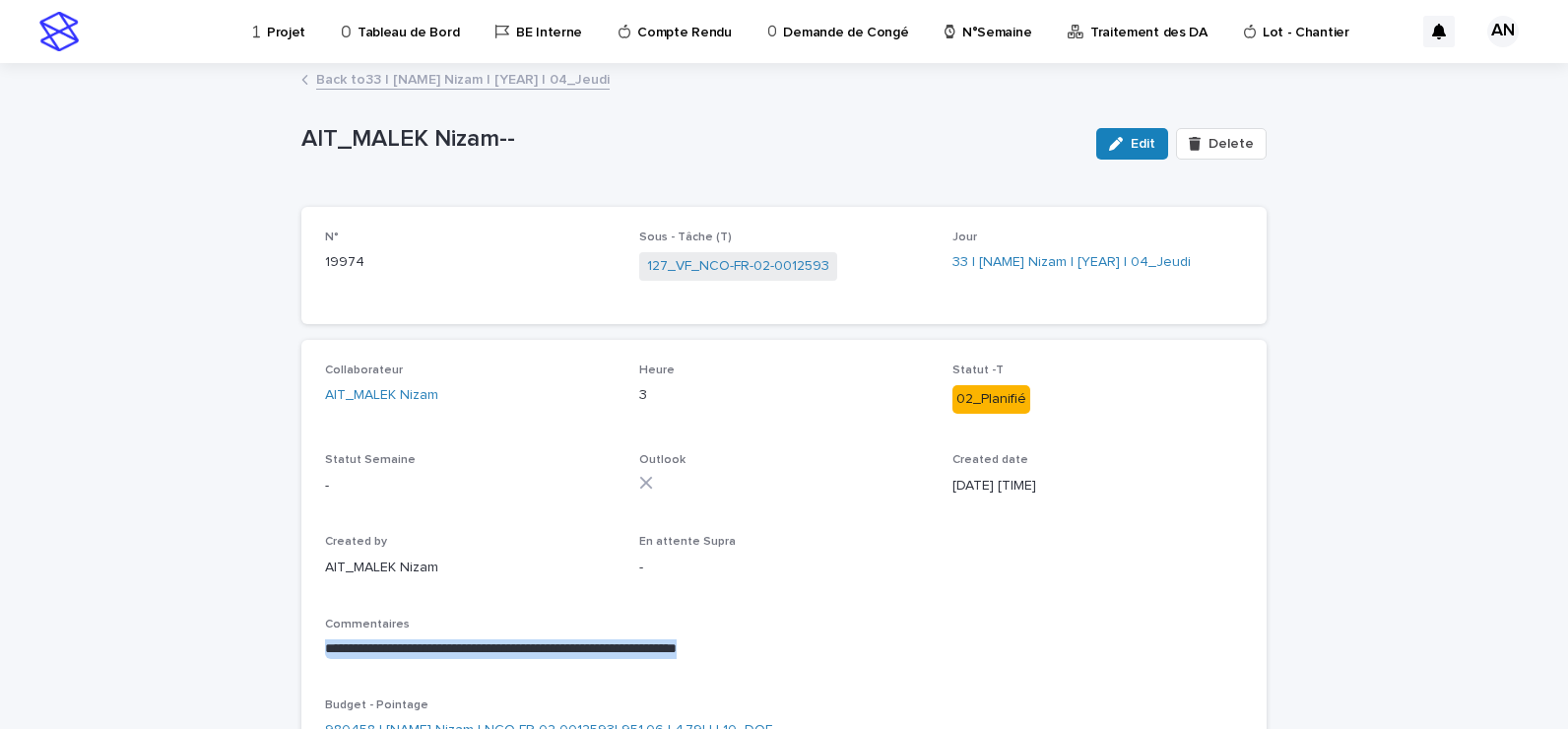 drag, startPoint x: 315, startPoint y: 641, endPoint x: 795, endPoint y: 650, distance: 480.08437 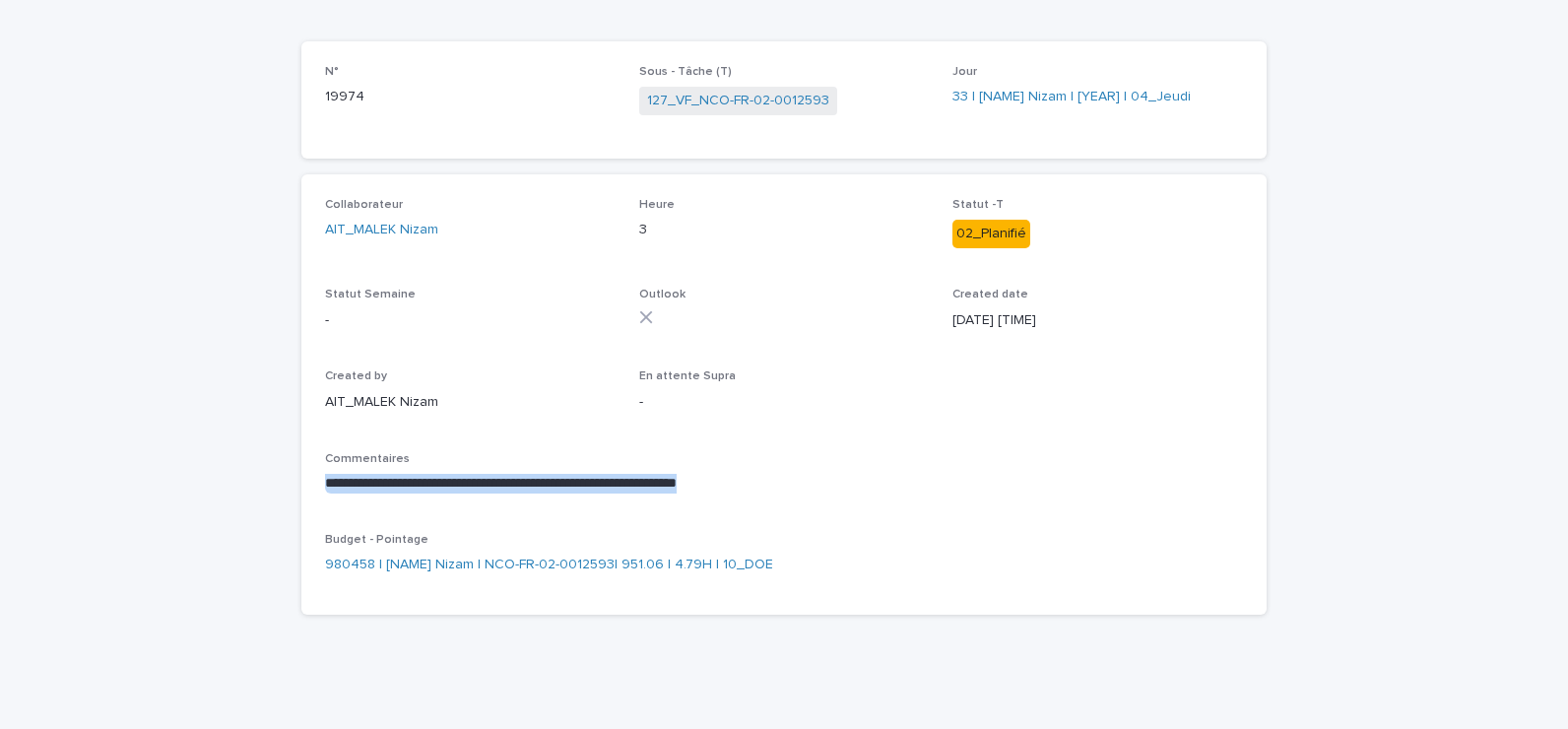 scroll, scrollTop: 0, scrollLeft: 0, axis: both 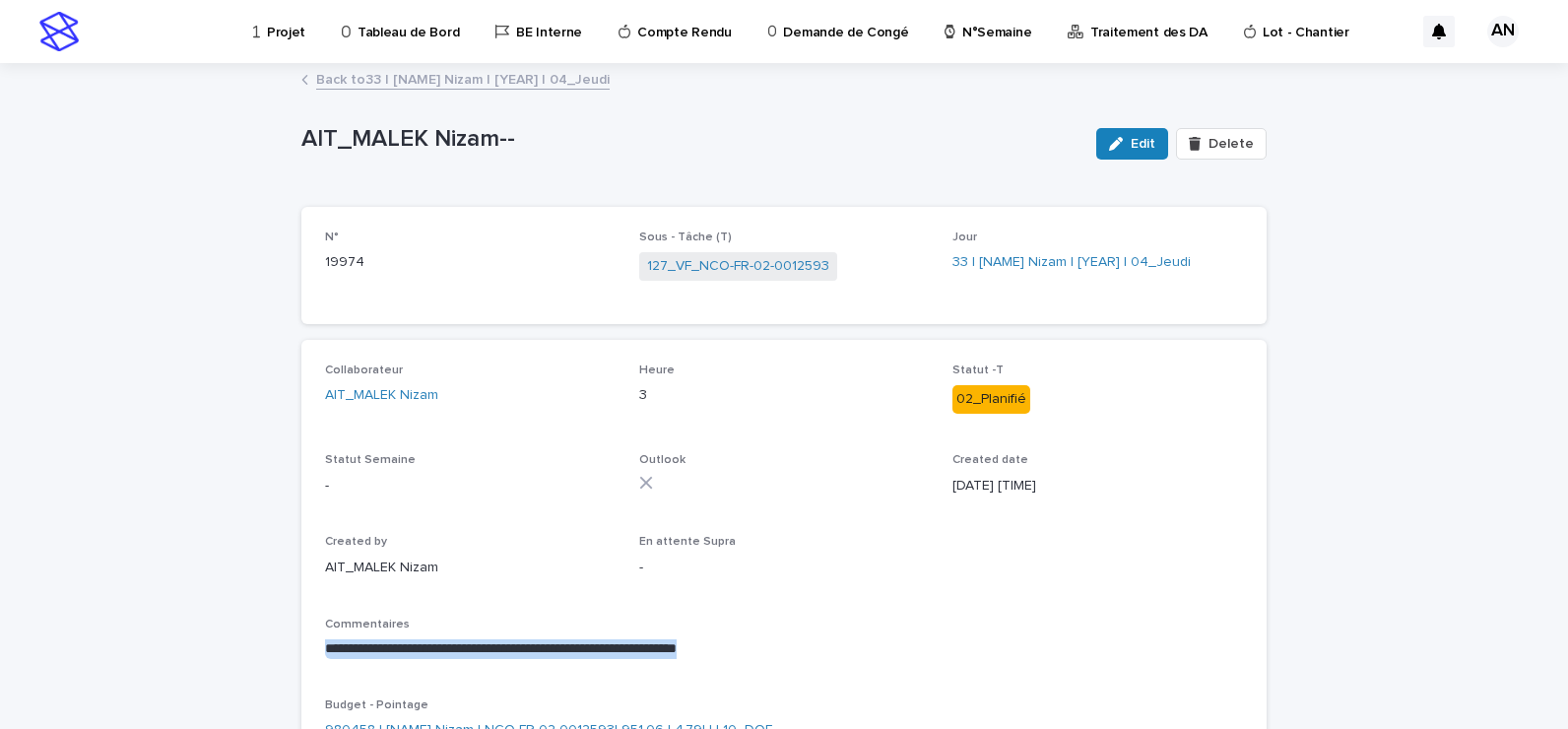 click on "Back to  33 | [NAME] Nizam | [YEAR] | 04_Jeudi" at bounding box center (463, 78) 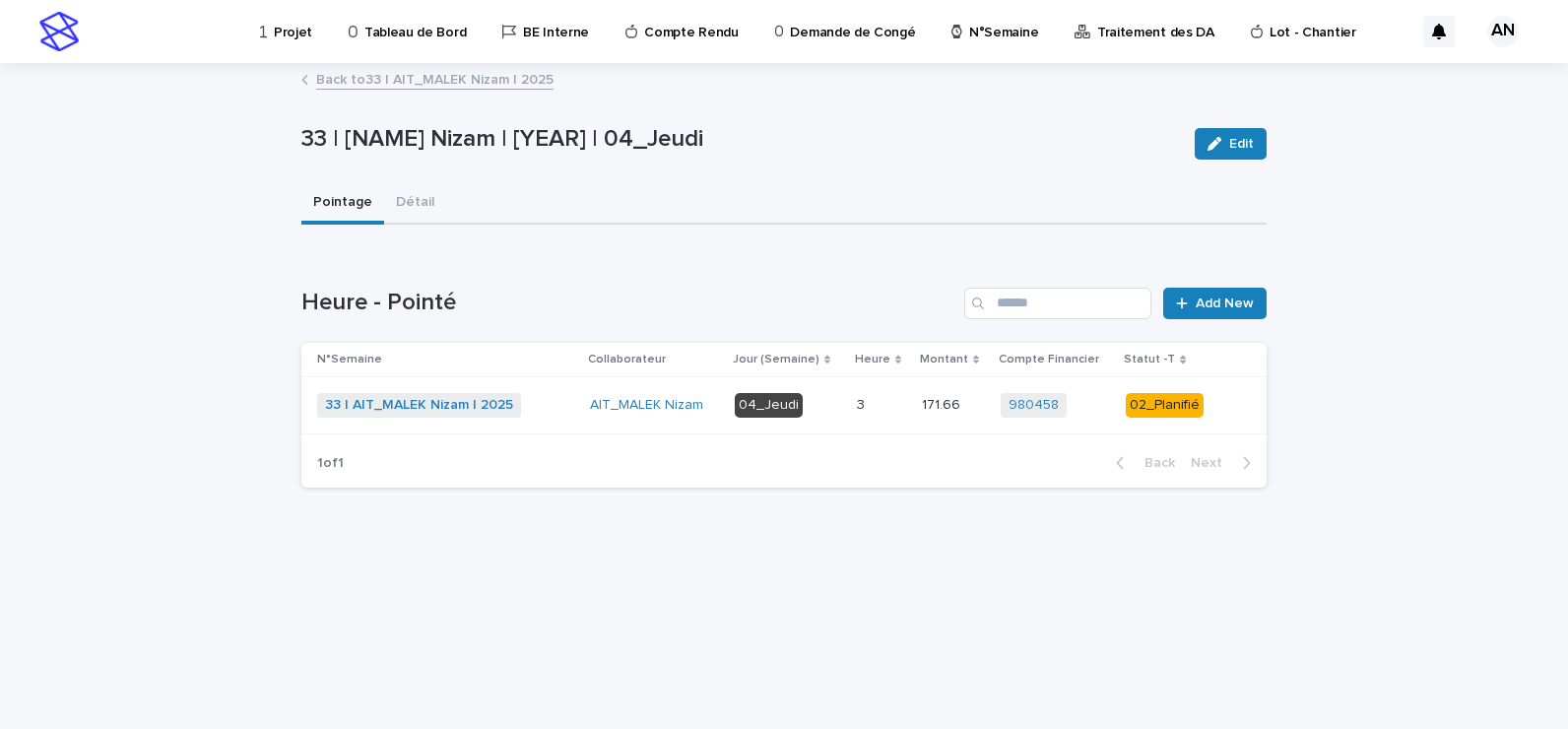 click on "Back to  33 | [NAME] Nizam | [YEAR]" at bounding box center [434, 78] 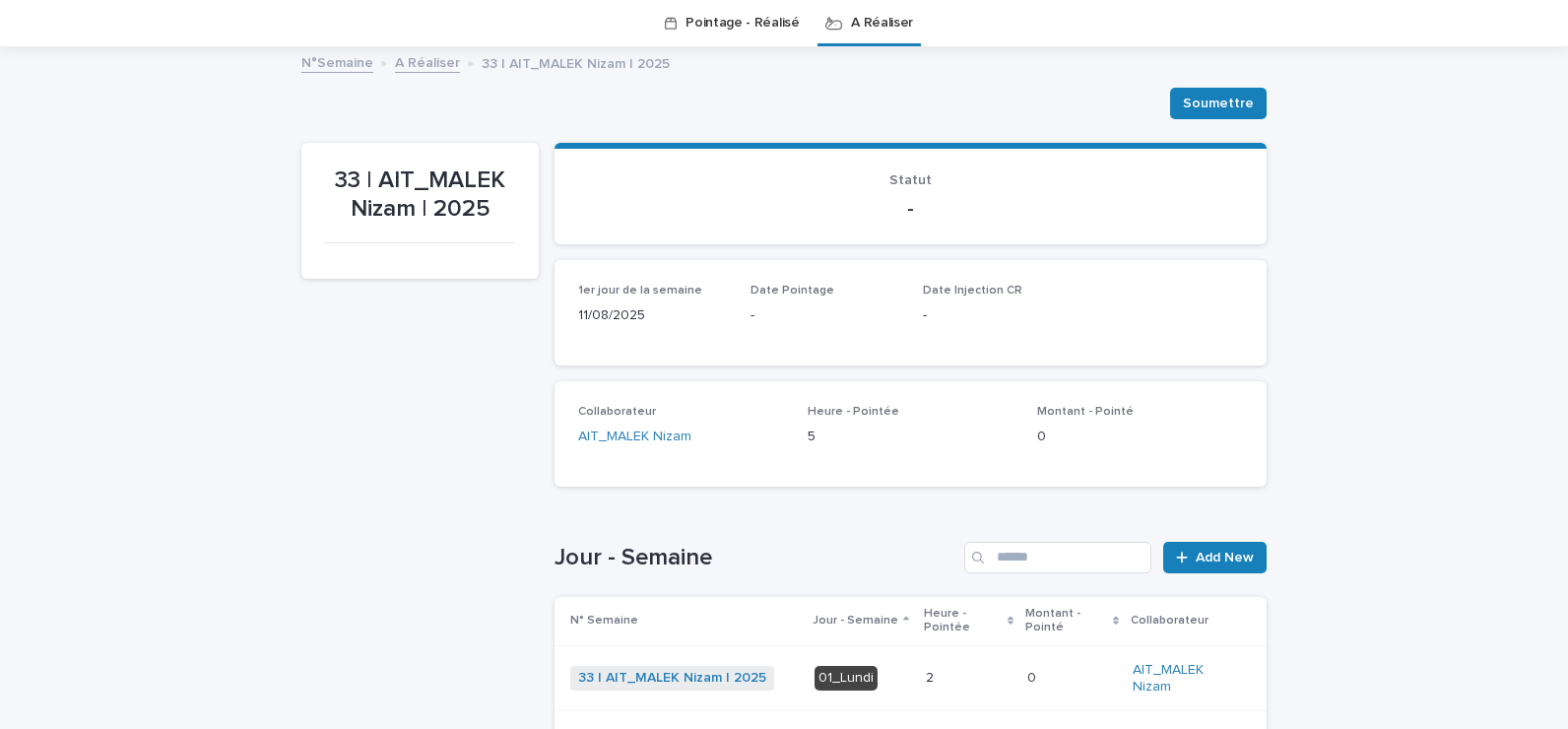 scroll, scrollTop: 556, scrollLeft: 0, axis: vertical 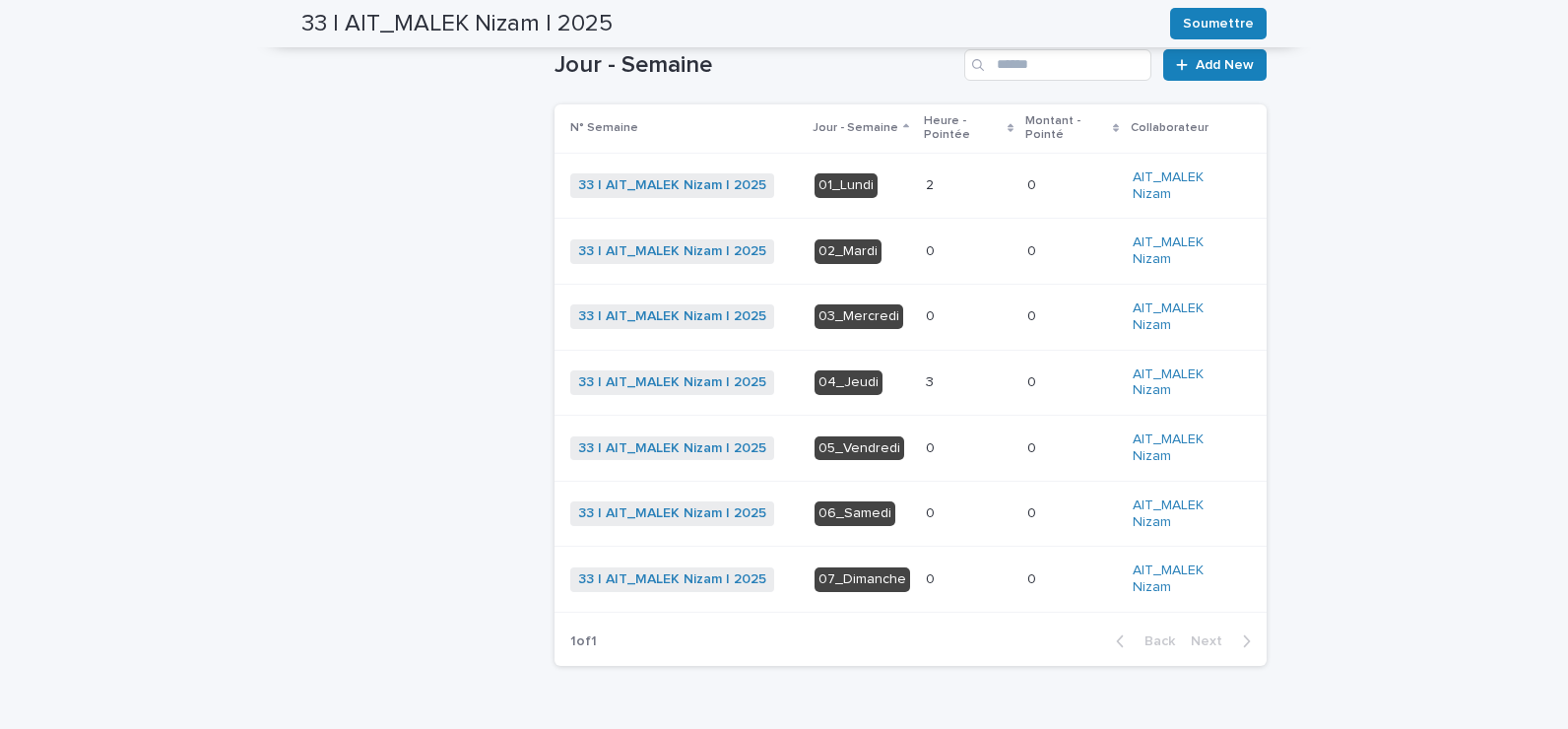 click at bounding box center [968, 185] 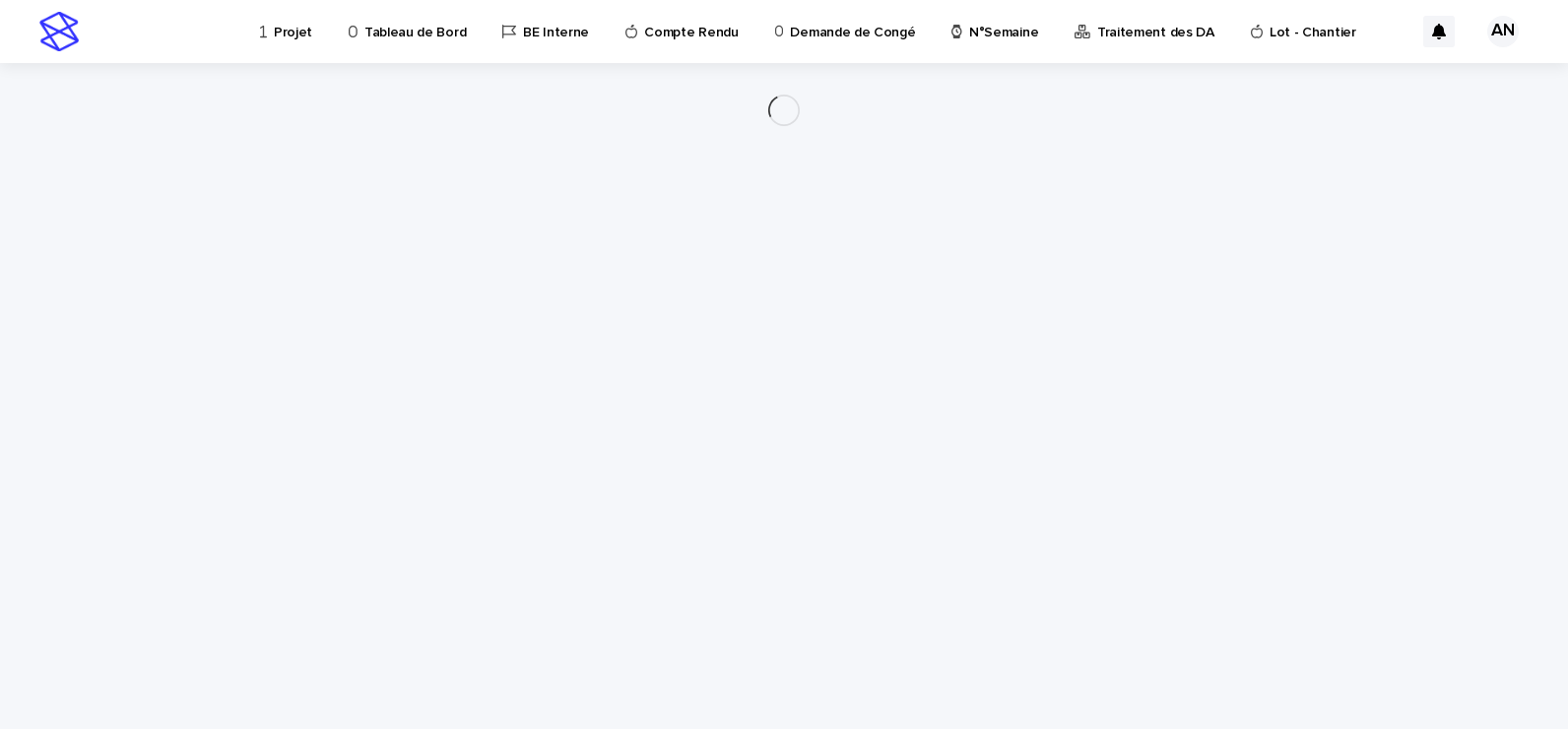 scroll, scrollTop: 0, scrollLeft: 0, axis: both 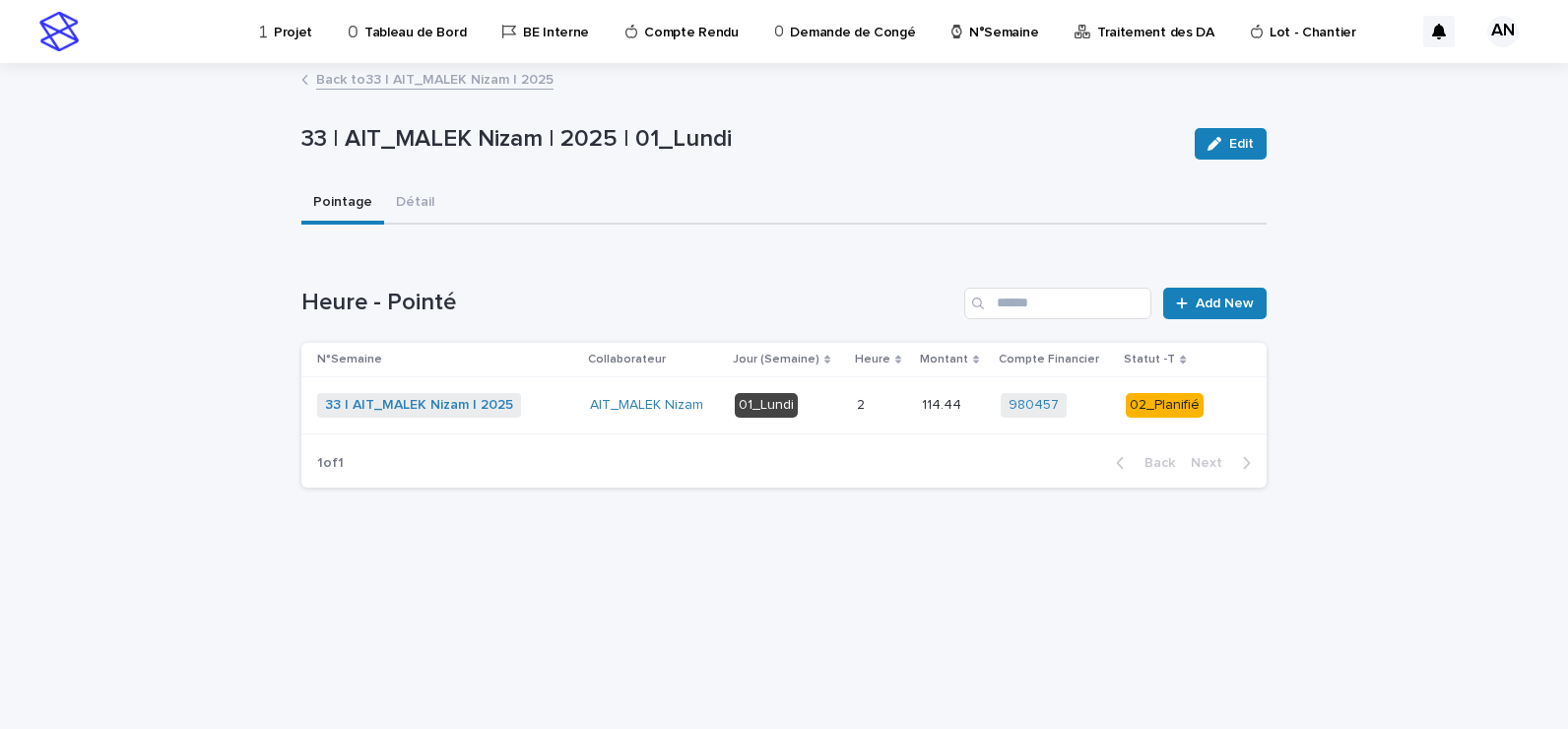 click at bounding box center (882, 405) 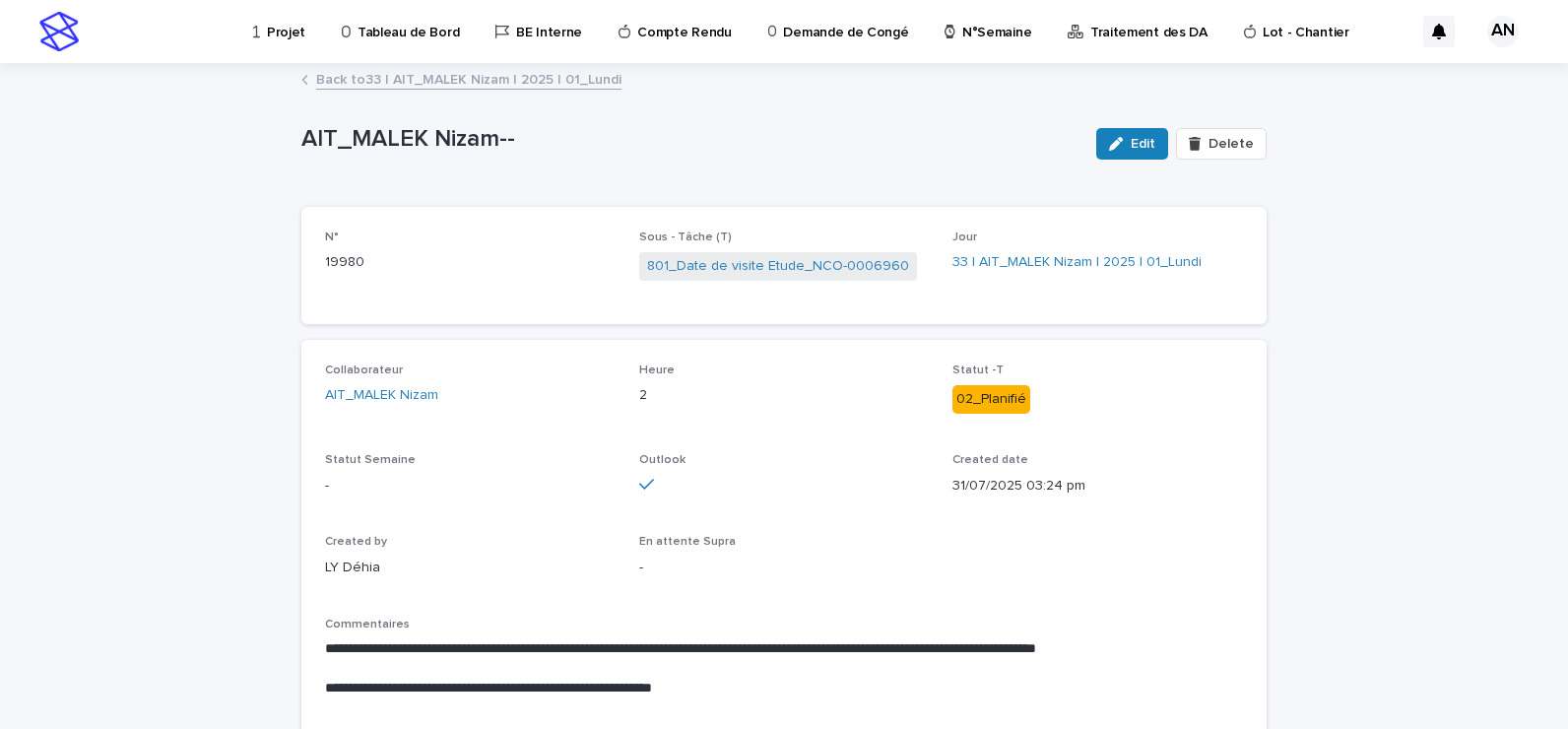 scroll, scrollTop: 99, scrollLeft: 0, axis: vertical 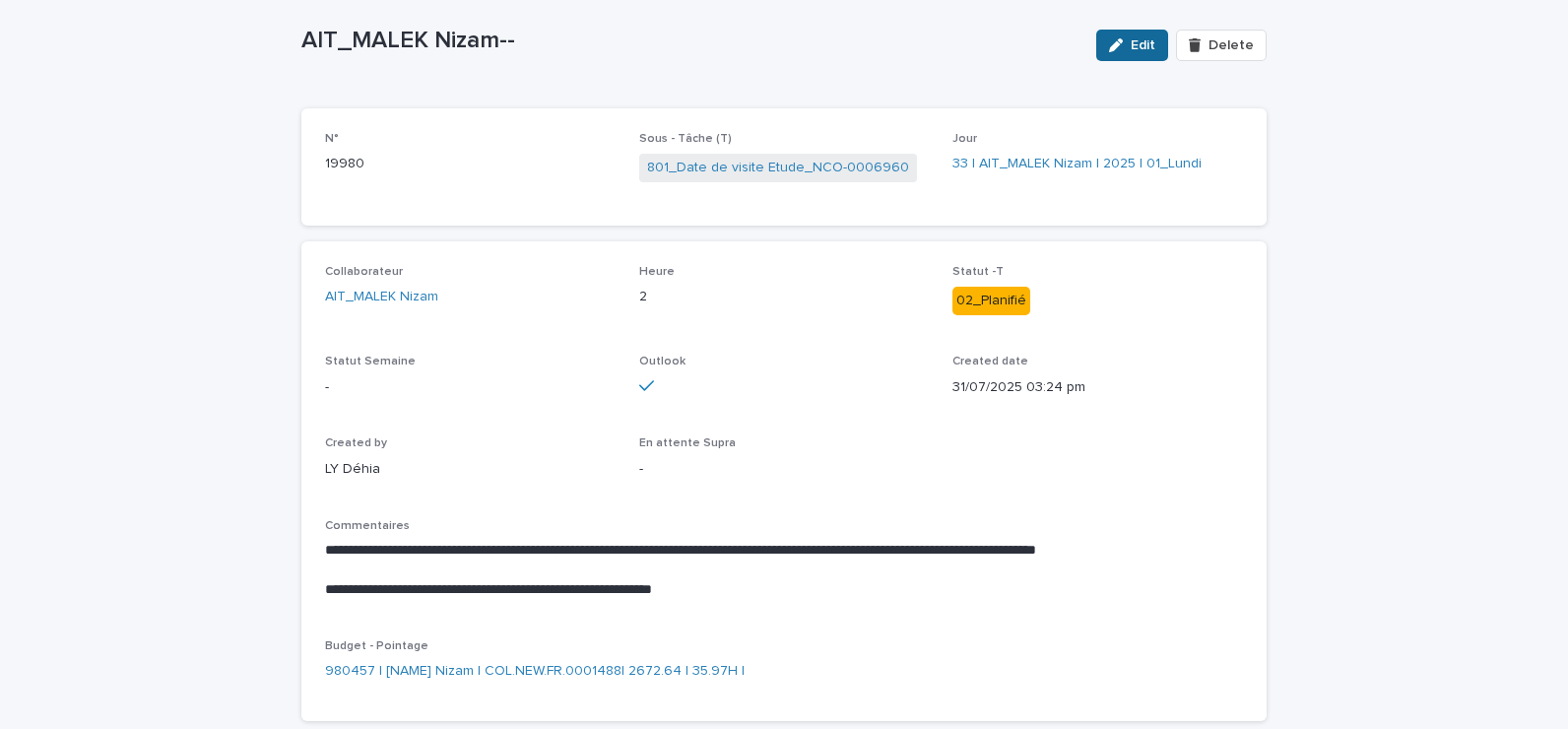 click on "Edit" at bounding box center (1143, 45) 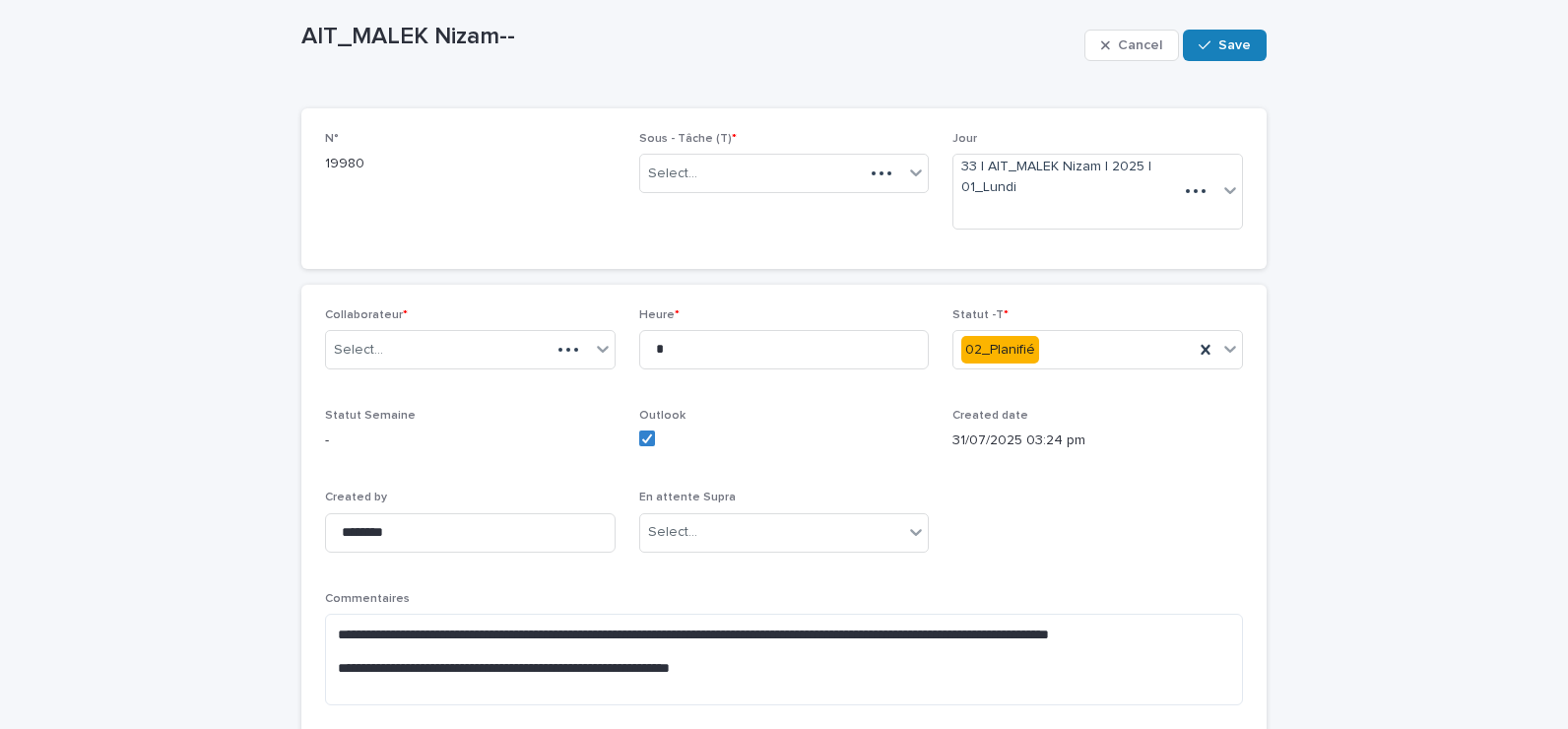 scroll, scrollTop: 143, scrollLeft: 0, axis: vertical 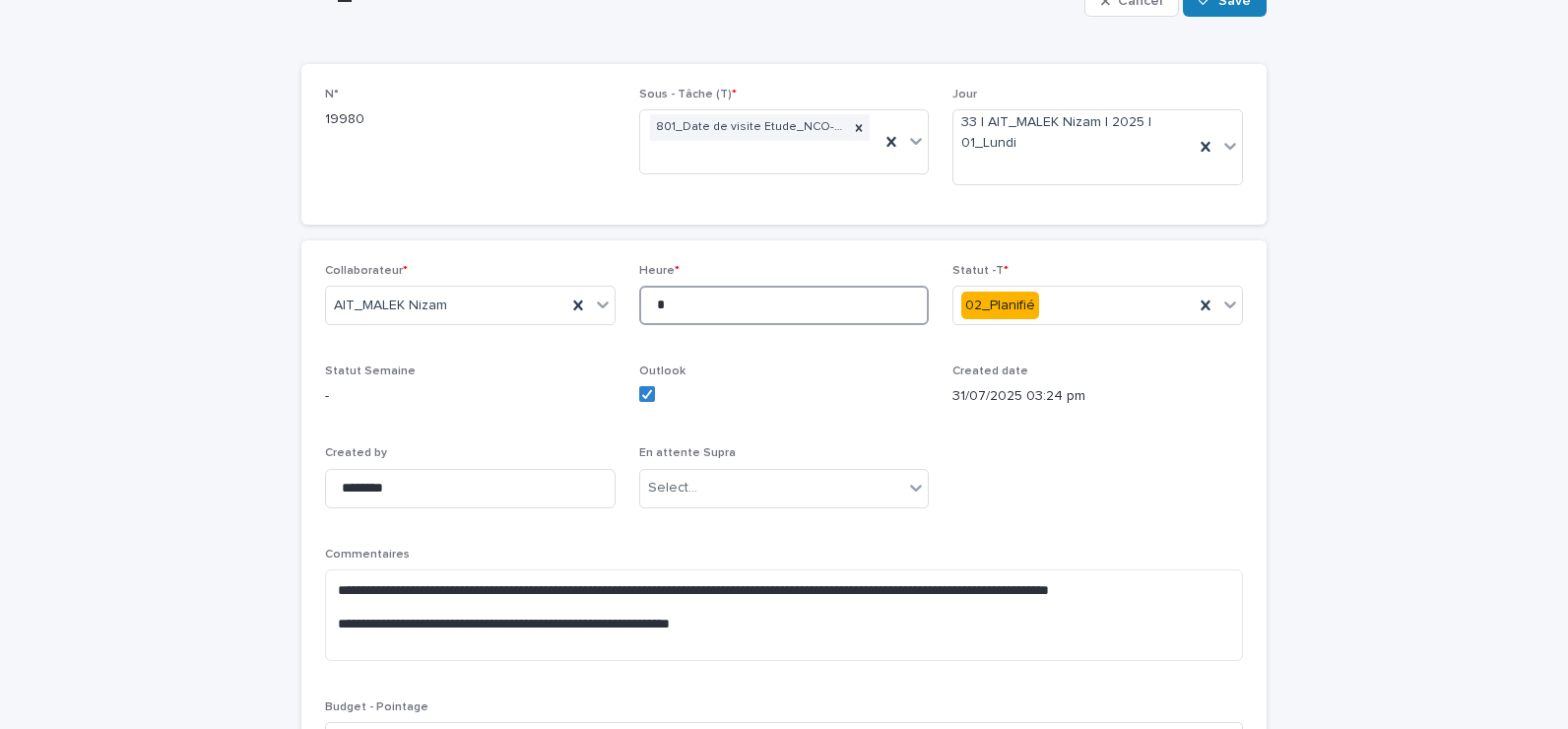 click on "*" at bounding box center [784, 305] 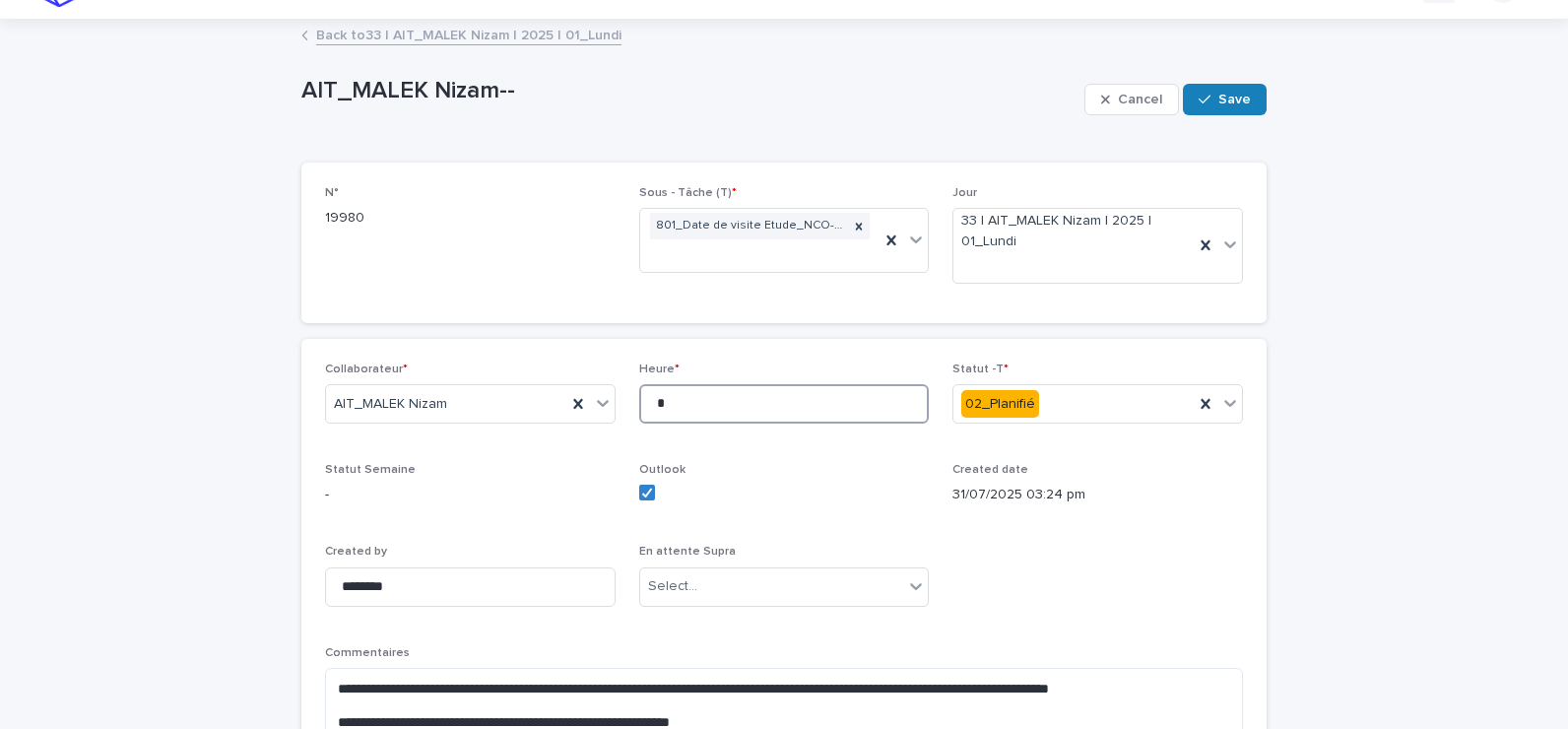 scroll, scrollTop: 0, scrollLeft: 0, axis: both 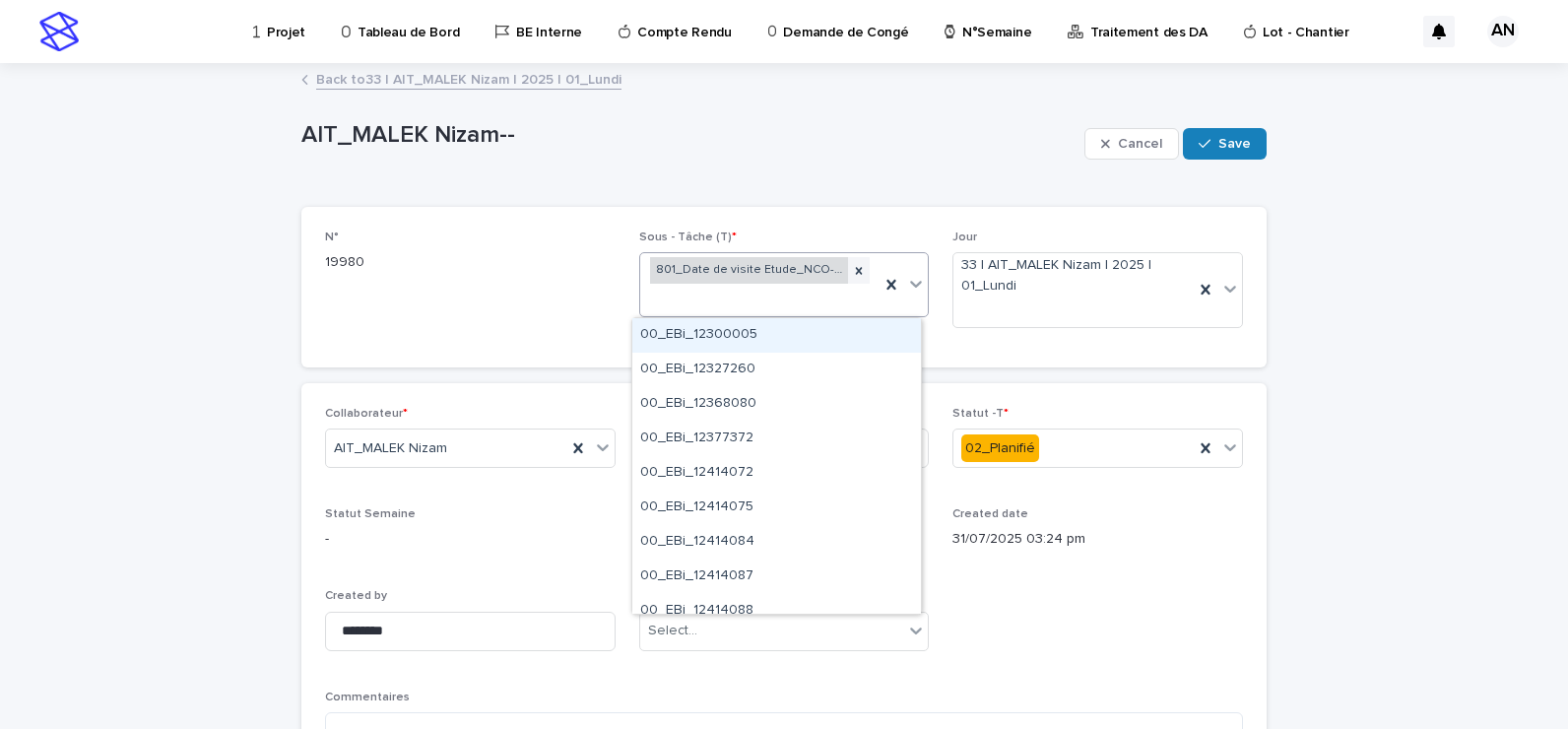 click on "801_Date de visite Etude_NCO-0006960" at bounding box center (750, 270) 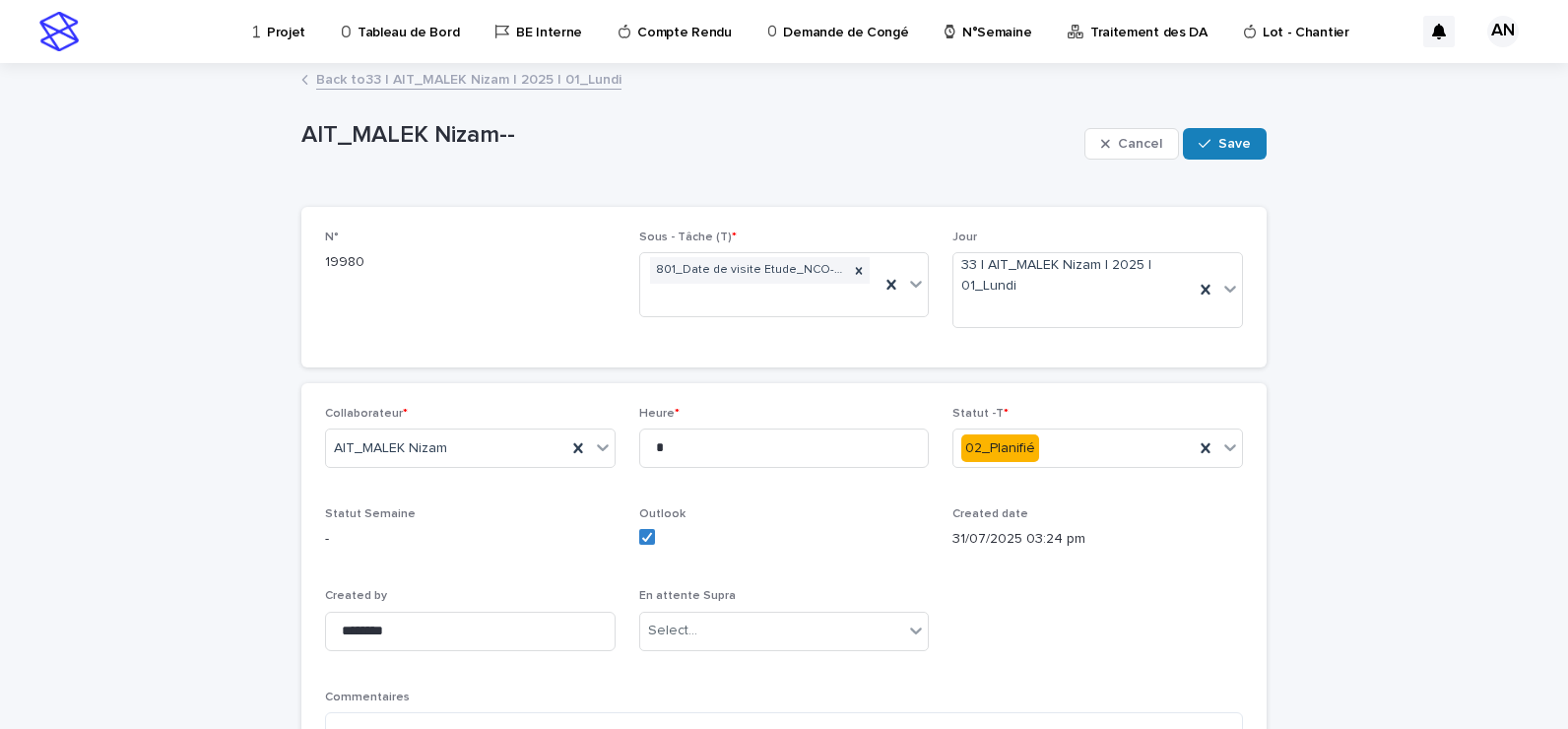 click on "AIT_MALEK Nizam--" at bounding box center [688, 135] 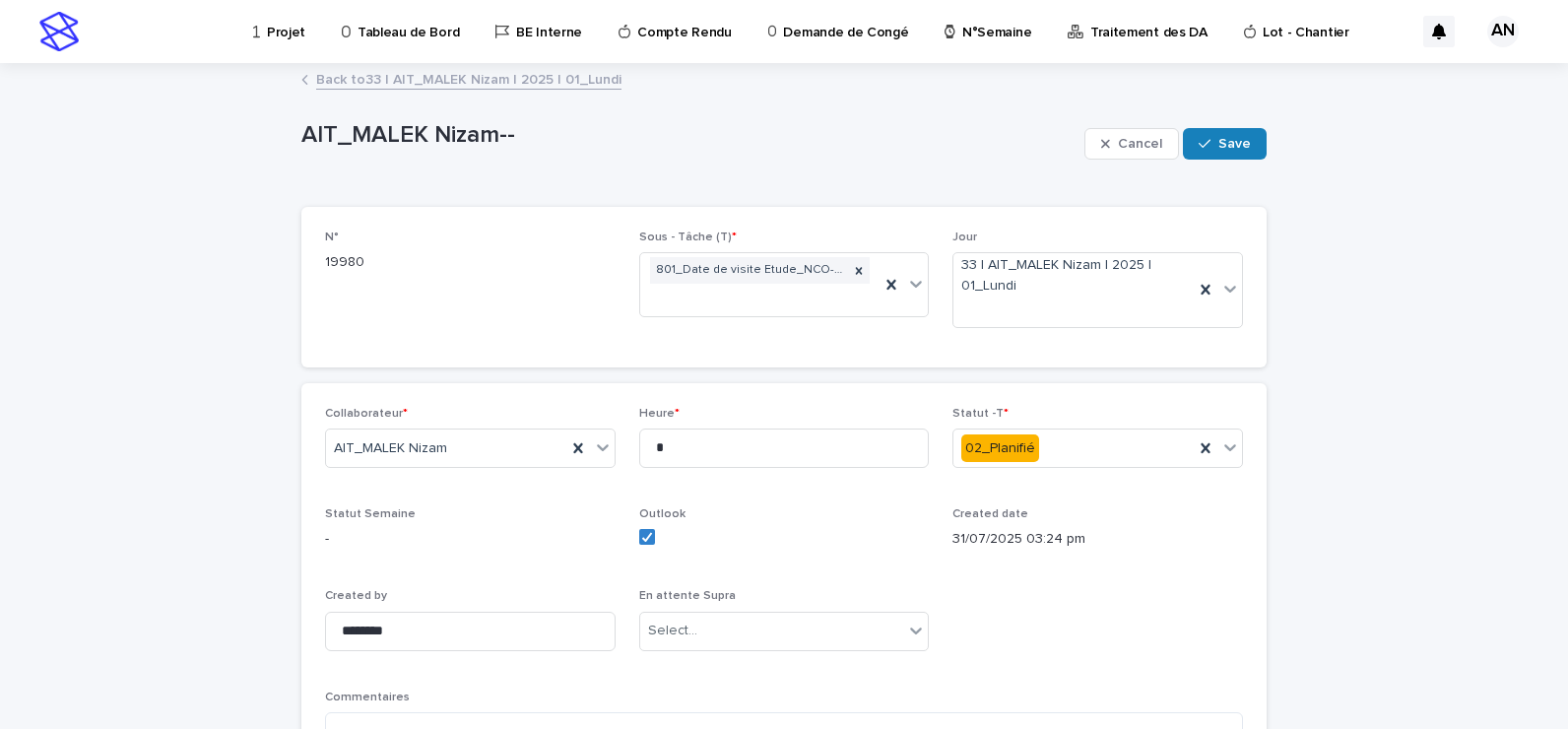 click on "Cancel Save" at bounding box center [1175, 144] 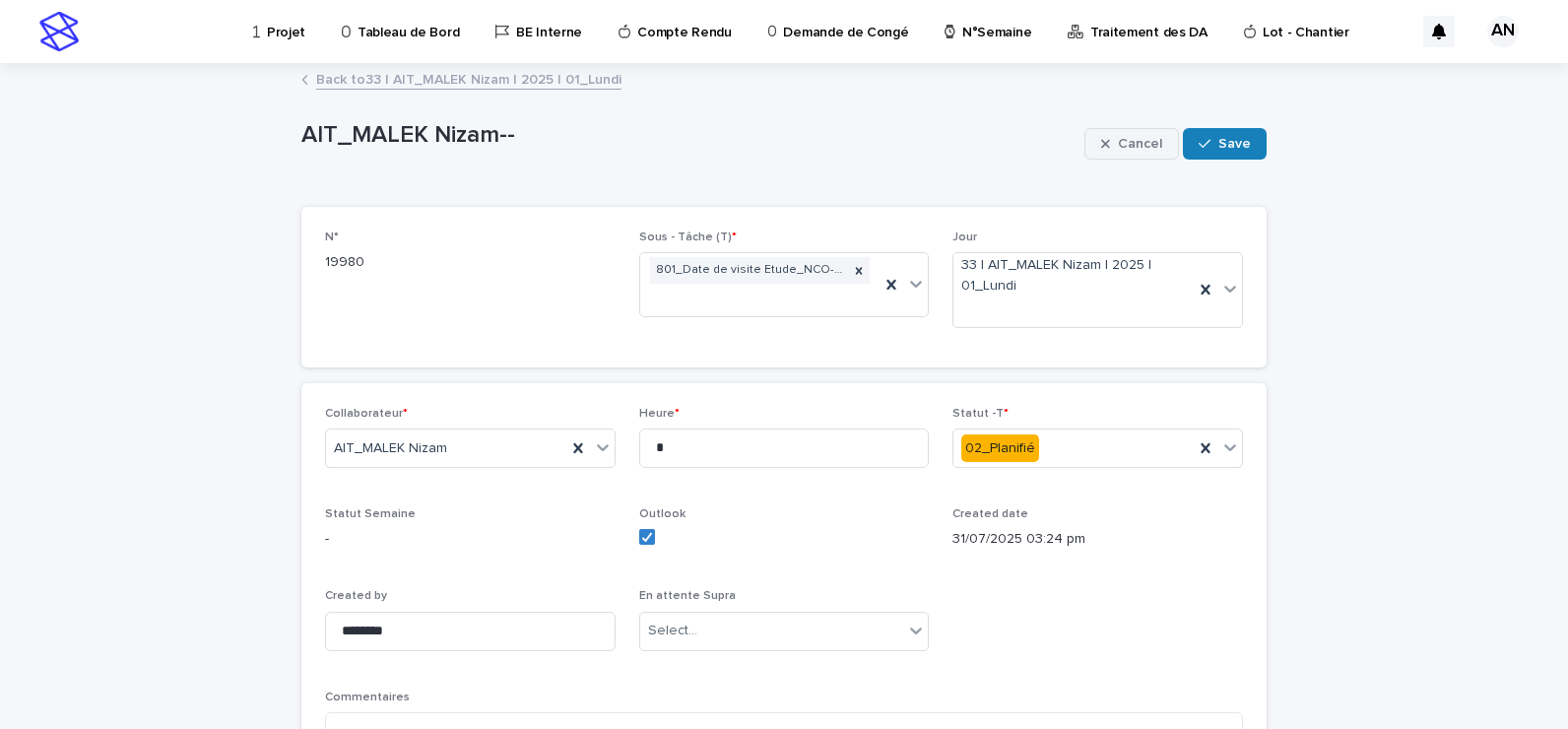 click on "Cancel" at bounding box center (1132, 144) 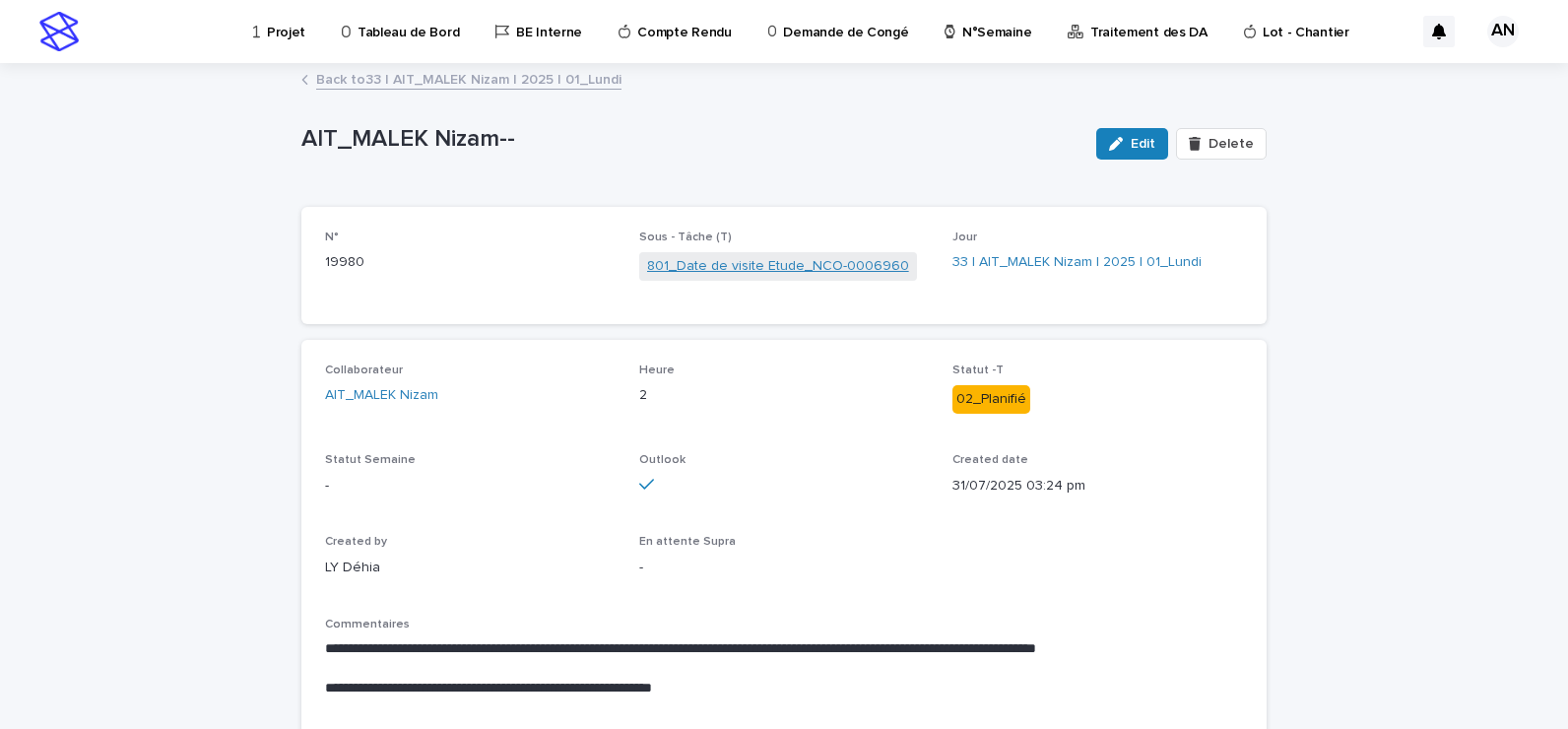 click on "801_Date de visite Etude_NCO-0006960" at bounding box center (778, 266) 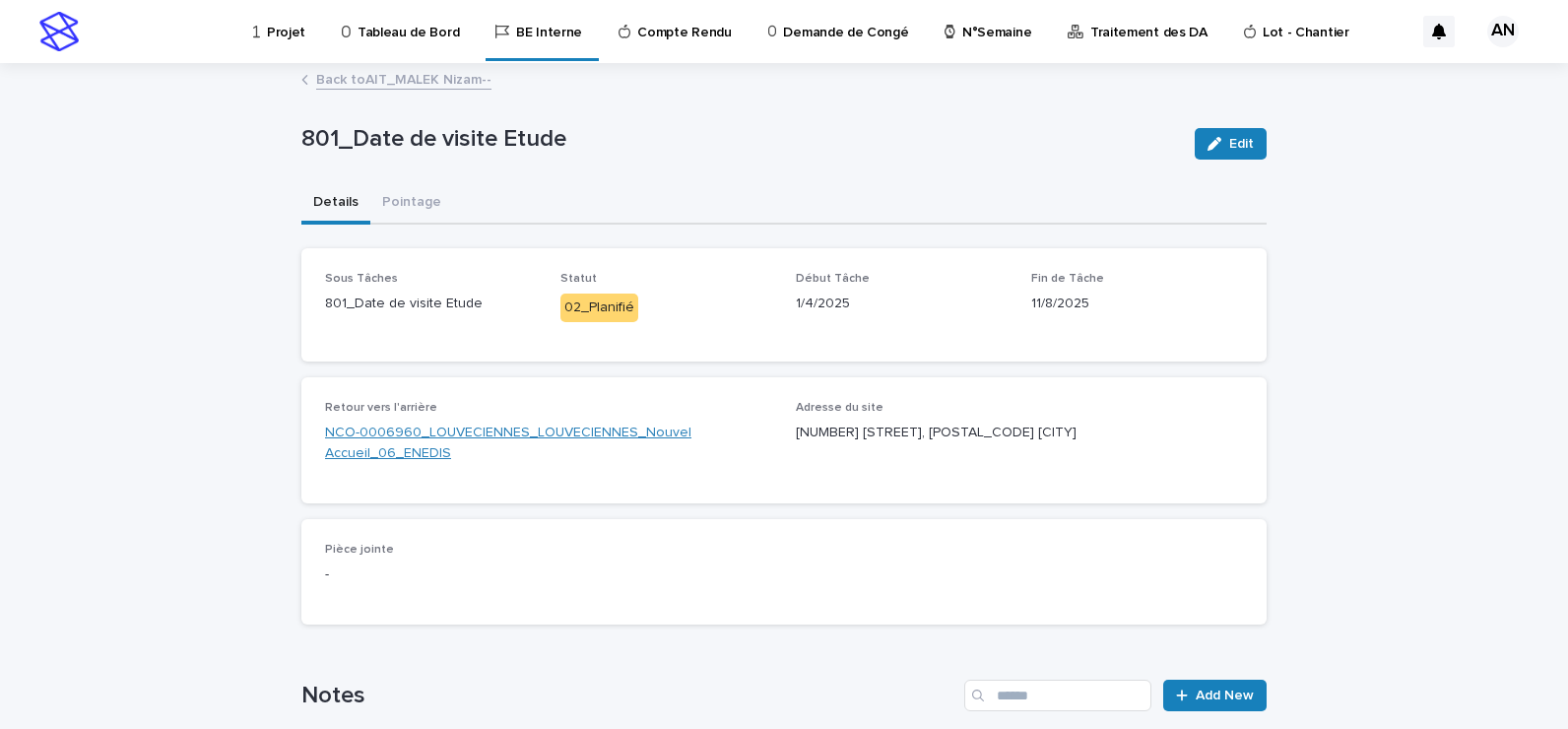click on "NCO-0006960_LOUVECIENNES_LOUVECIENNES_Nouvel Accueil_06_ENEDIS" at bounding box center (549, 443) 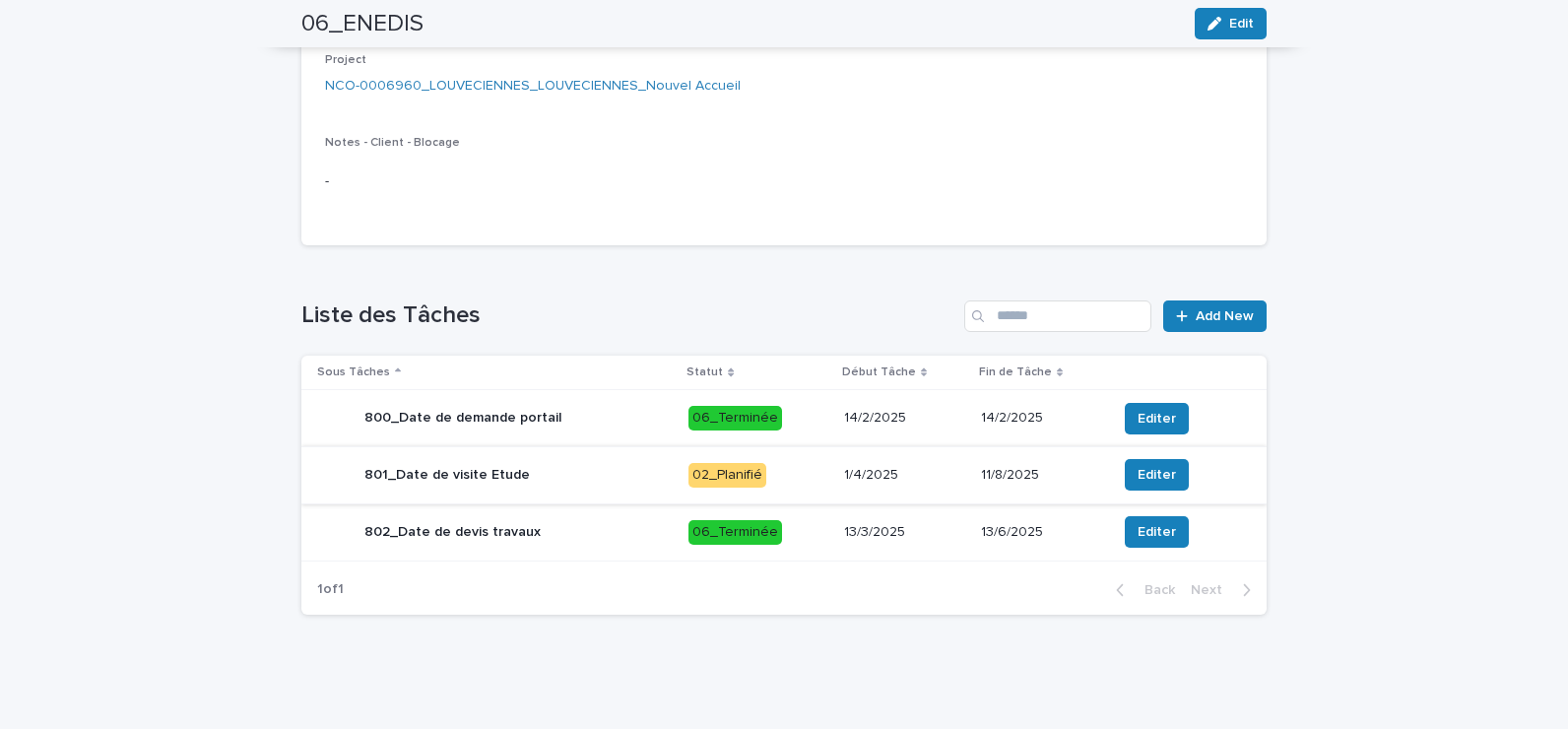 scroll, scrollTop: 226, scrollLeft: 0, axis: vertical 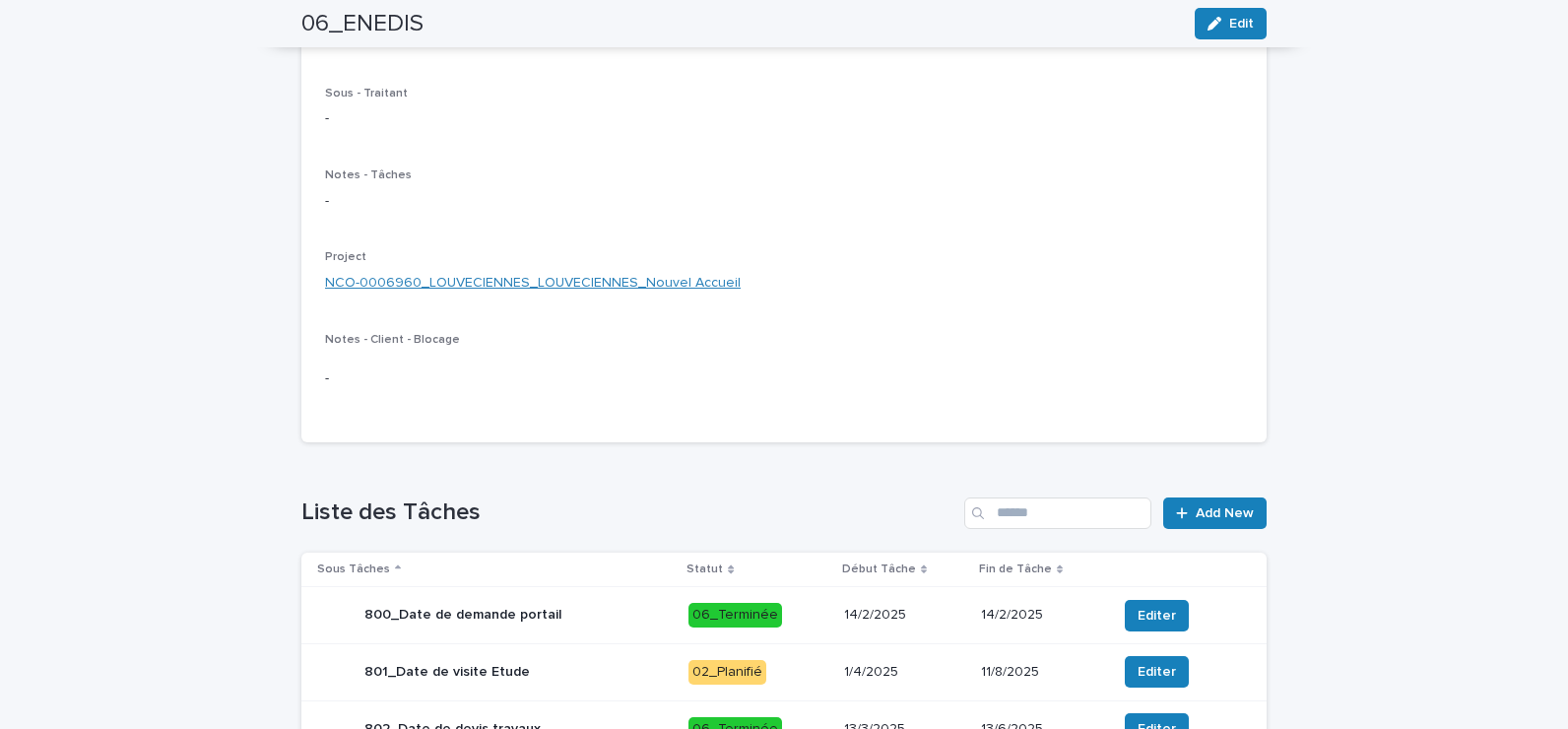 click on "NCO-0006960_LOUVECIENNES_LOUVECIENNES_Nouvel Accueil" at bounding box center (533, 283) 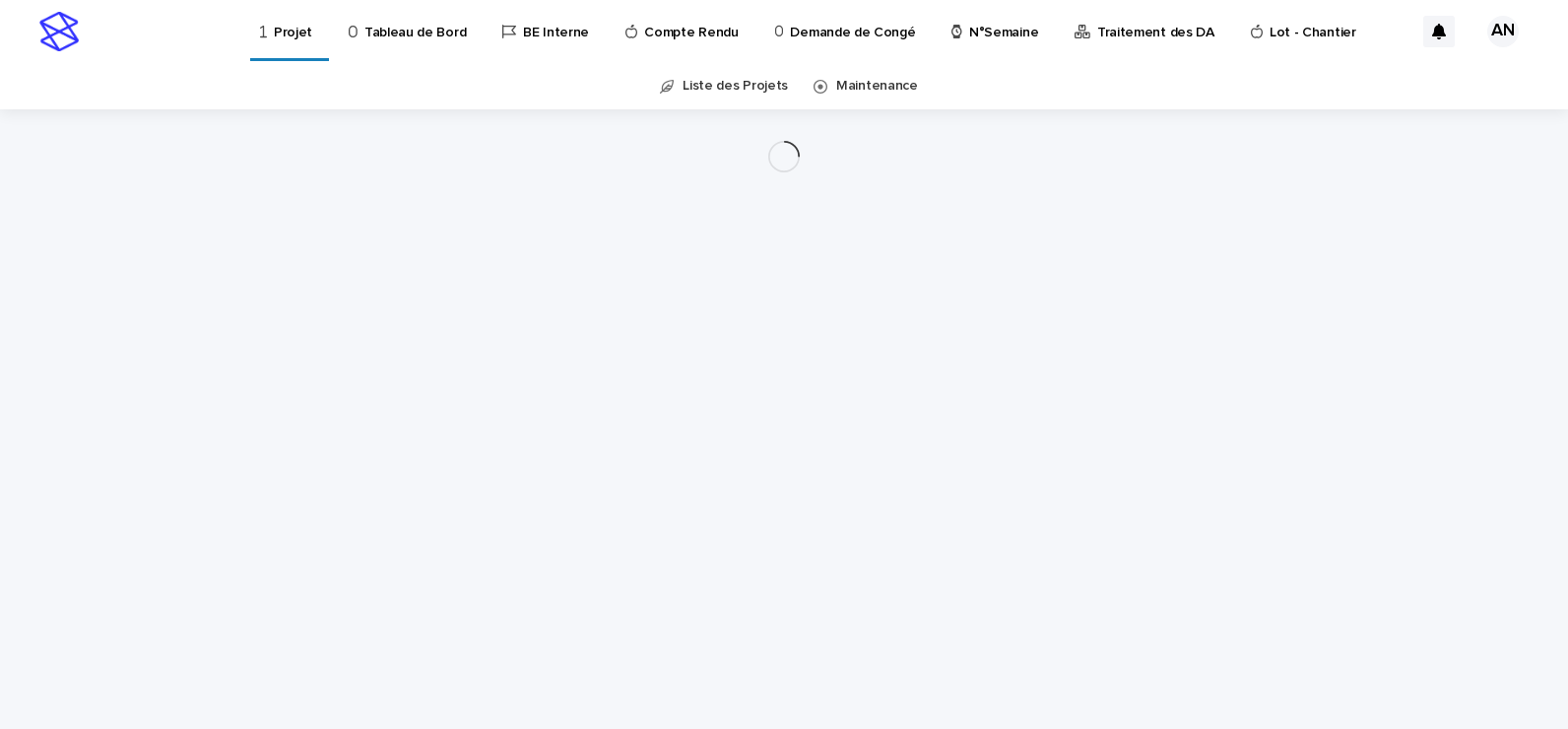 scroll, scrollTop: 0, scrollLeft: 0, axis: both 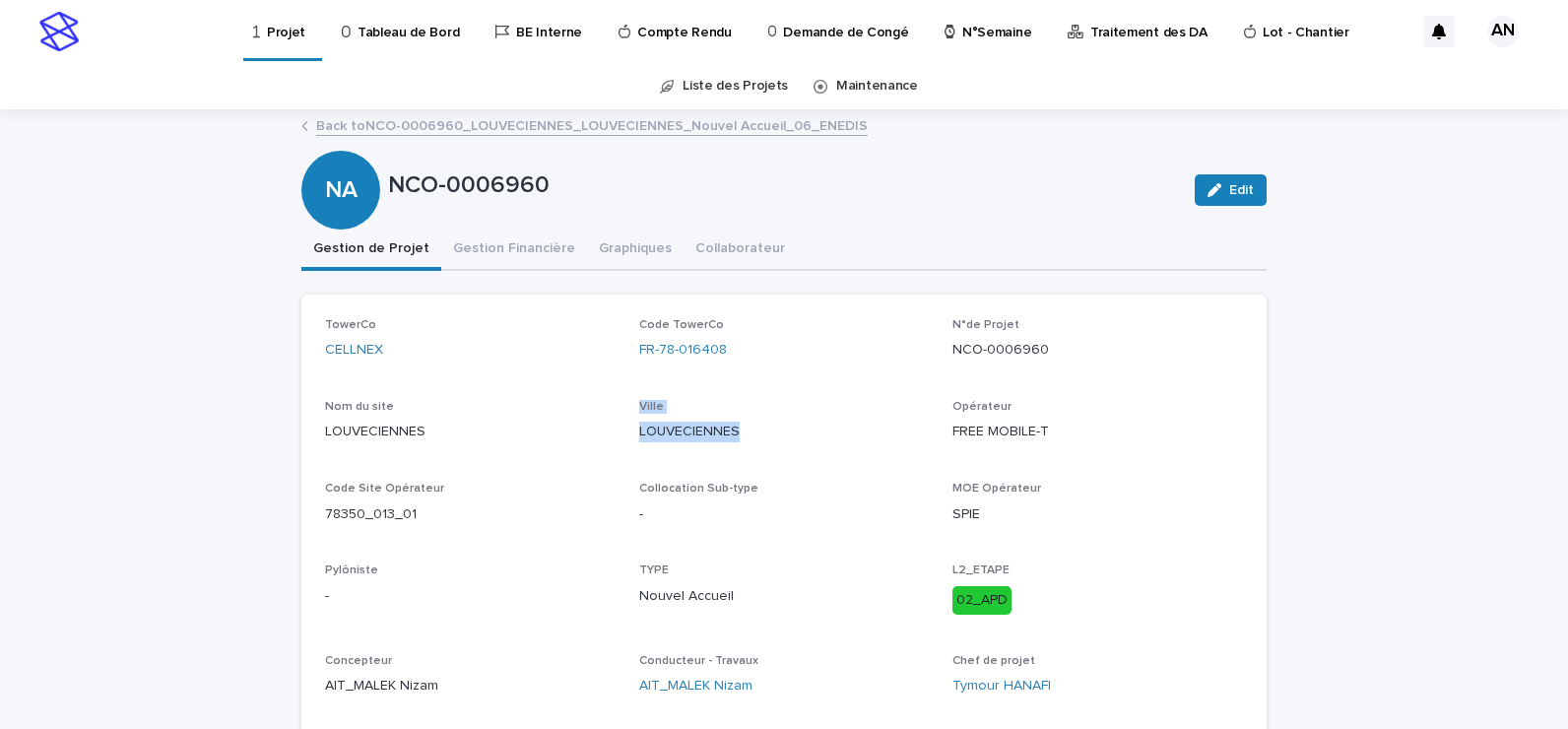 drag, startPoint x: 758, startPoint y: 434, endPoint x: 618, endPoint y: 442, distance: 140.2284 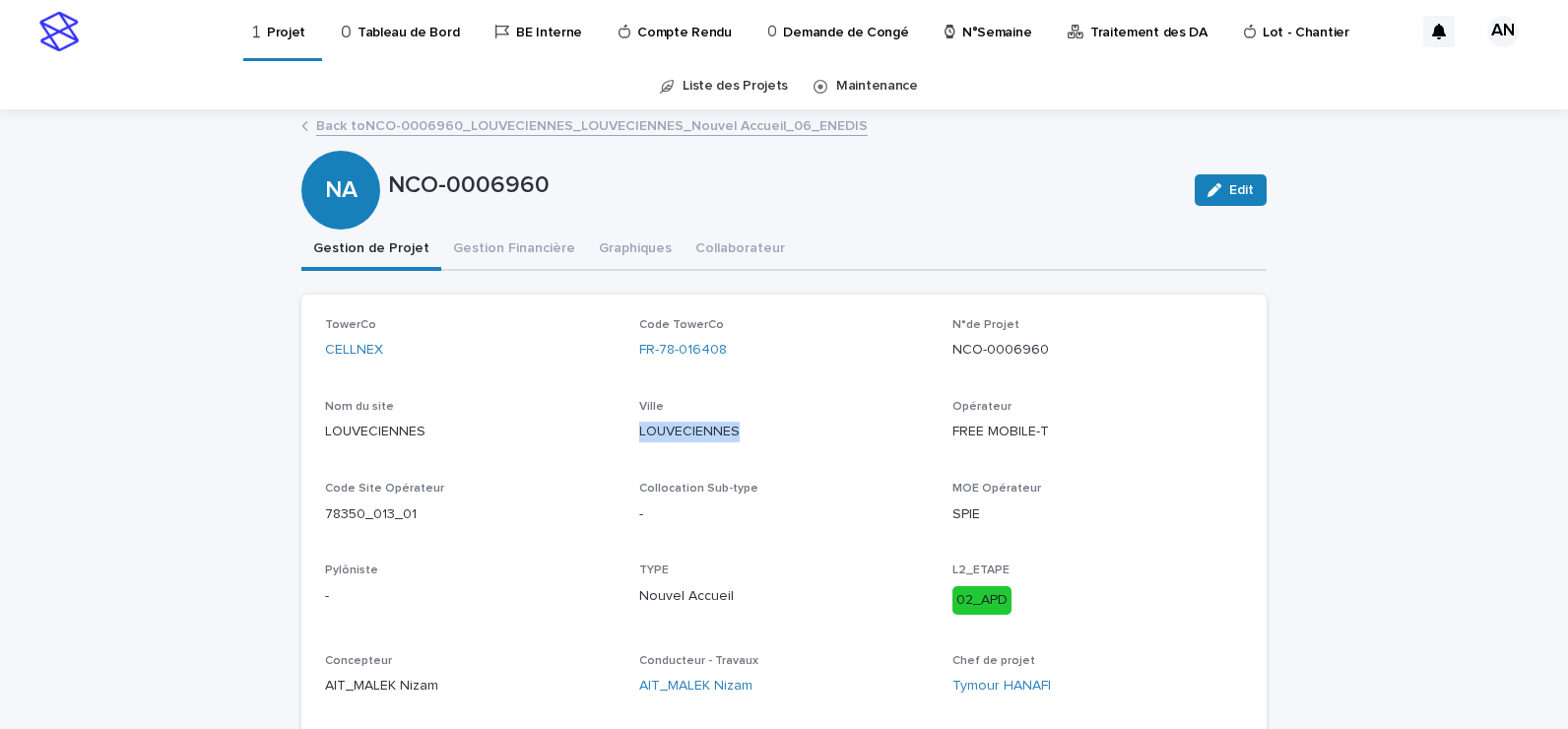 drag, startPoint x: 752, startPoint y: 426, endPoint x: 633, endPoint y: 442, distance: 120.07081 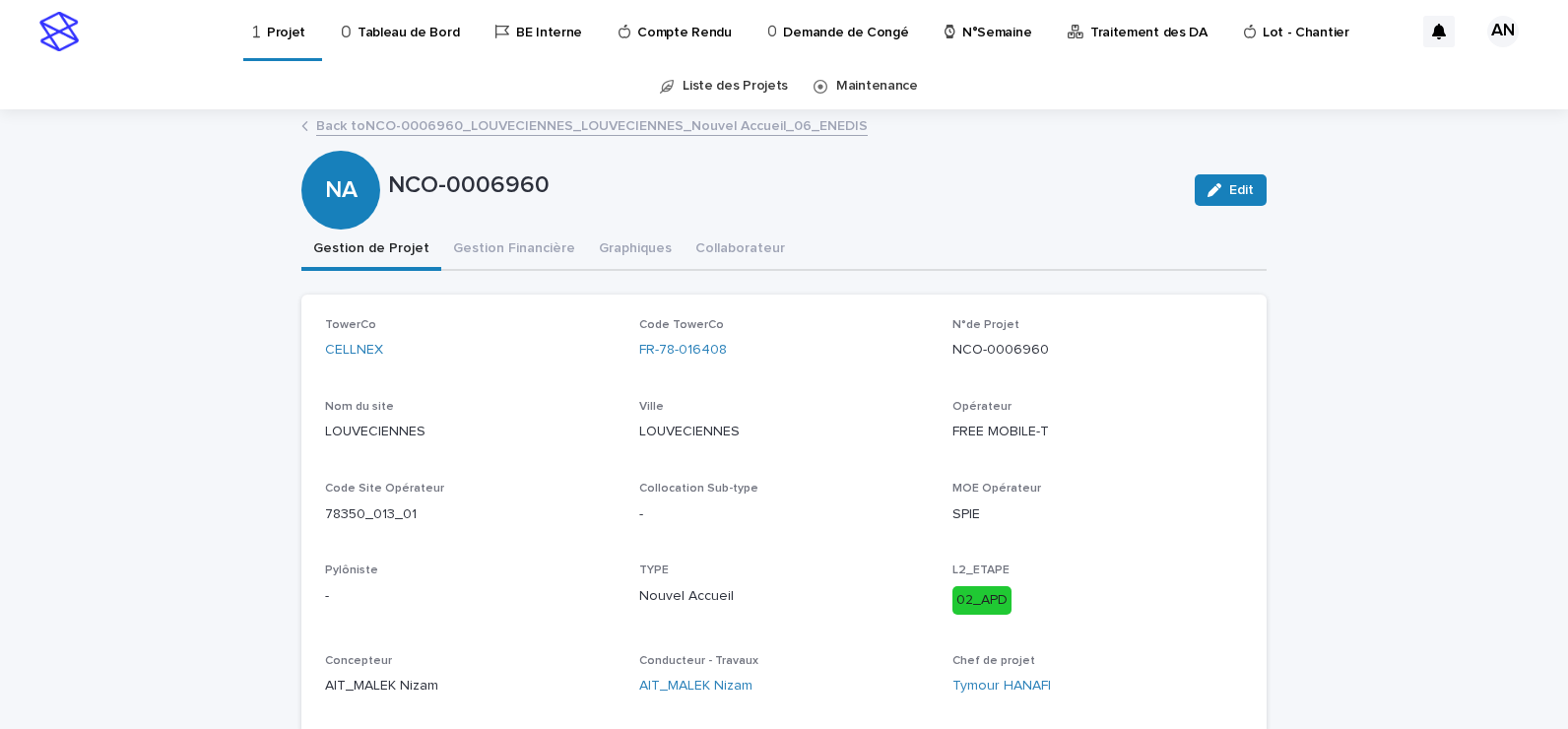 click on "TowerCo CELLNEX   Code TowerCo FR-78-016408   N°de Projet NCO-0006960 Nom du site LOUVECIENNES Ville LOUVECIENNES Opérateur FREE MOBILE-T Code Site Opérateur 78350_013_01  Collocation Sub-type - MOE Opérateur SPIE Pylôniste - TYPE Nouvel Accueil L2_ETAPE 02_APD Concepteur [NAME] Nizam Conducteur - Travaux [NAME] Nizam   Chef de projet Tymour HANAFI" at bounding box center [784, 515] 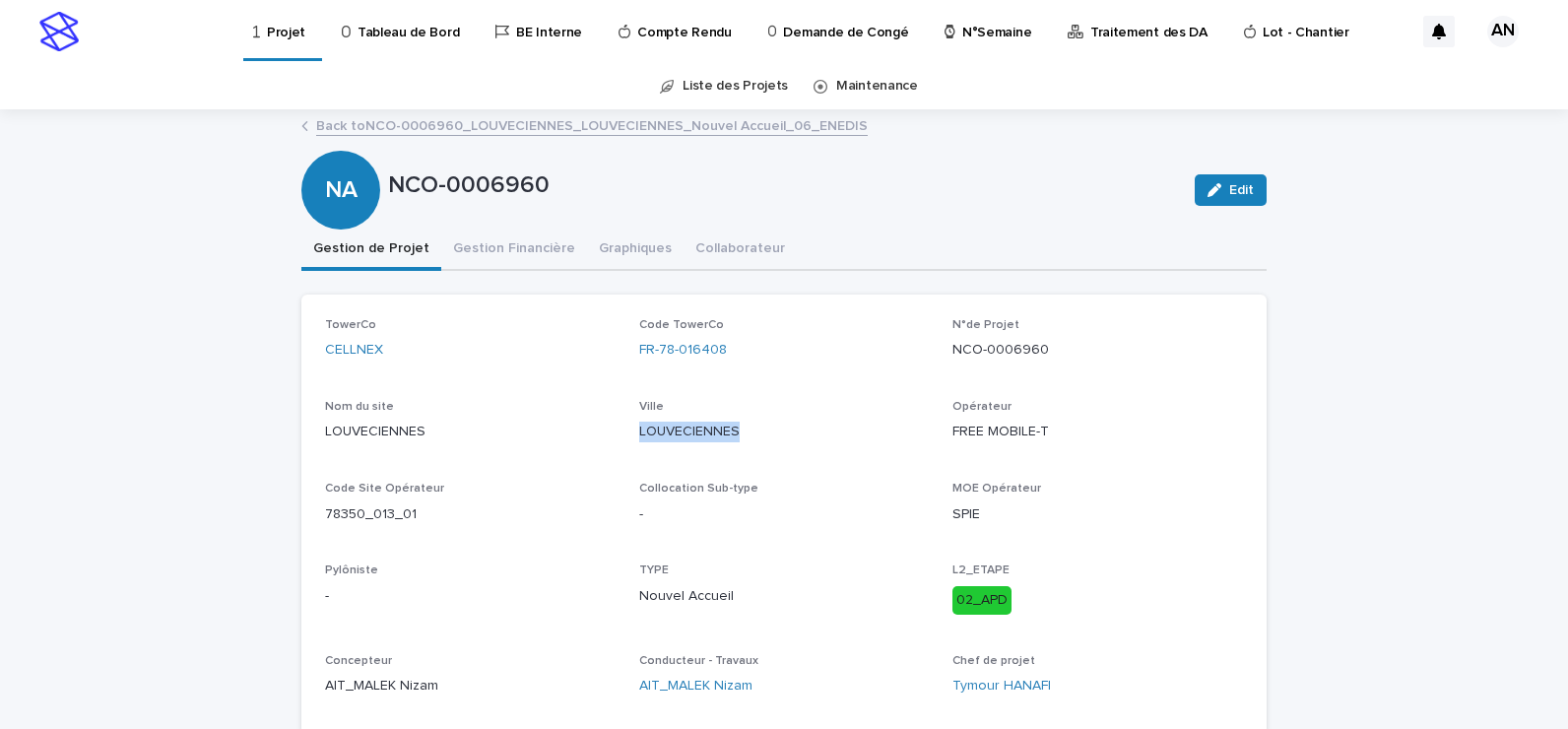 drag, startPoint x: 749, startPoint y: 431, endPoint x: 620, endPoint y: 447, distance: 129.98846 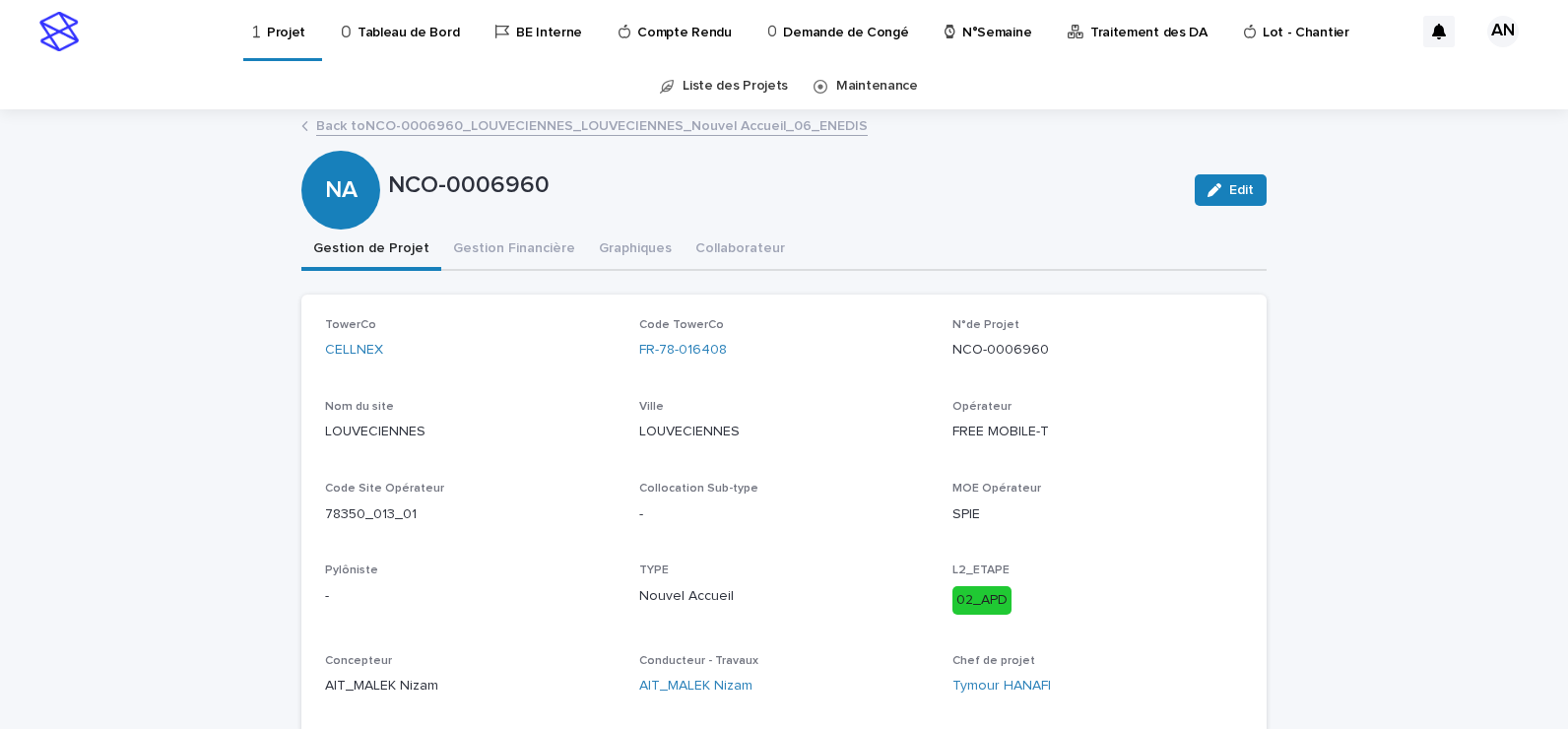 drag, startPoint x: 747, startPoint y: 354, endPoint x: 750, endPoint y: 364, distance: 10.440307 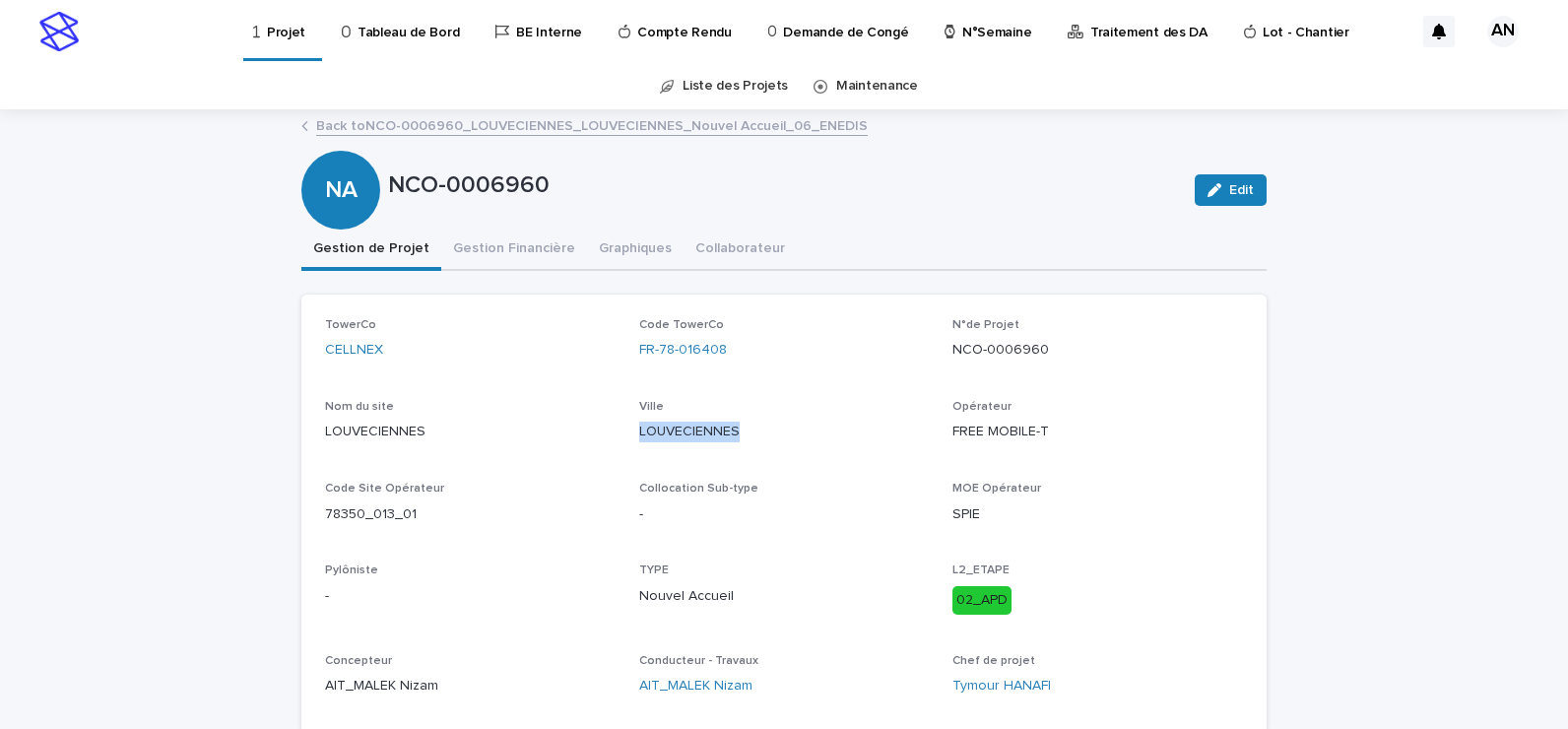 drag, startPoint x: 763, startPoint y: 433, endPoint x: 634, endPoint y: 432, distance: 129.00388 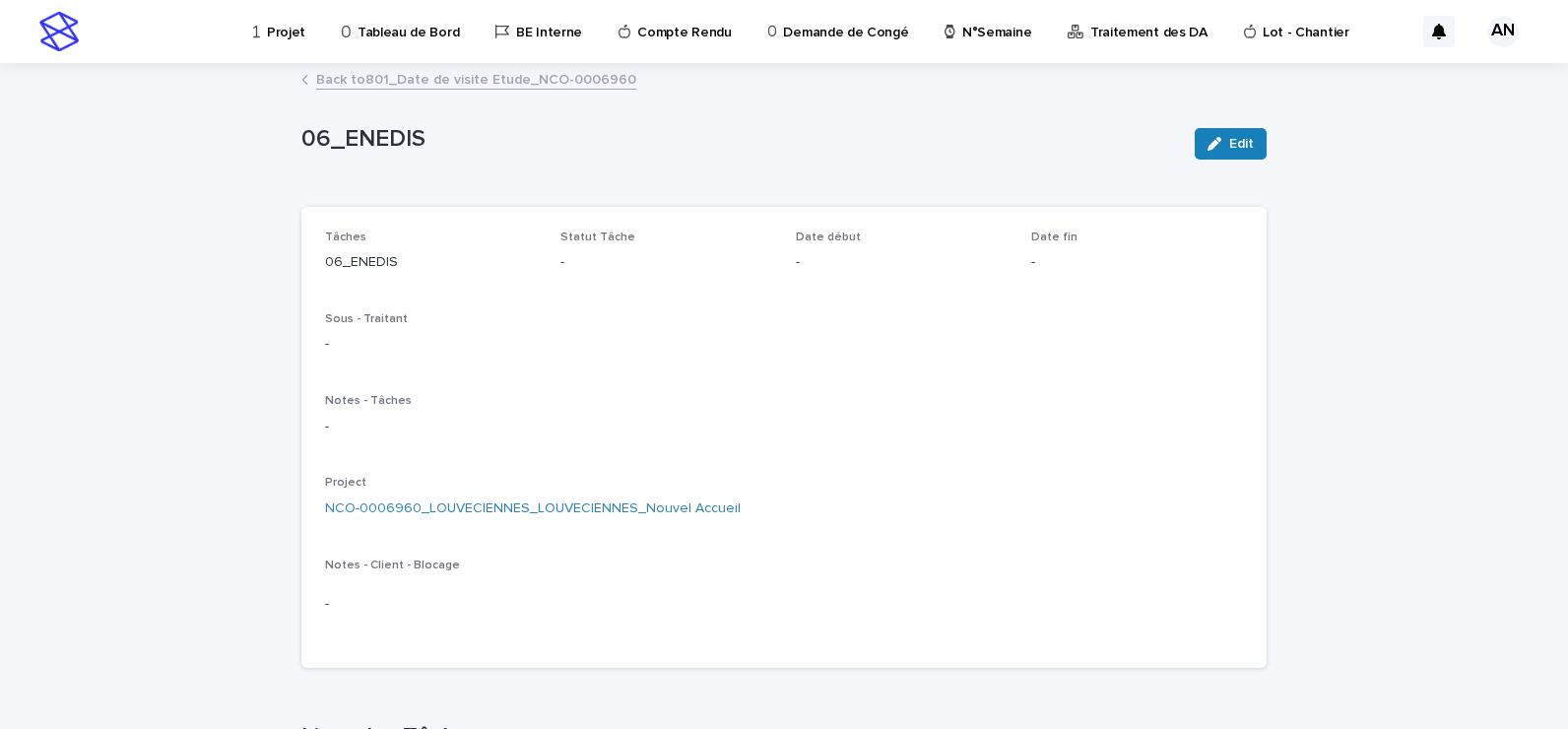 click on "Back to  801_Date de visite Etude_NCO-0006960" at bounding box center (476, 78) 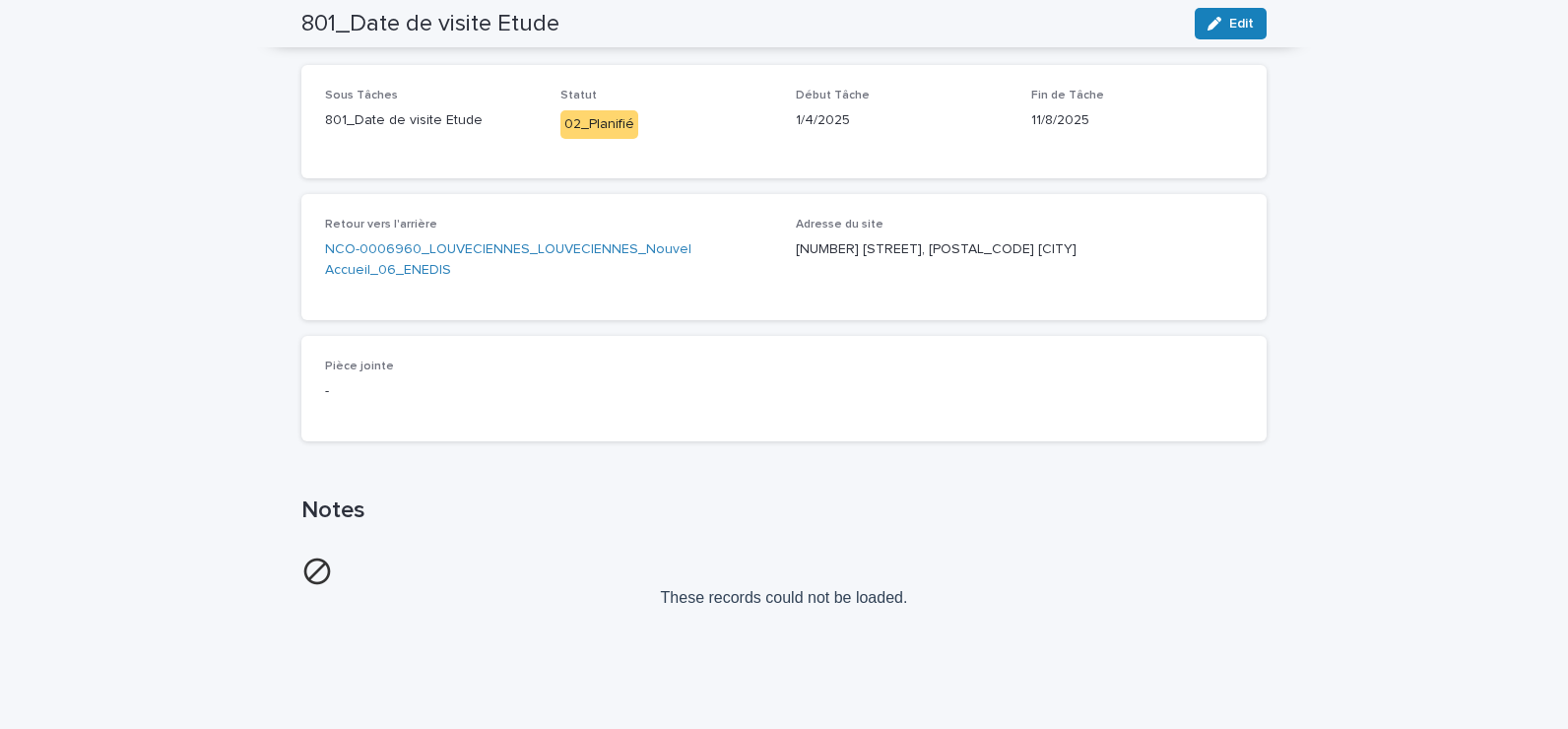 scroll, scrollTop: 0, scrollLeft: 0, axis: both 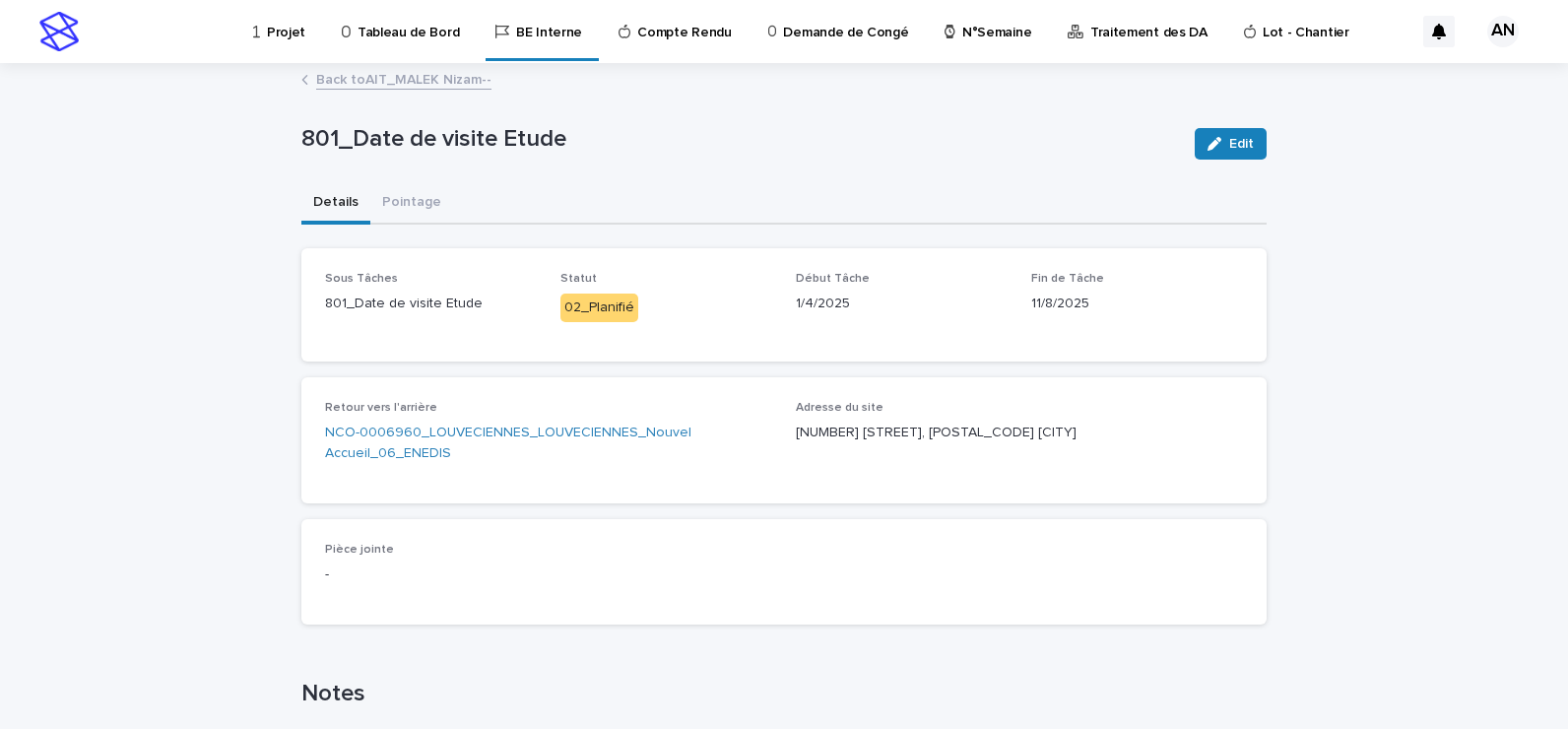click on "Back to  AIT_MALEK Nizam--" at bounding box center (404, 78) 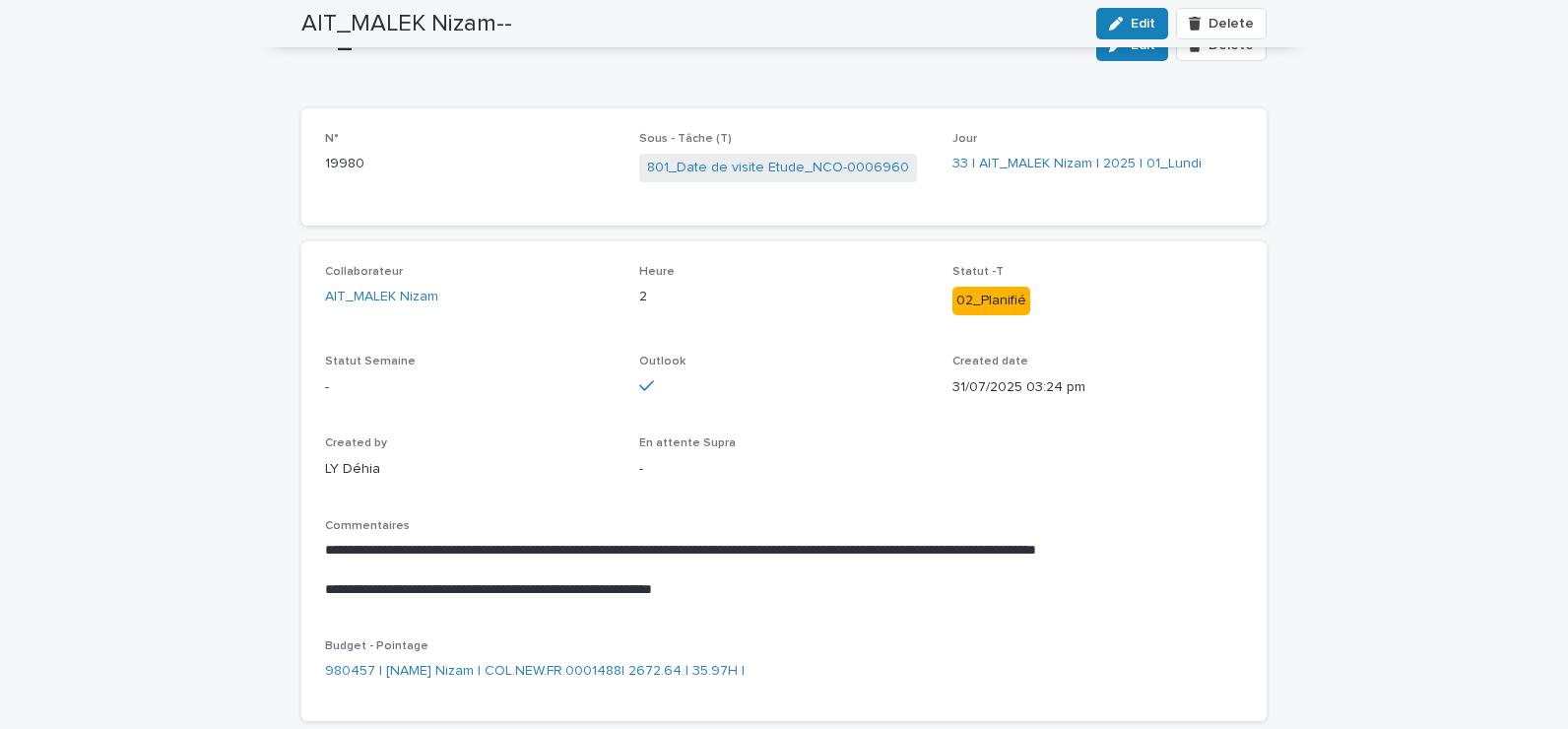 scroll, scrollTop: 0, scrollLeft: 0, axis: both 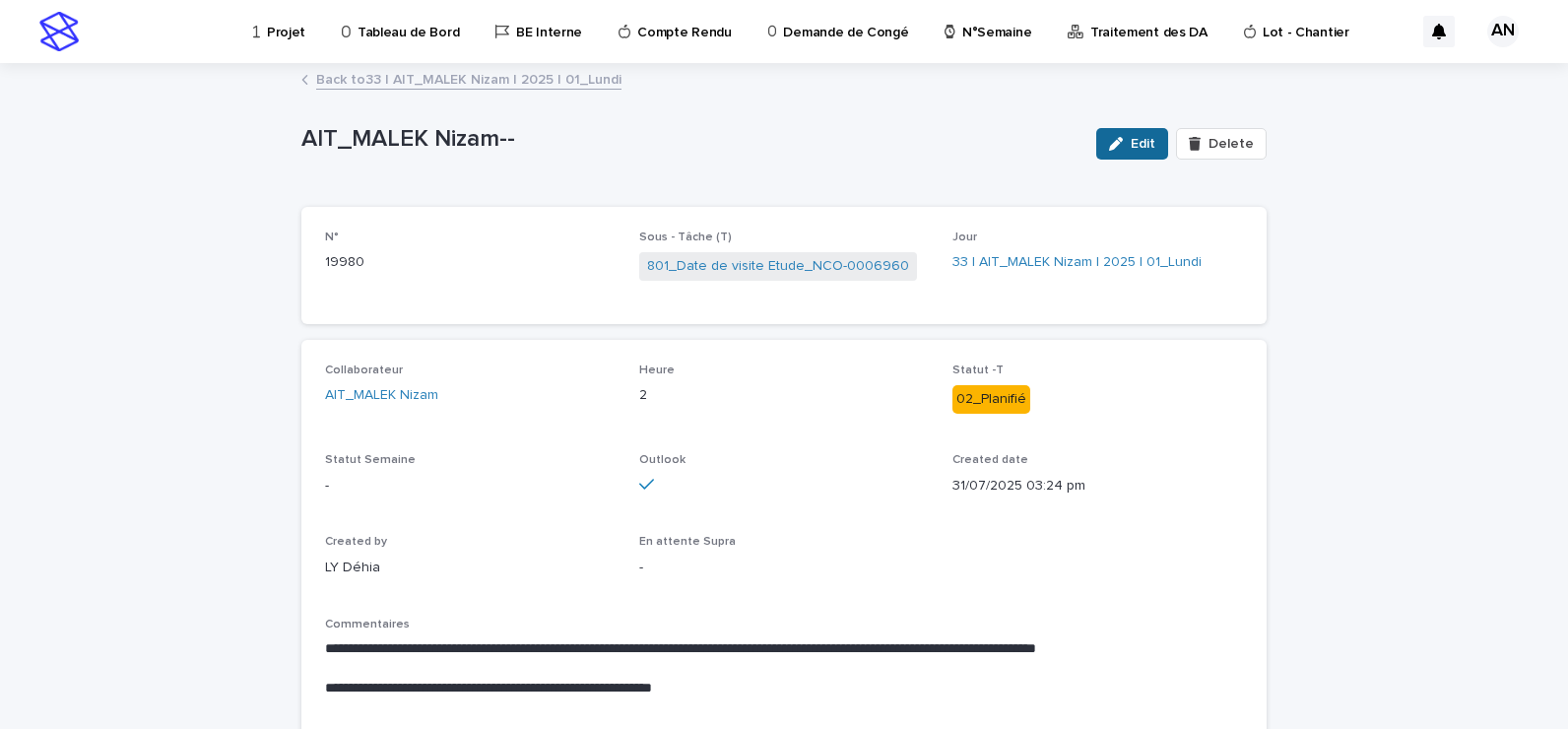 click at bounding box center [1120, 144] 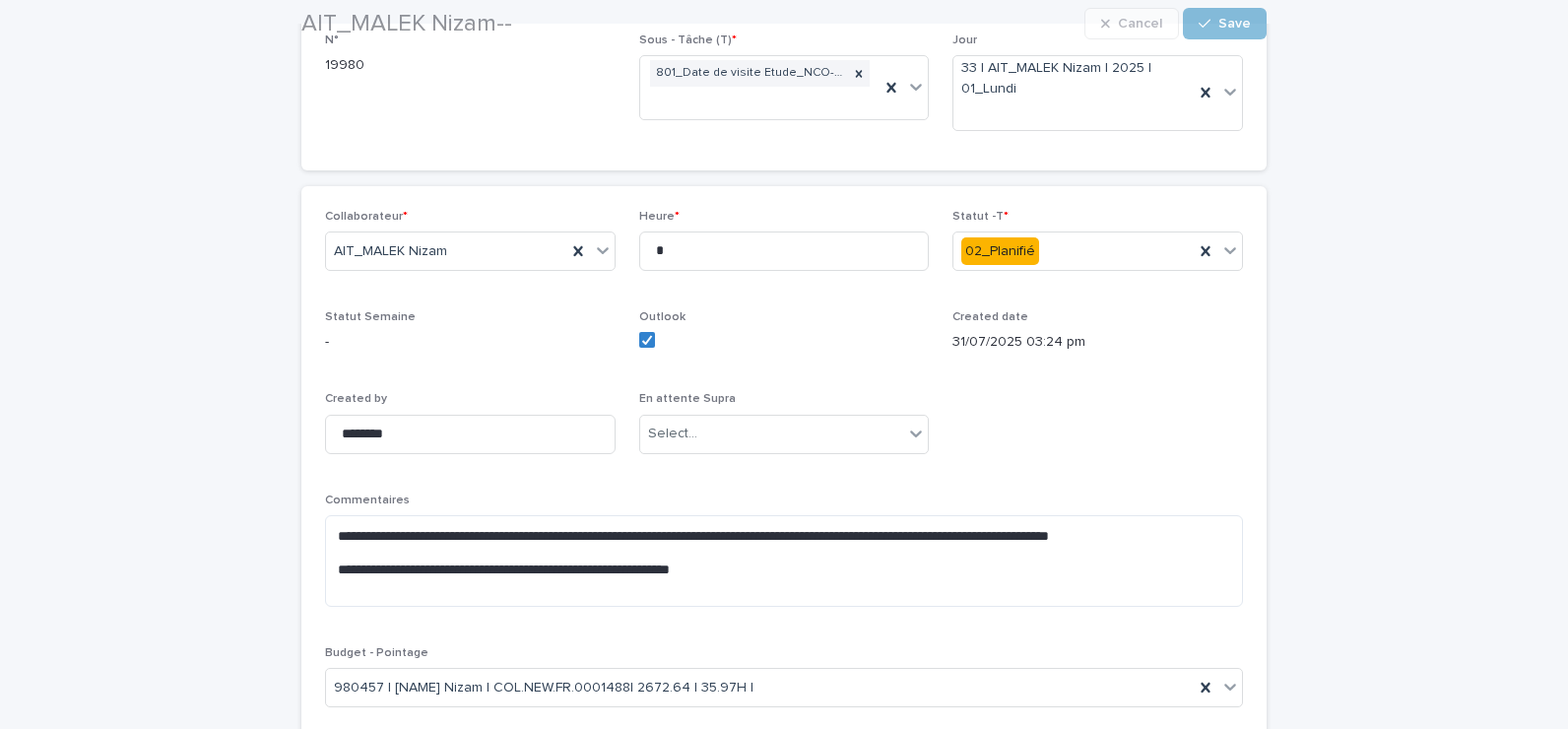 scroll, scrollTop: 493, scrollLeft: 0, axis: vertical 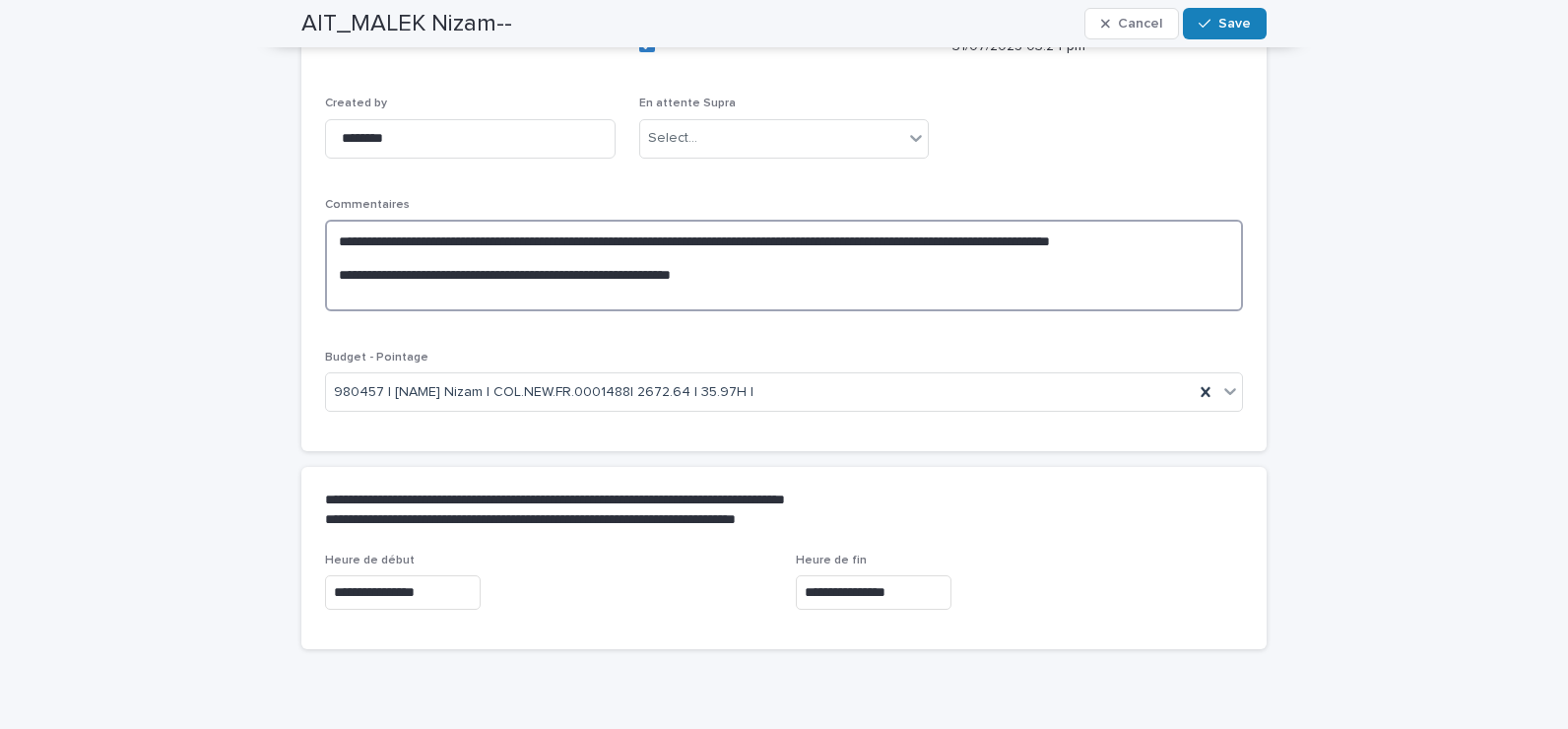 click on "**********" at bounding box center [784, 265] 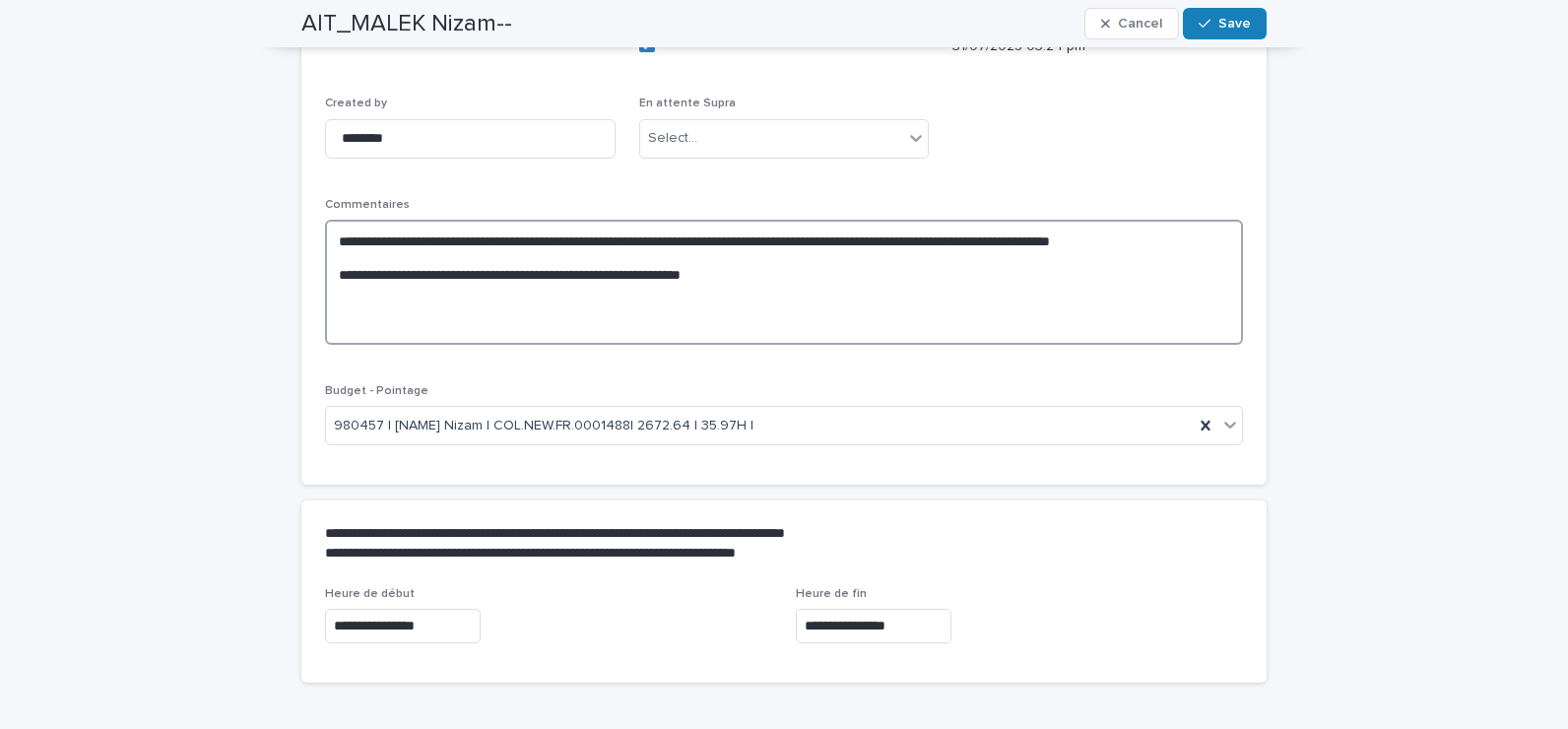 paste on "**********" 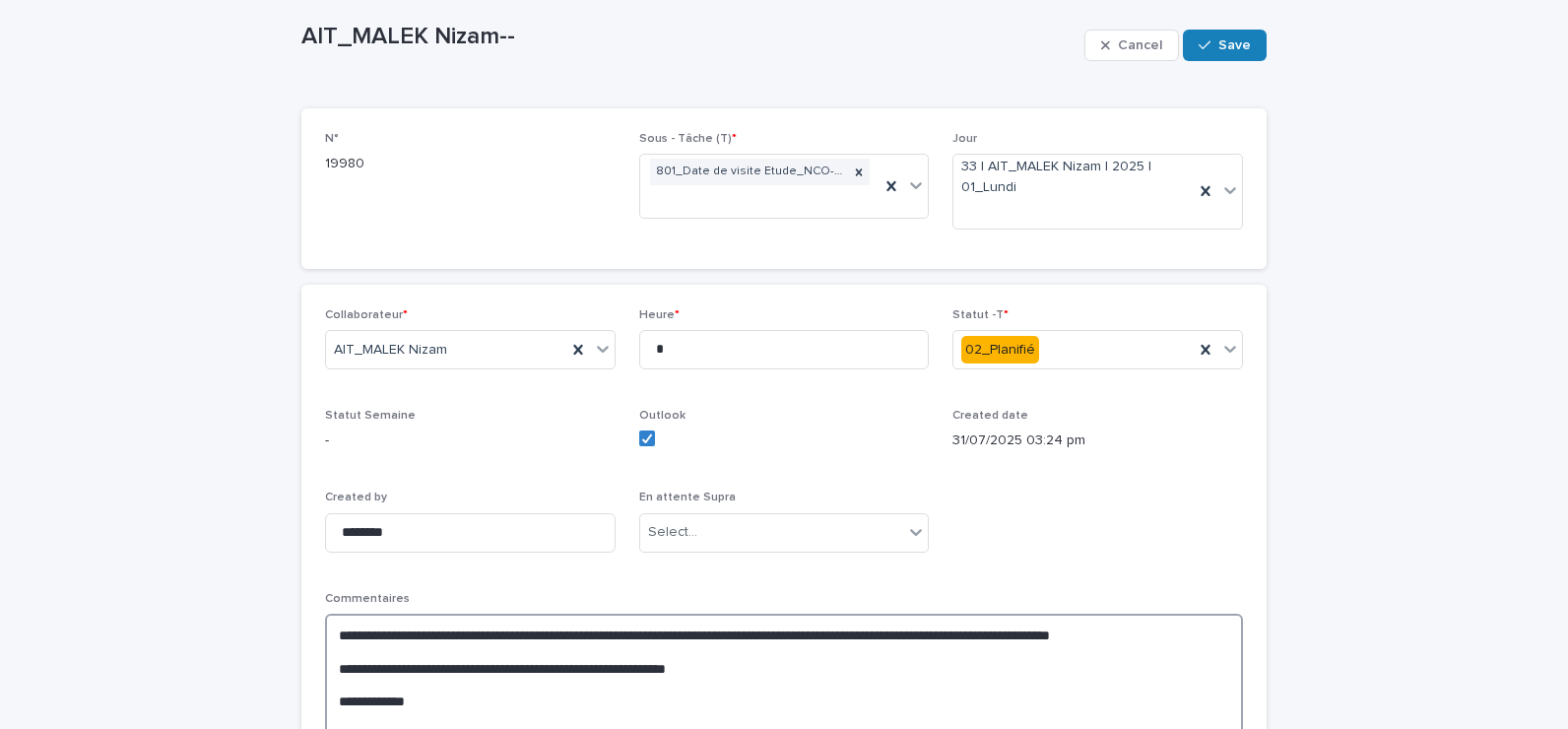scroll, scrollTop: 0, scrollLeft: 0, axis: both 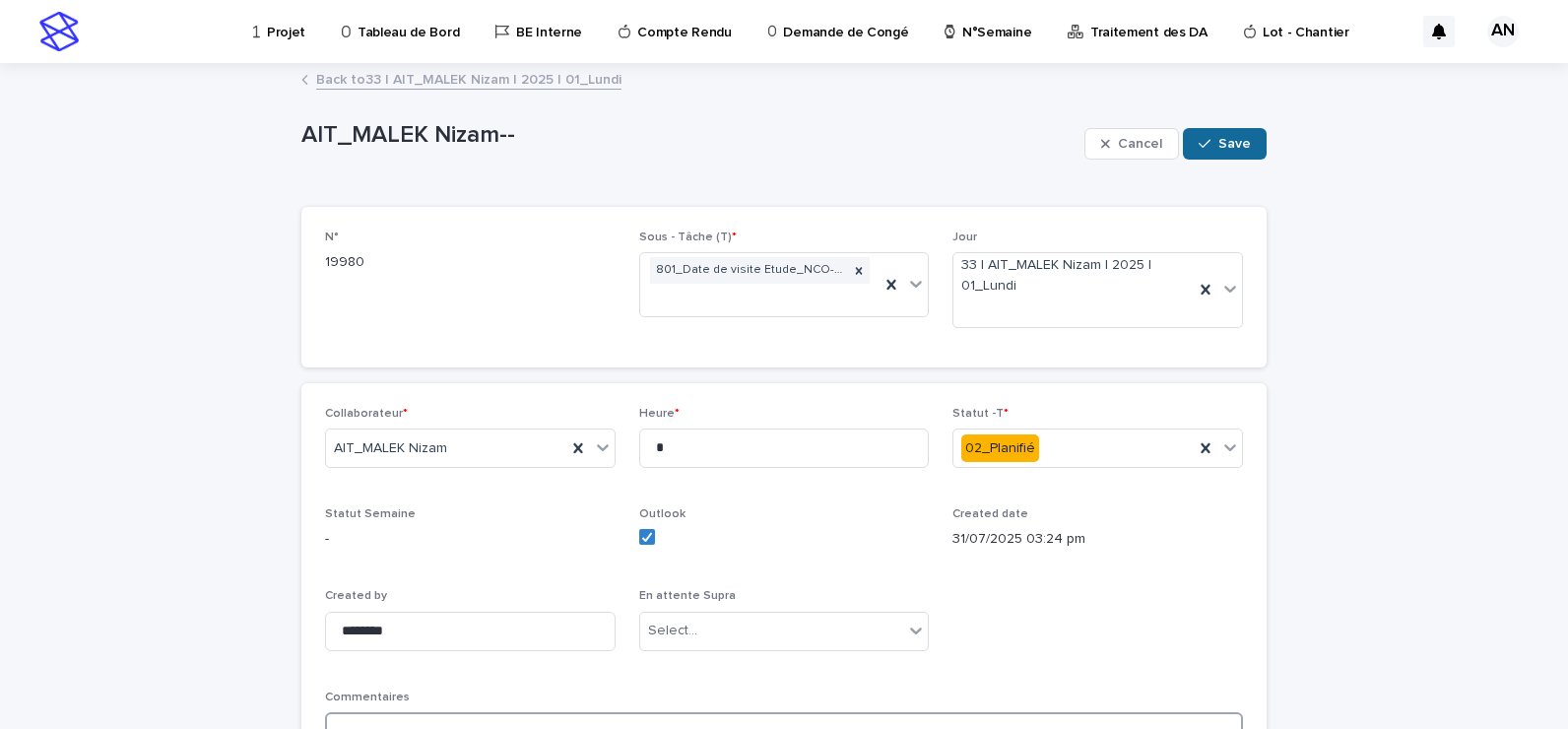 type on "**********" 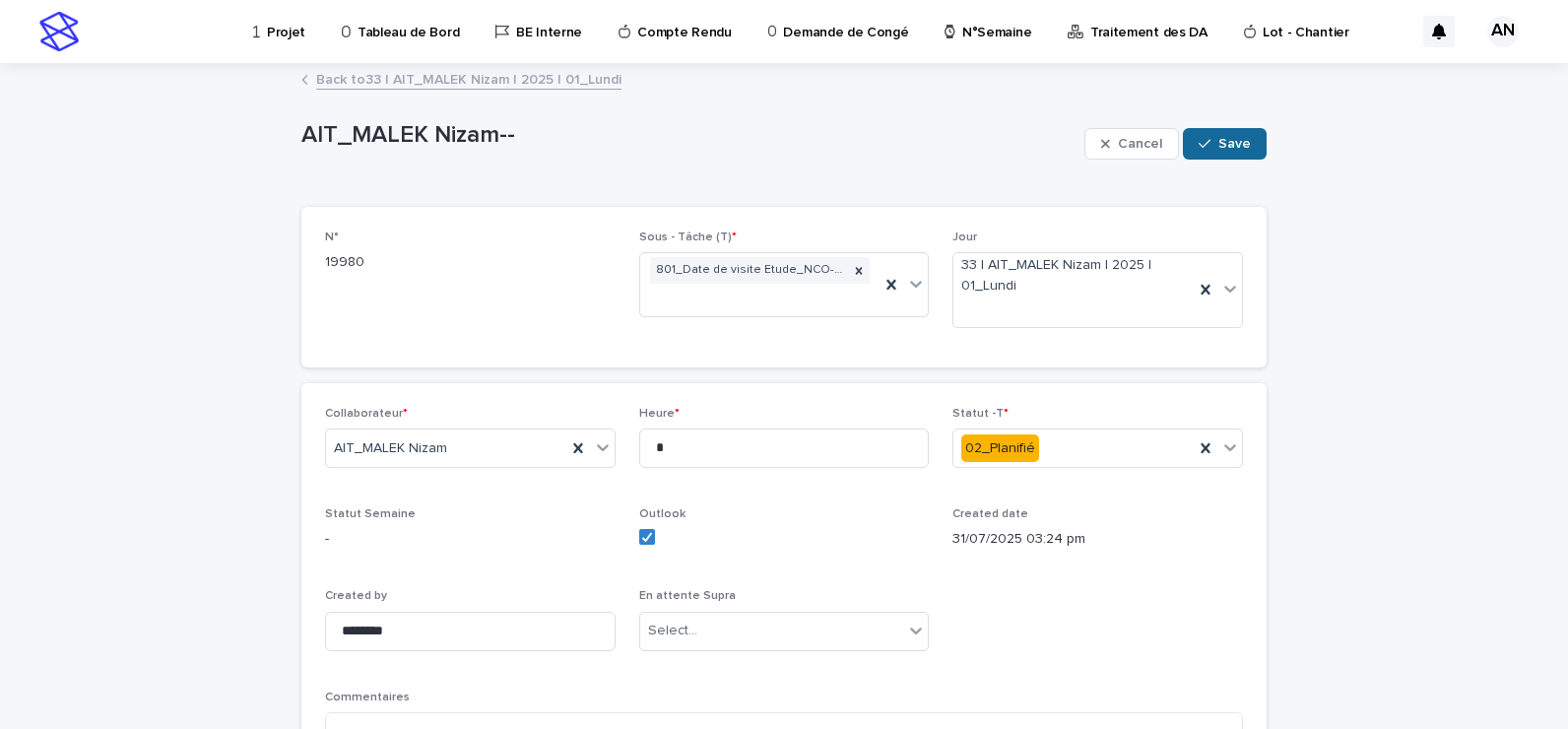 click on "Save" at bounding box center (1234, 144) 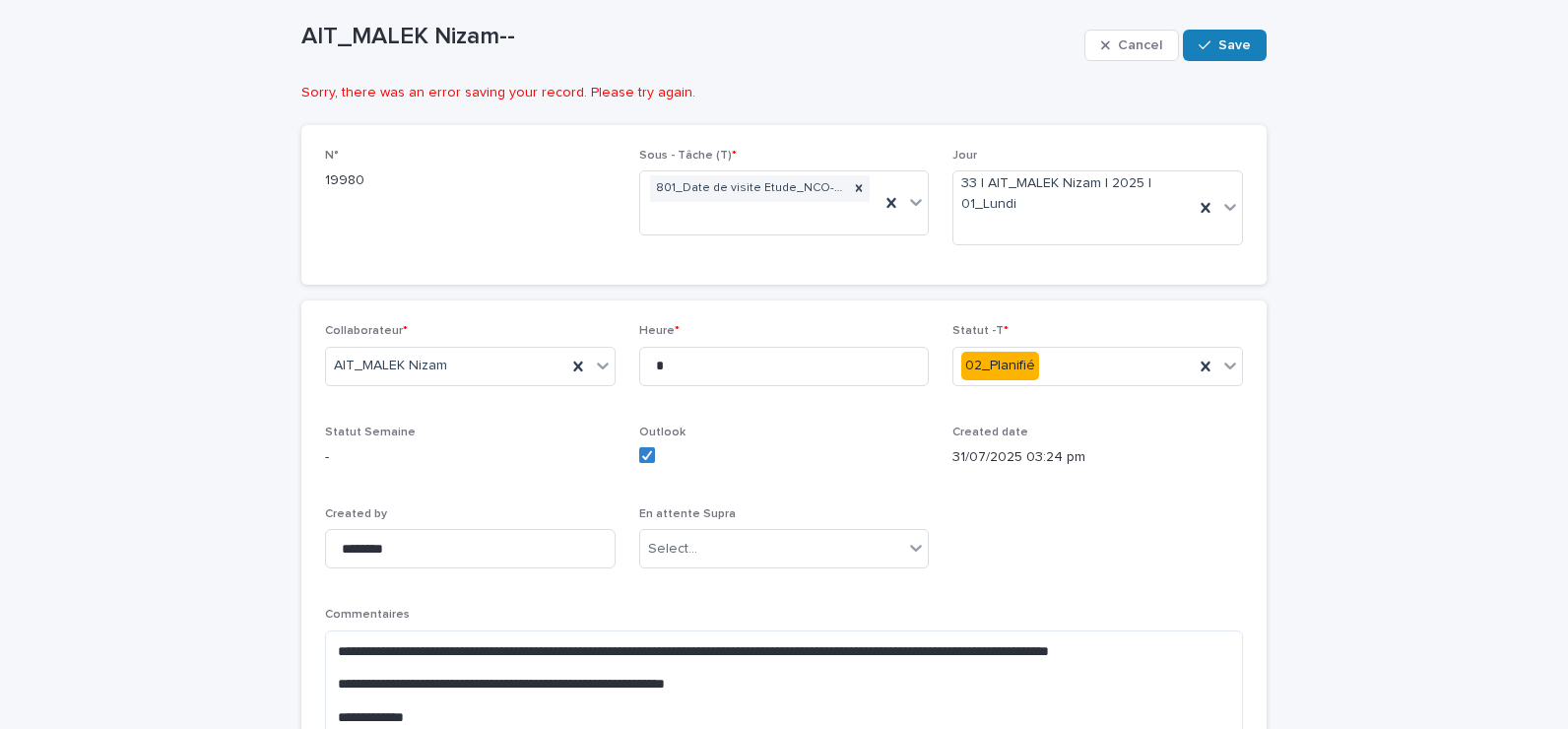 scroll, scrollTop: 493, scrollLeft: 0, axis: vertical 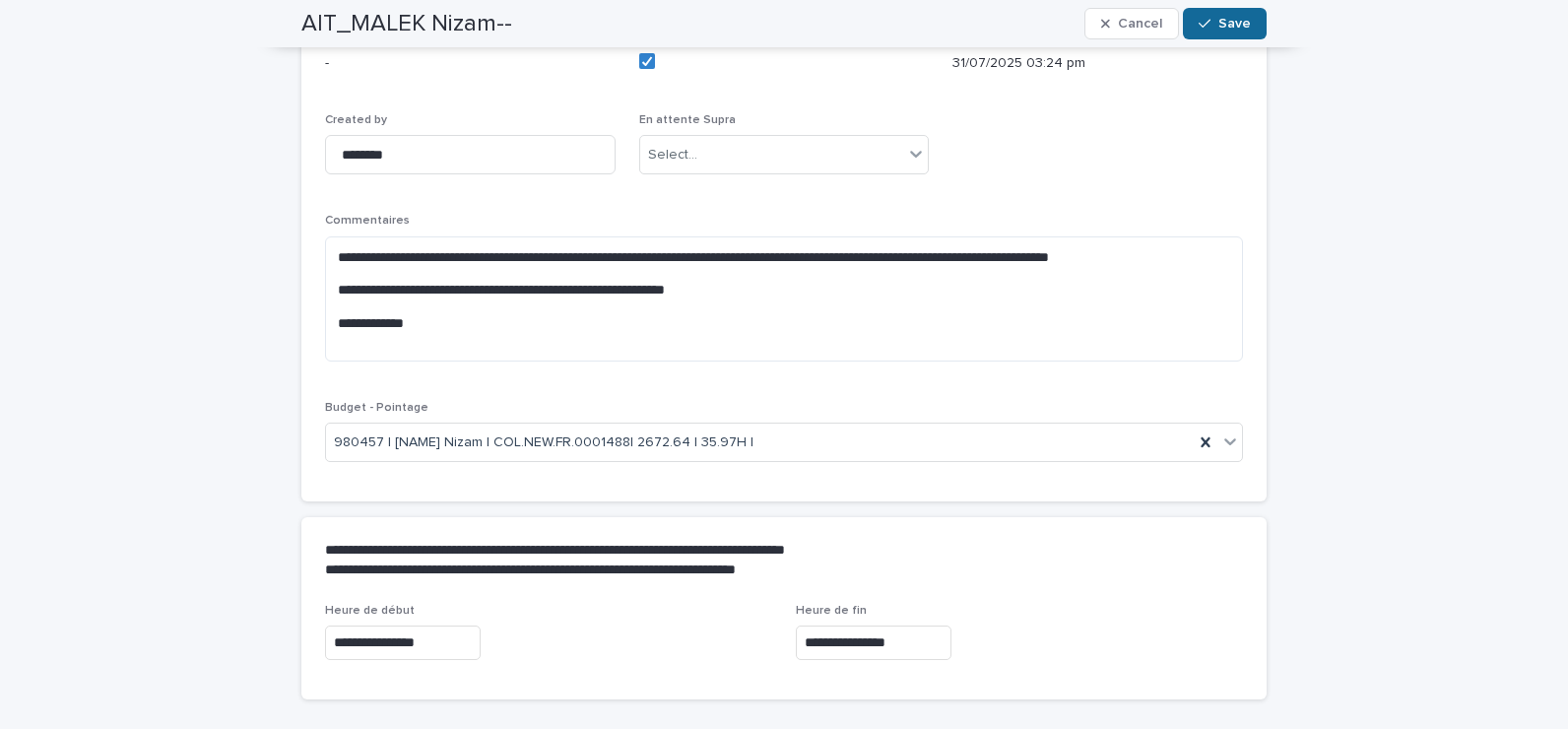 click at bounding box center (1209, 24) 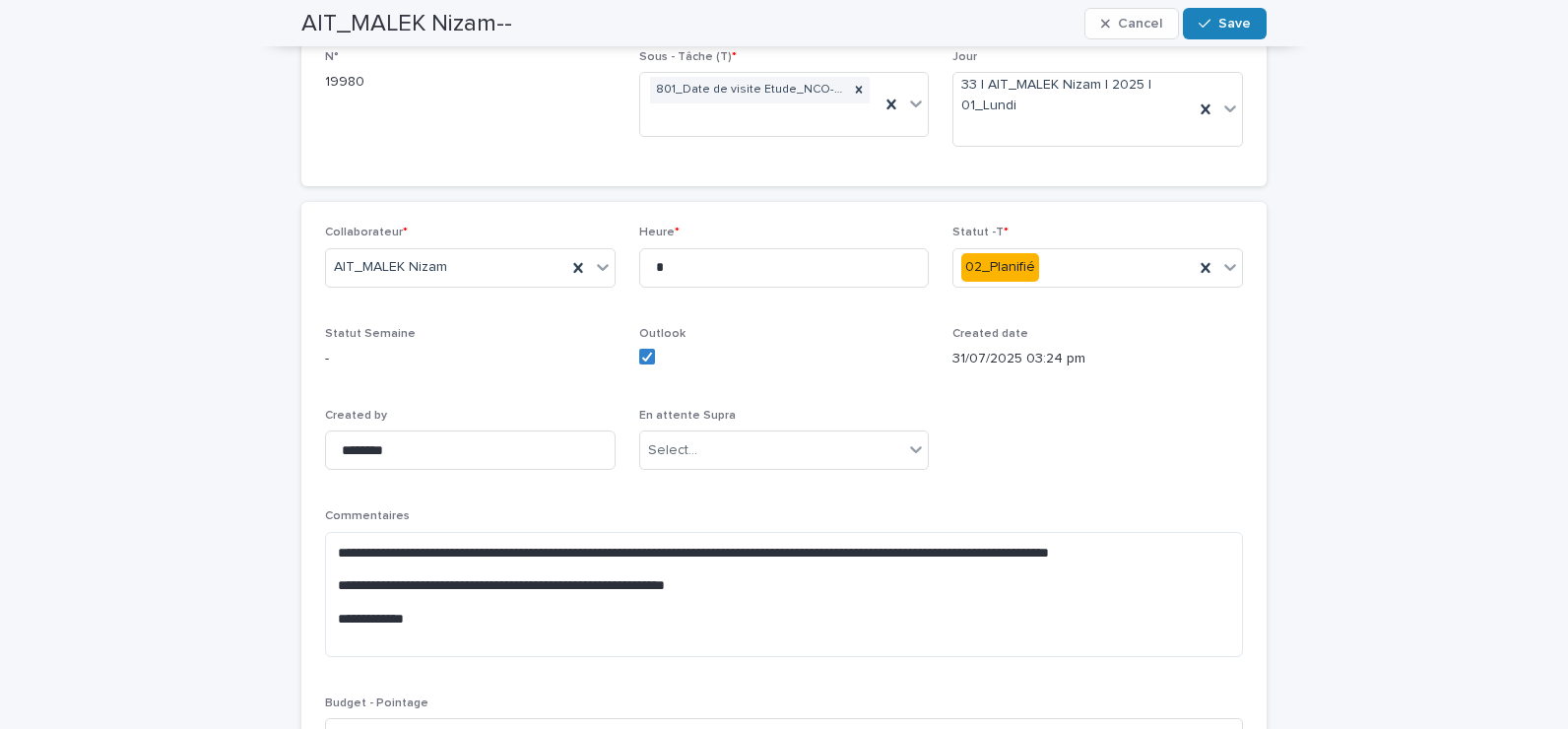 scroll, scrollTop: 0, scrollLeft: 0, axis: both 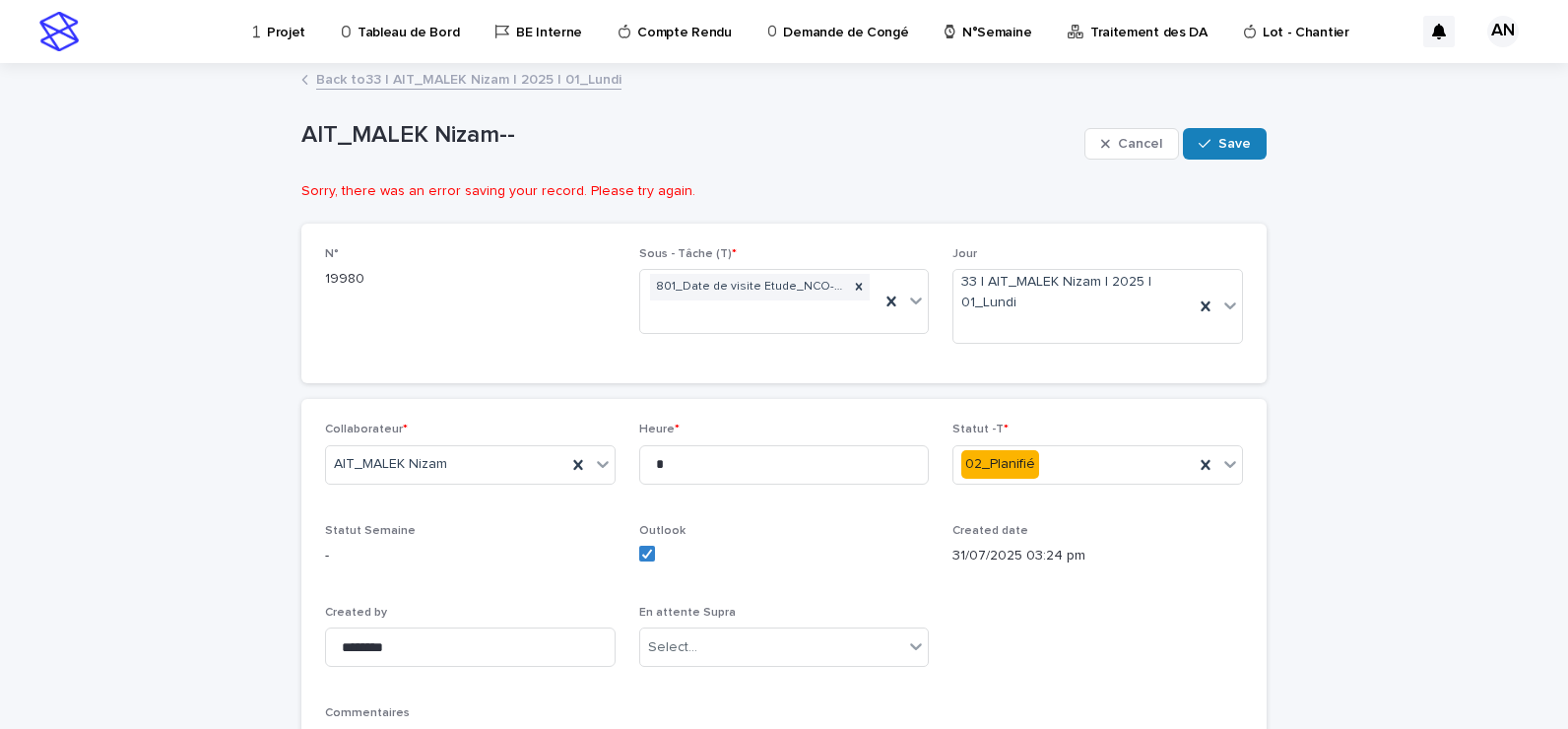 click on "Back to  33 | [NAME] Nizam | [YEAR] | 01_Lundi" at bounding box center [469, 78] 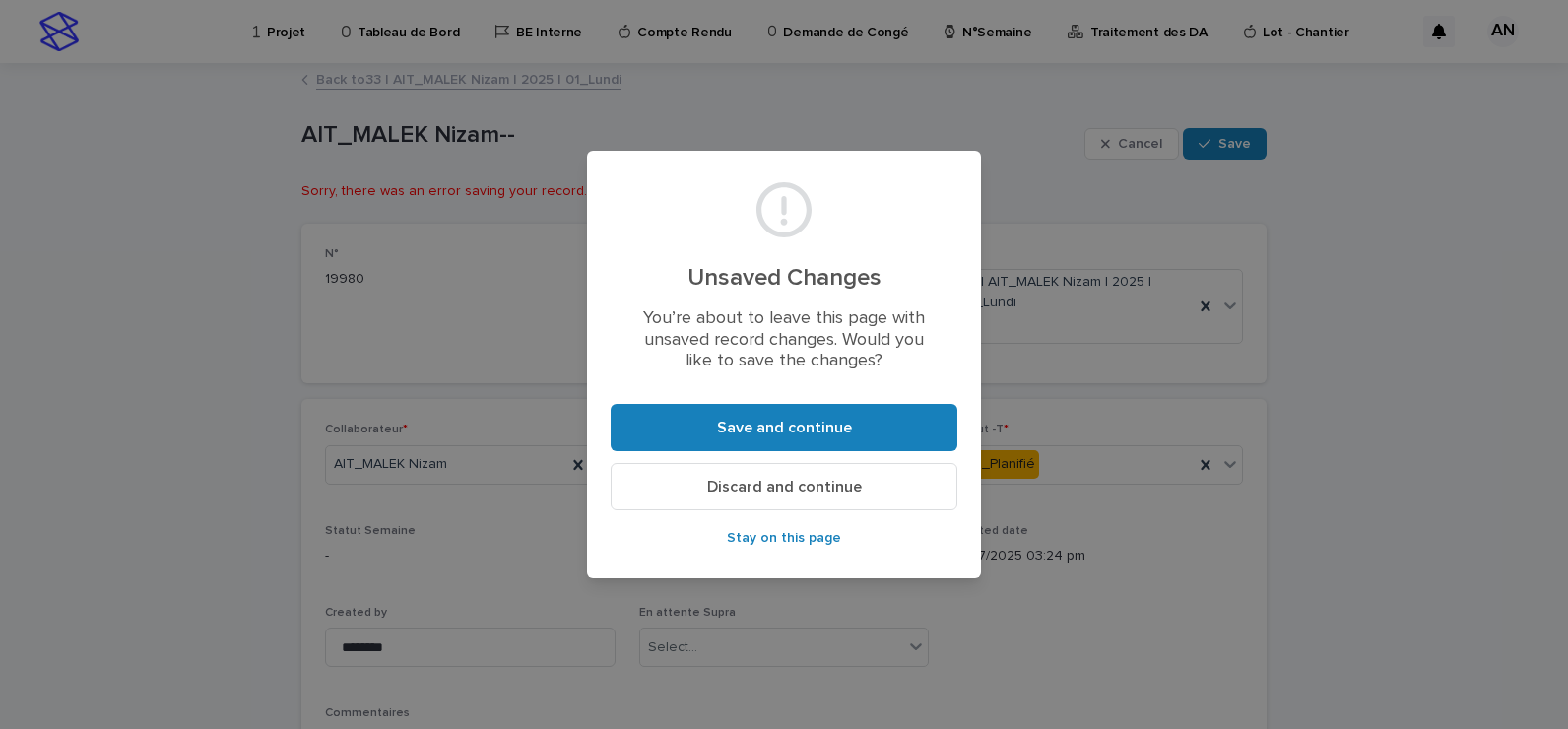 click on "Discard and continue" at bounding box center (784, 487) 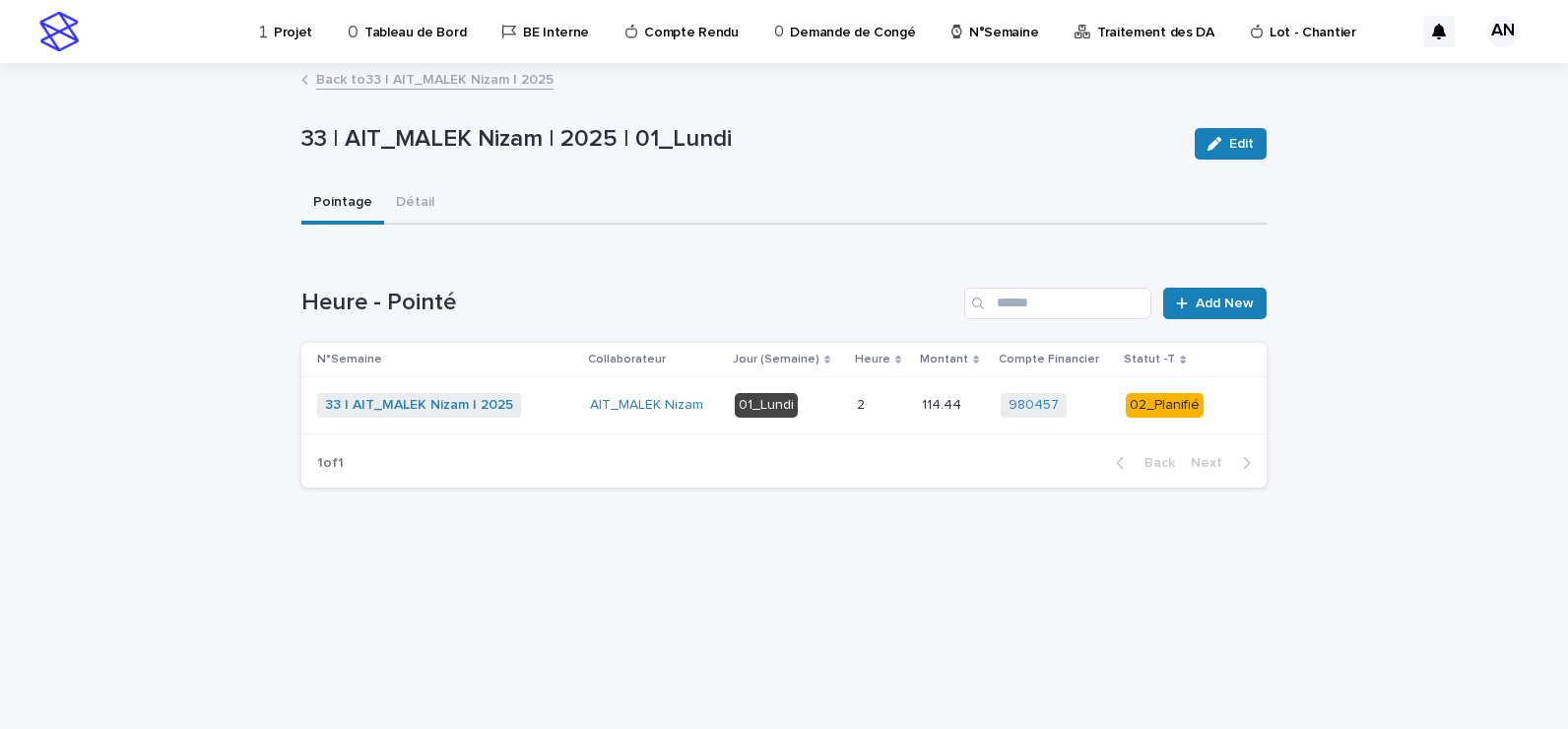 click on "2 2" at bounding box center (882, 405) 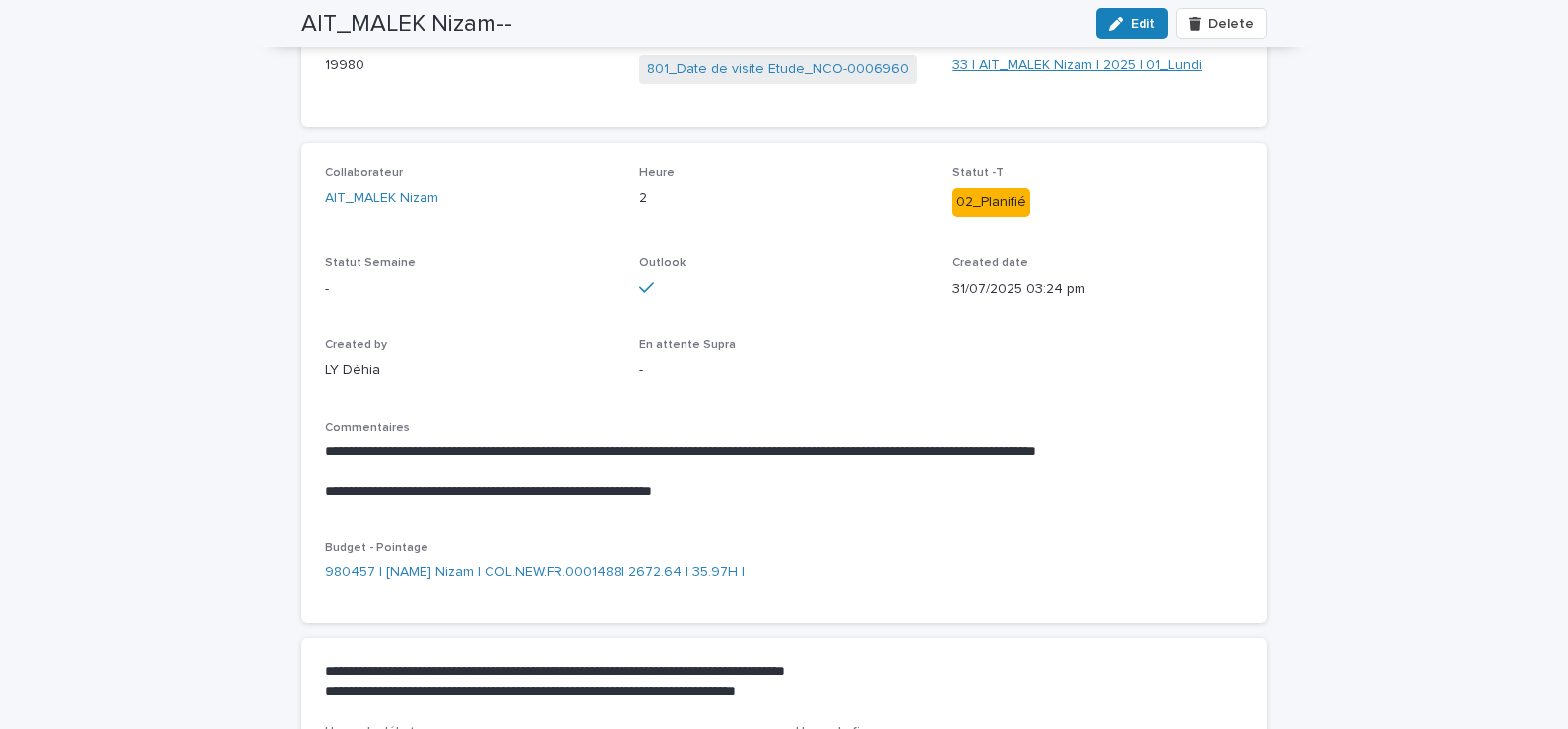 scroll, scrollTop: 0, scrollLeft: 0, axis: both 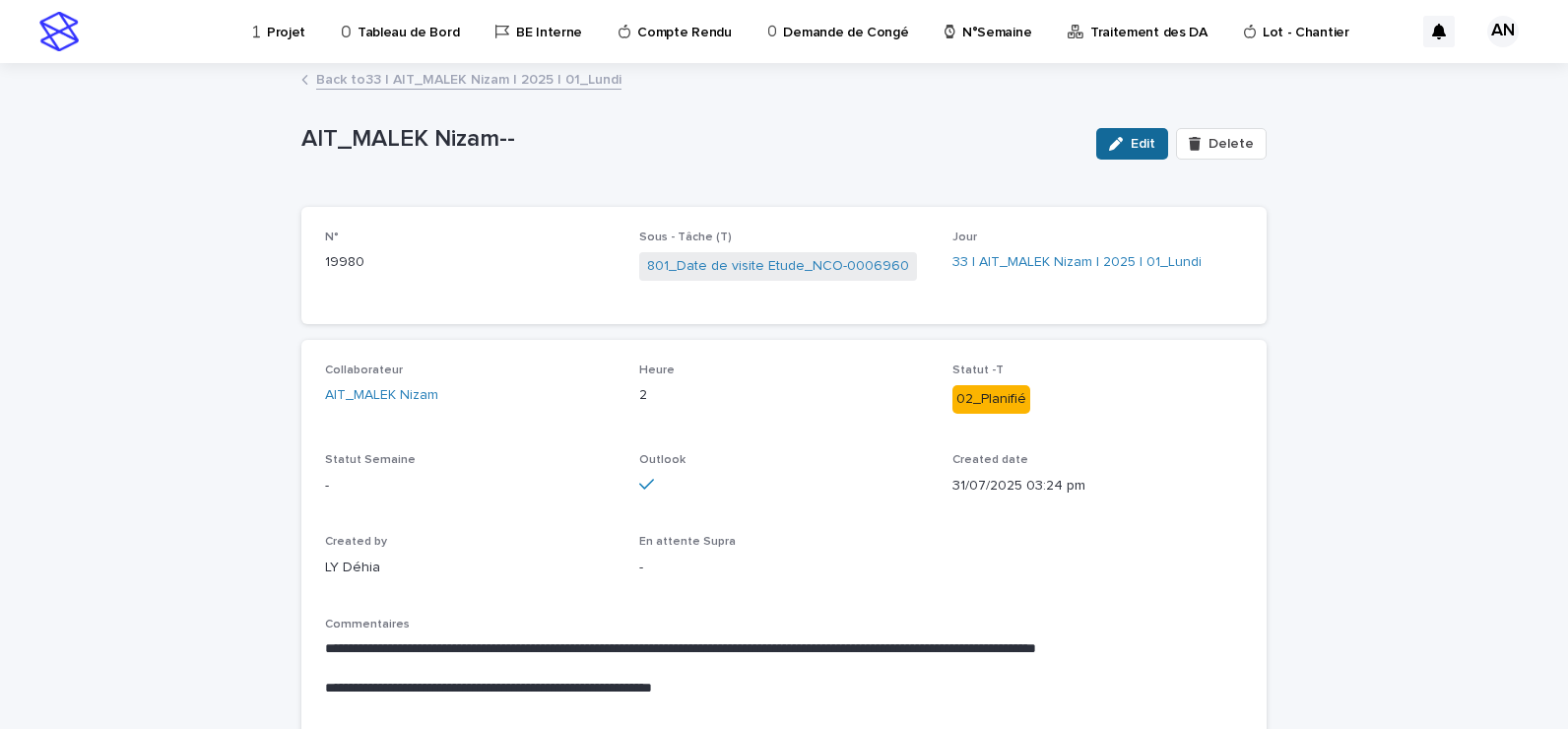 click on "Edit" at bounding box center [1143, 144] 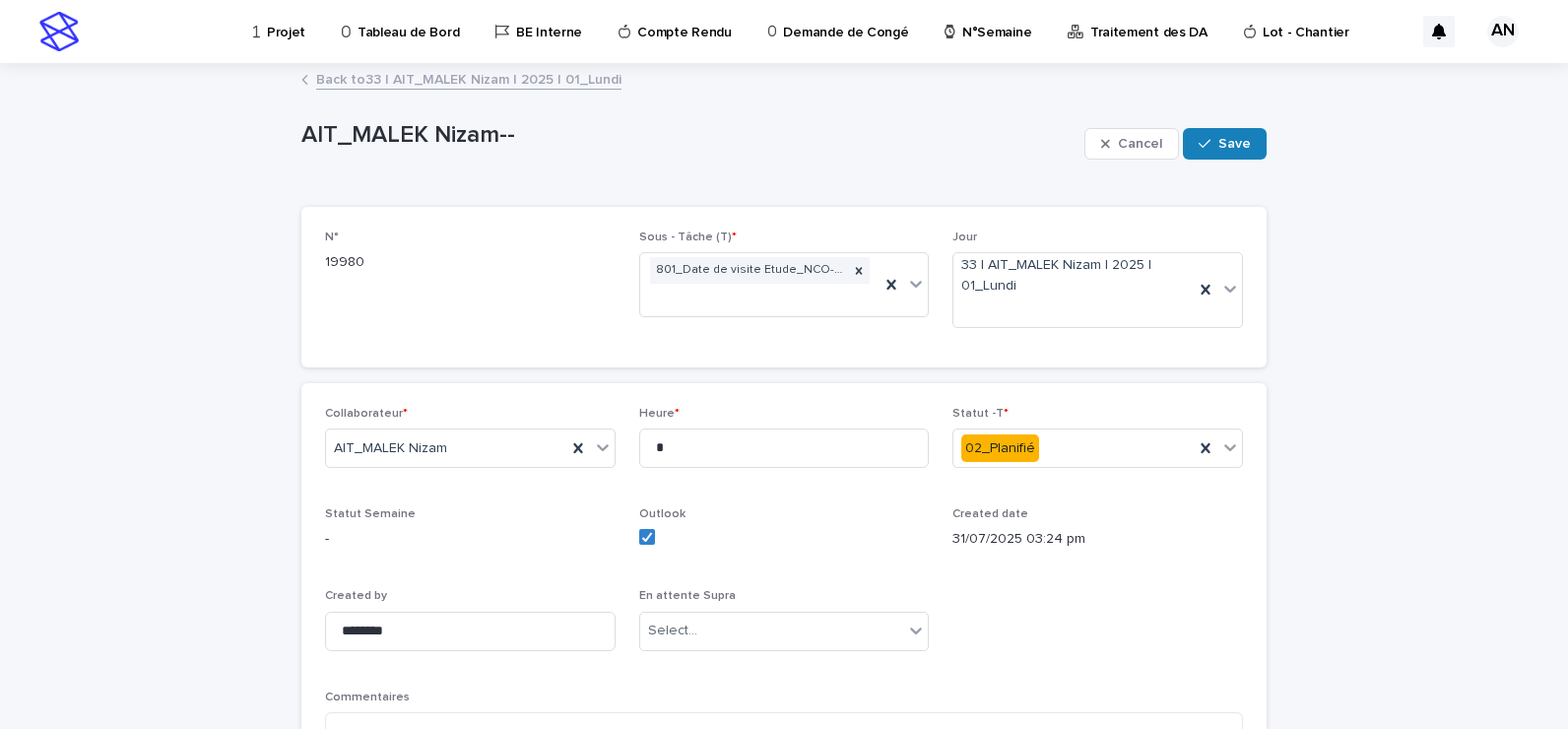 scroll, scrollTop: 197, scrollLeft: 0, axis: vertical 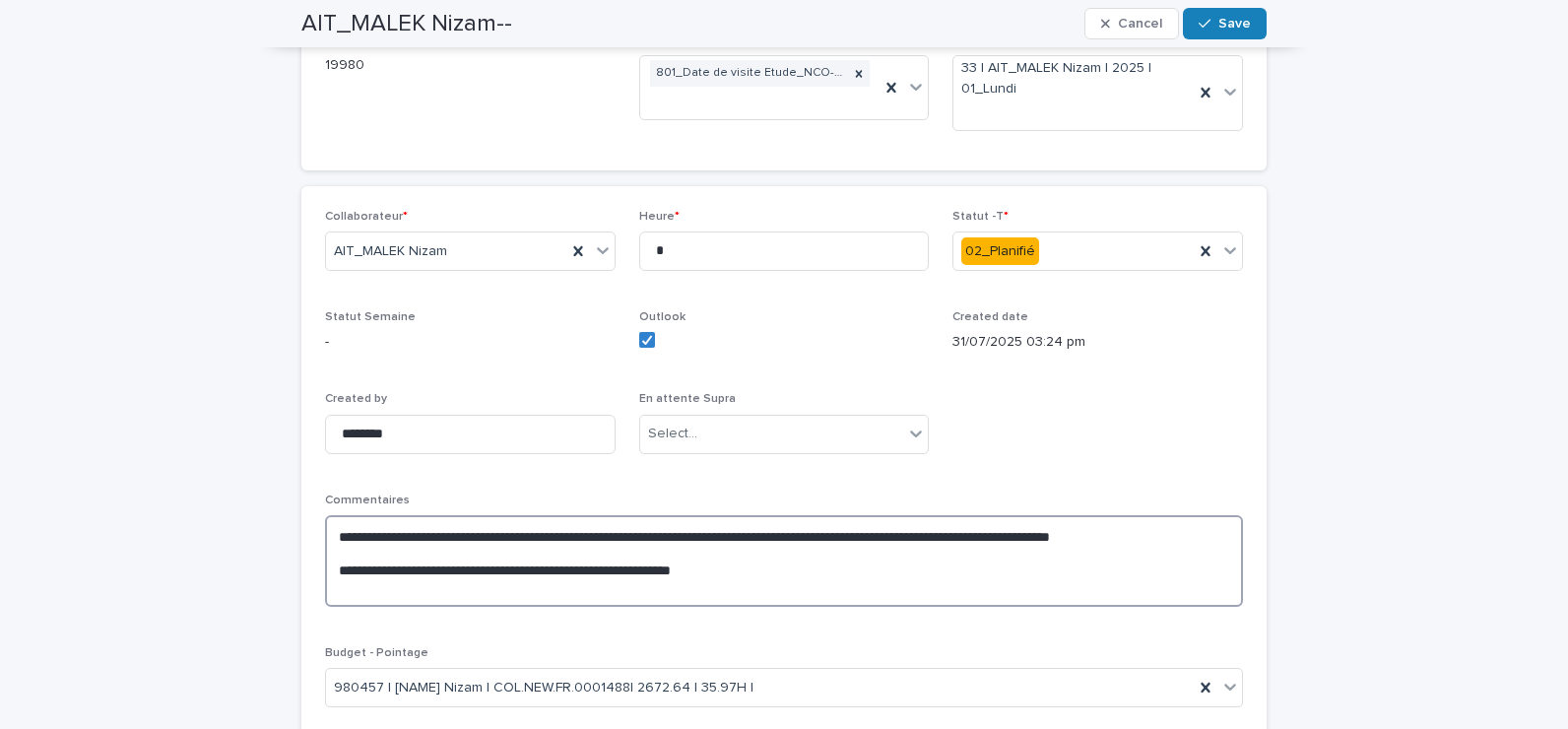 click on "**********" at bounding box center [784, 561] 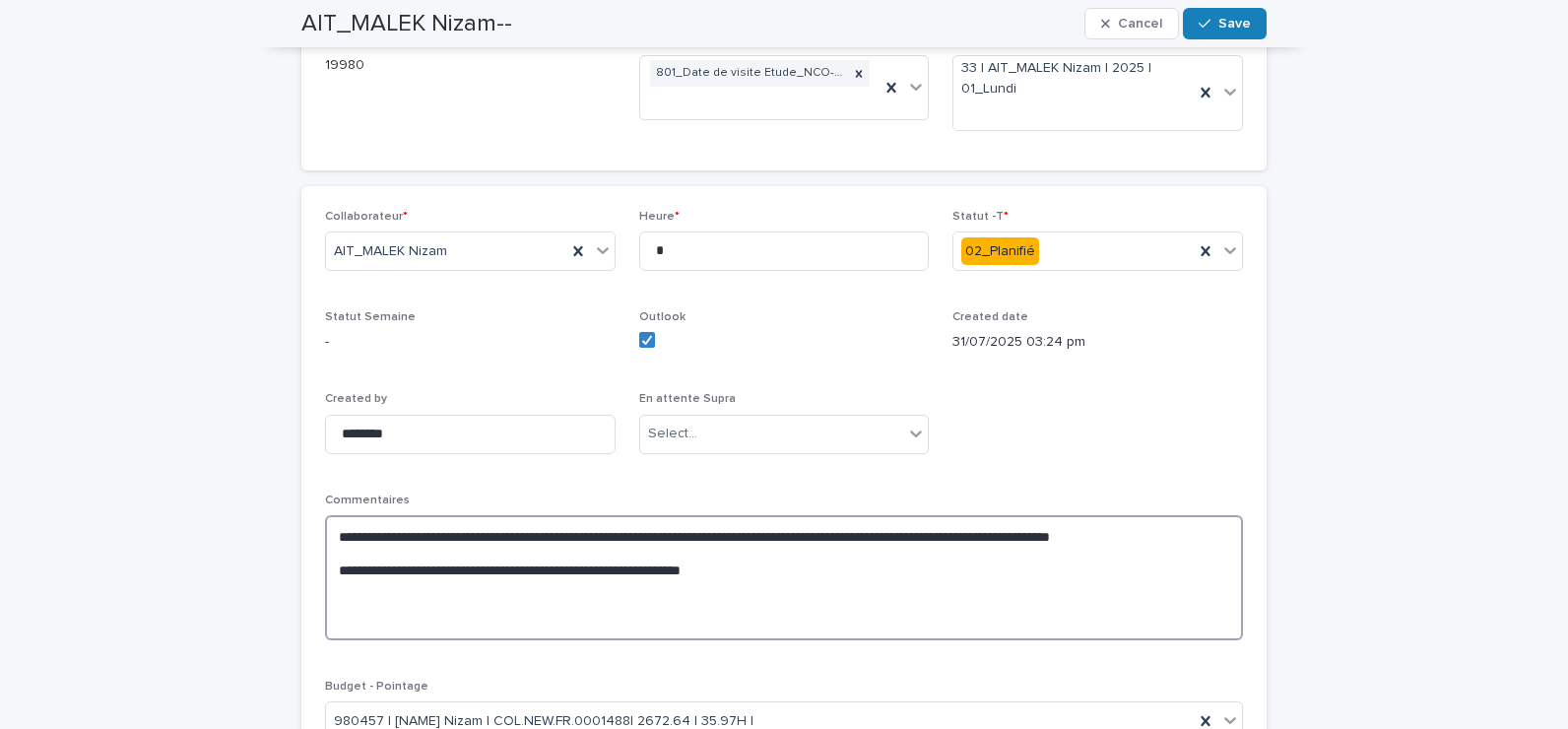 paste on "**********" 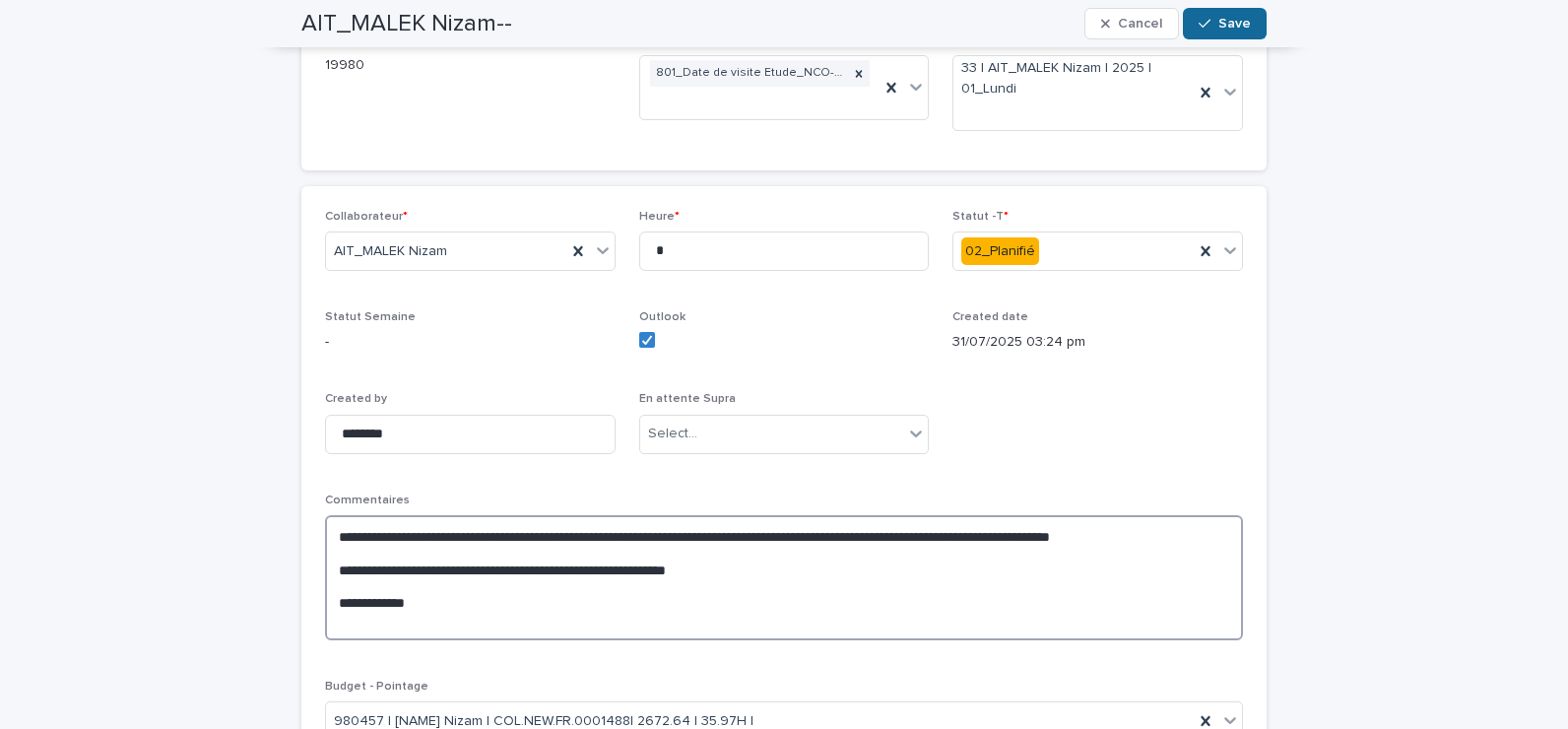 type on "**********" 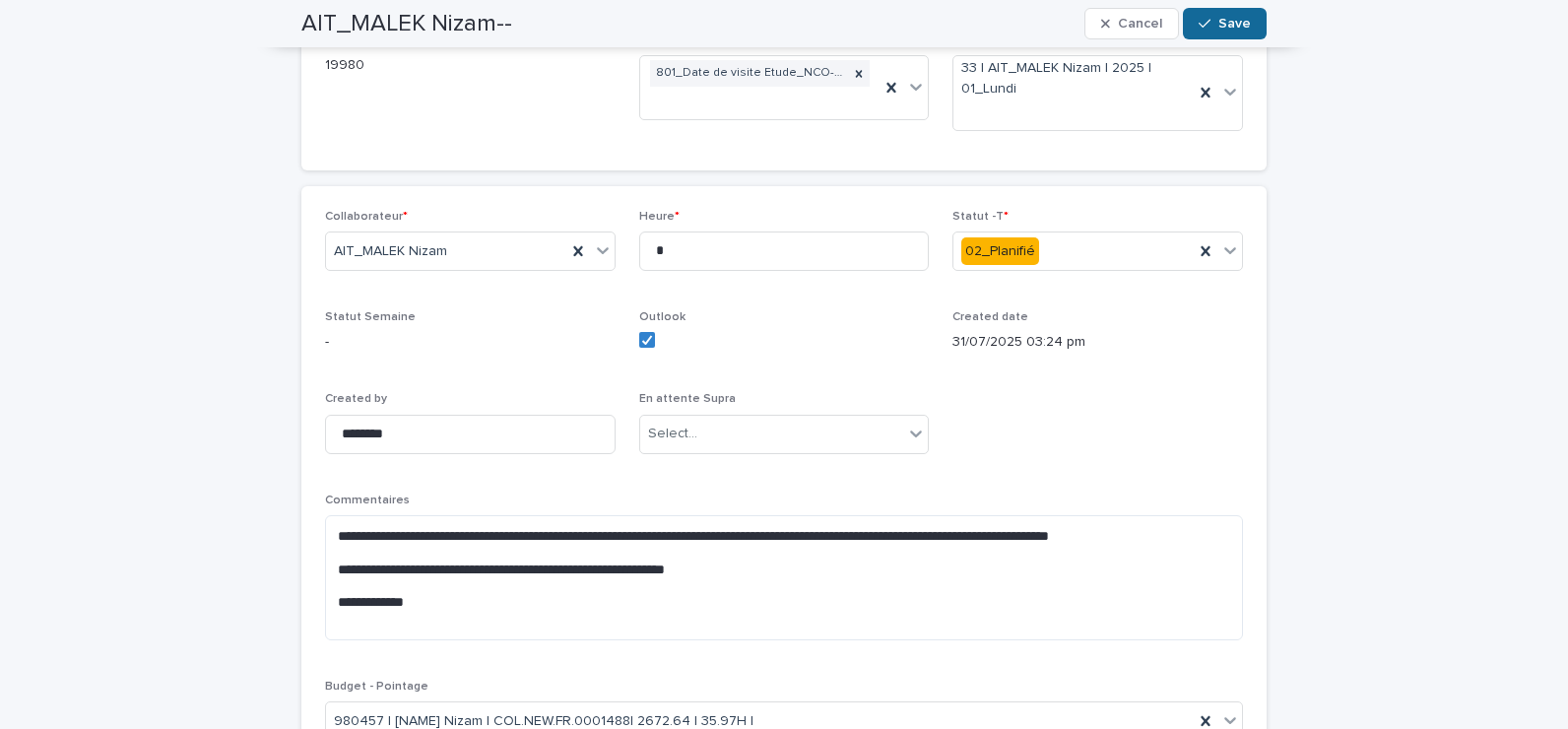 click on "Save" at bounding box center (1224, 24) 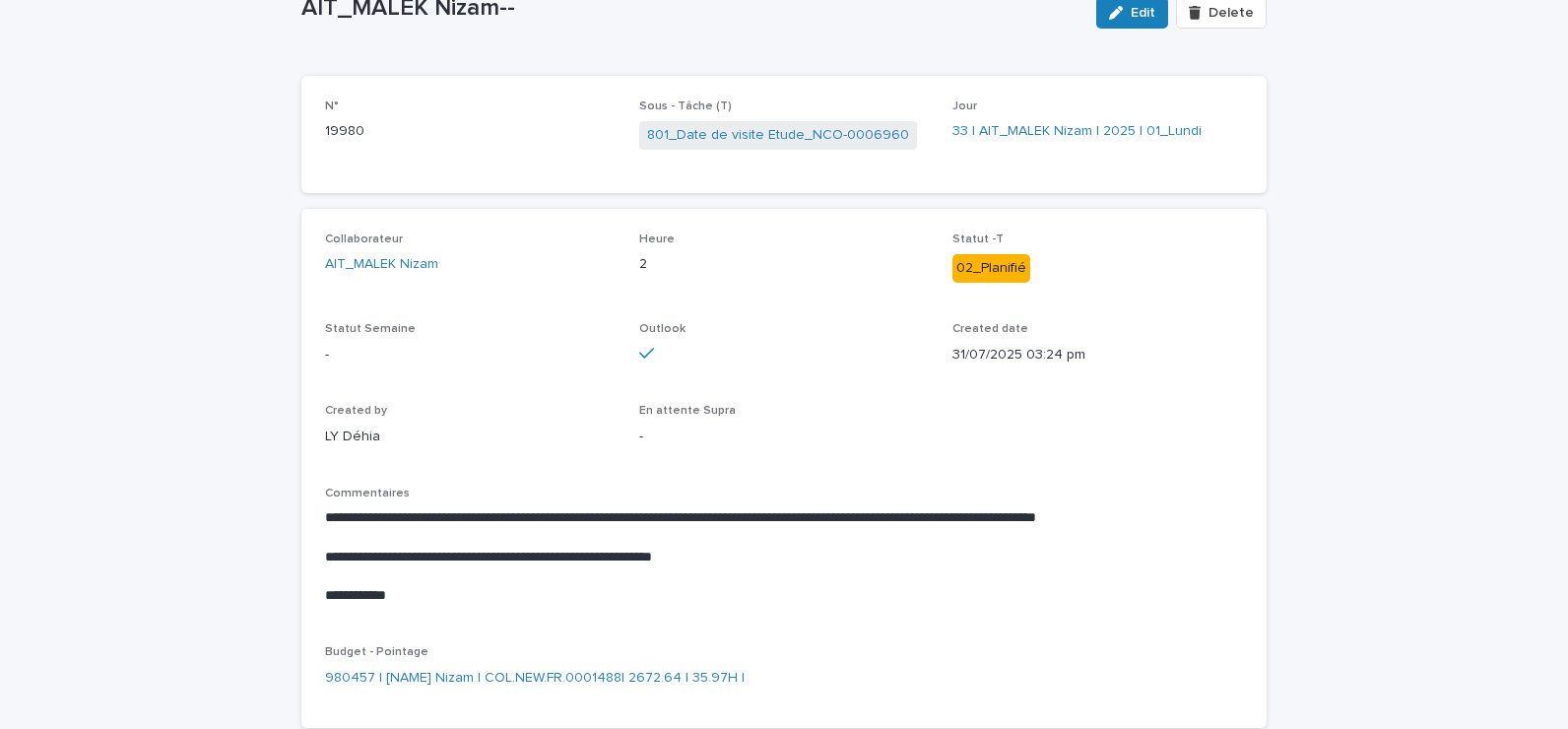 scroll, scrollTop: 0, scrollLeft: 0, axis: both 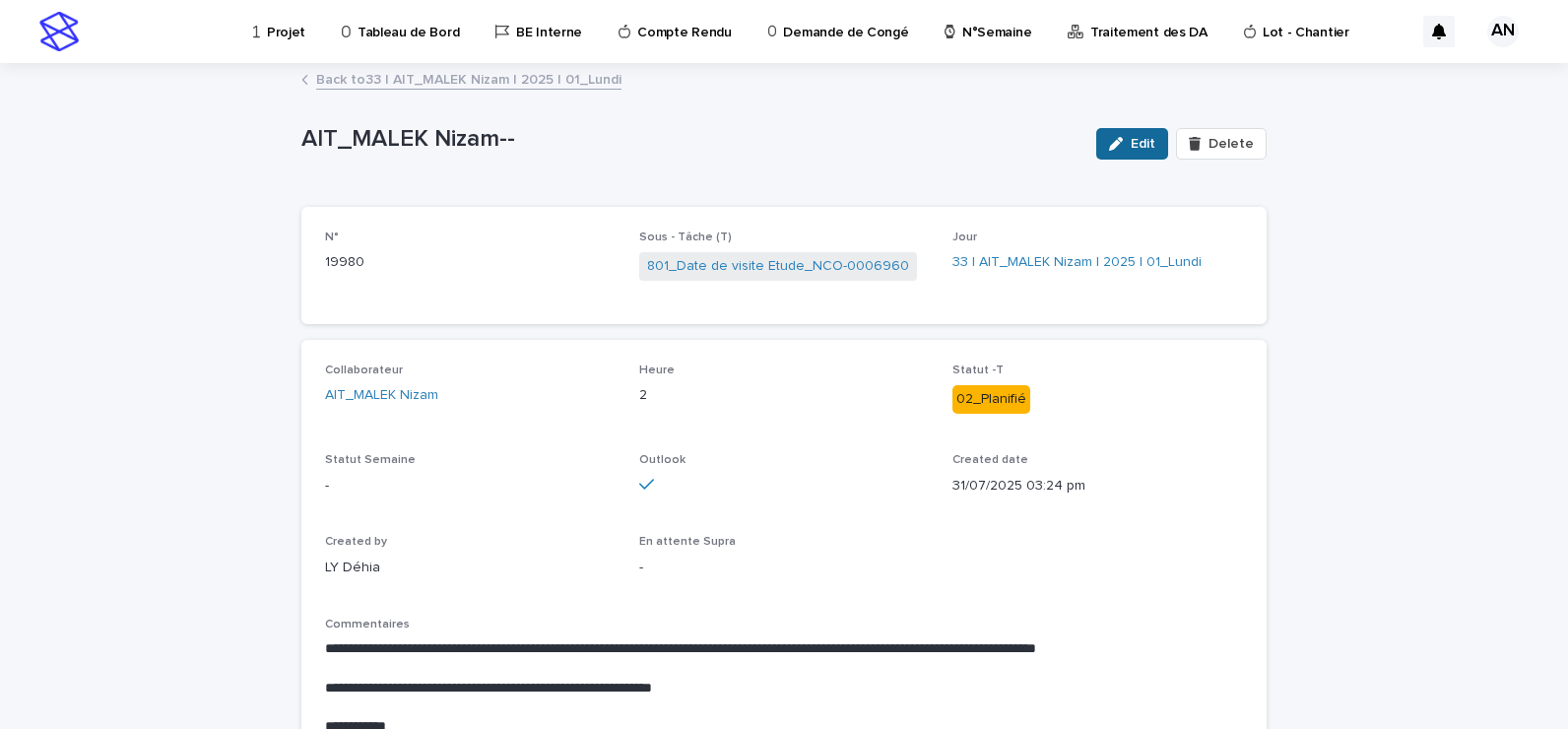 click 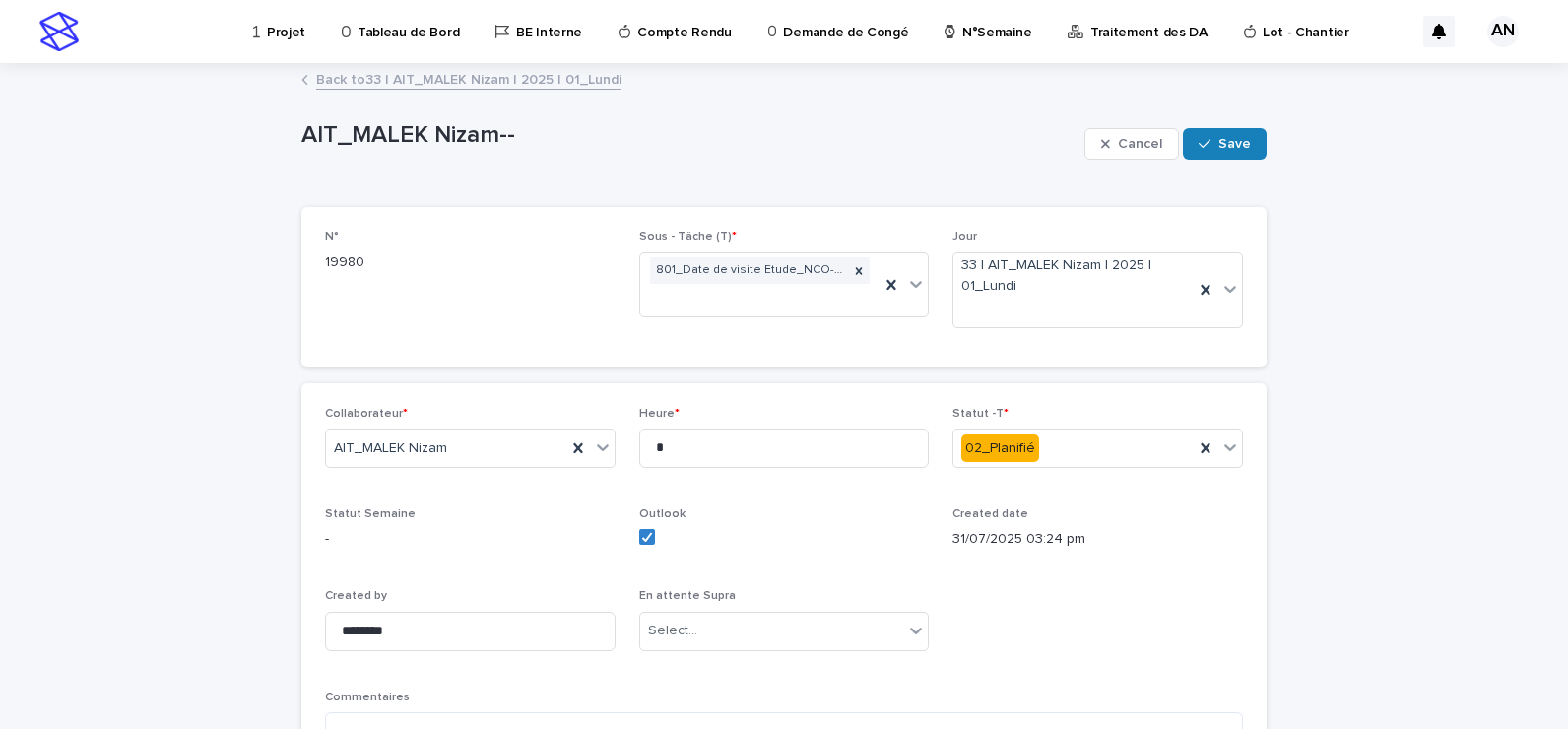 scroll, scrollTop: 197, scrollLeft: 0, axis: vertical 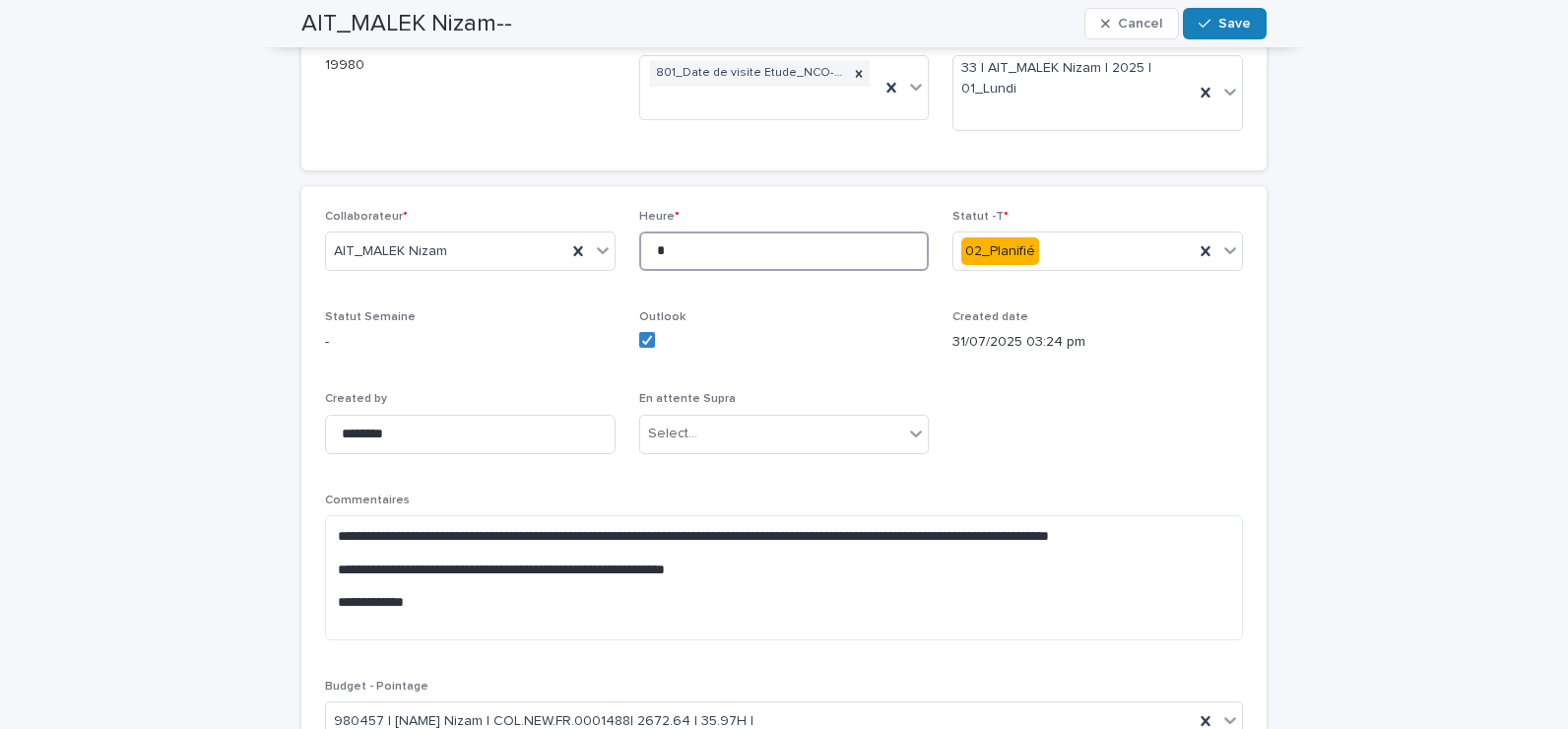 click on "*" at bounding box center (784, 251) 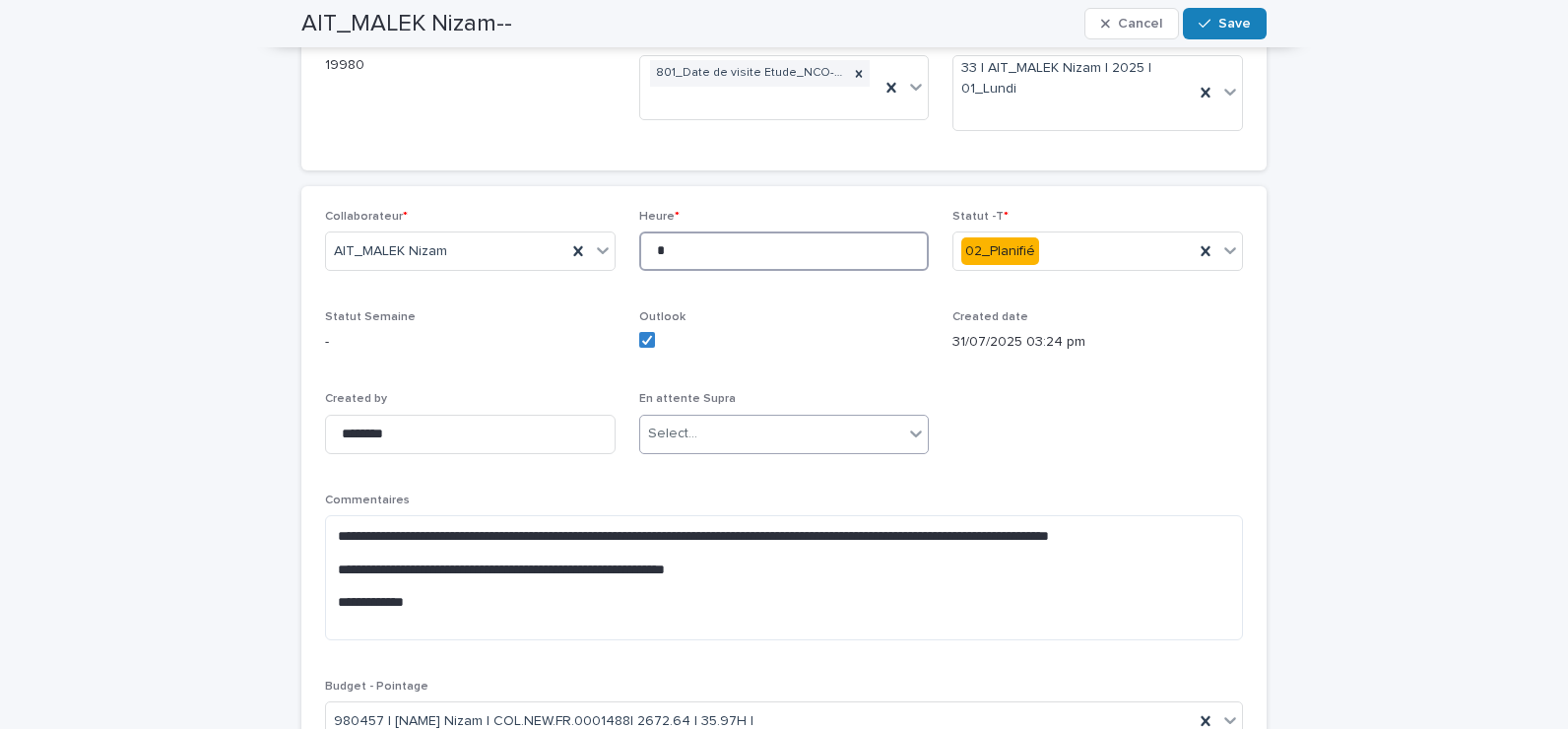 scroll, scrollTop: 0, scrollLeft: 0, axis: both 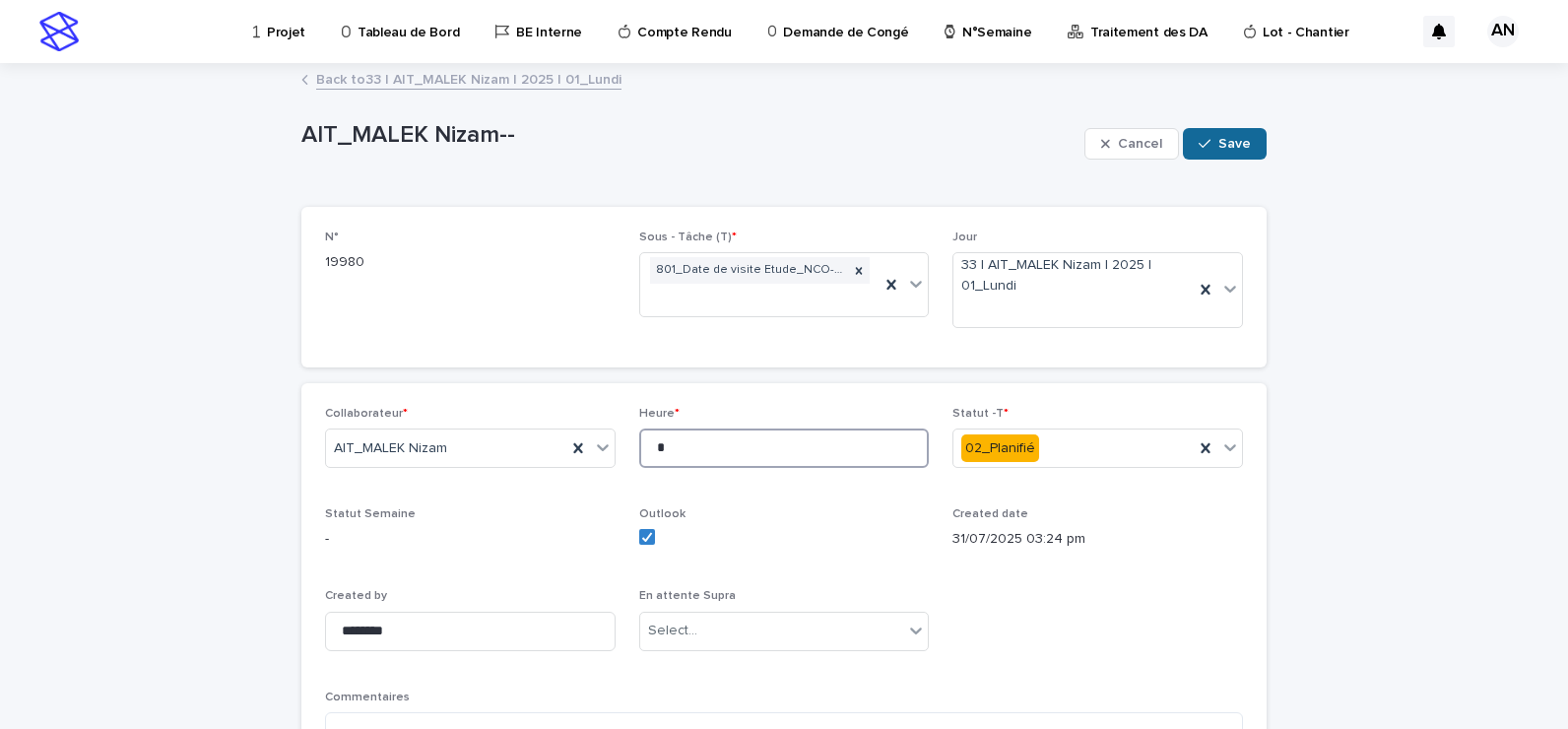 type on "*" 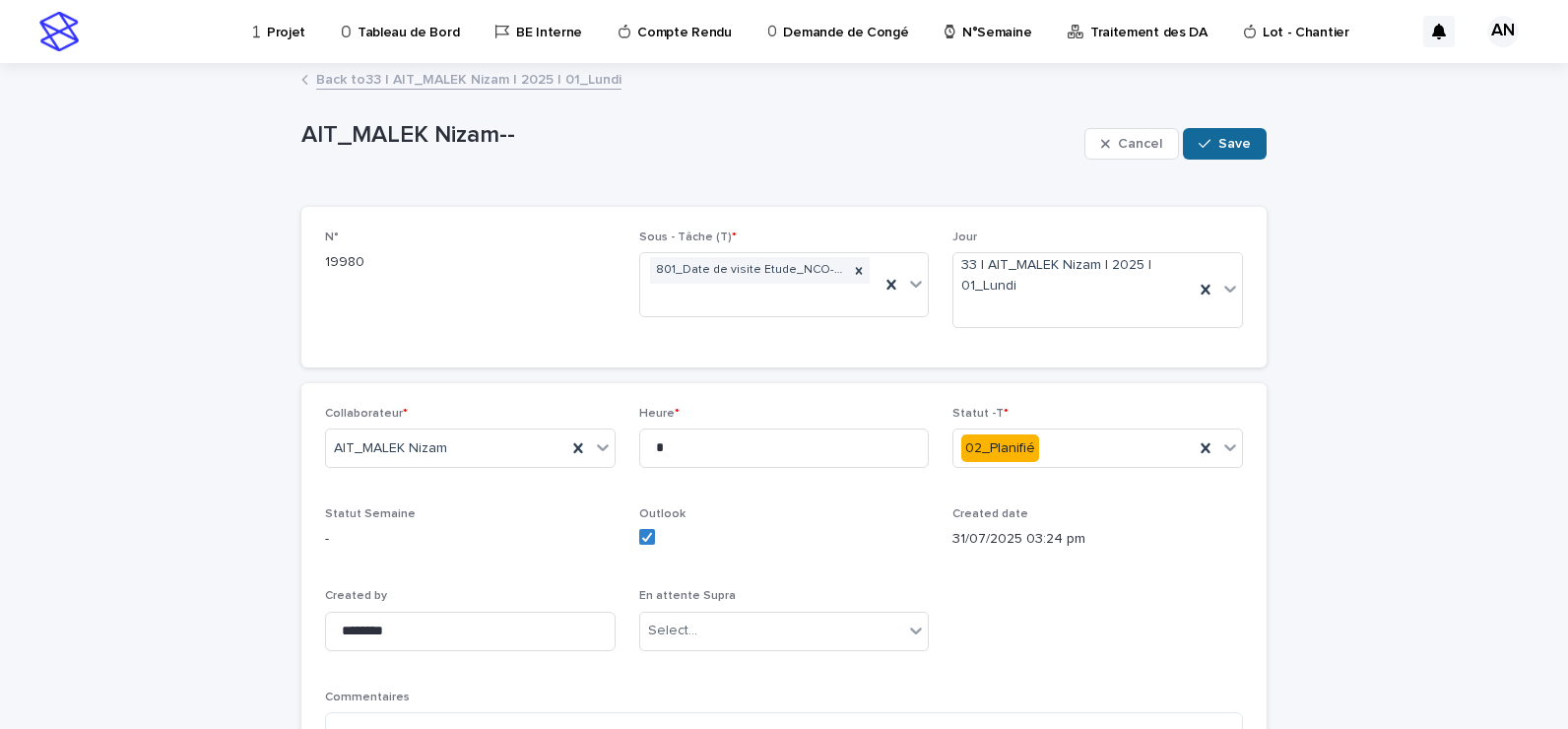 click on "Save" at bounding box center [1234, 144] 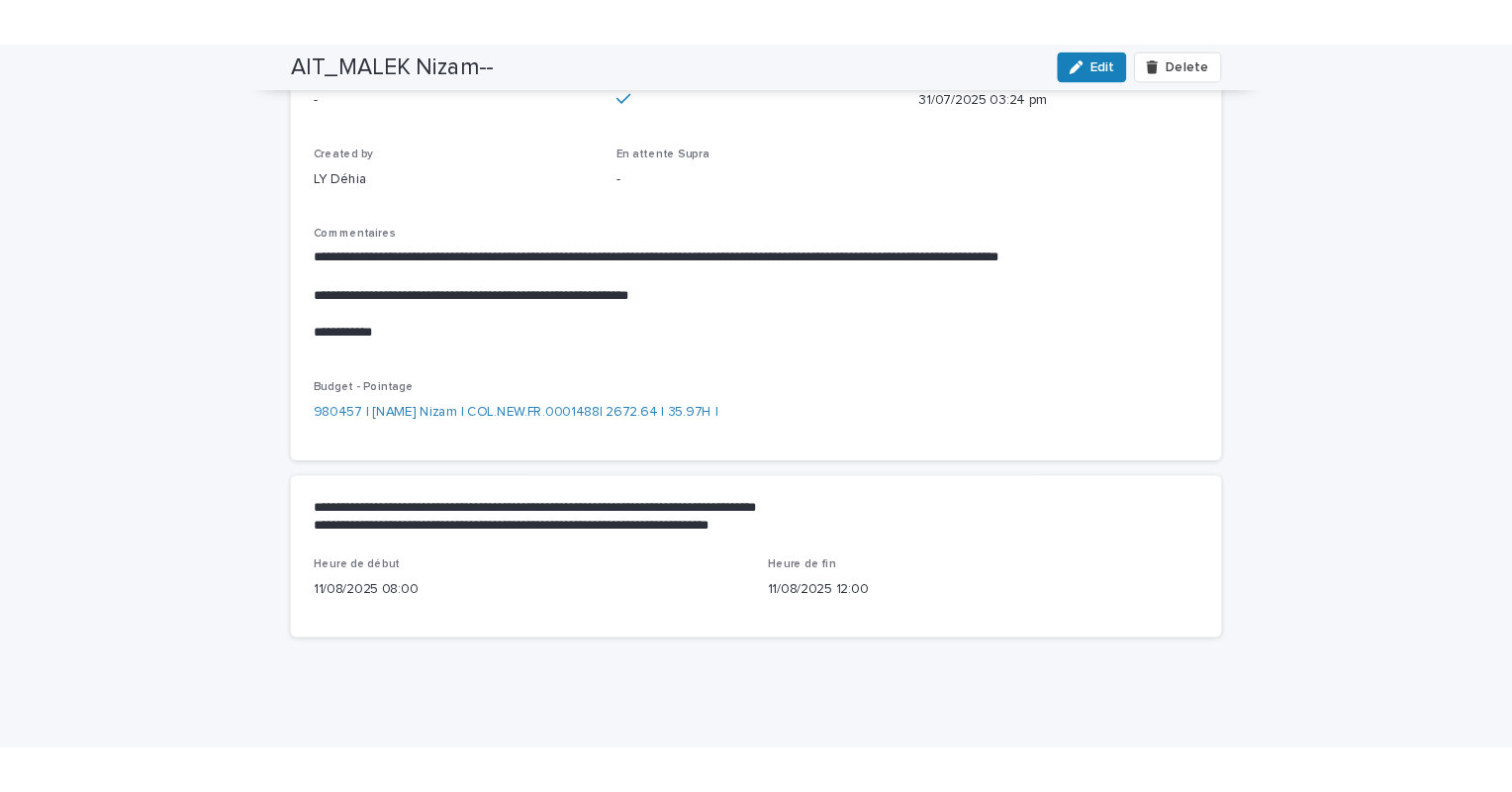 scroll, scrollTop: 0, scrollLeft: 0, axis: both 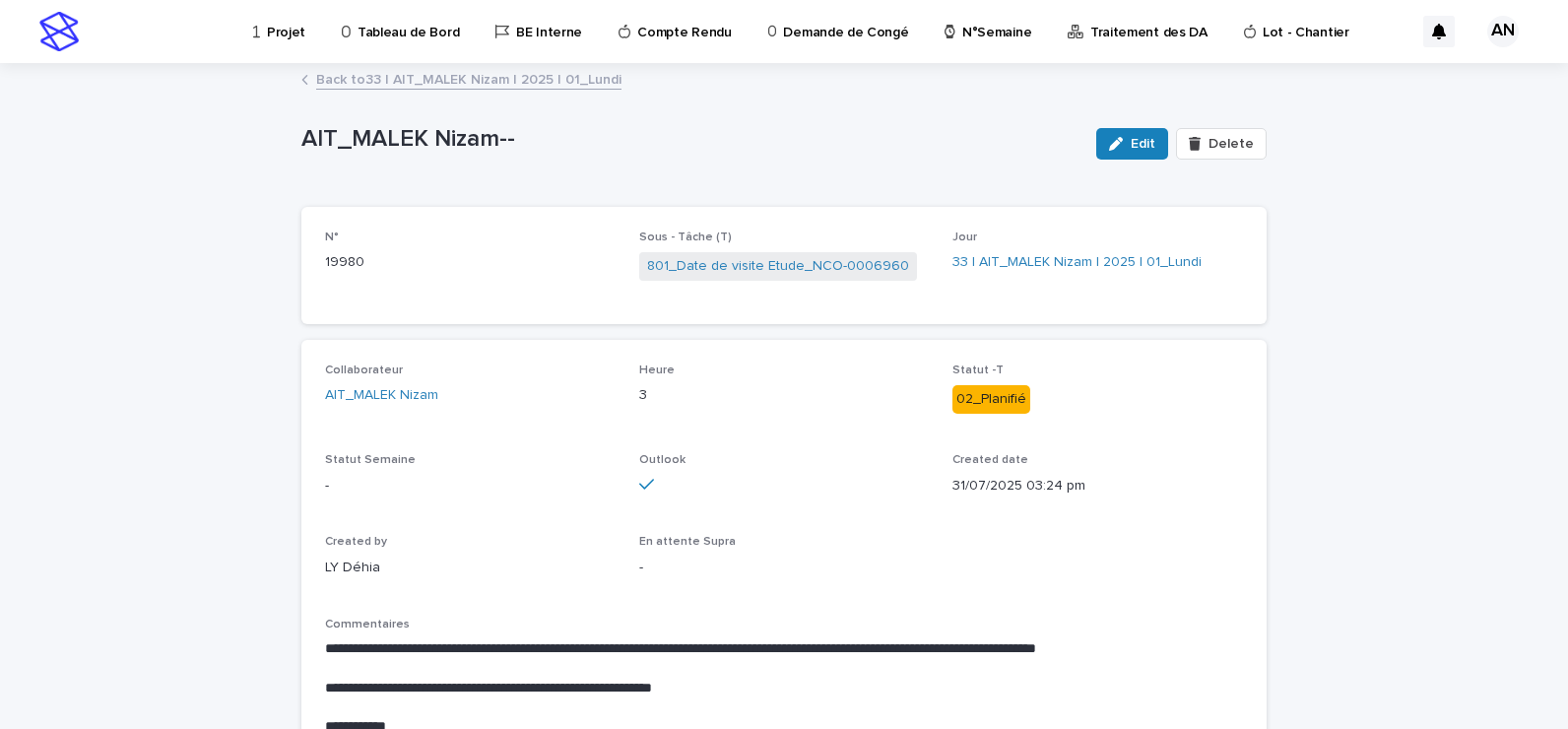 click on "Back to  33 | [NAME] Nizam | [YEAR] | 01_Lundi" at bounding box center [469, 78] 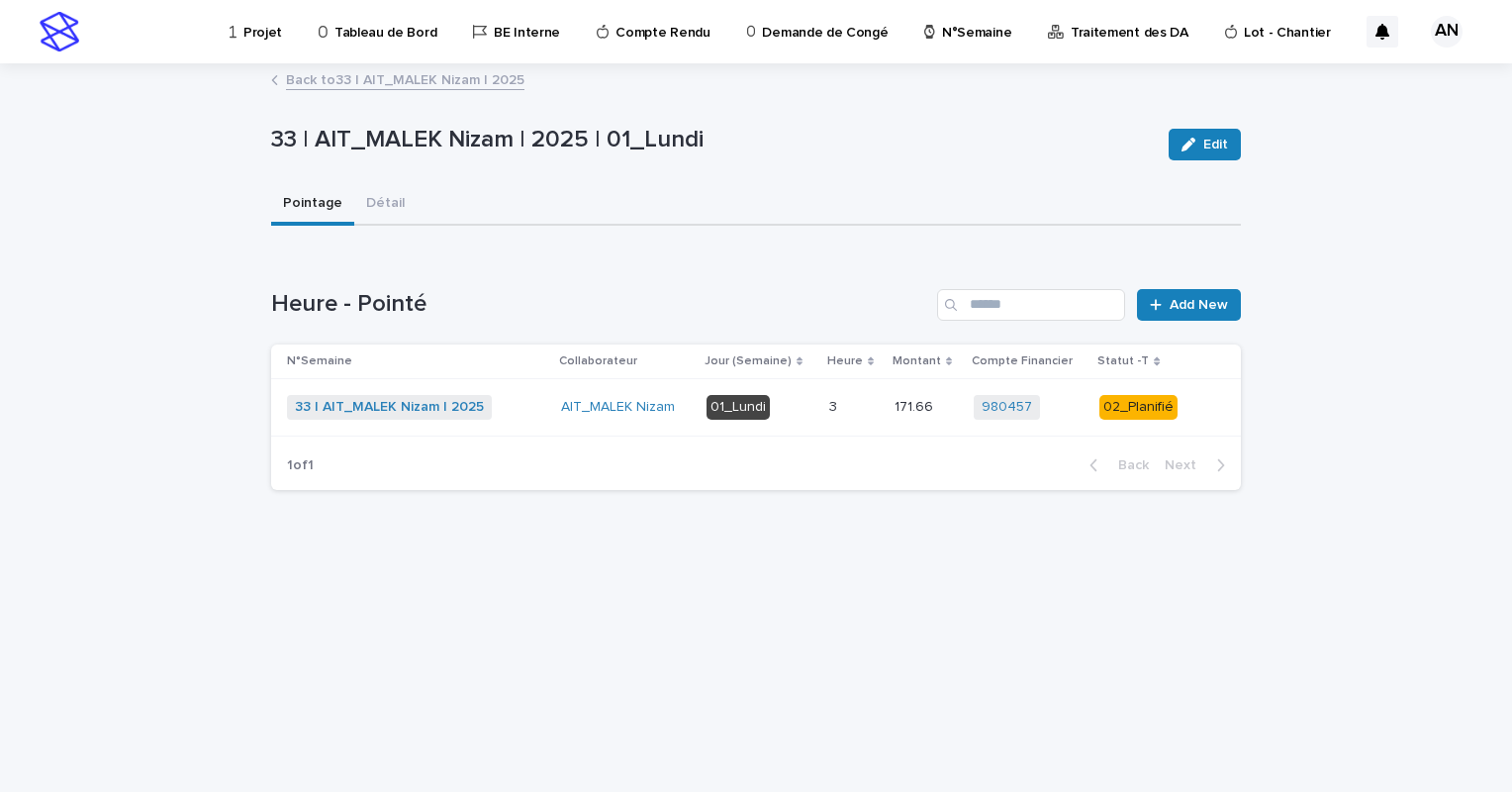 click on "Back to  33 | [NAME] Nizam | [YEAR]" at bounding box center (405, 78) 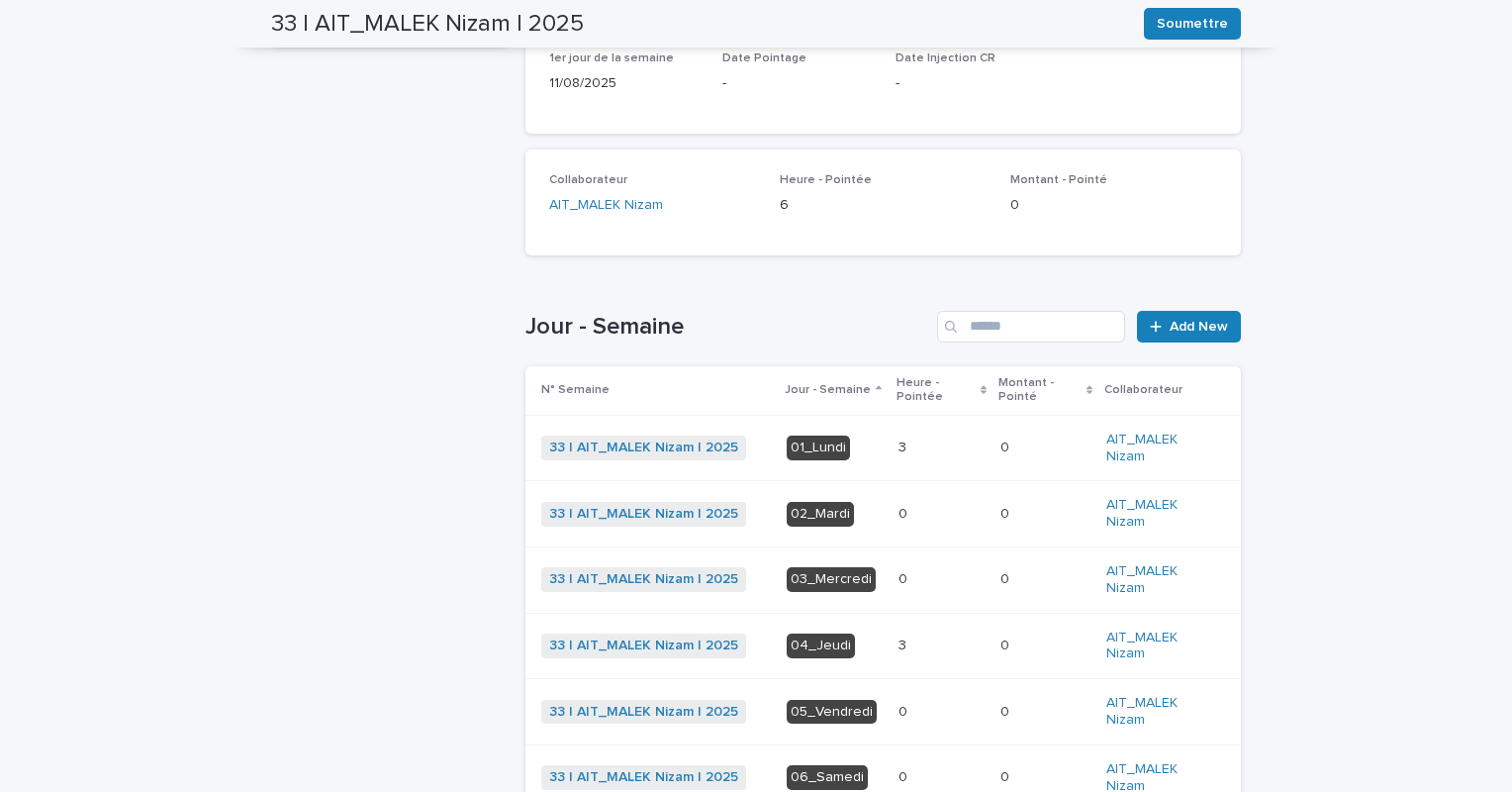scroll, scrollTop: 396, scrollLeft: 0, axis: vertical 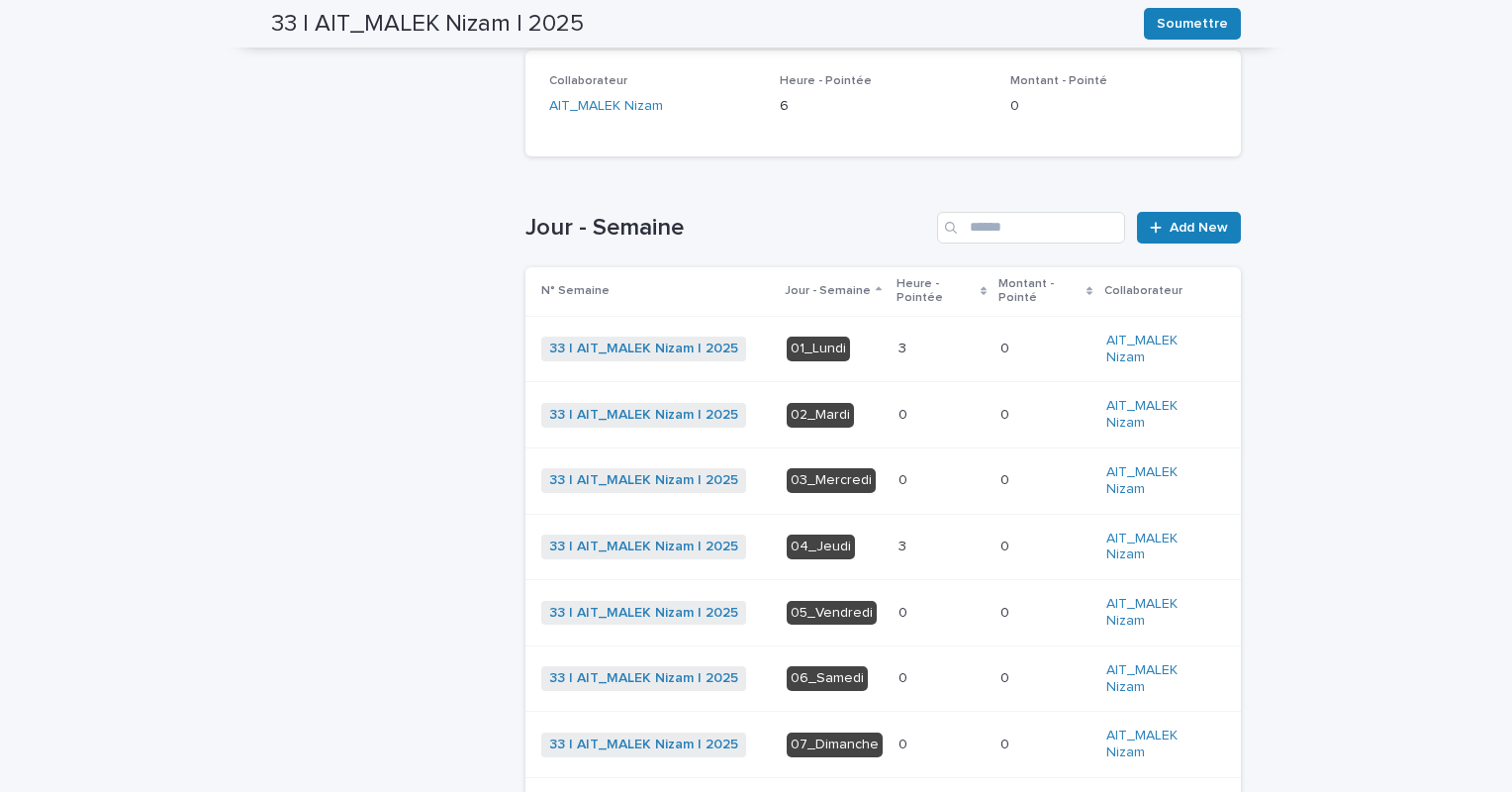 click at bounding box center [941, 546] 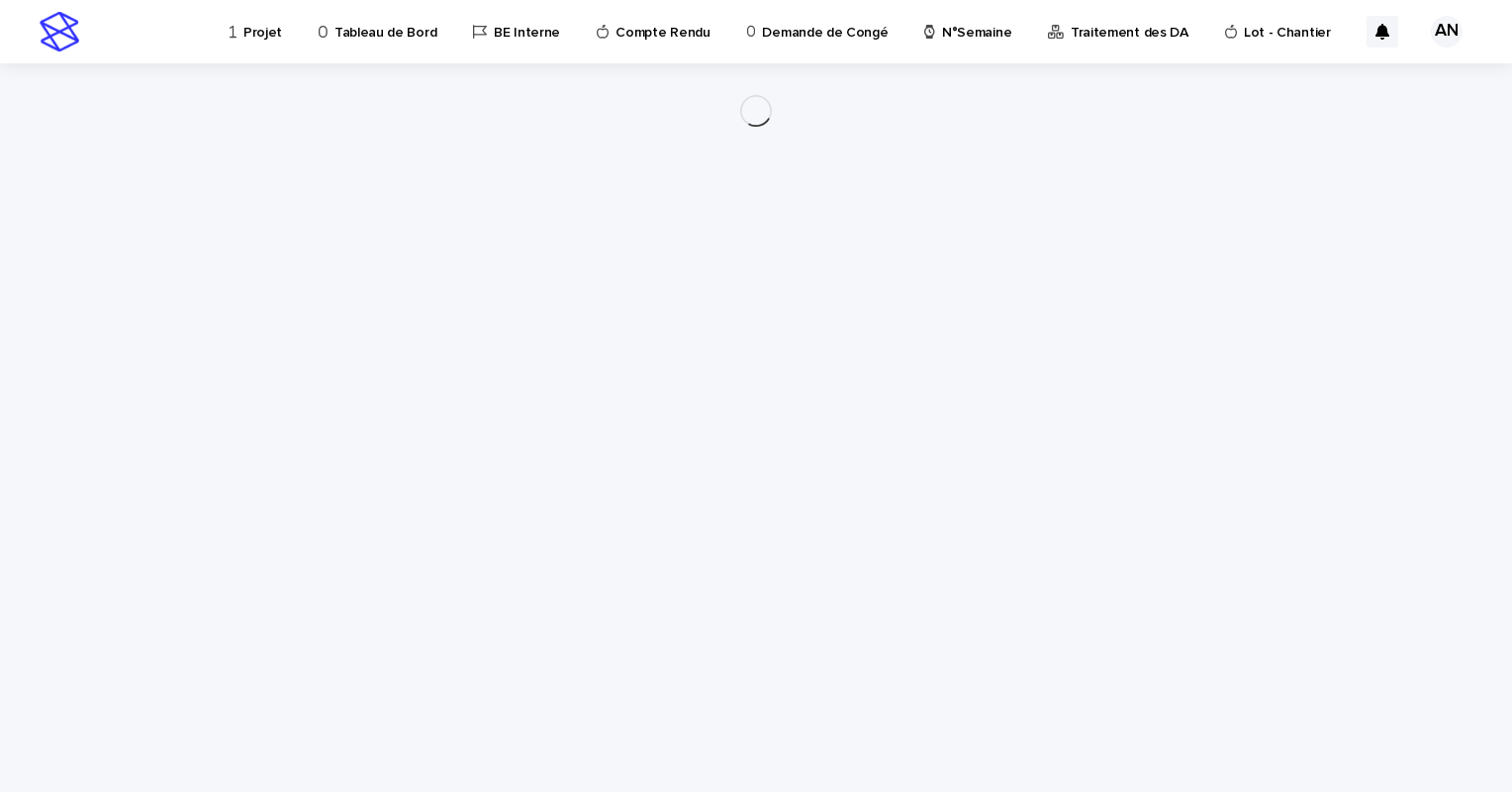 scroll, scrollTop: 0, scrollLeft: 0, axis: both 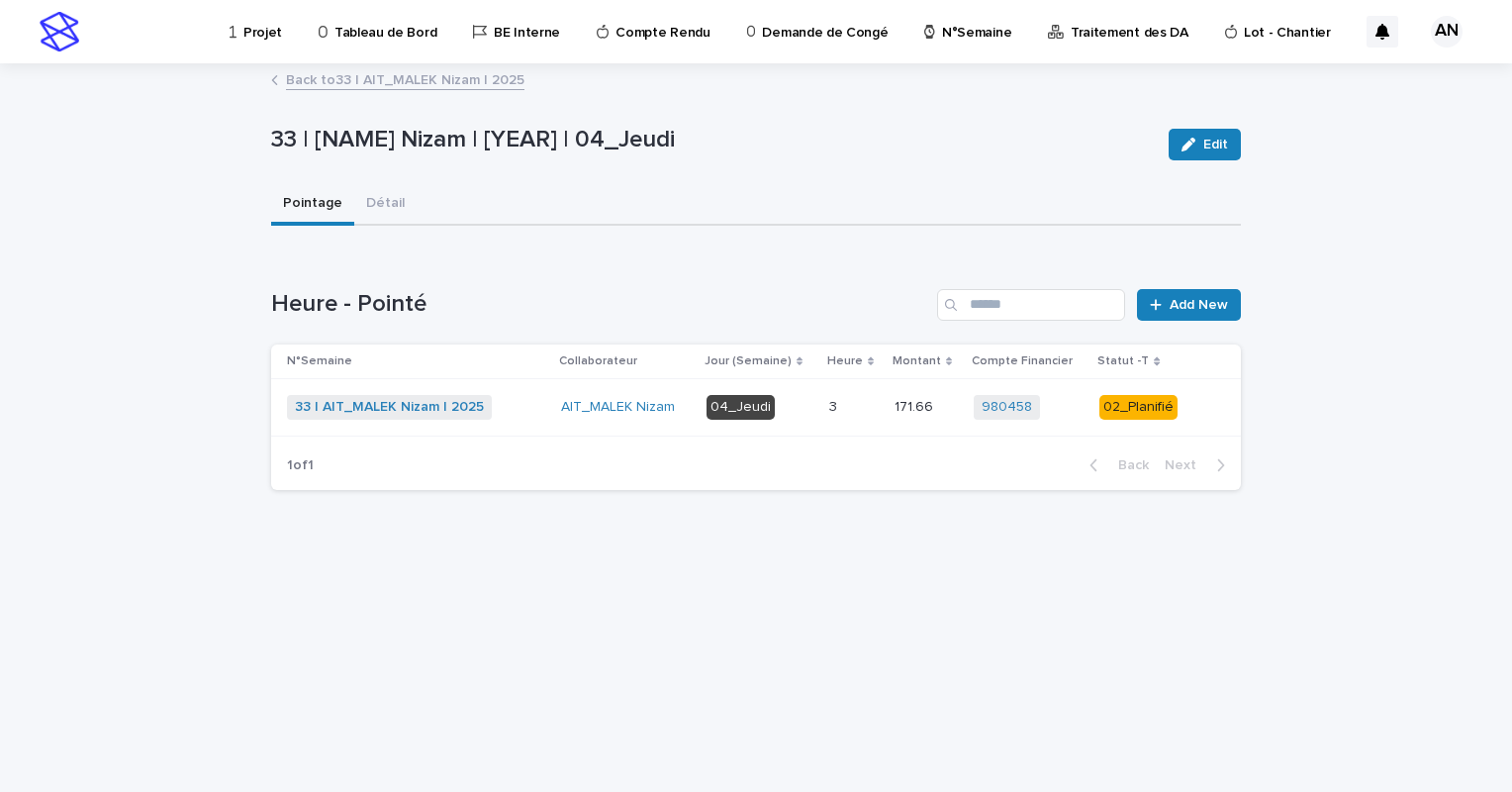 click on "04_Jeudi" at bounding box center [760, 407] 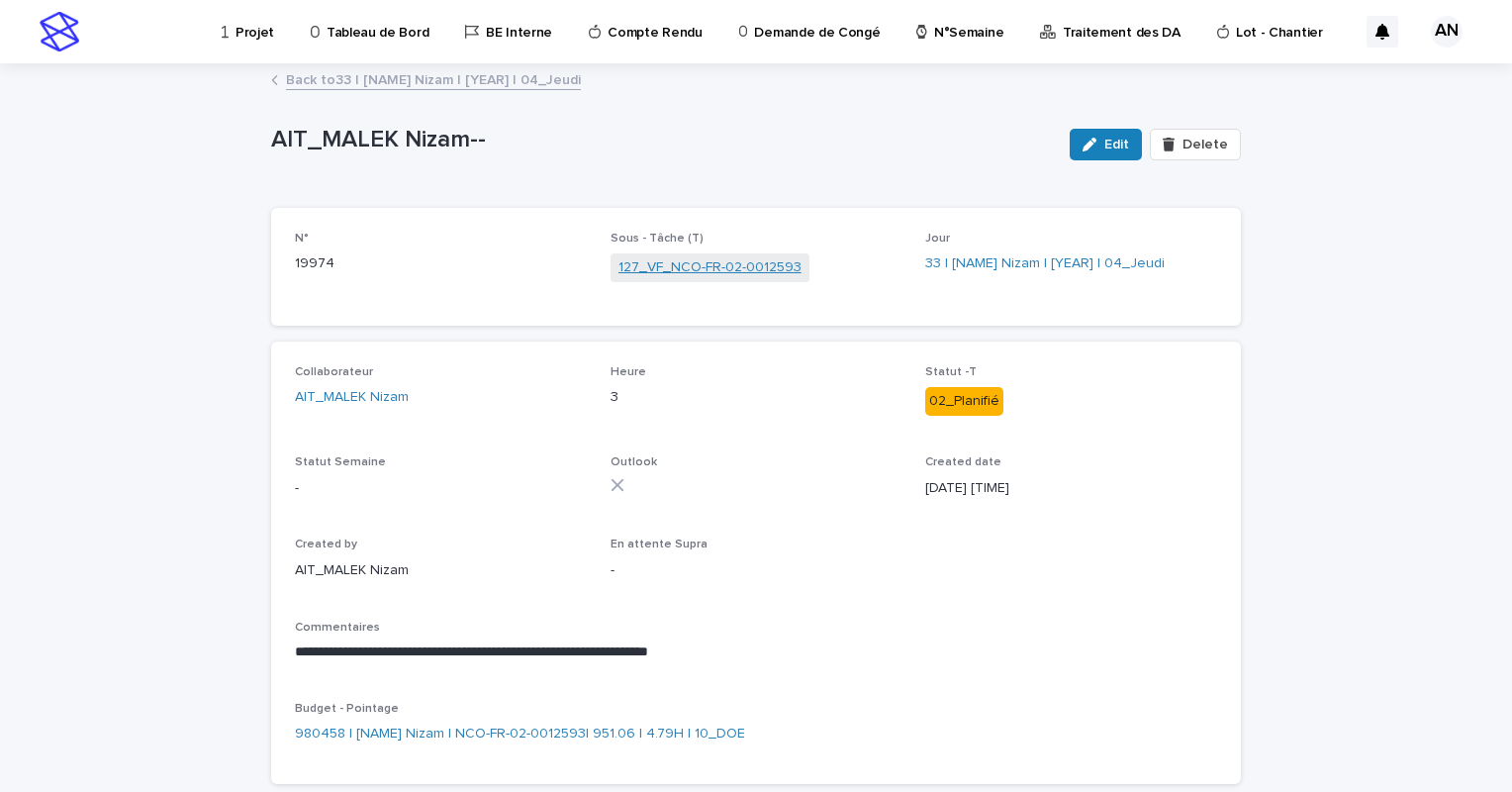 click on "127_VF_NCO-FR-02-0012593" at bounding box center (709, 267) 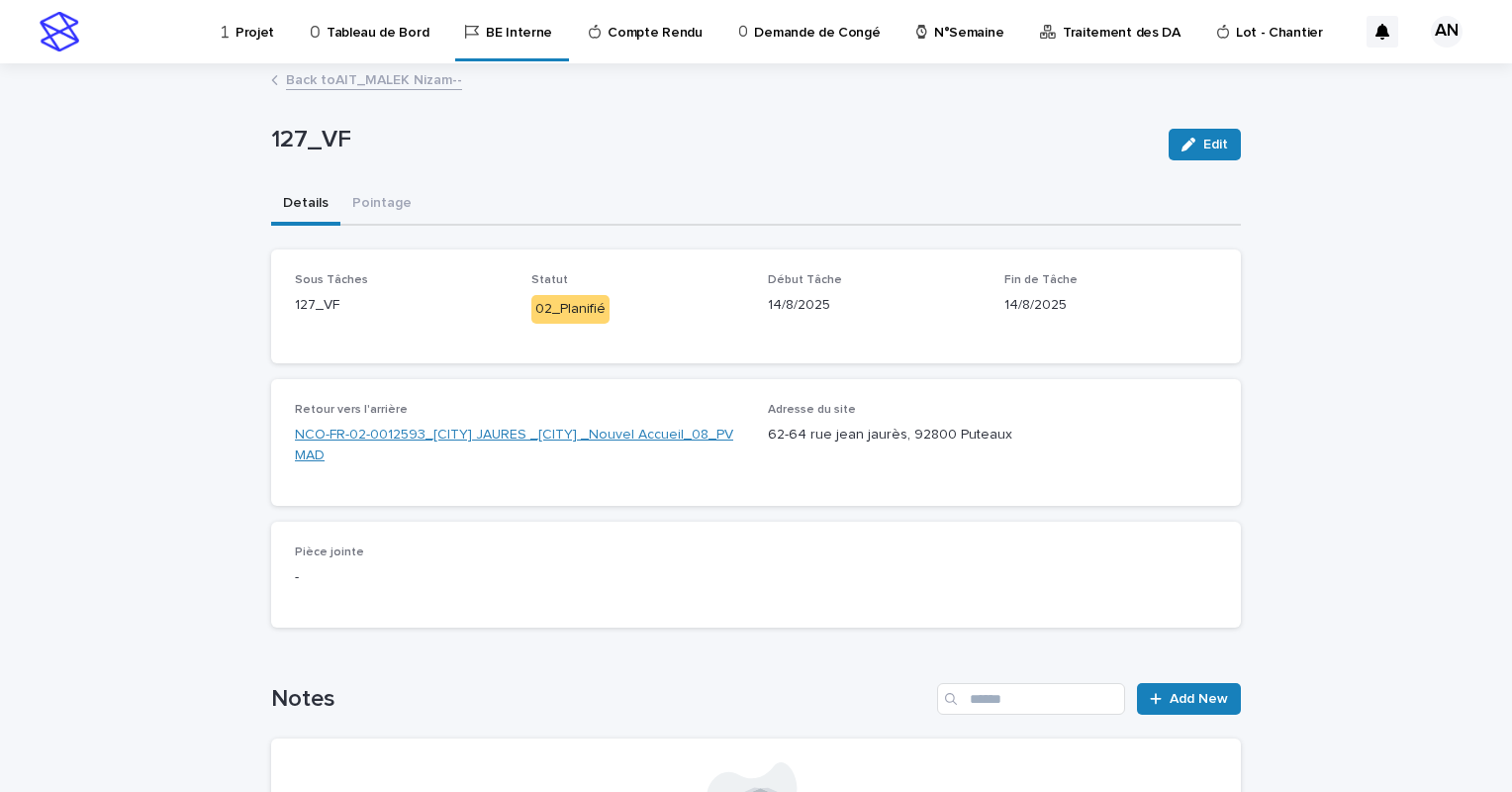 click on "NCO-FR-02-0012593_[CITY] JAURES _[CITY] _Nouvel Accueil_08_PV MAD" at bounding box center (520, 446) 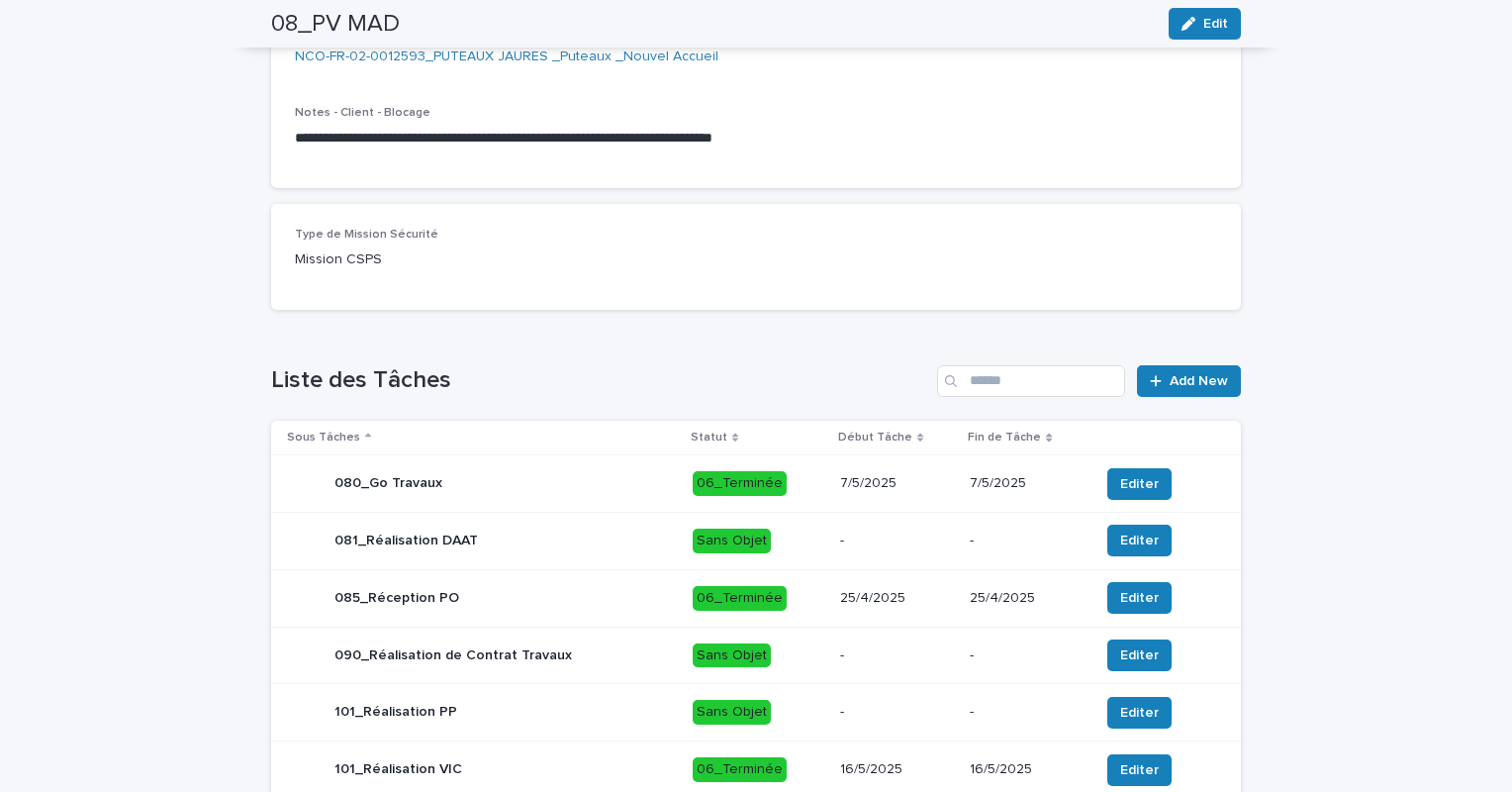 scroll, scrollTop: 0, scrollLeft: 0, axis: both 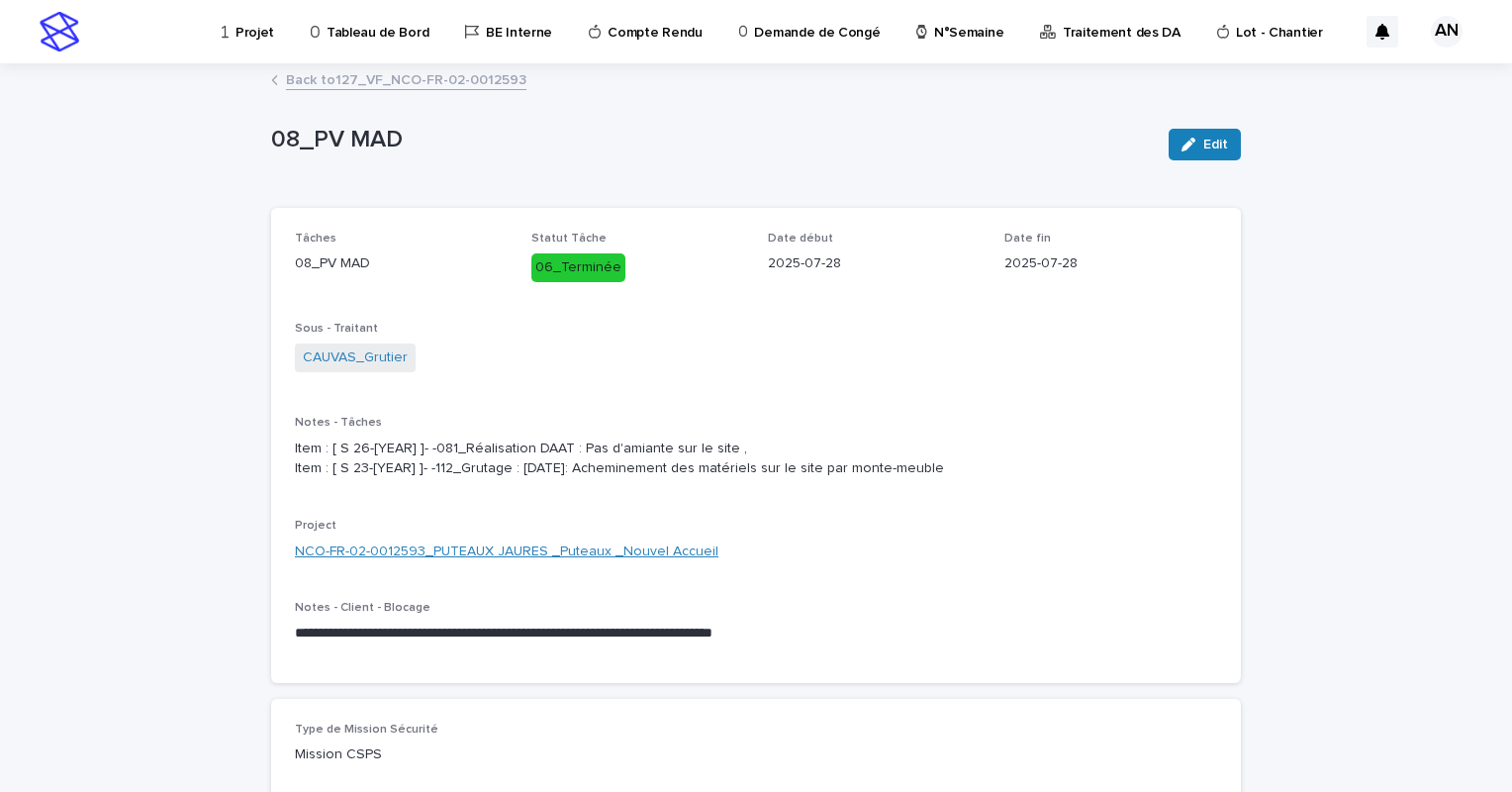 click on "NCO-FR-02-0012593_PUTEAUX JAURES _Puteaux _Nouvel Accueil" at bounding box center [507, 551] 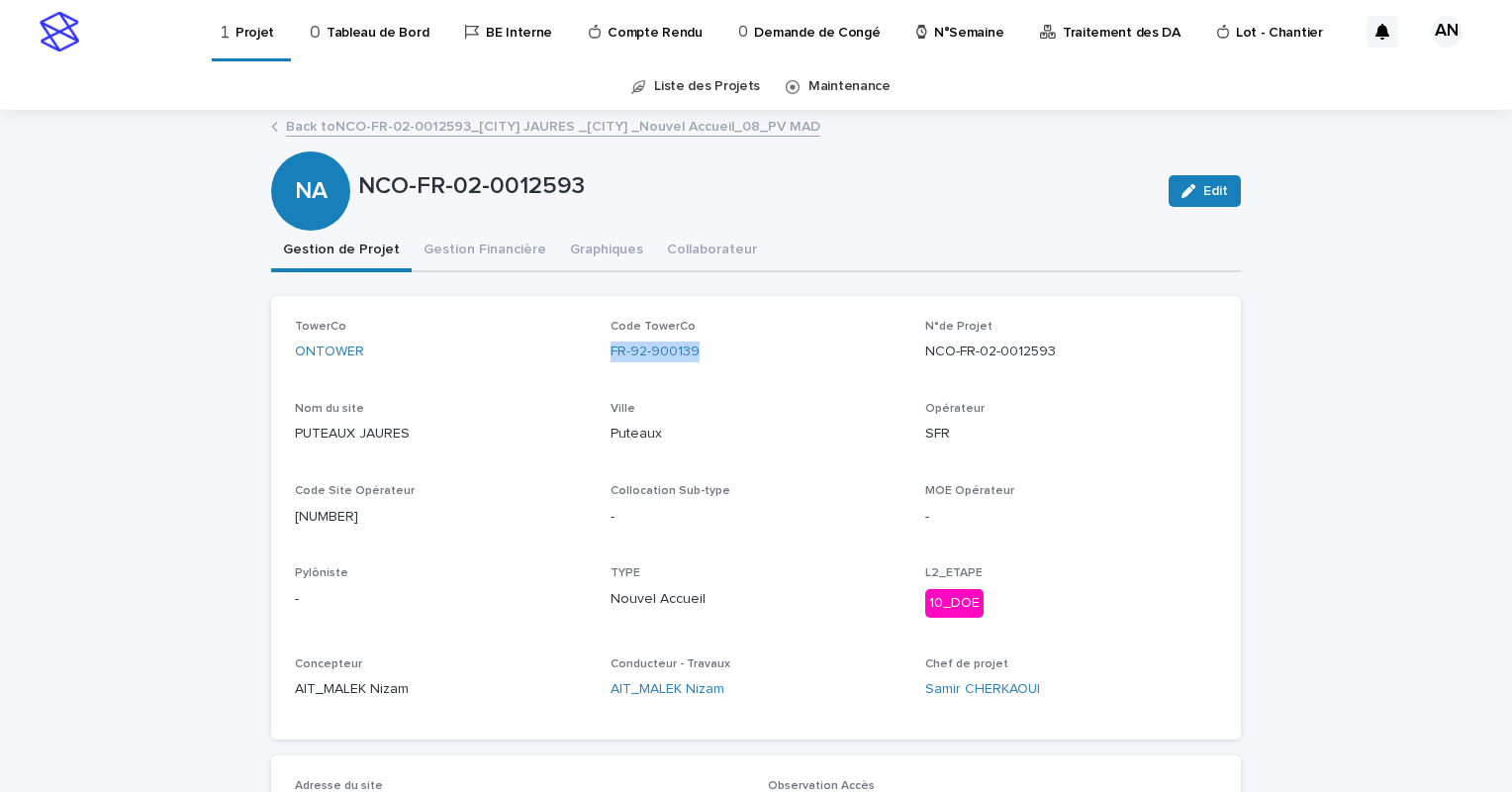 drag, startPoint x: 725, startPoint y: 349, endPoint x: 597, endPoint y: 388, distance: 133.80957 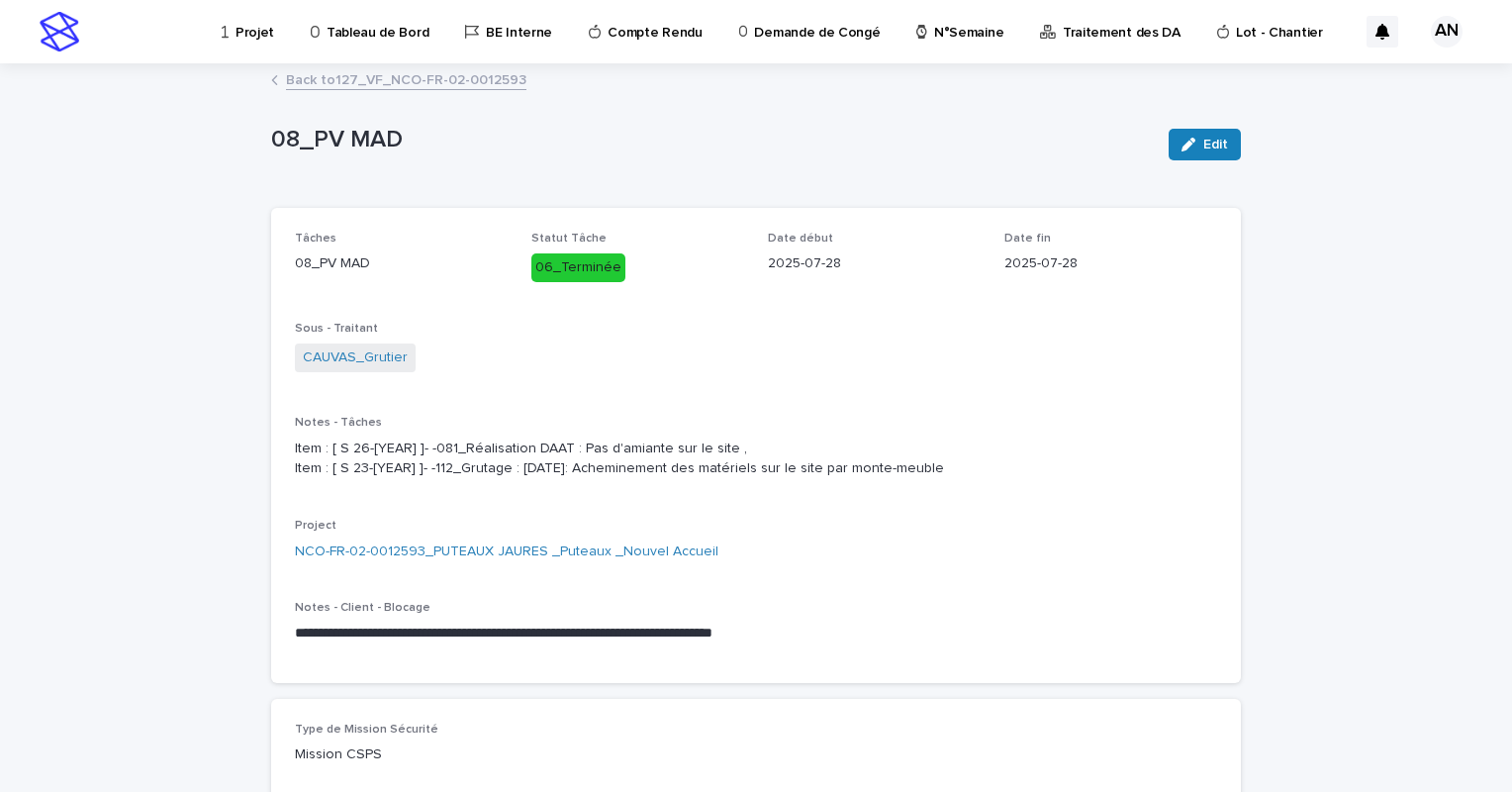 click on "Back to  127_VF_NCO-FR-02-0012593" at bounding box center (406, 78) 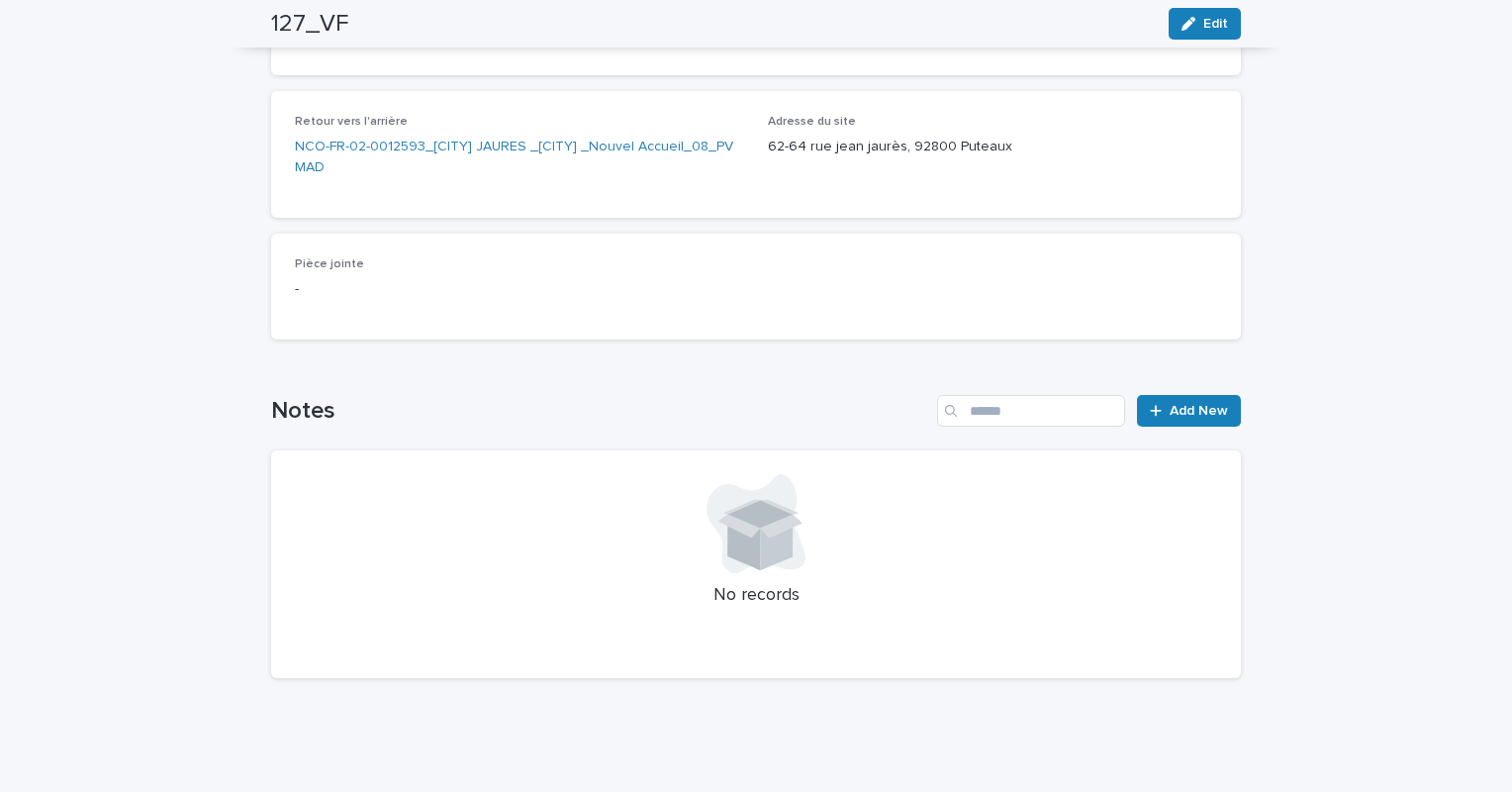scroll, scrollTop: 0, scrollLeft: 0, axis: both 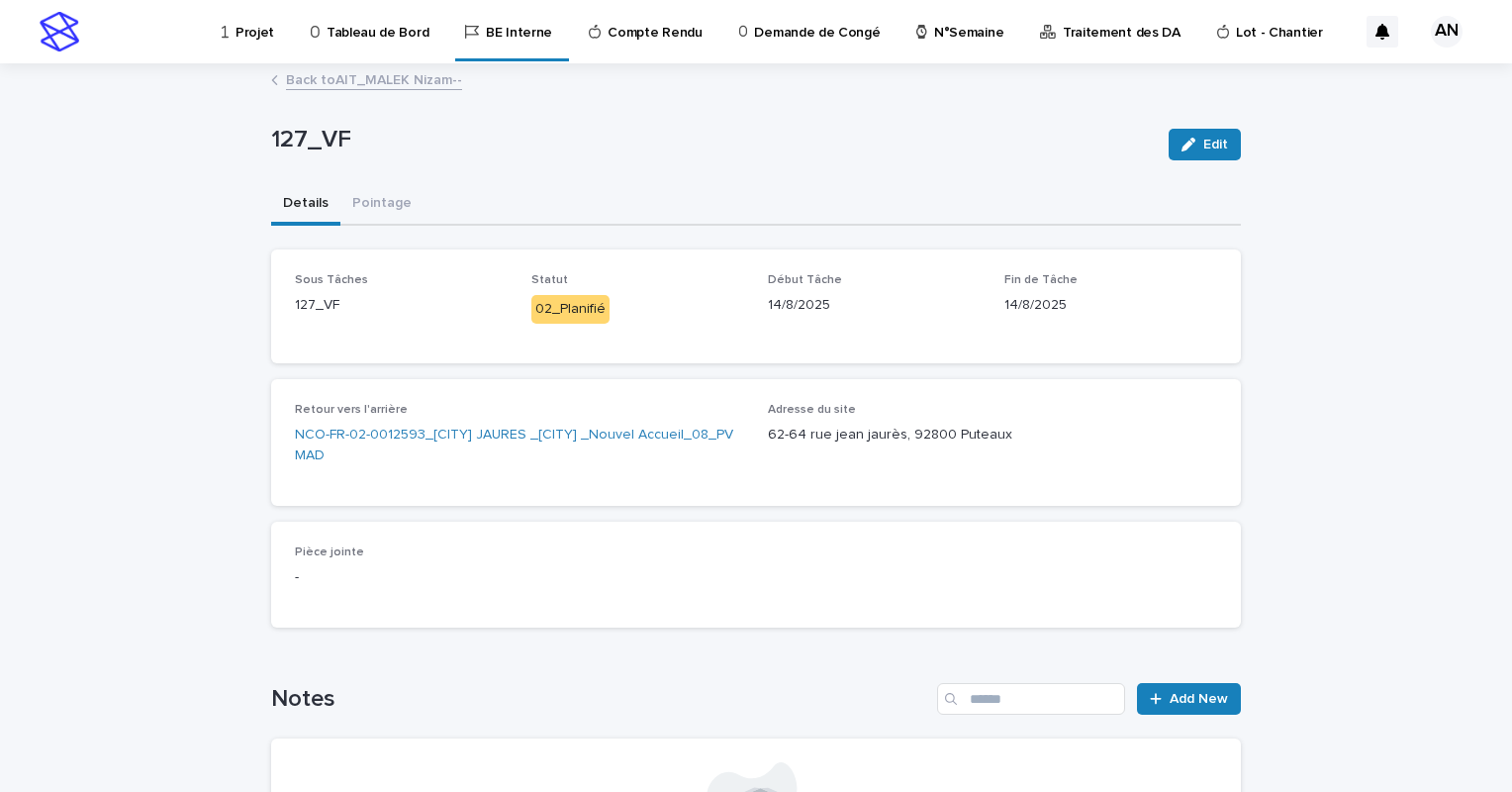 click on "Back to  AIT_MALEK Nizam--" at bounding box center (374, 78) 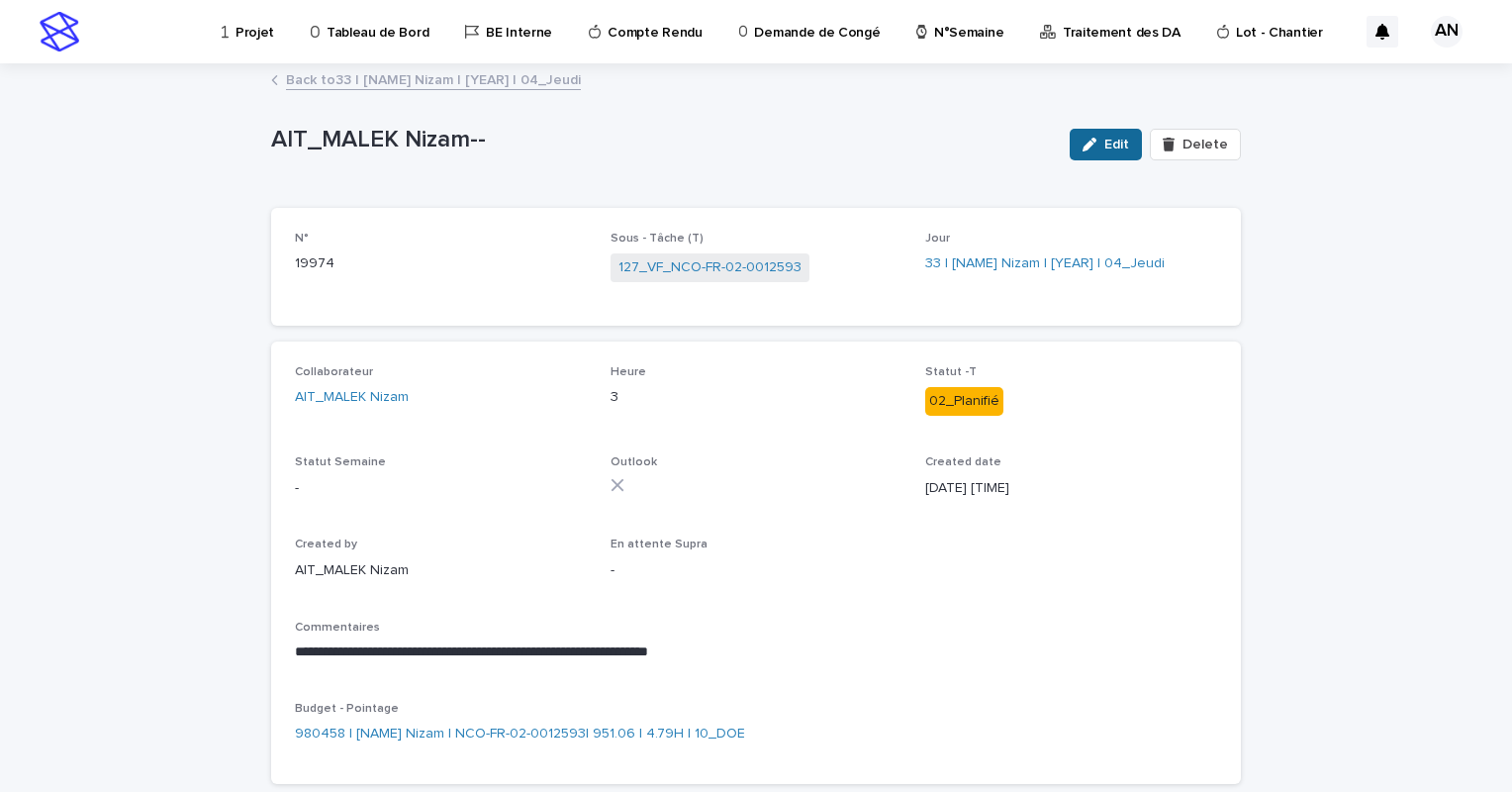 click on "Edit" at bounding box center (1116, 145) 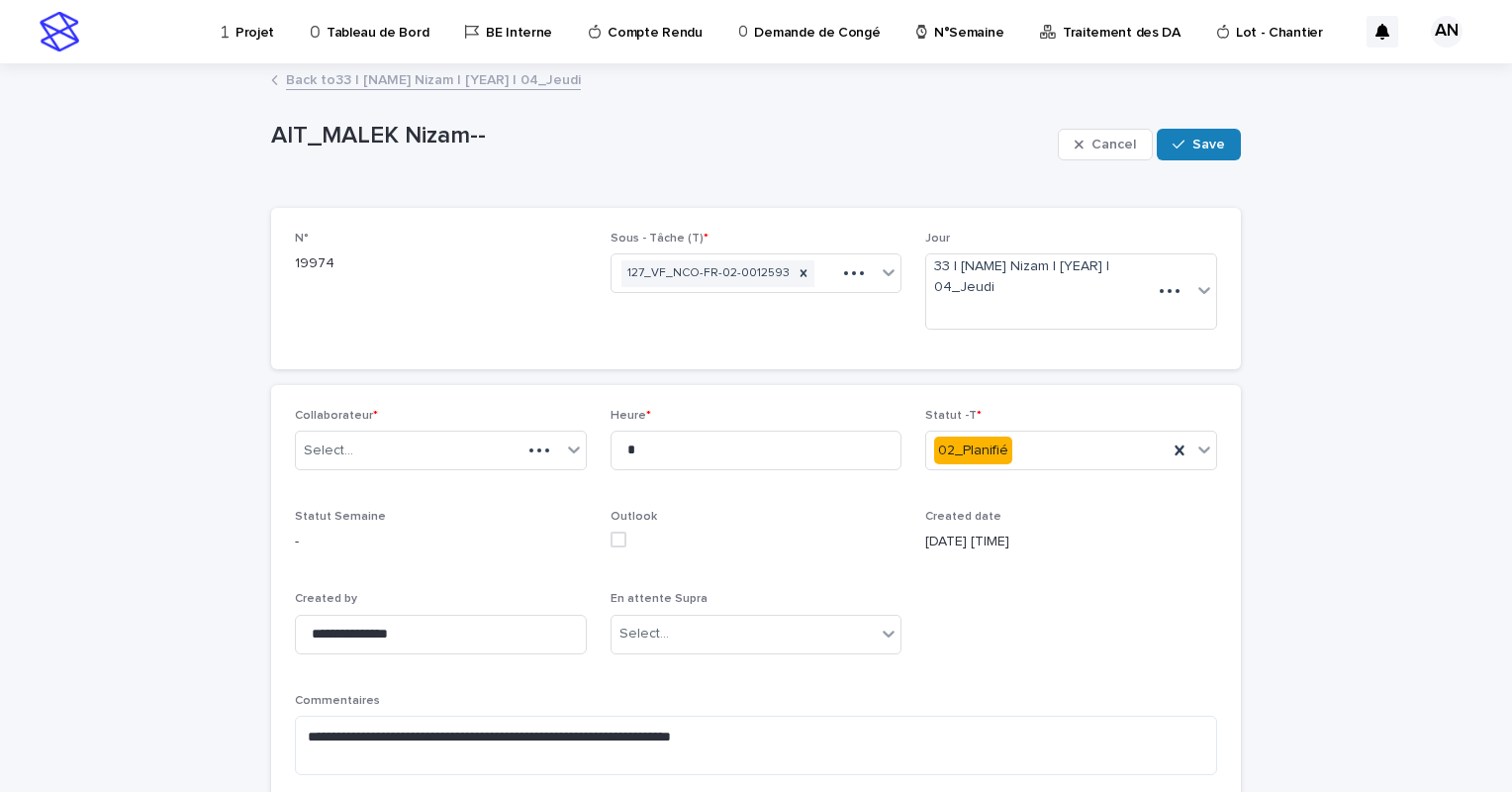 scroll, scrollTop: 99, scrollLeft: 0, axis: vertical 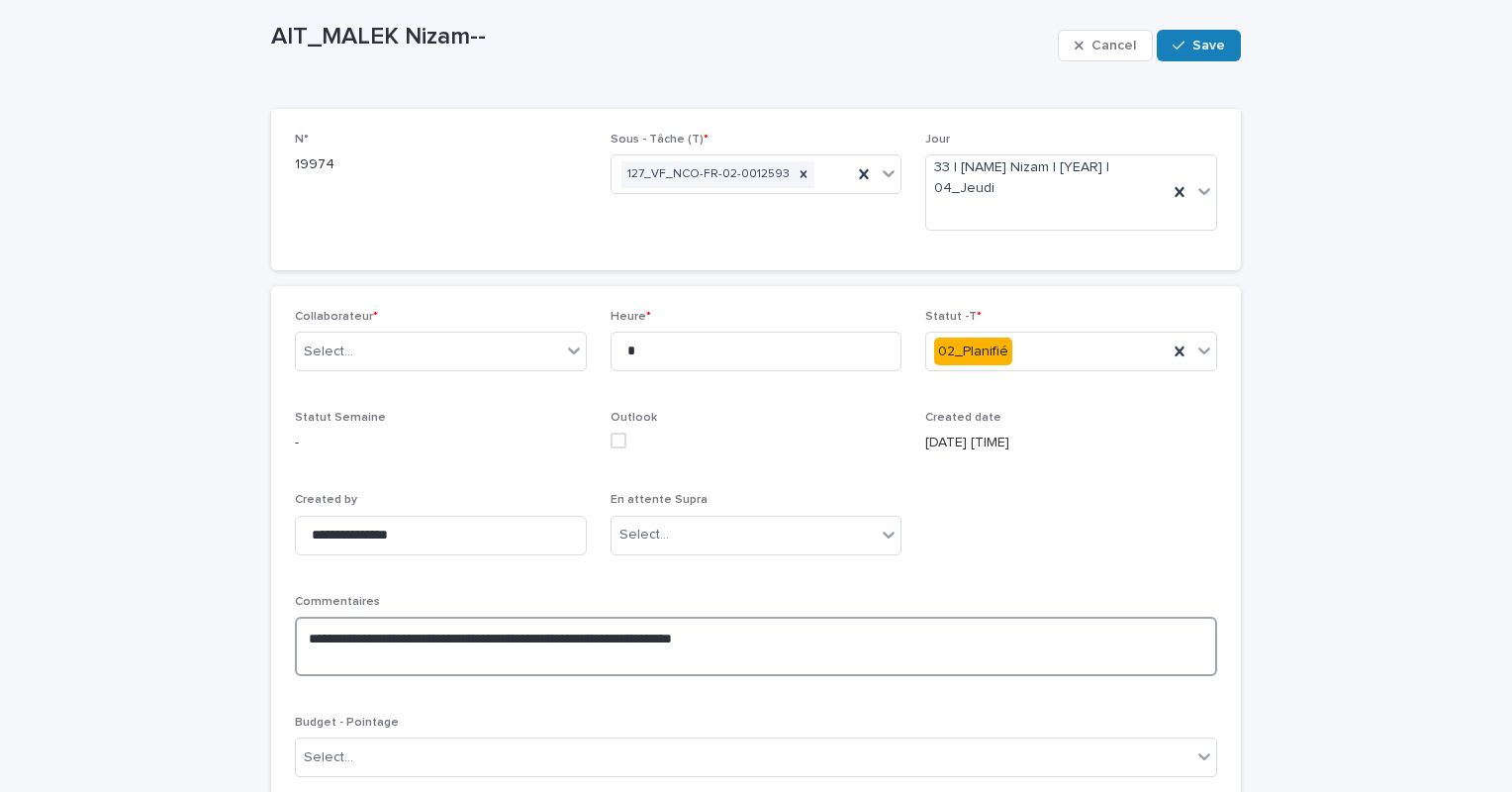 click on "**********" at bounding box center (756, 646) 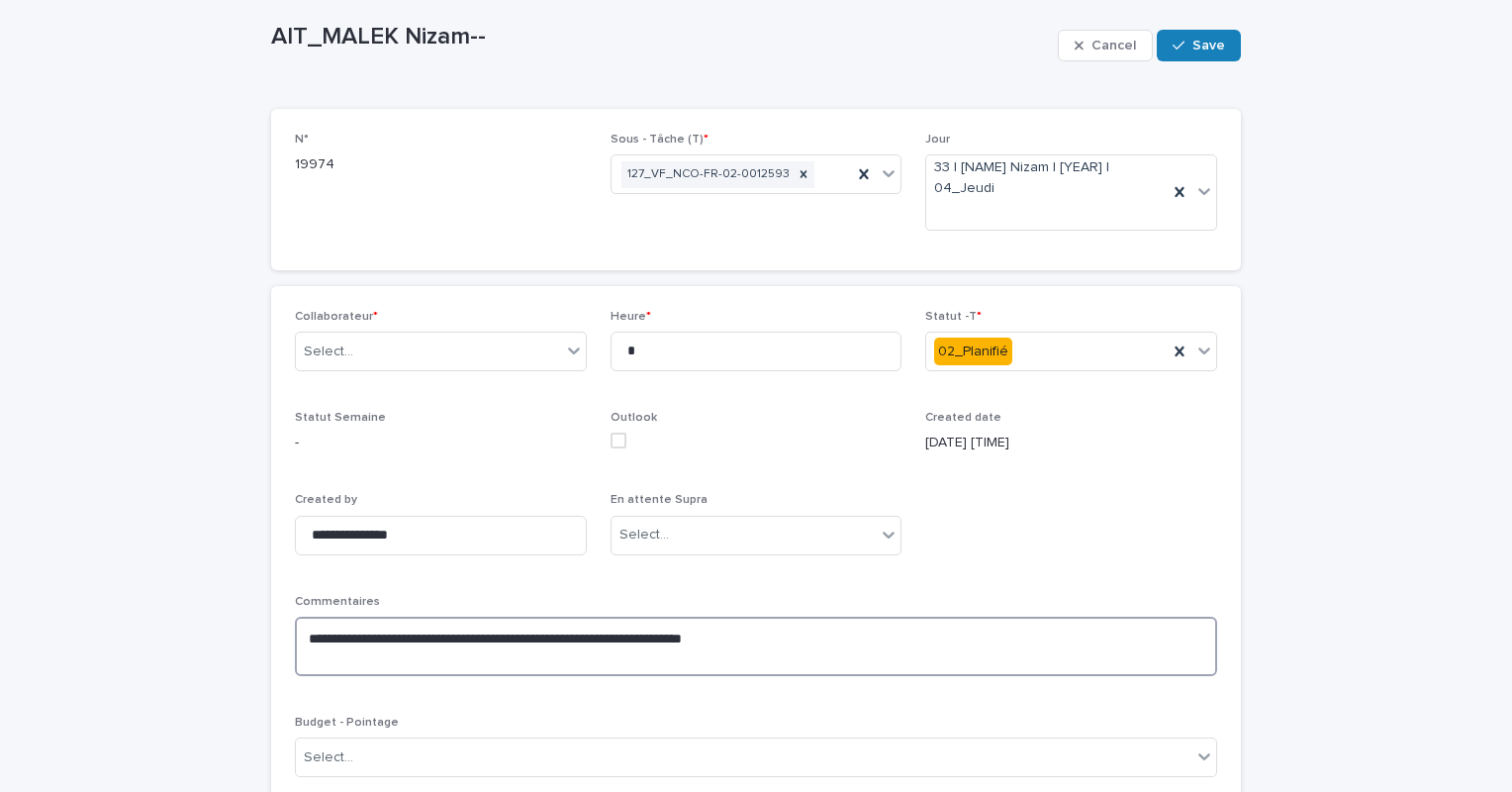 paste on "**********" 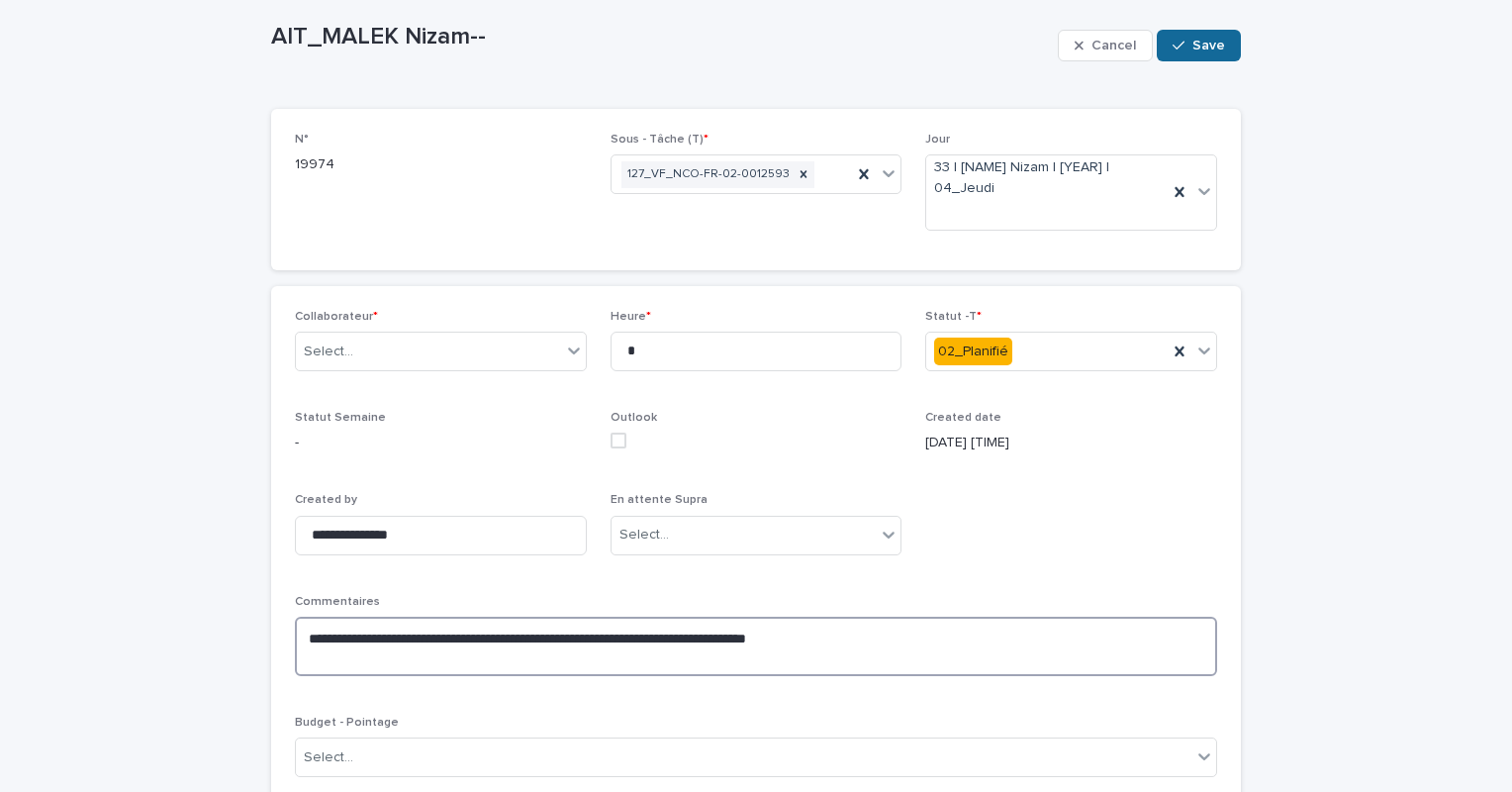 type on "**********" 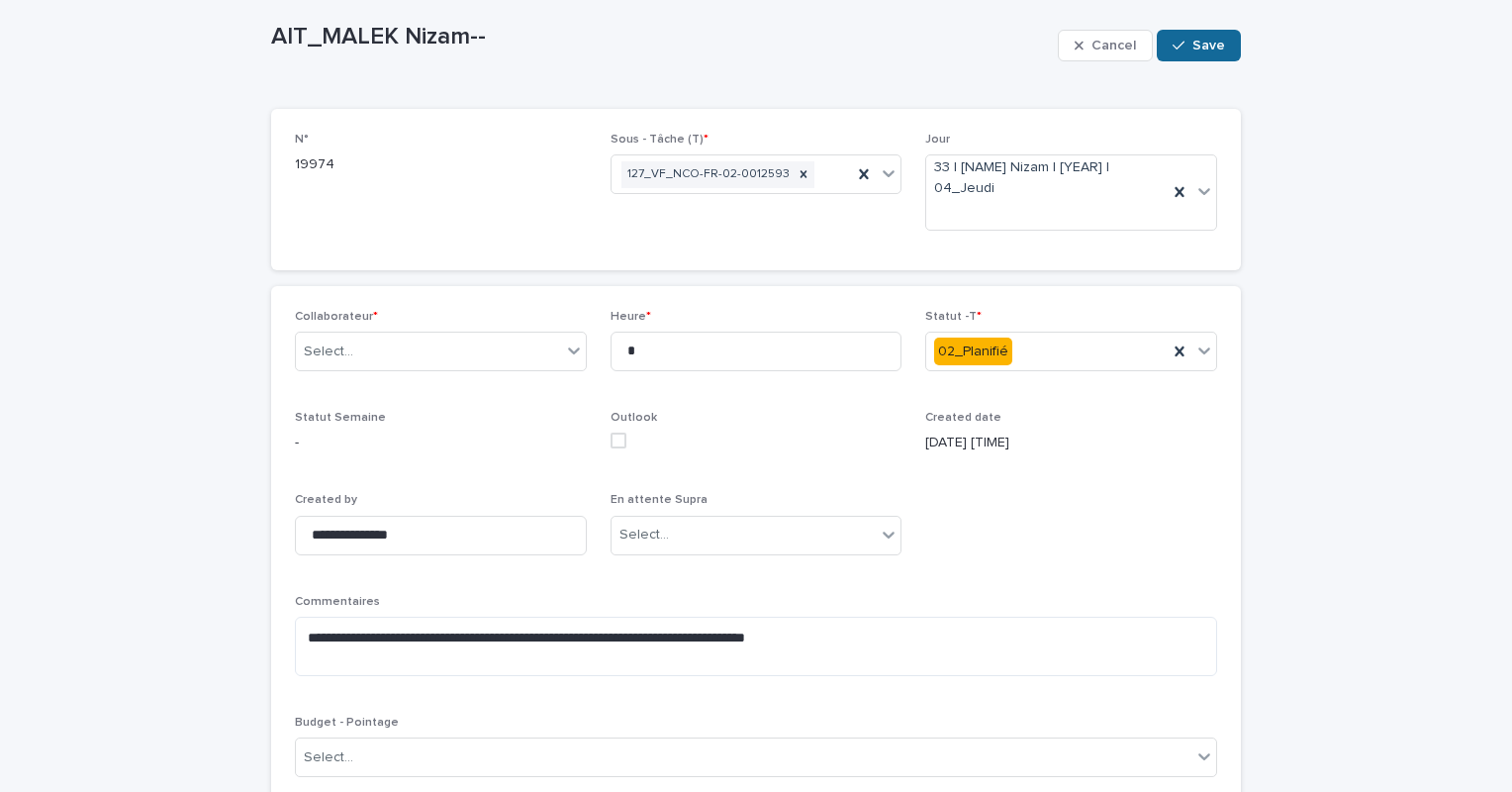 click on "Save" at bounding box center (1208, 46) 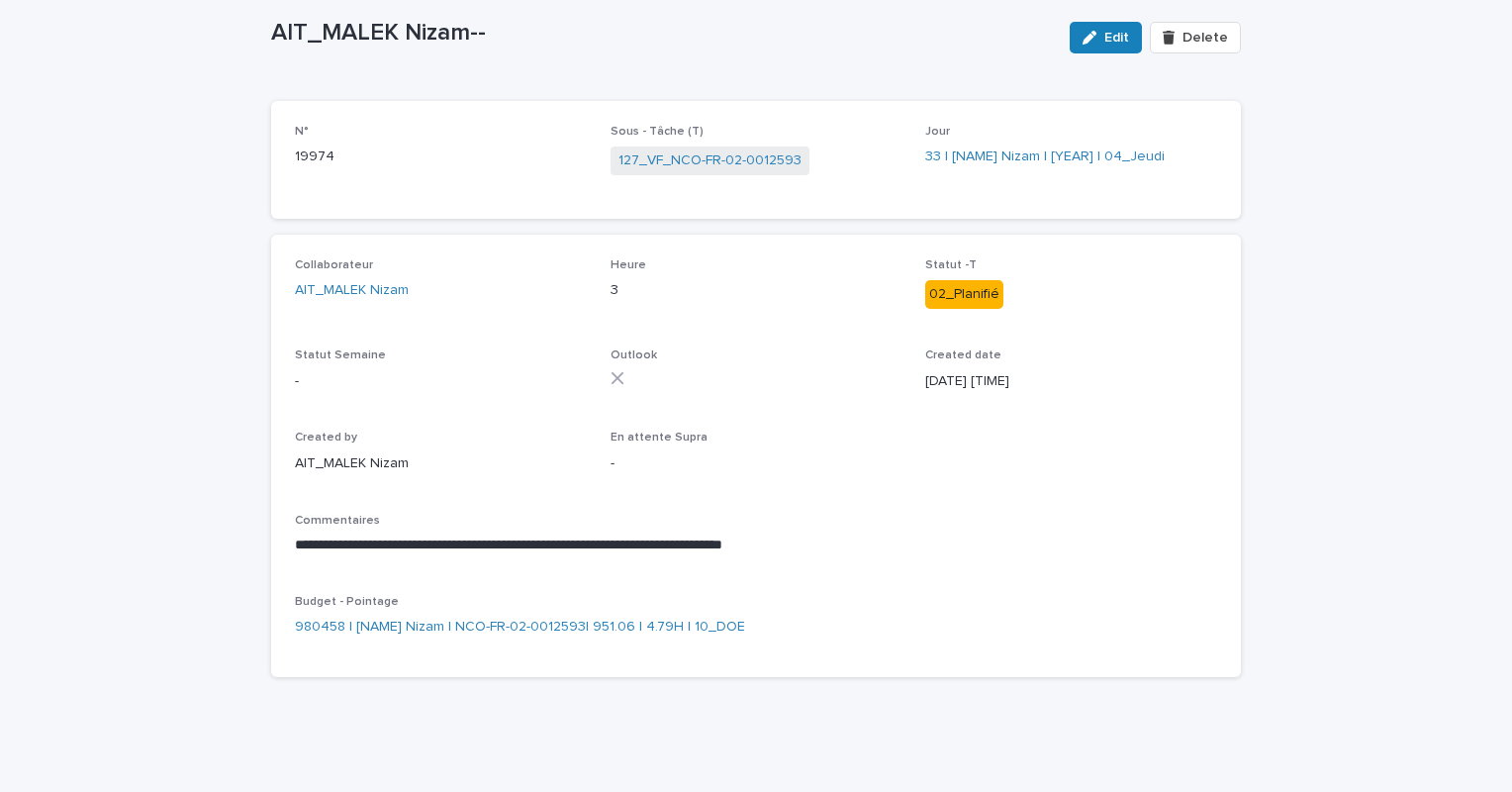 scroll, scrollTop: 0, scrollLeft: 0, axis: both 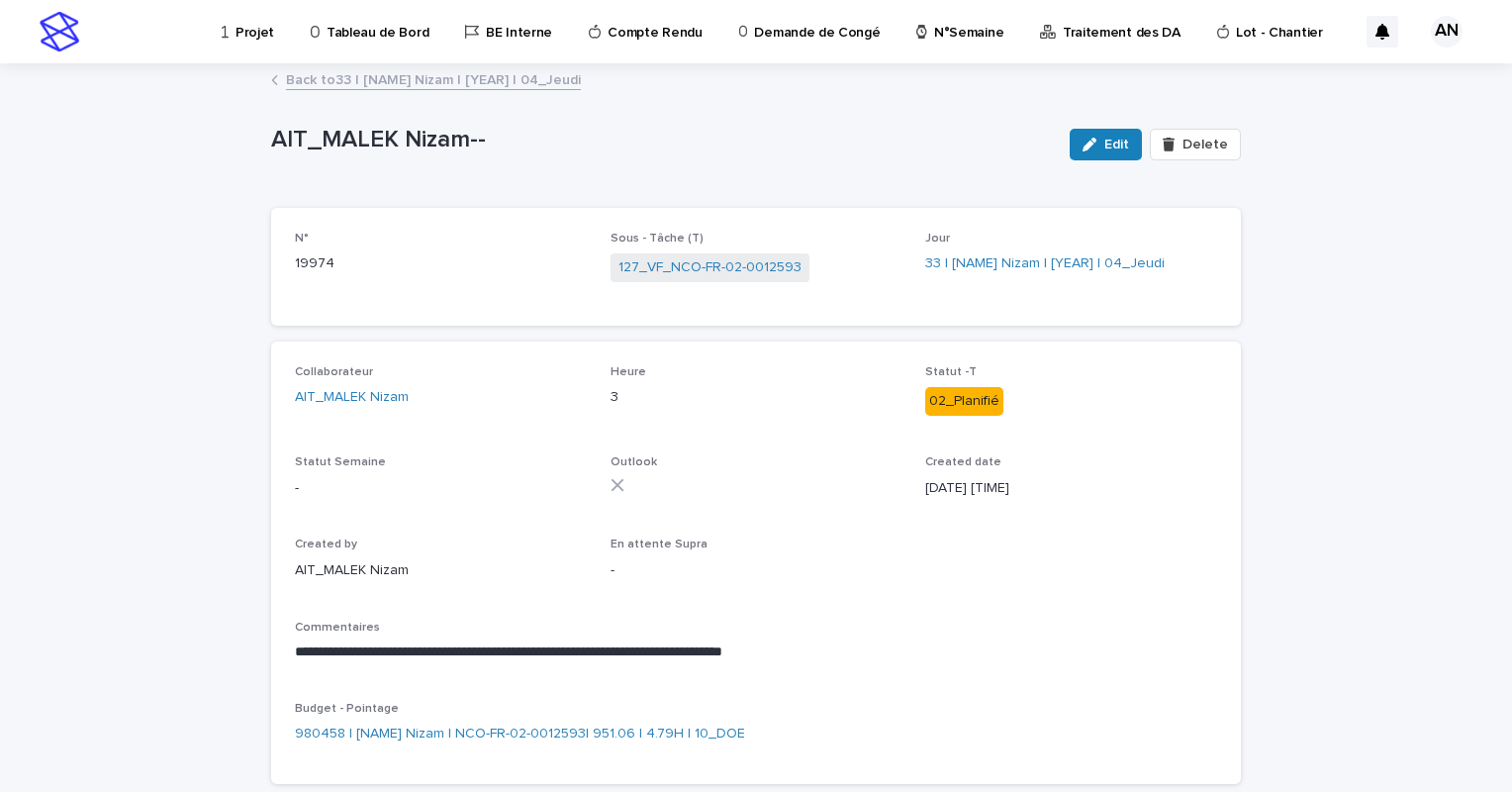 click on "Back to  33 | [NAME] Nizam | [YEAR] | 04_Jeudi" at bounding box center (433, 78) 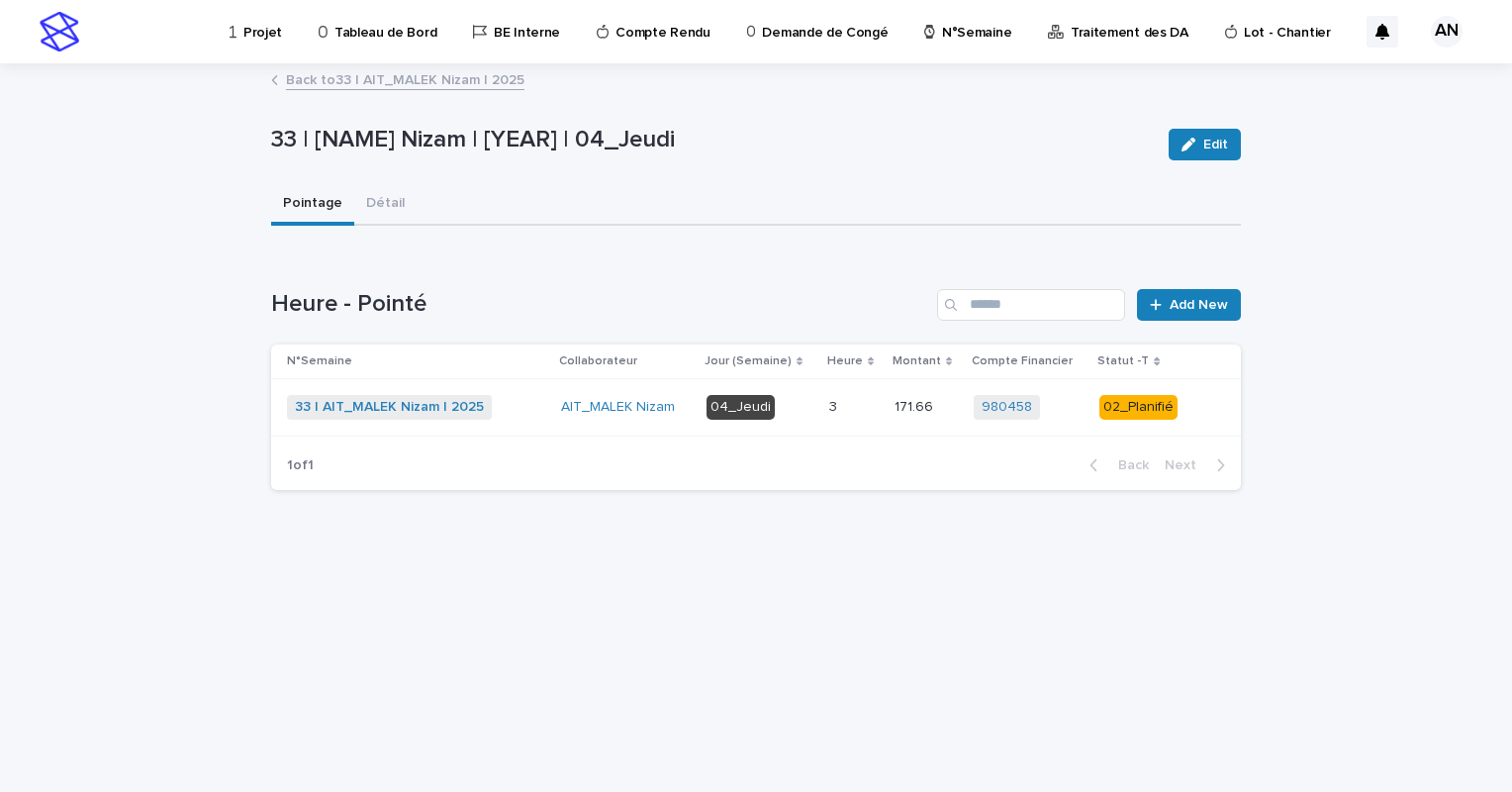 click on "Back to  33 | [NAME] Nizam | [YEAR]" at bounding box center (405, 78) 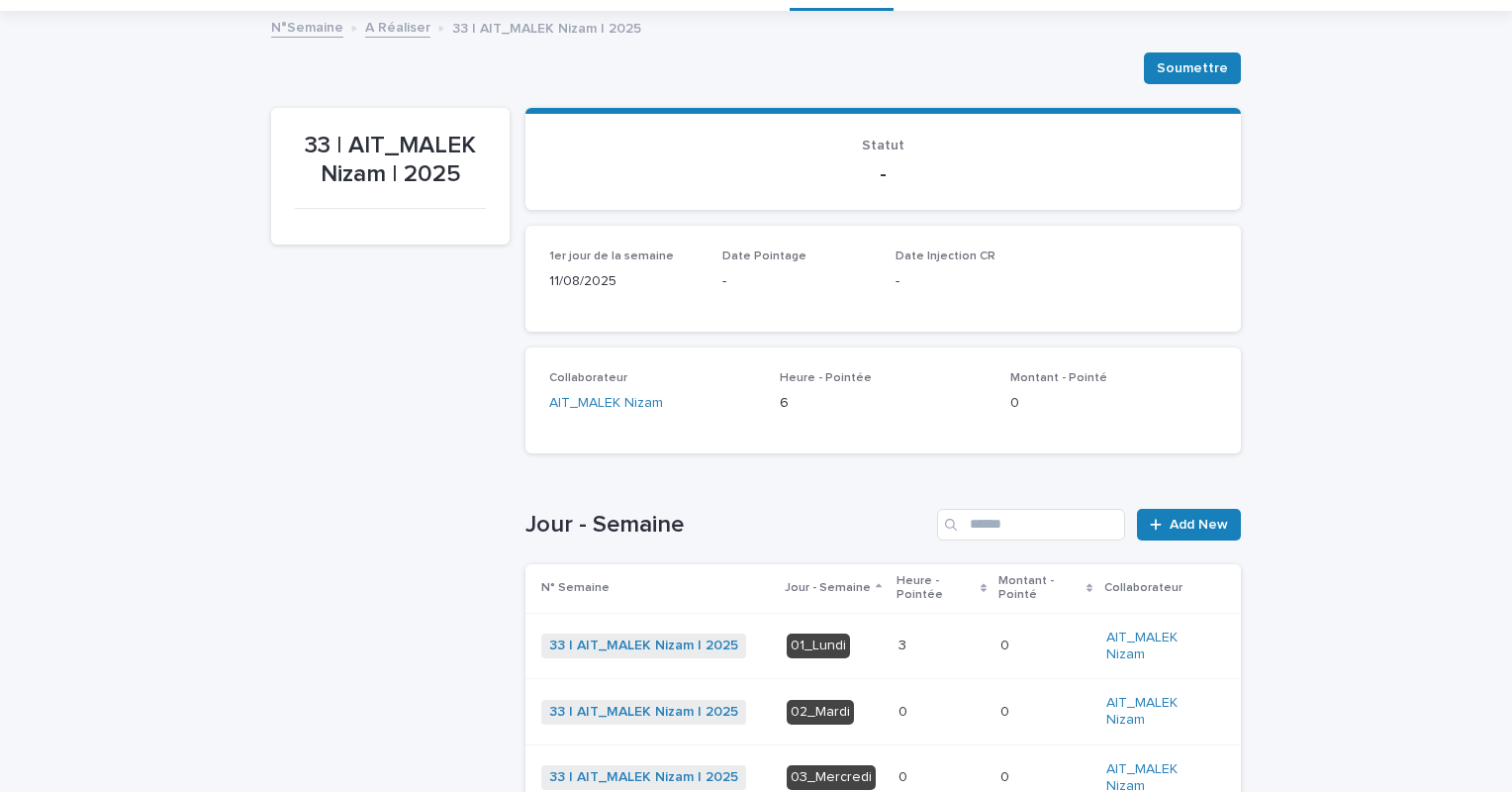 scroll, scrollTop: 0, scrollLeft: 0, axis: both 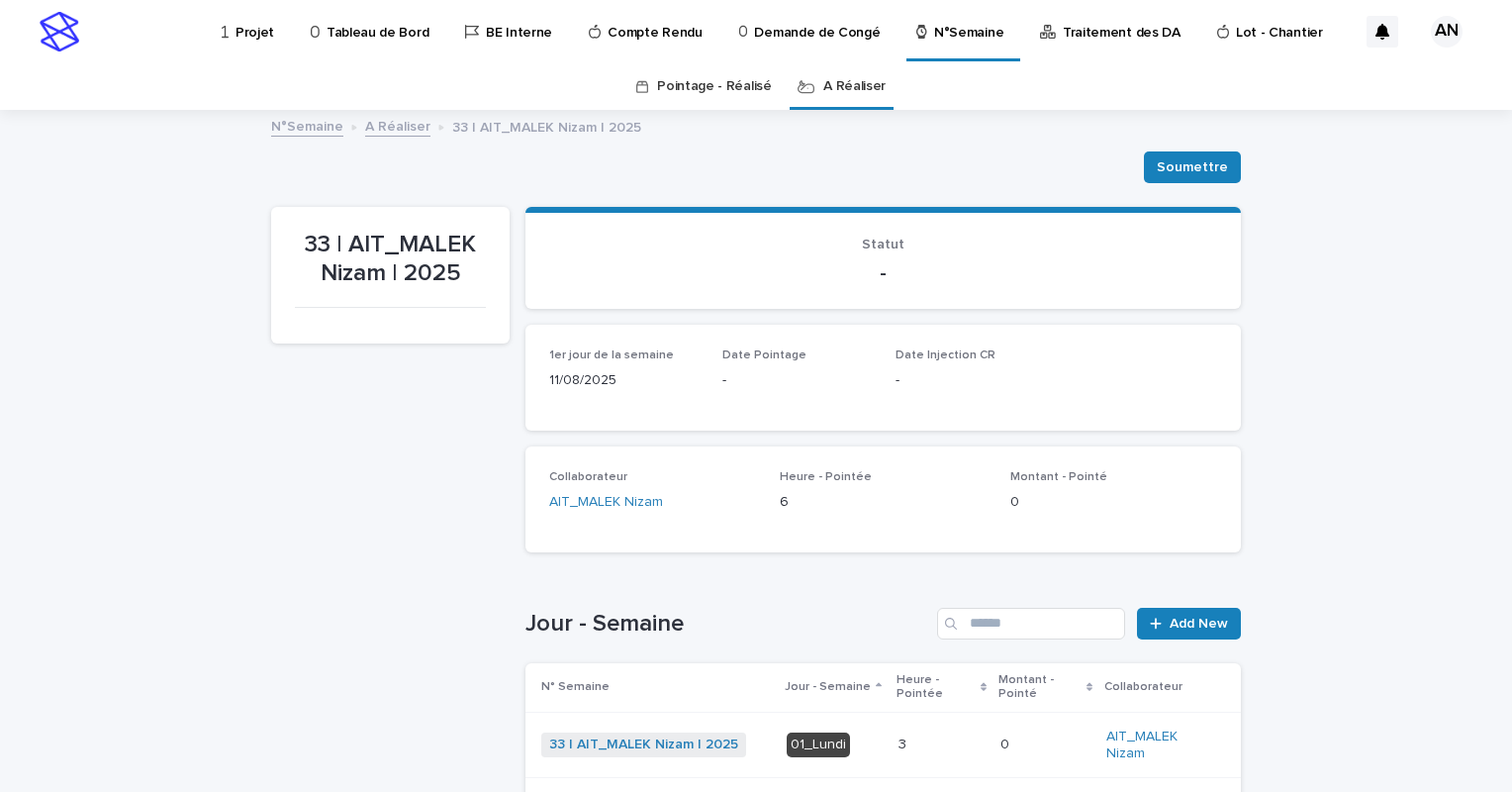 click on "A Réaliser" at bounding box center [398, 125] 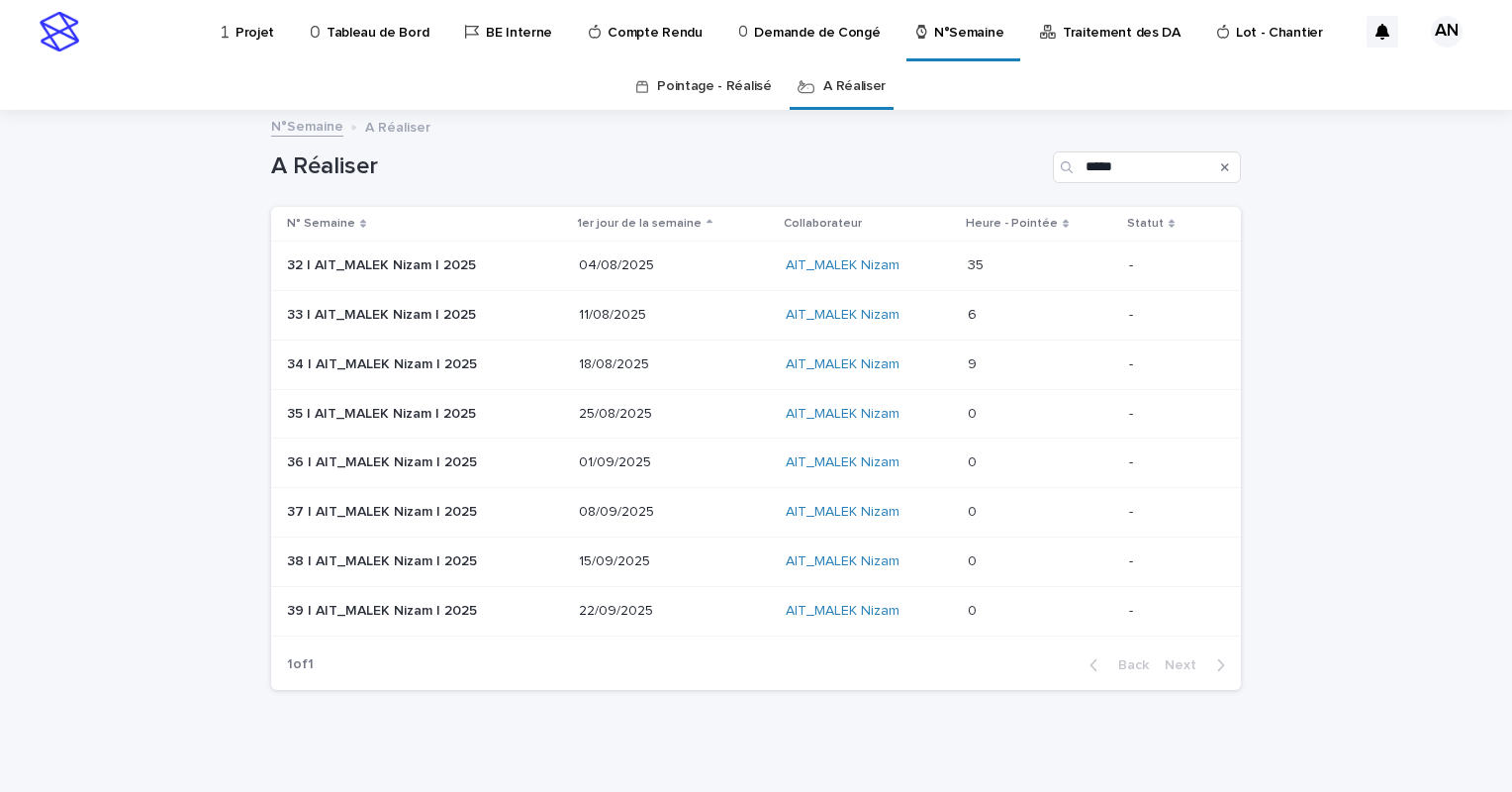 click on "AIT_MALEK Nizam" at bounding box center (869, 265) 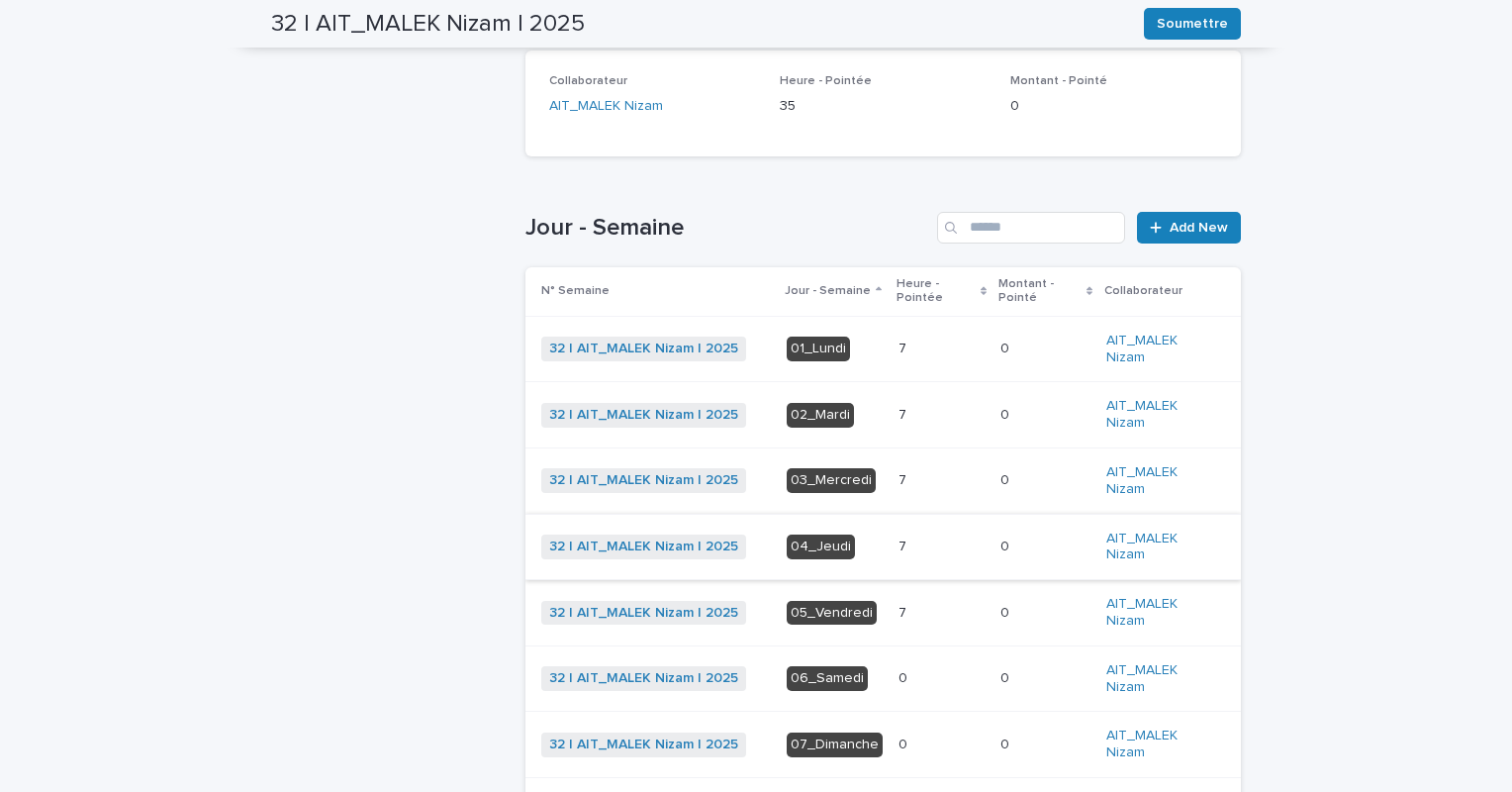 scroll, scrollTop: 547, scrollLeft: 0, axis: vertical 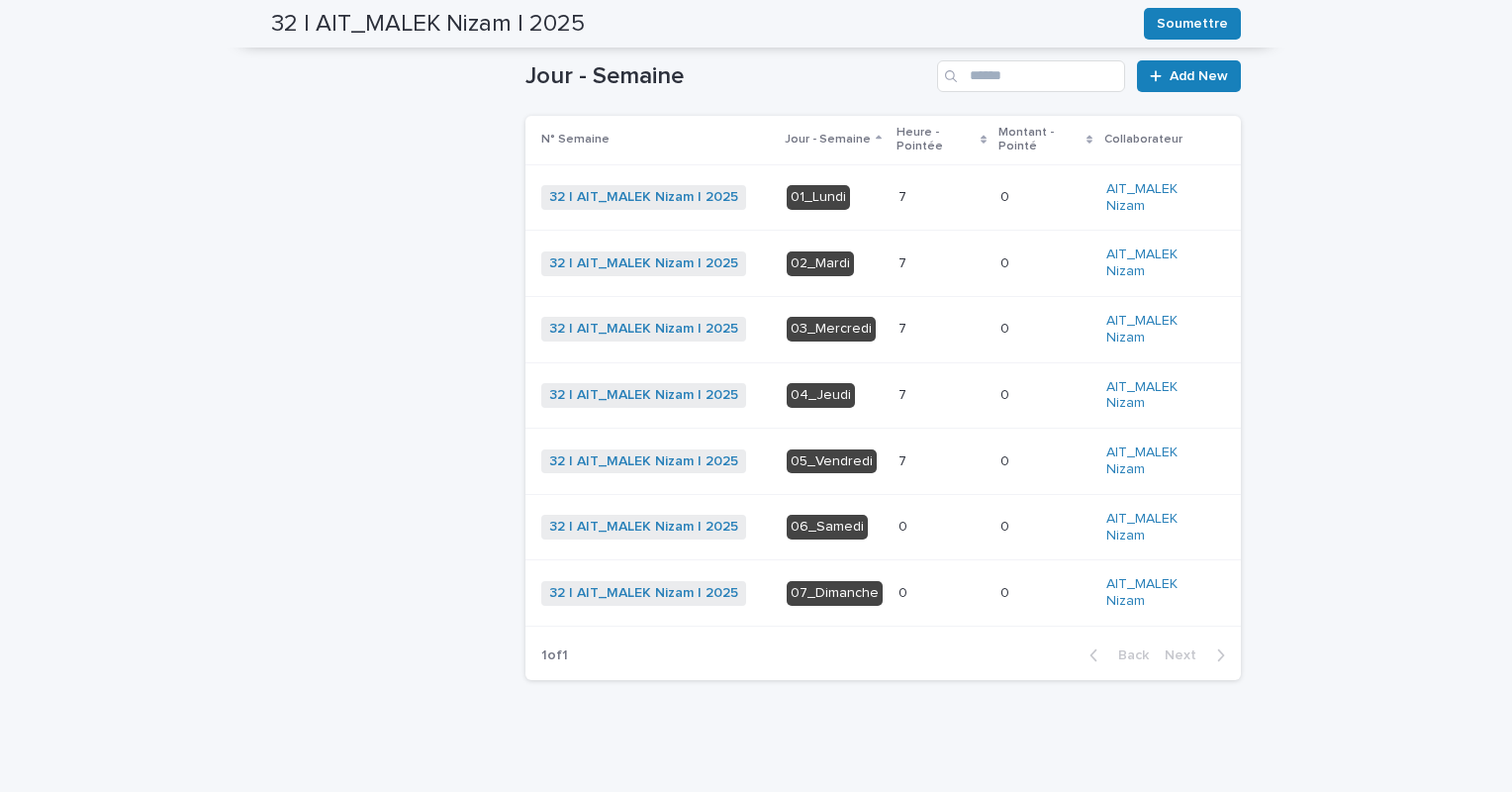 click at bounding box center (941, 461) 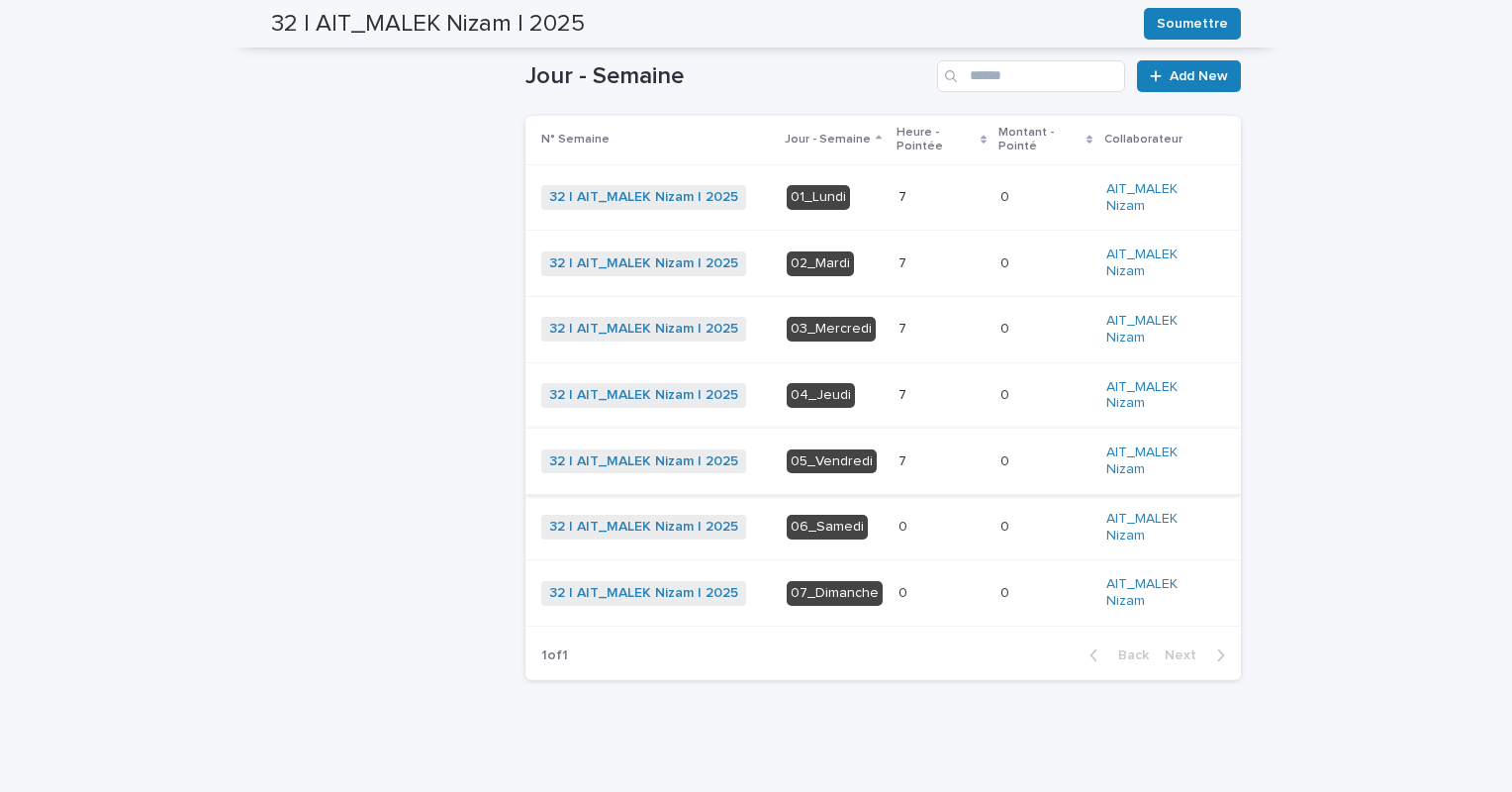 scroll, scrollTop: 0, scrollLeft: 0, axis: both 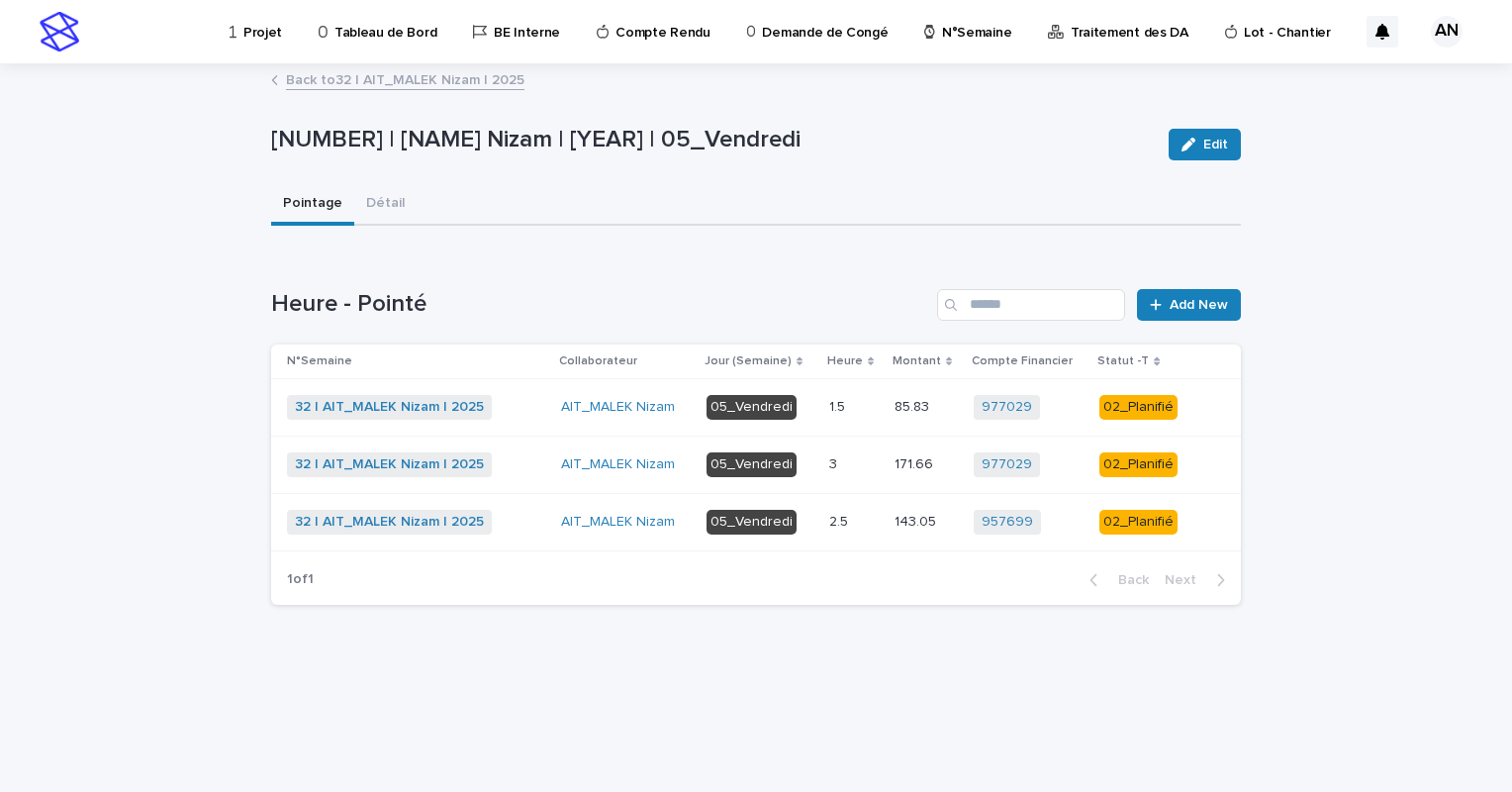 click at bounding box center (854, 522) 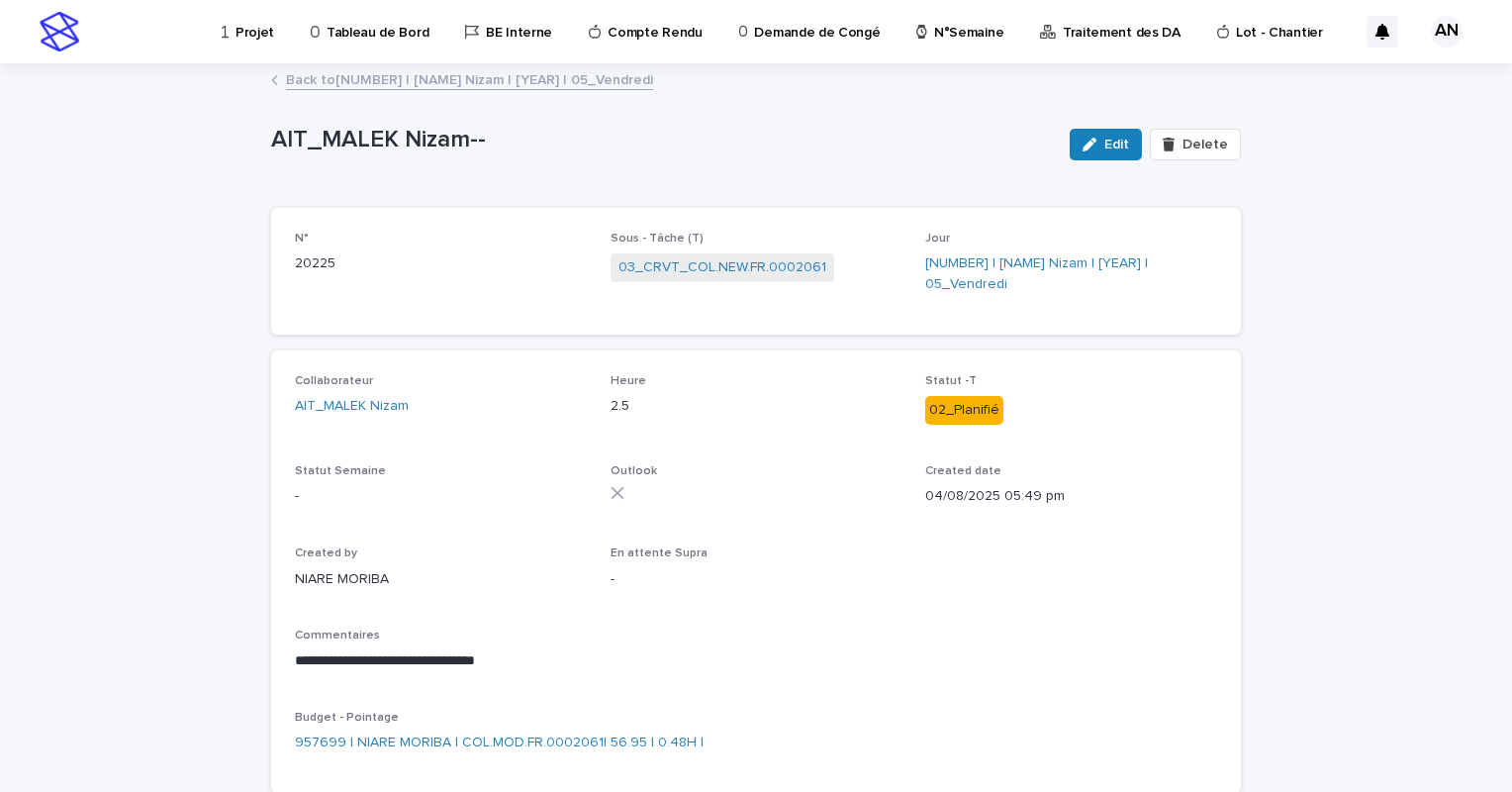click on "Back to  32 | [NAME] Nizam | [YEAR] | 05_Vendredi" at bounding box center [469, 78] 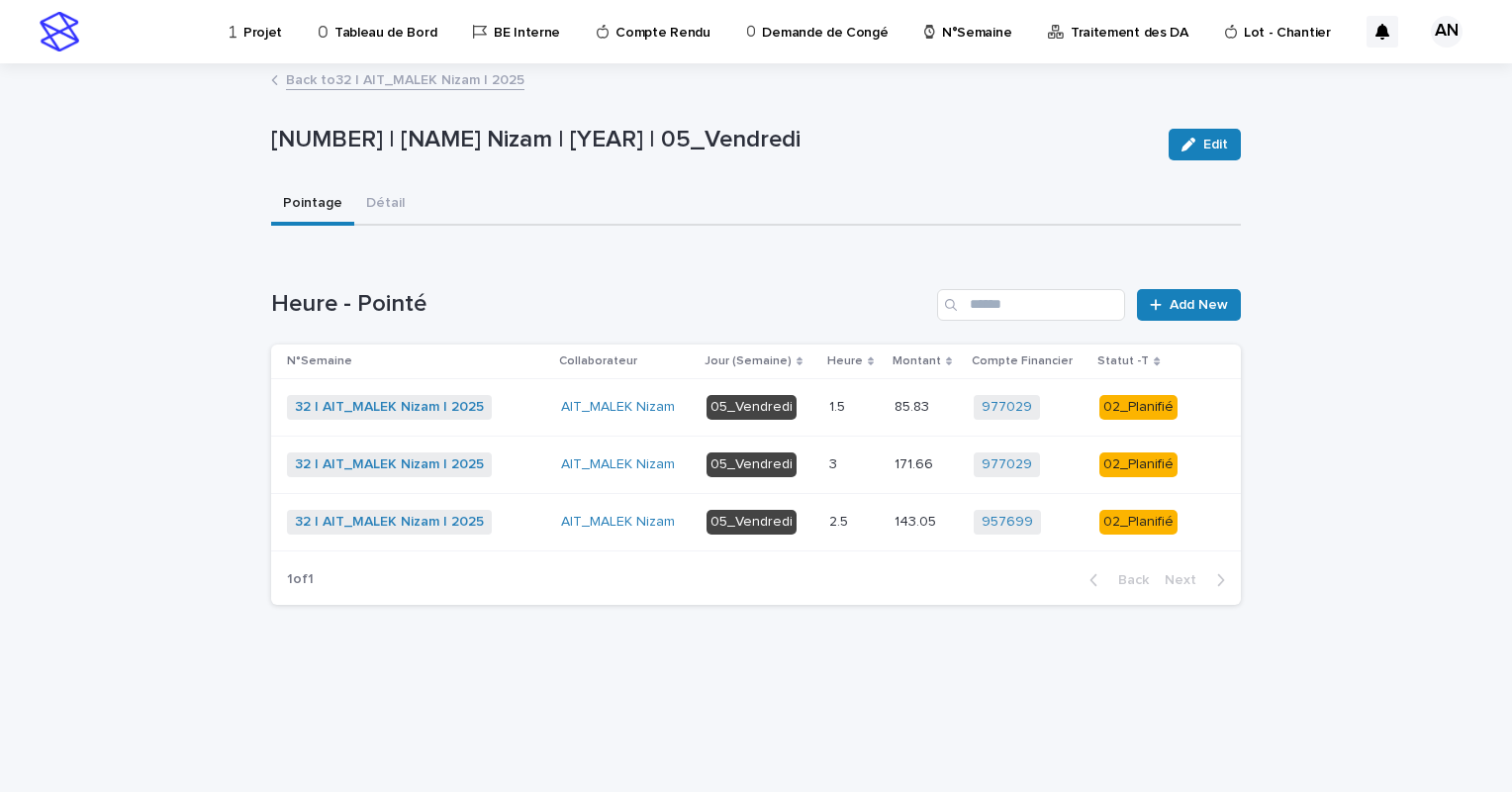 click on "32 | [NAME] Nizam | [YEAR]   + 0" at bounding box center (416, 464) 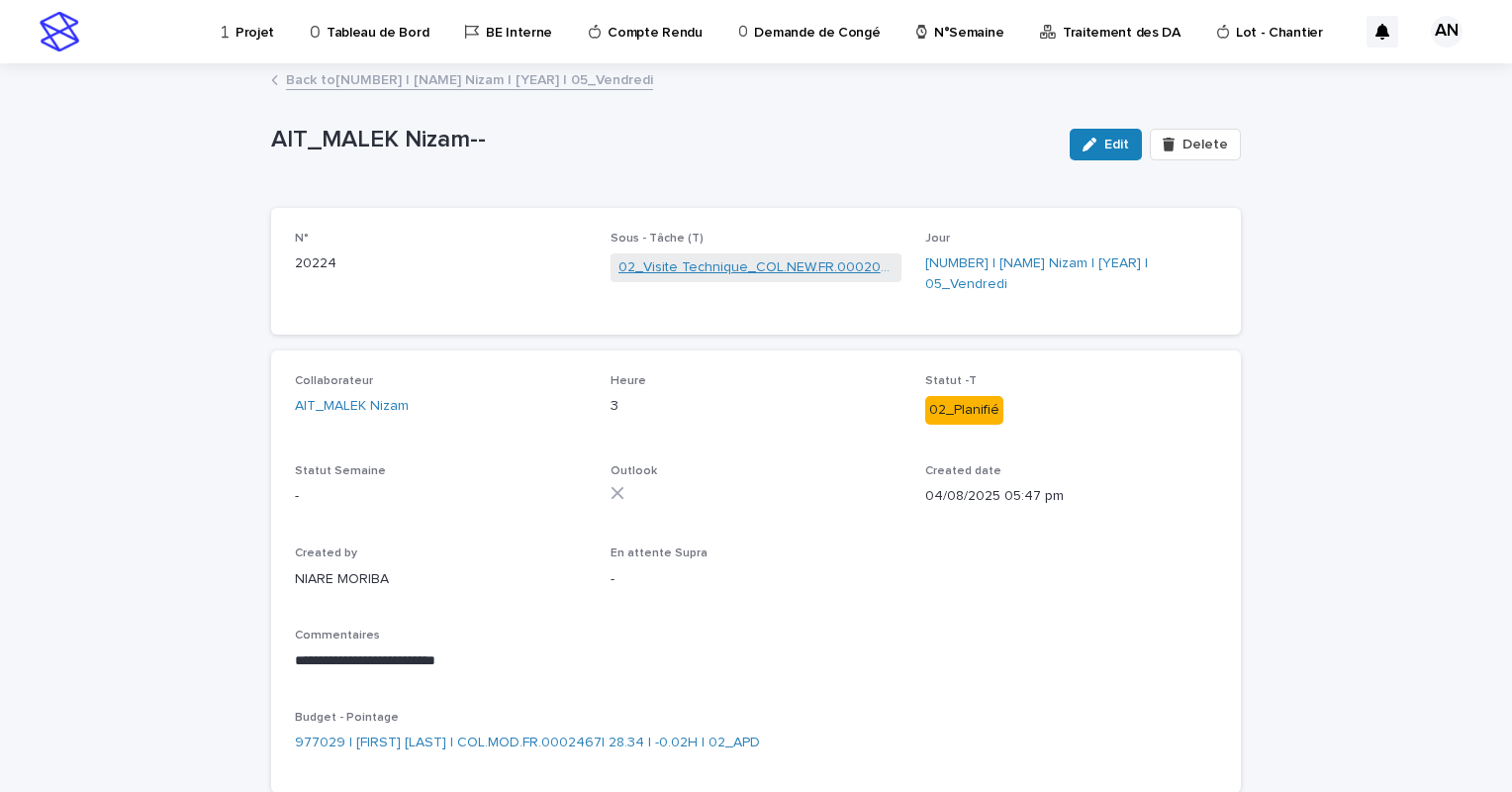 click on "02_Visite Technique_COL.NEW.FR.0002061" at bounding box center (756, 267) 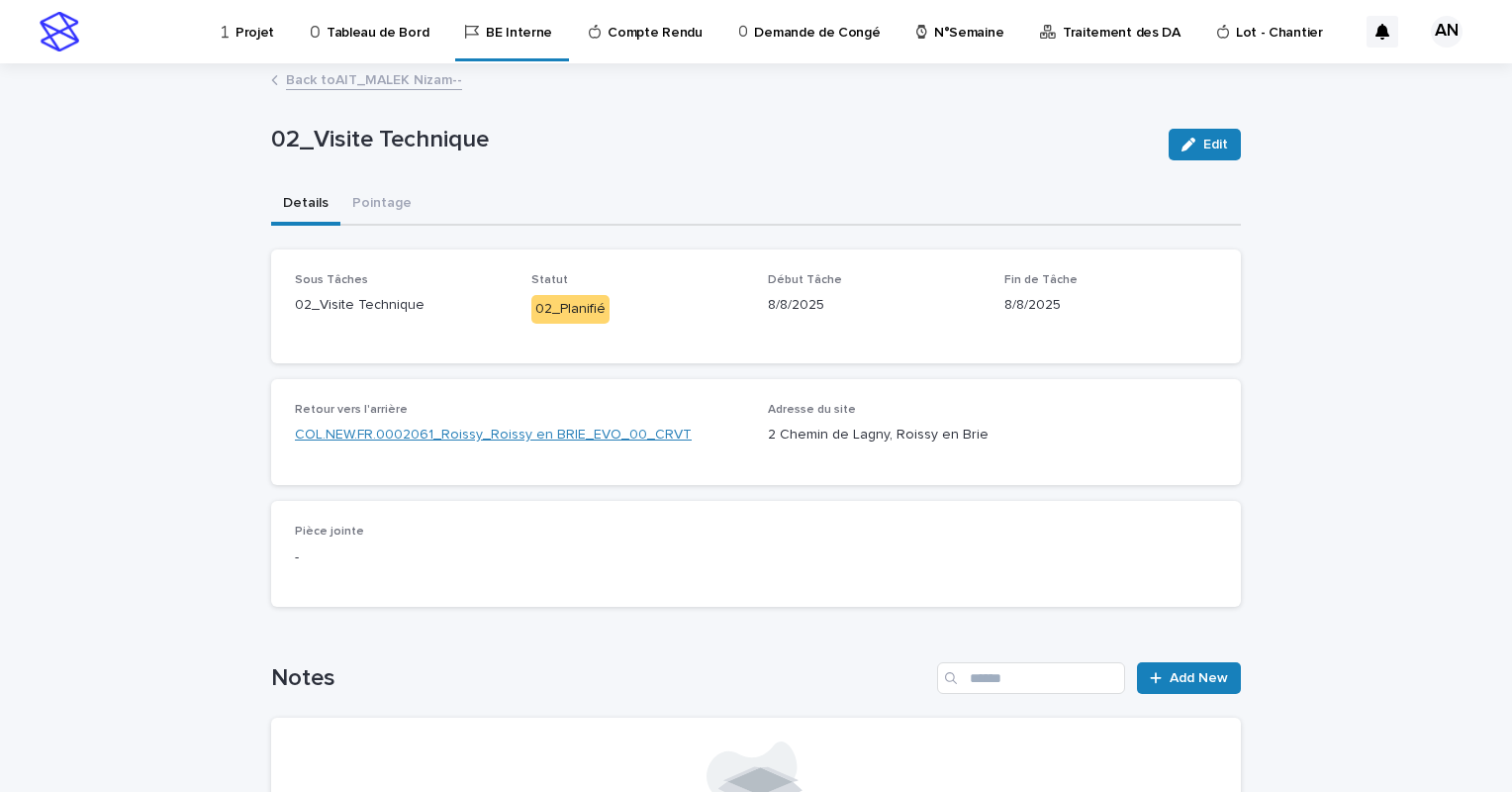 click on "COL.NEW.FR.0002061_Roissy_Roissy en BRIE_EVO_00_CRVT" at bounding box center [493, 435] 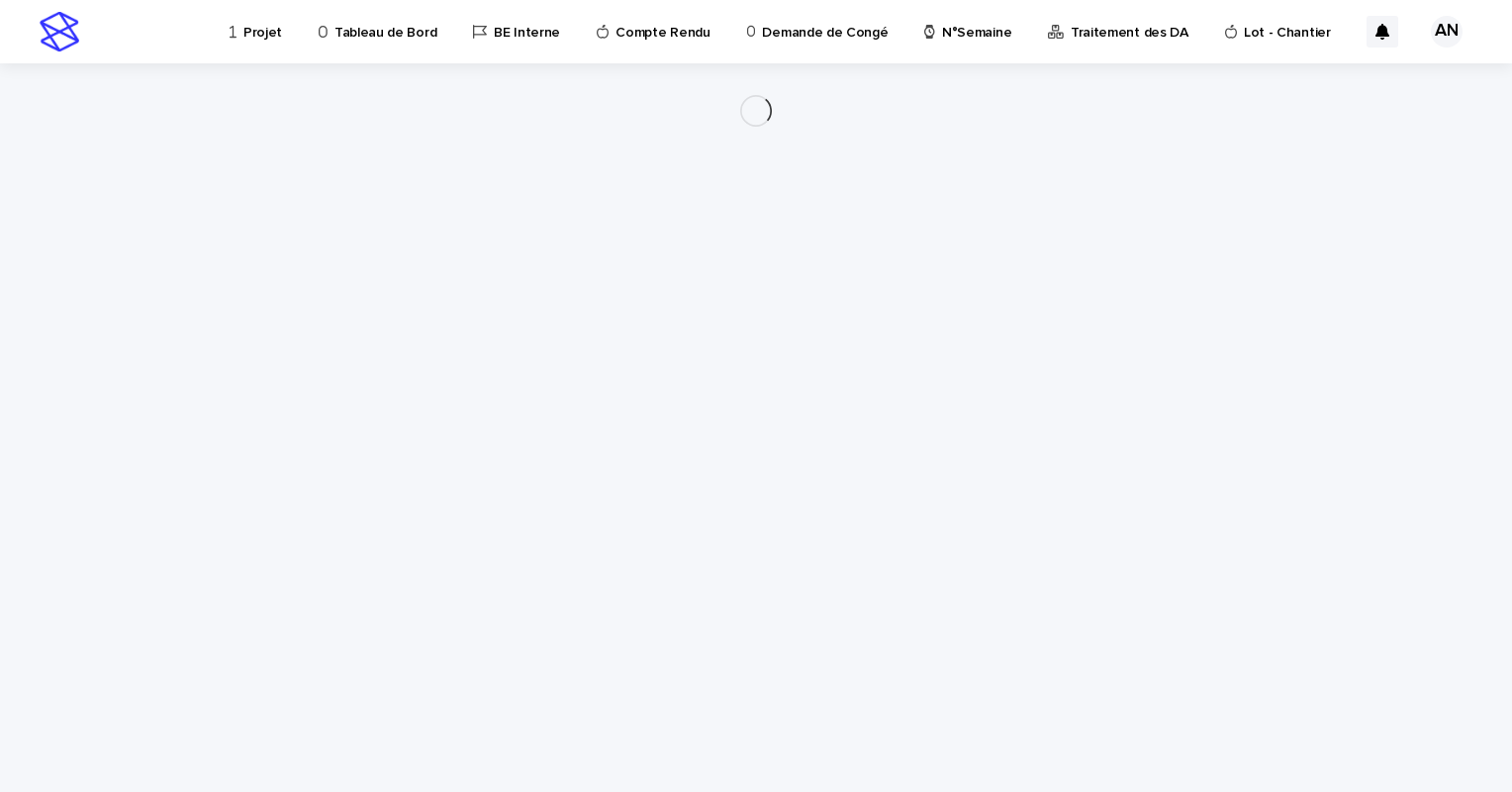click on "Projet" at bounding box center [262, 21] 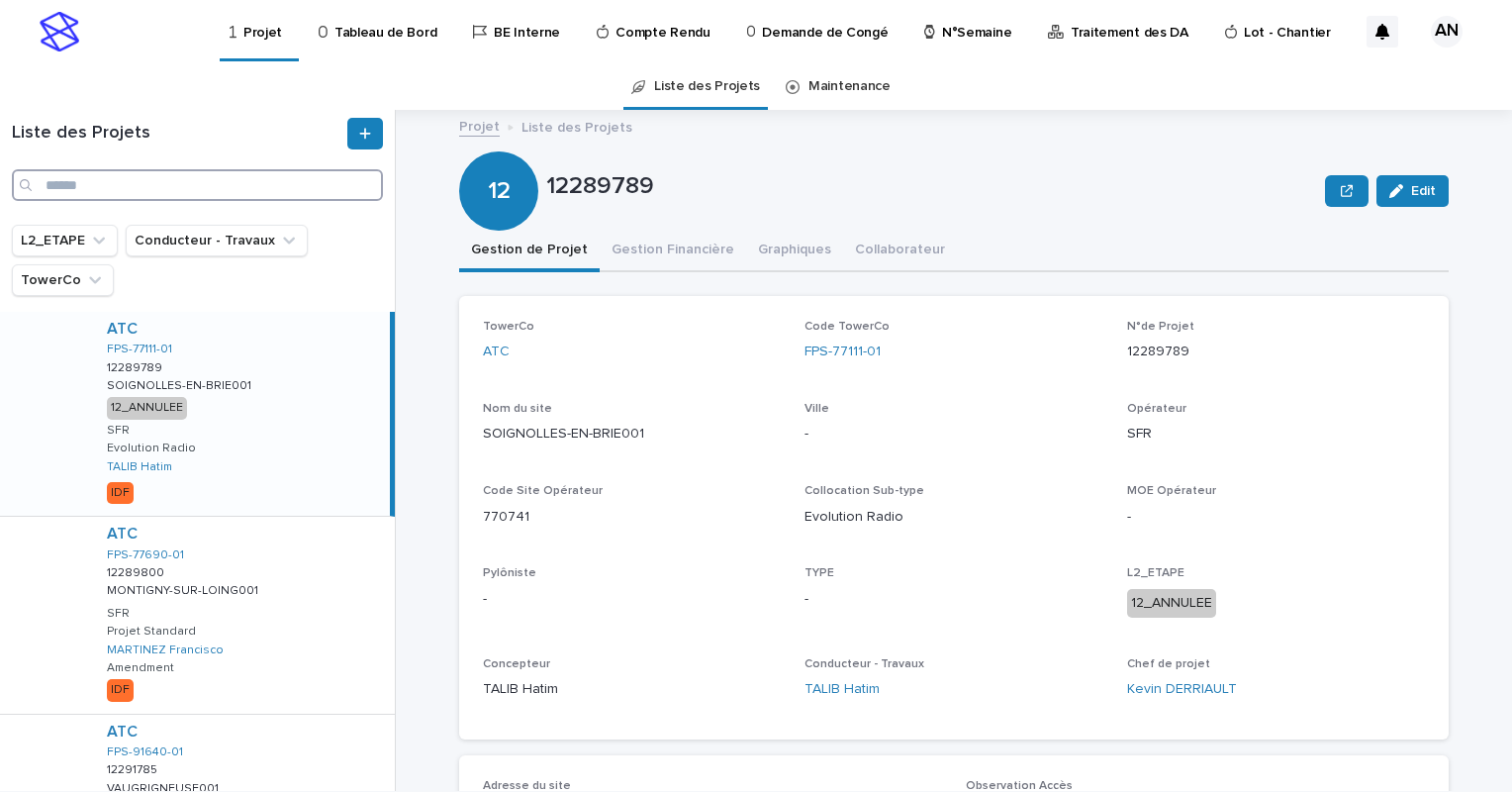 click at bounding box center [197, 185] 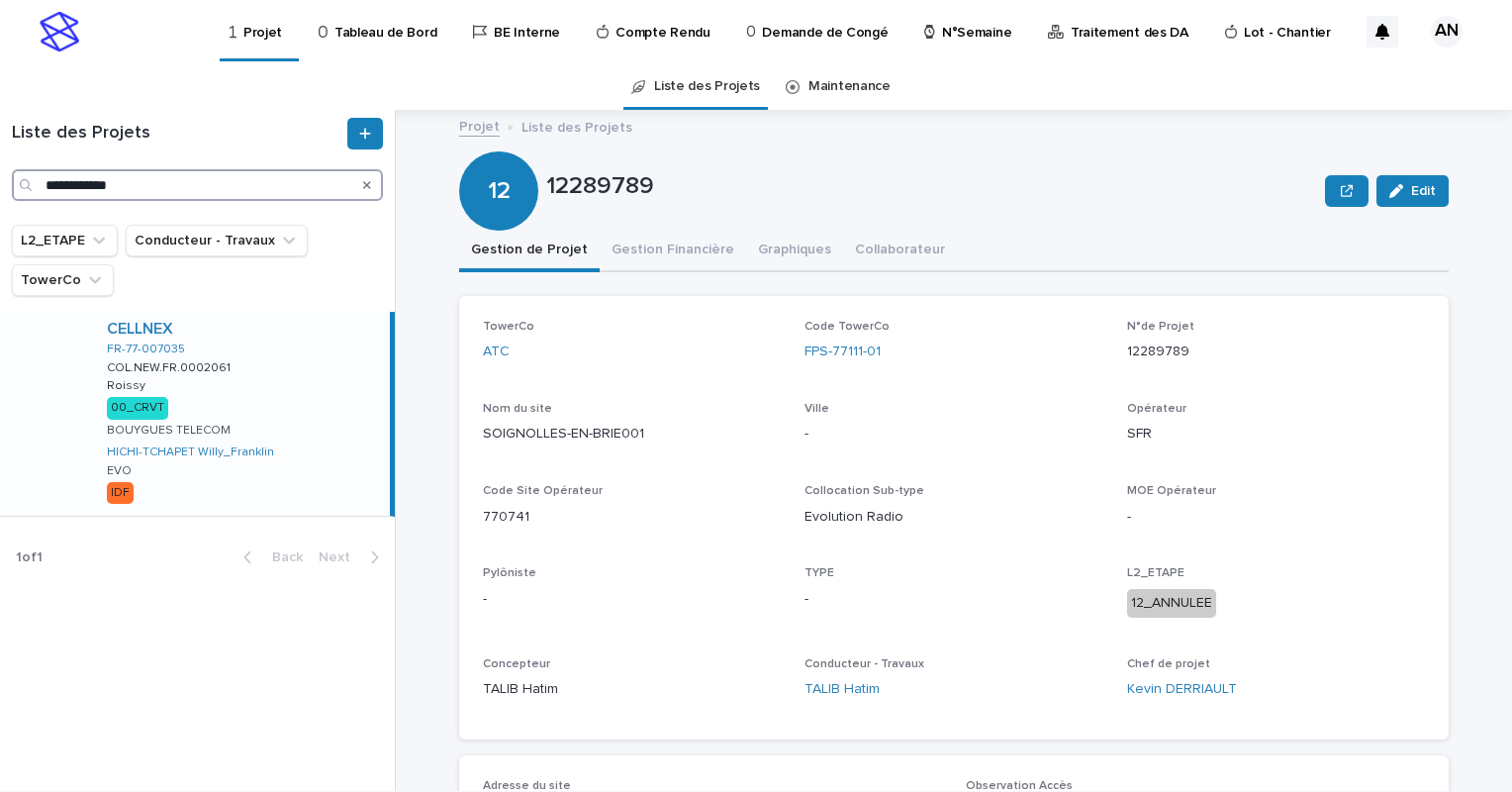 type on "**********" 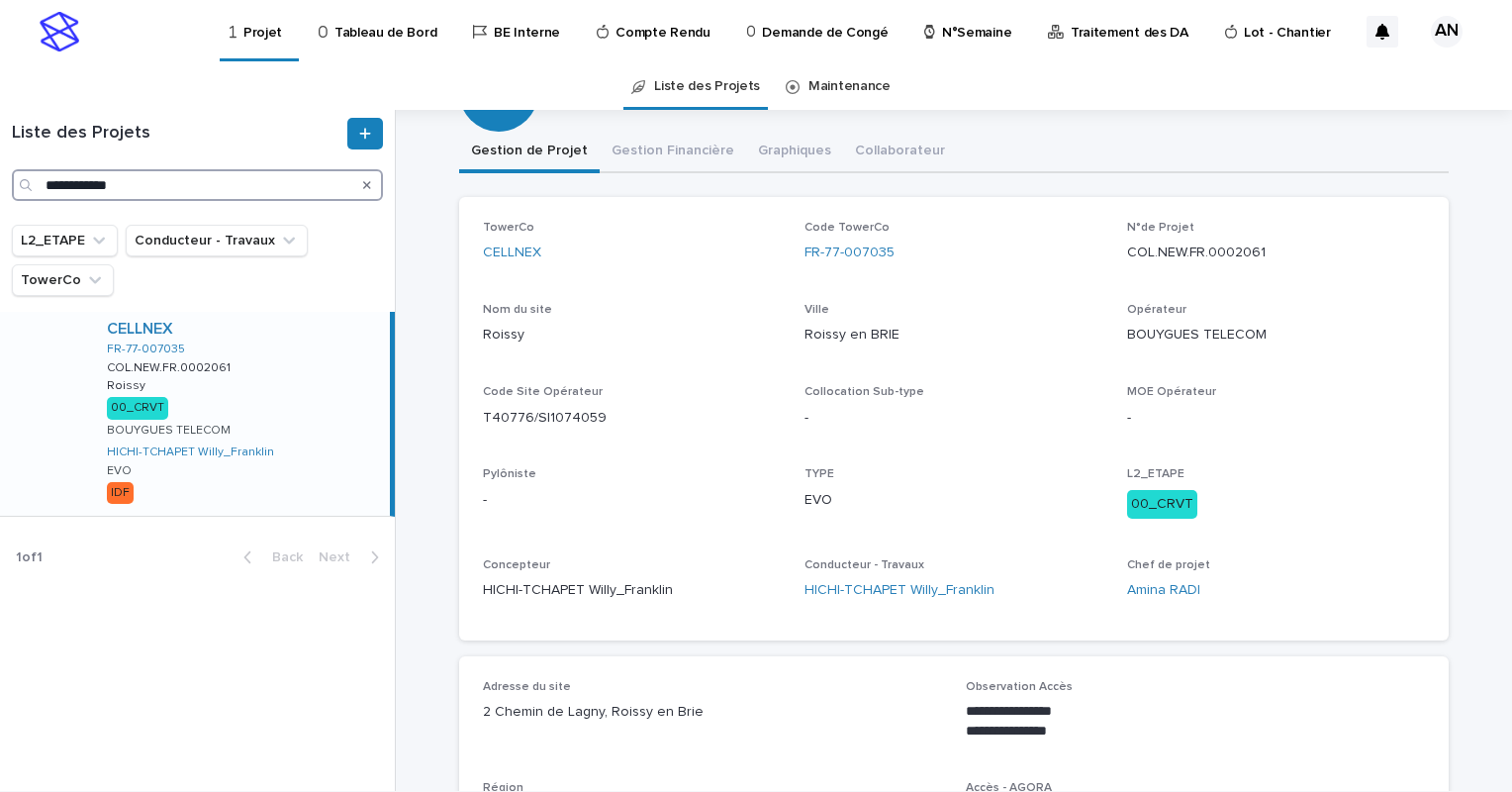 scroll, scrollTop: 0, scrollLeft: 0, axis: both 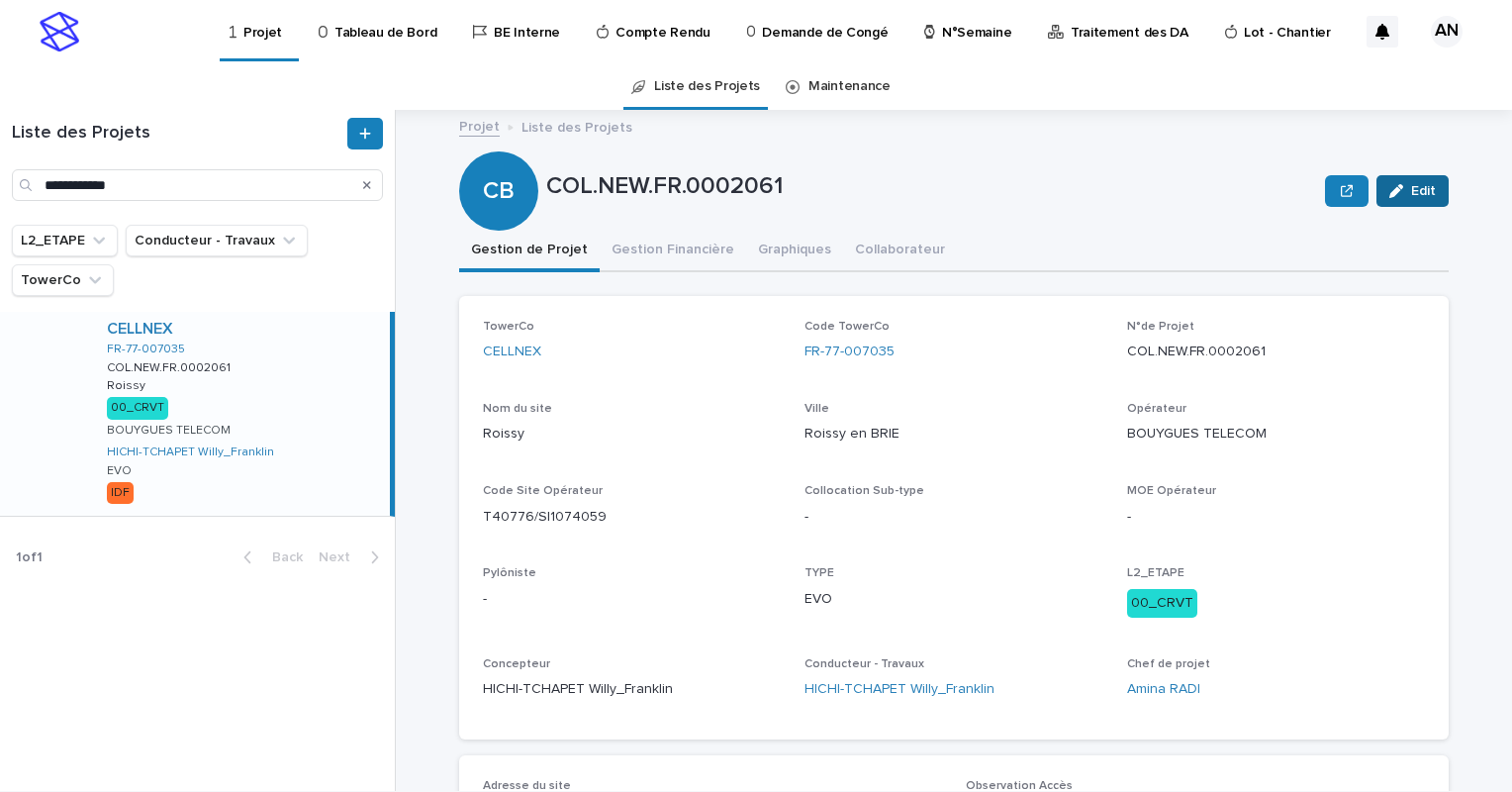 click on "Edit" at bounding box center (1423, 191) 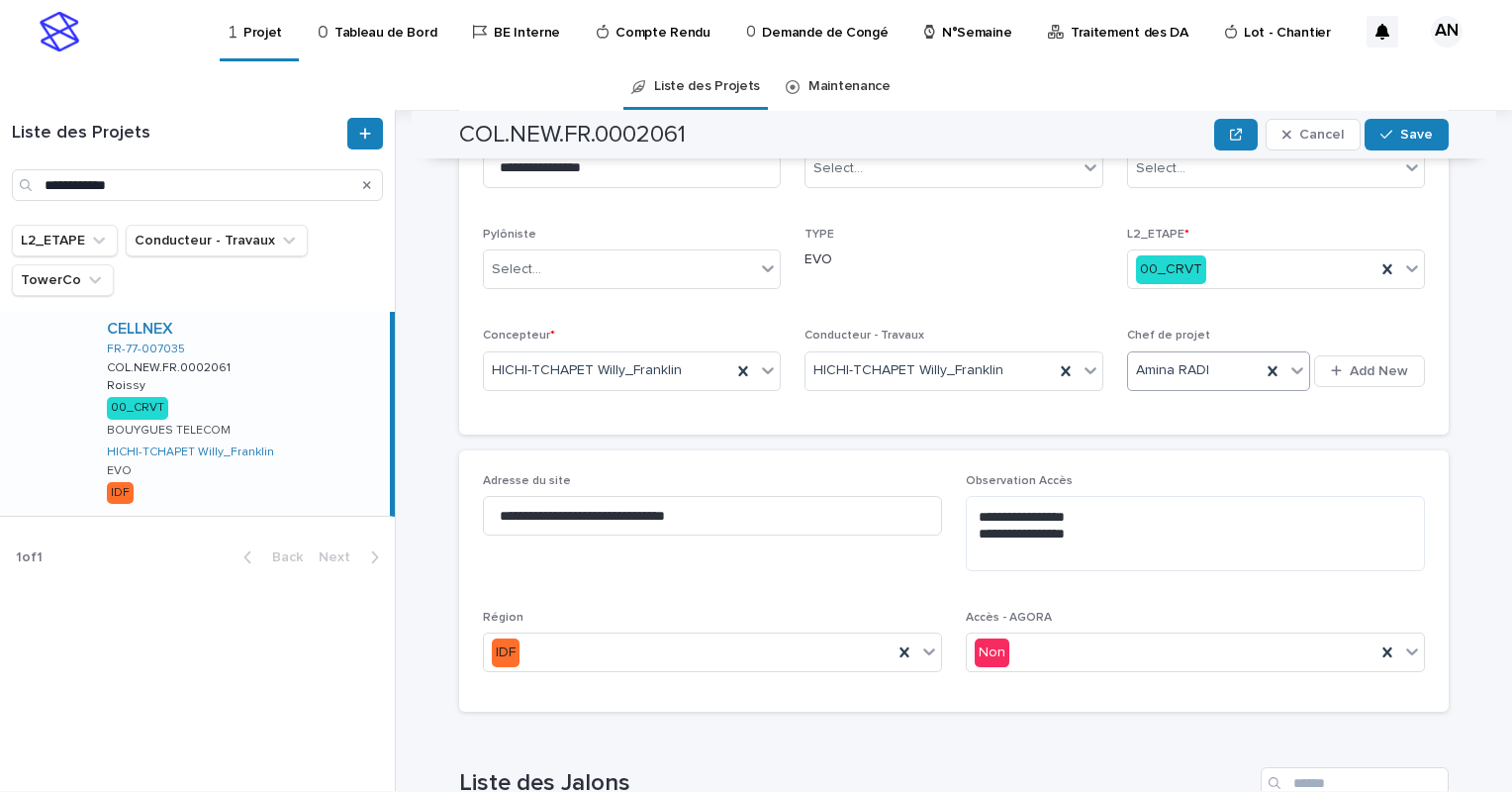 scroll, scrollTop: 297, scrollLeft: 0, axis: vertical 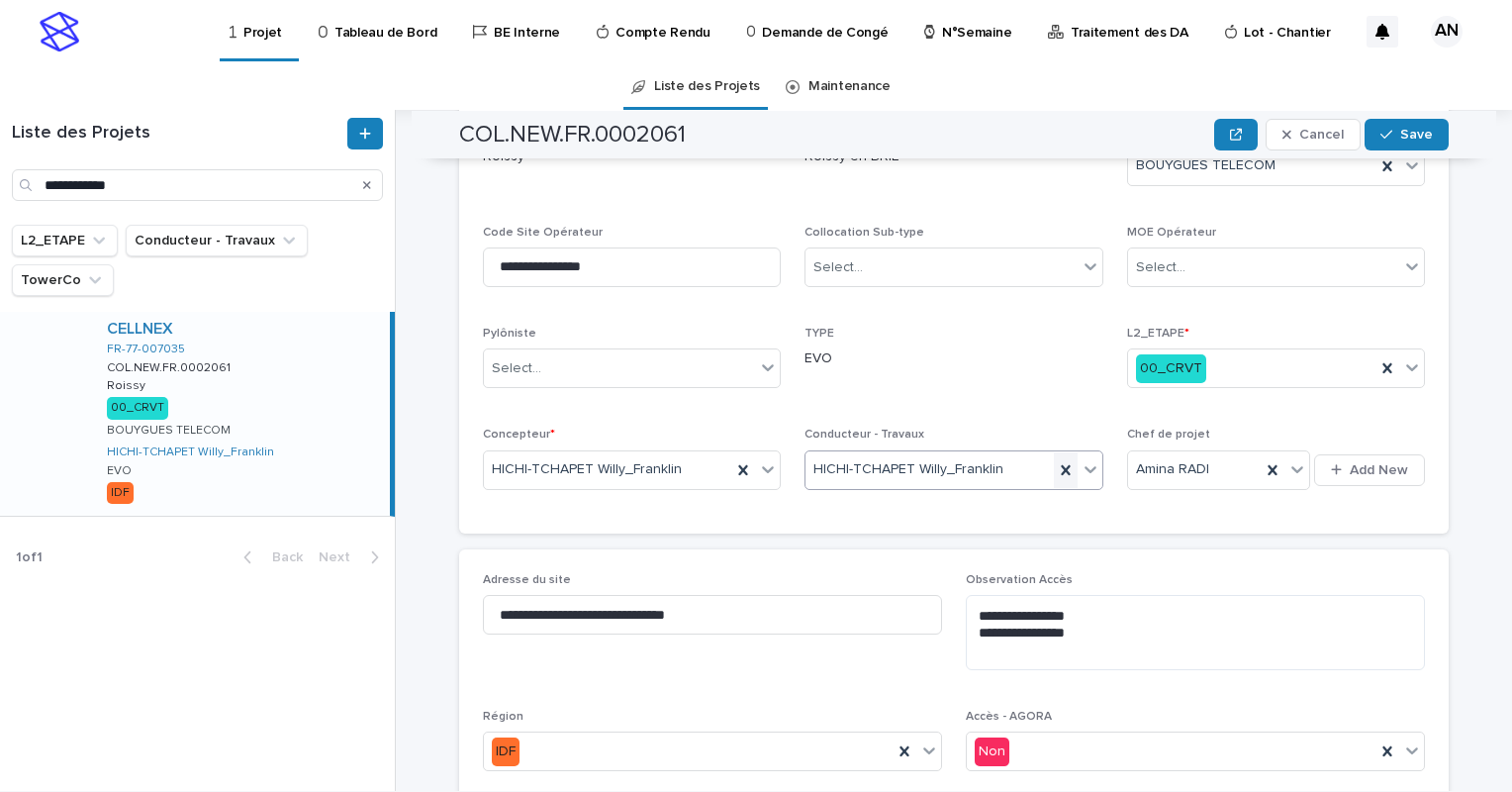 click 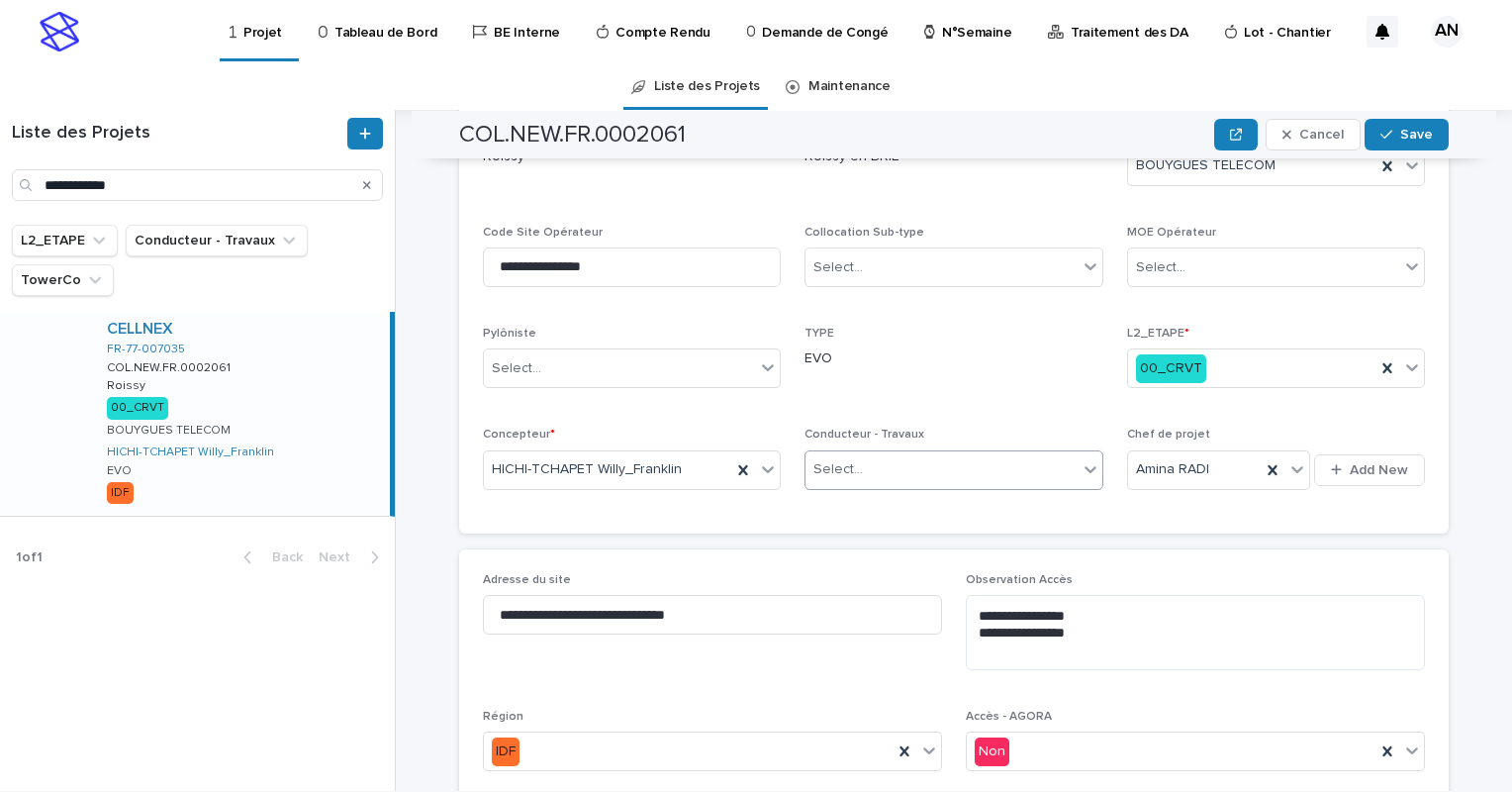 click 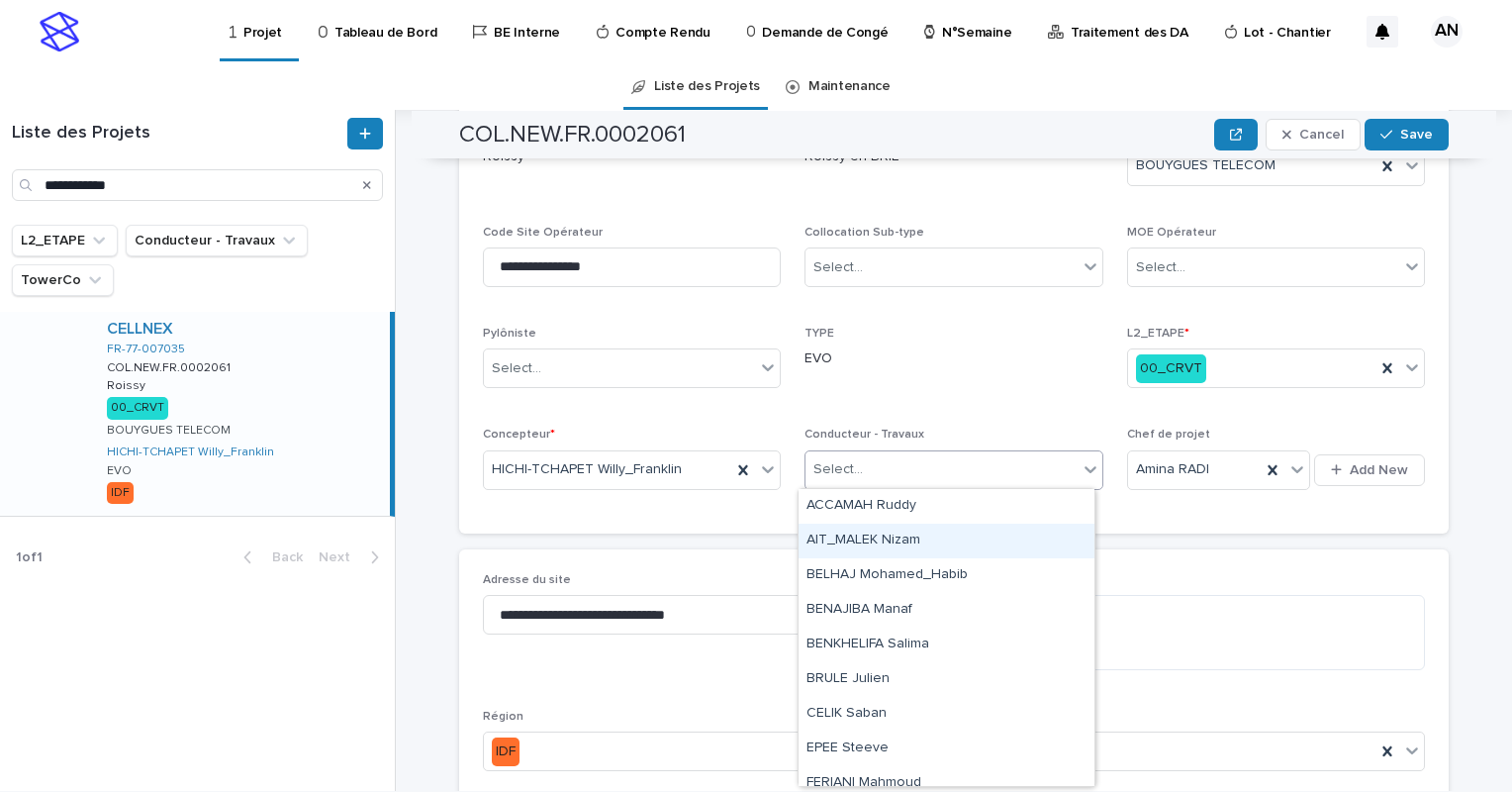 click on "AIT_MALEK Nizam" at bounding box center [946, 541] 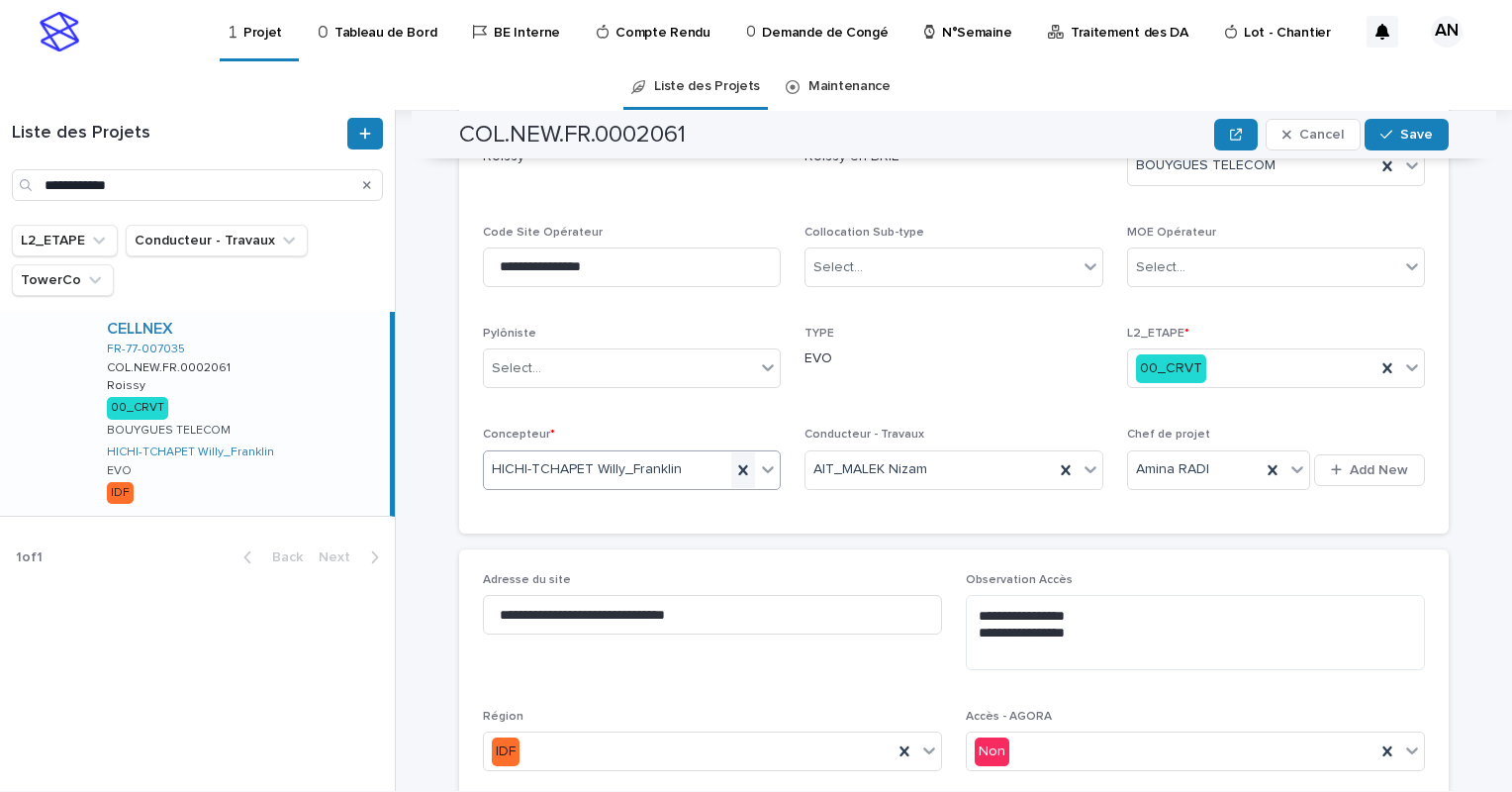 click 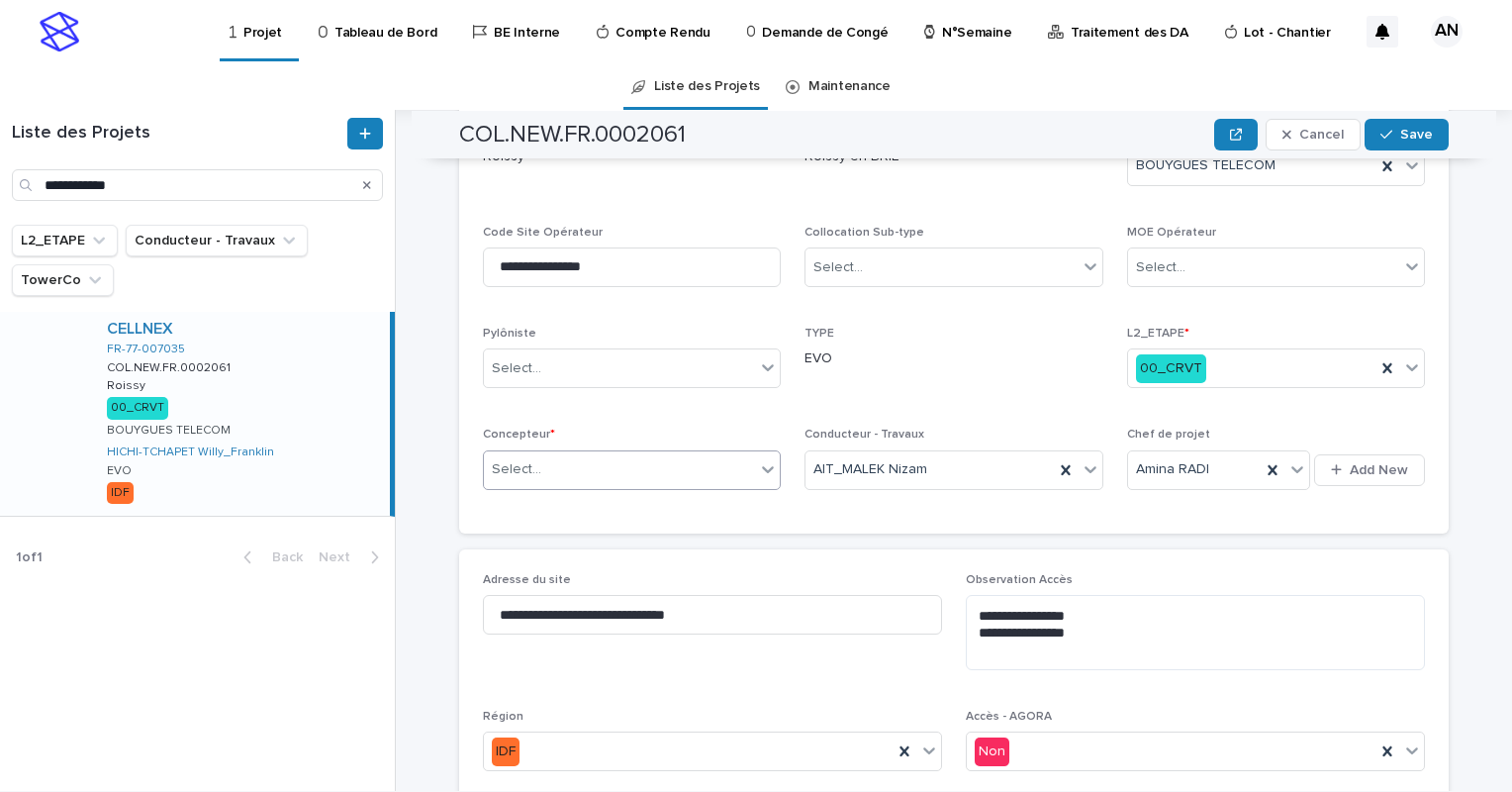 click 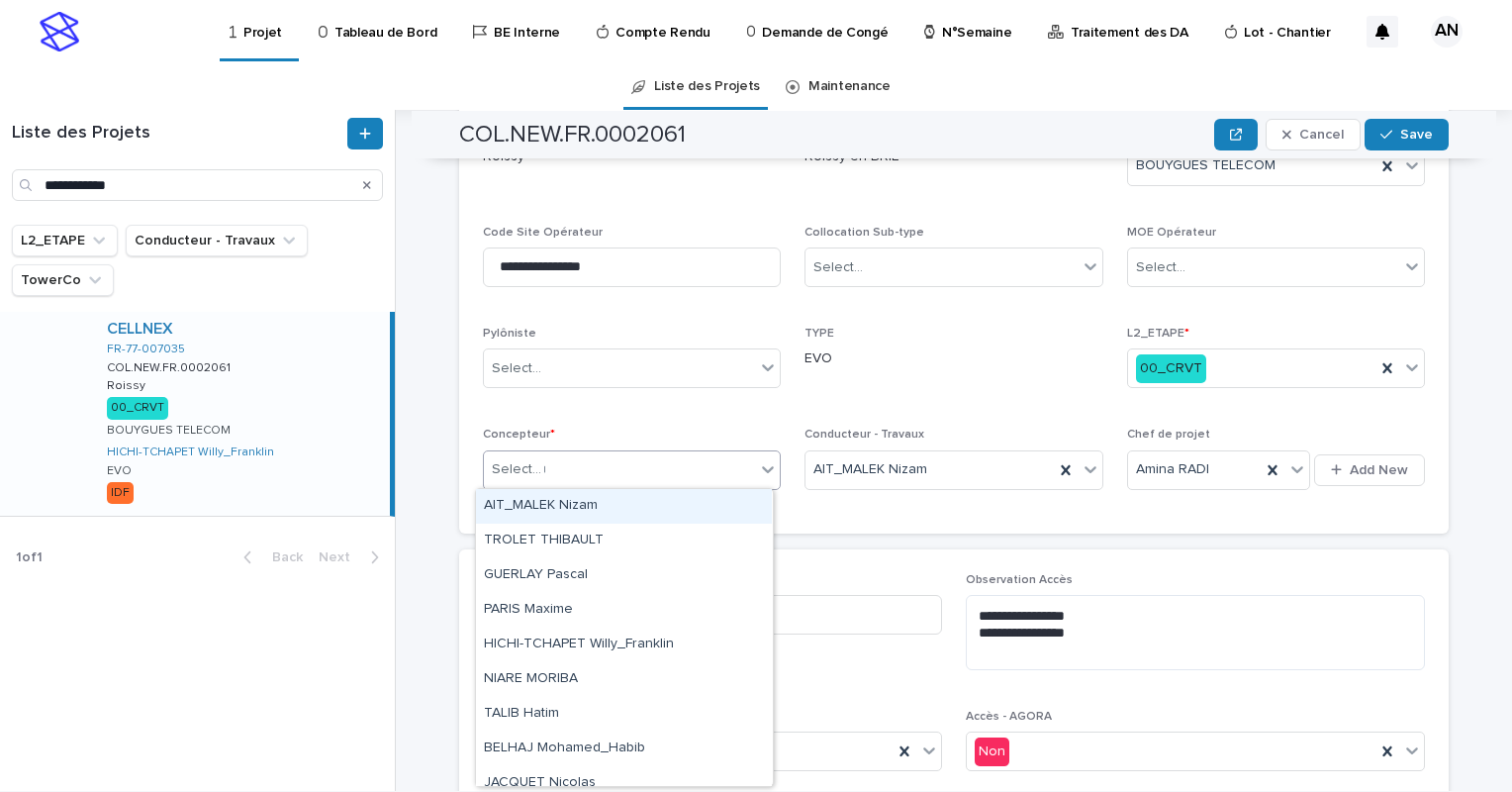 type on "**" 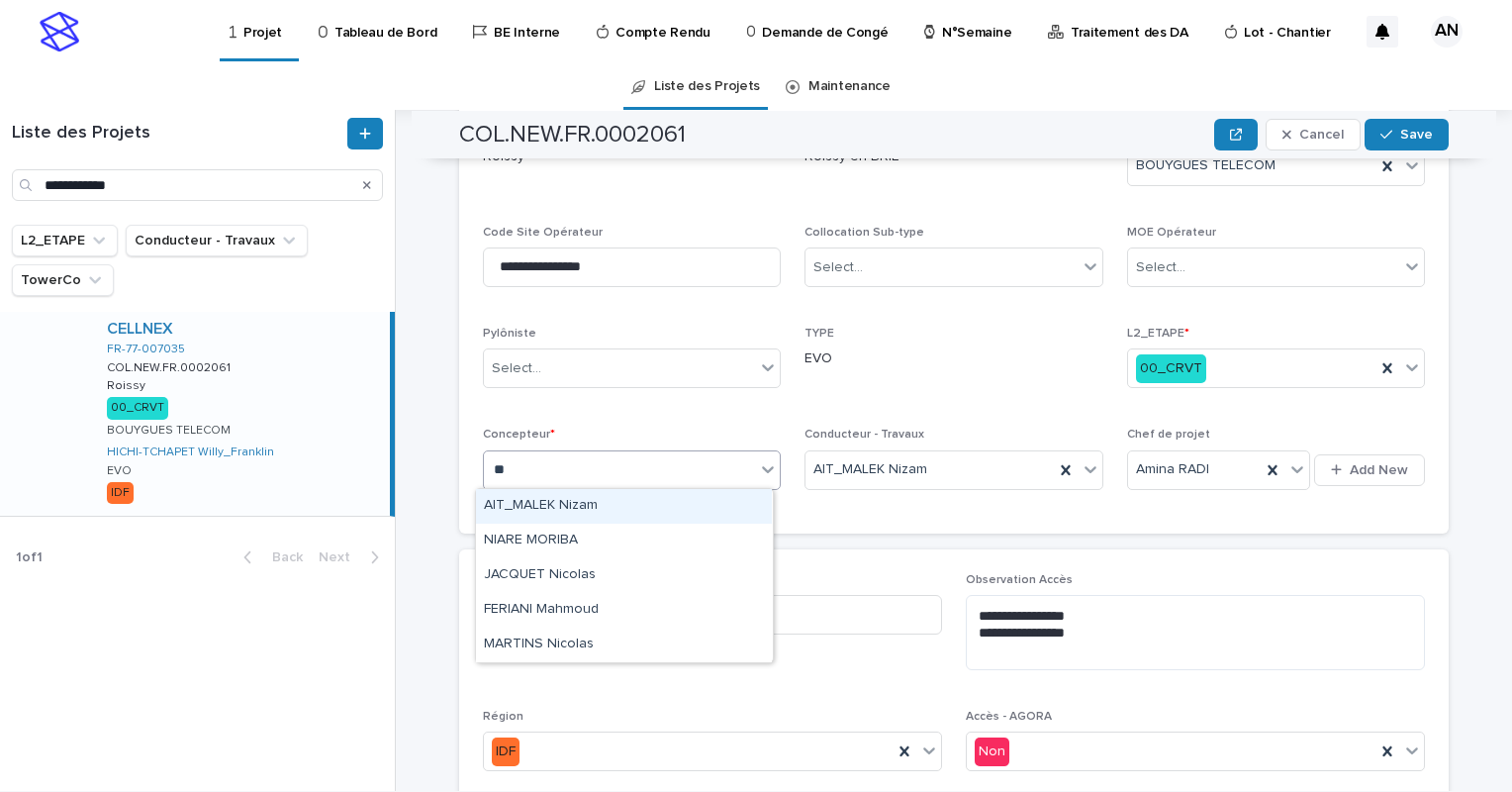 click on "AIT_MALEK Nizam" at bounding box center (623, 506) 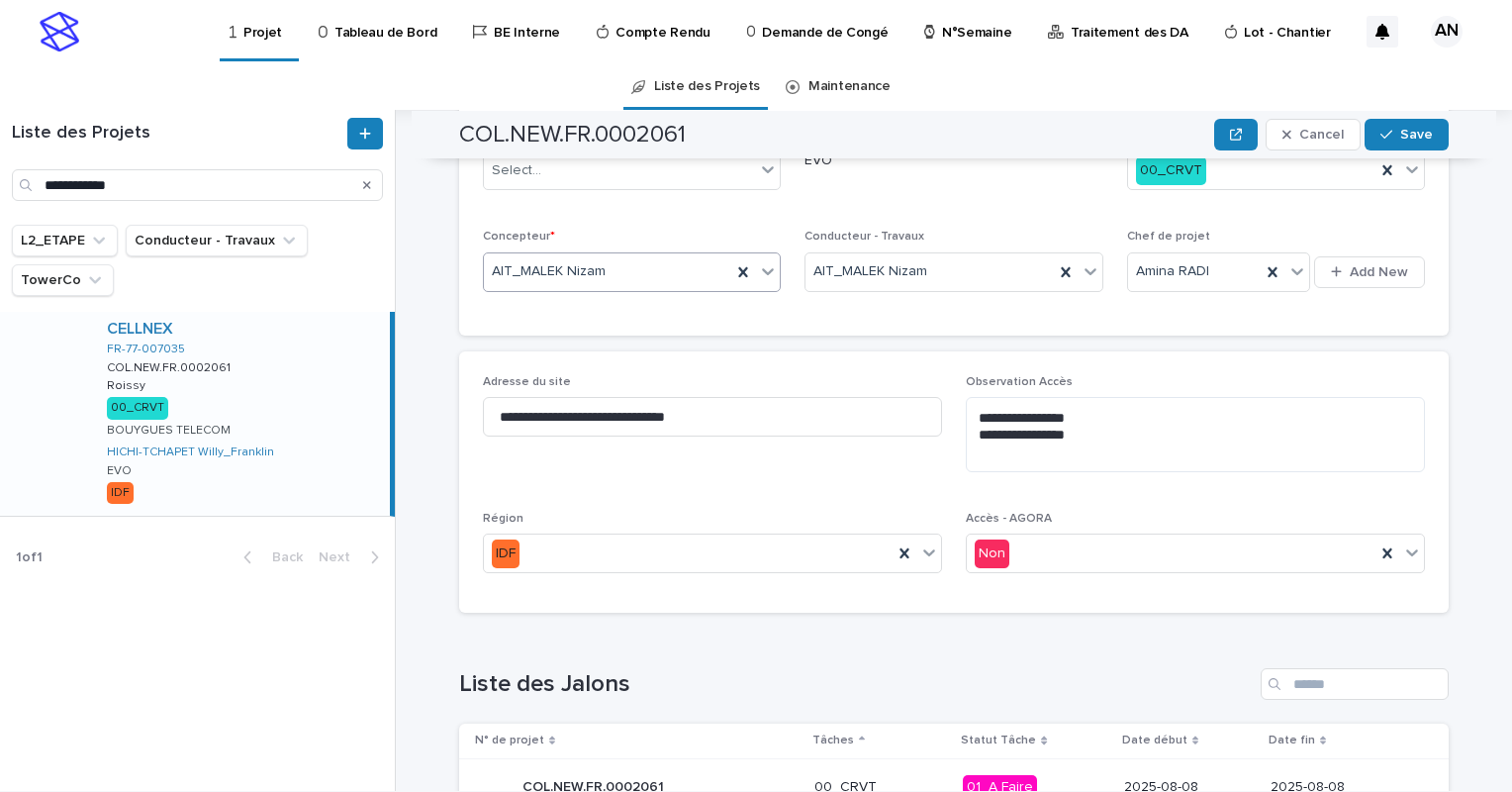 scroll, scrollTop: 198, scrollLeft: 0, axis: vertical 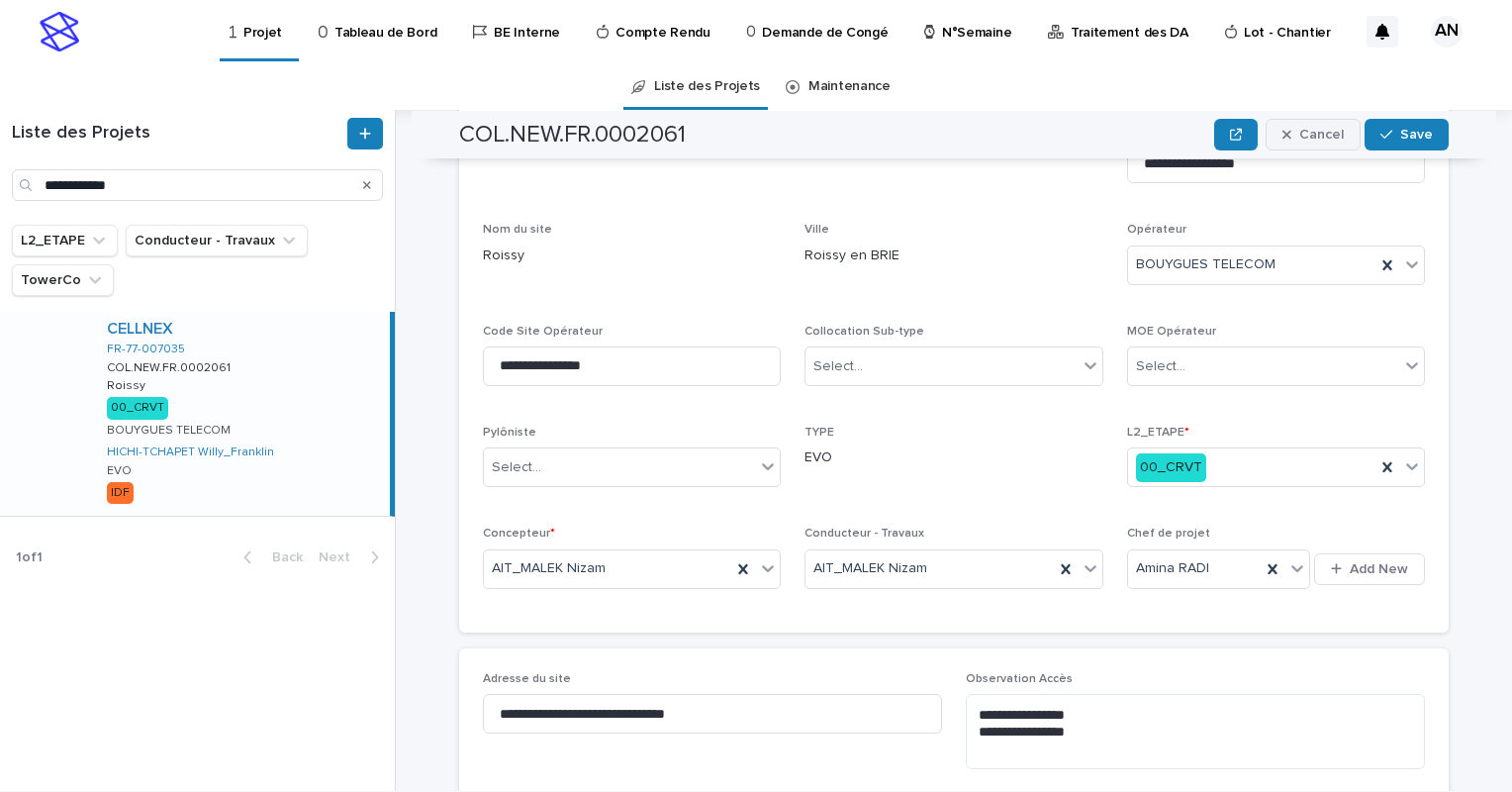 click on "Cancel" at bounding box center [1321, 135] 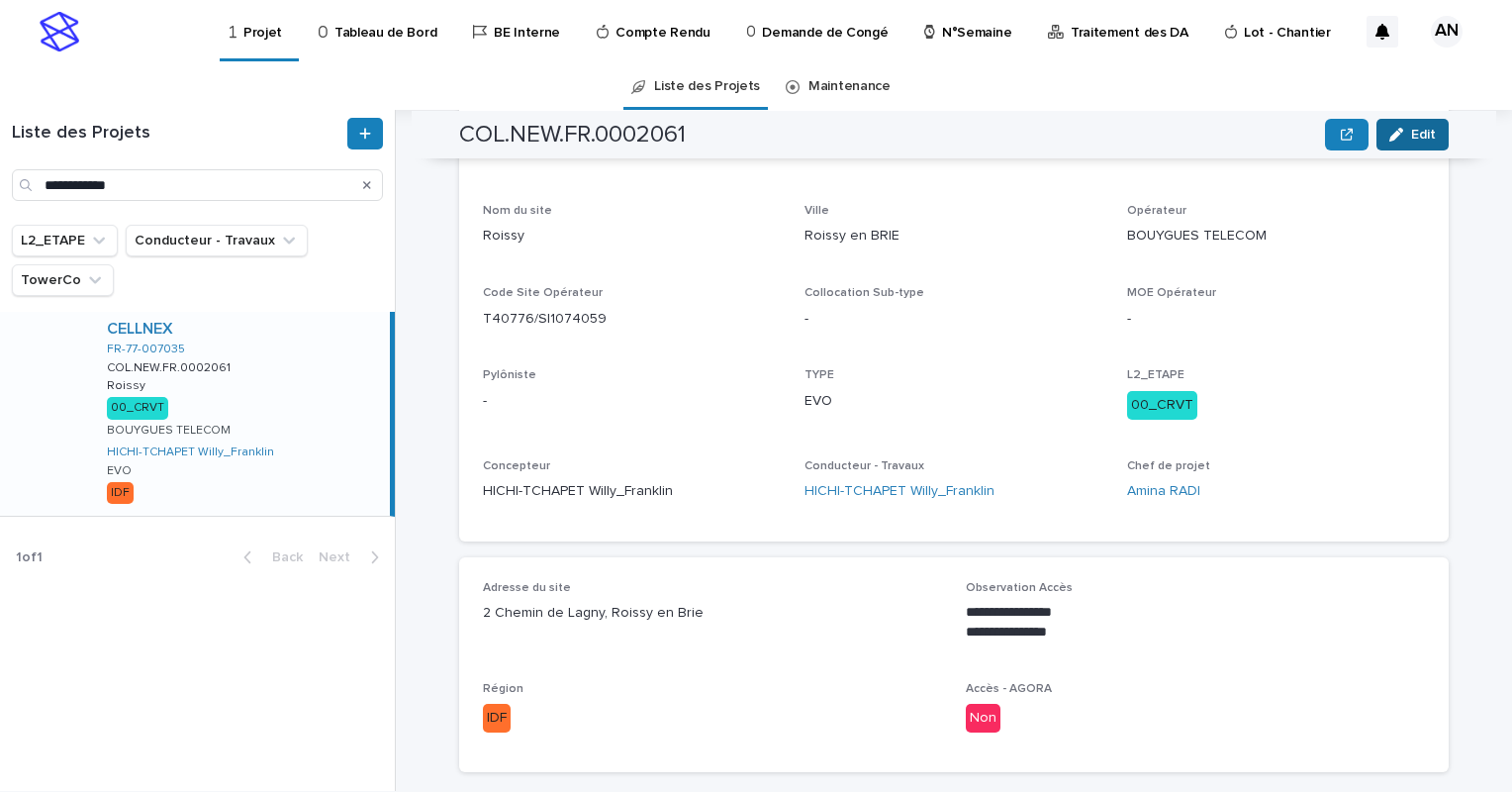 click 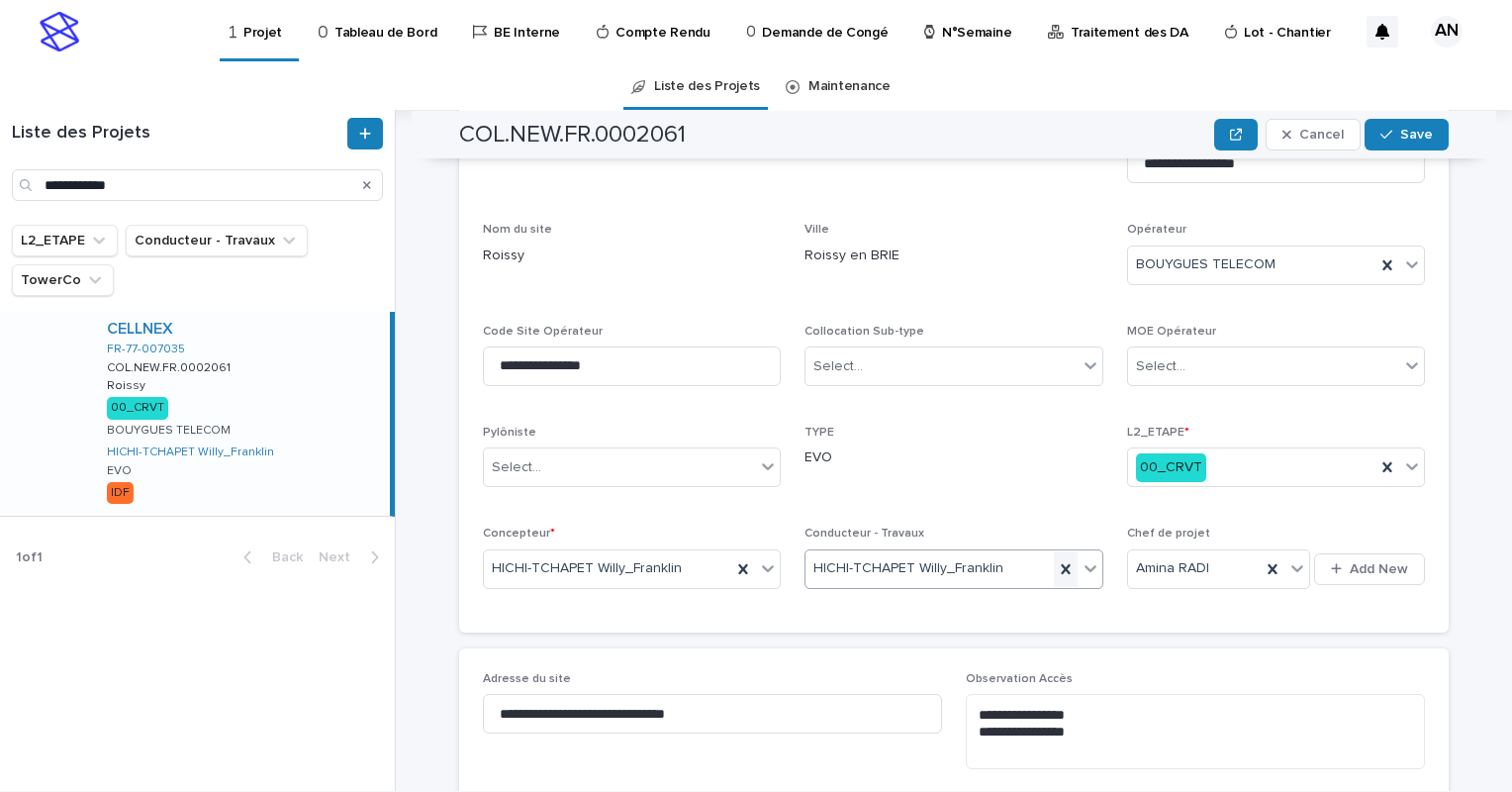 click 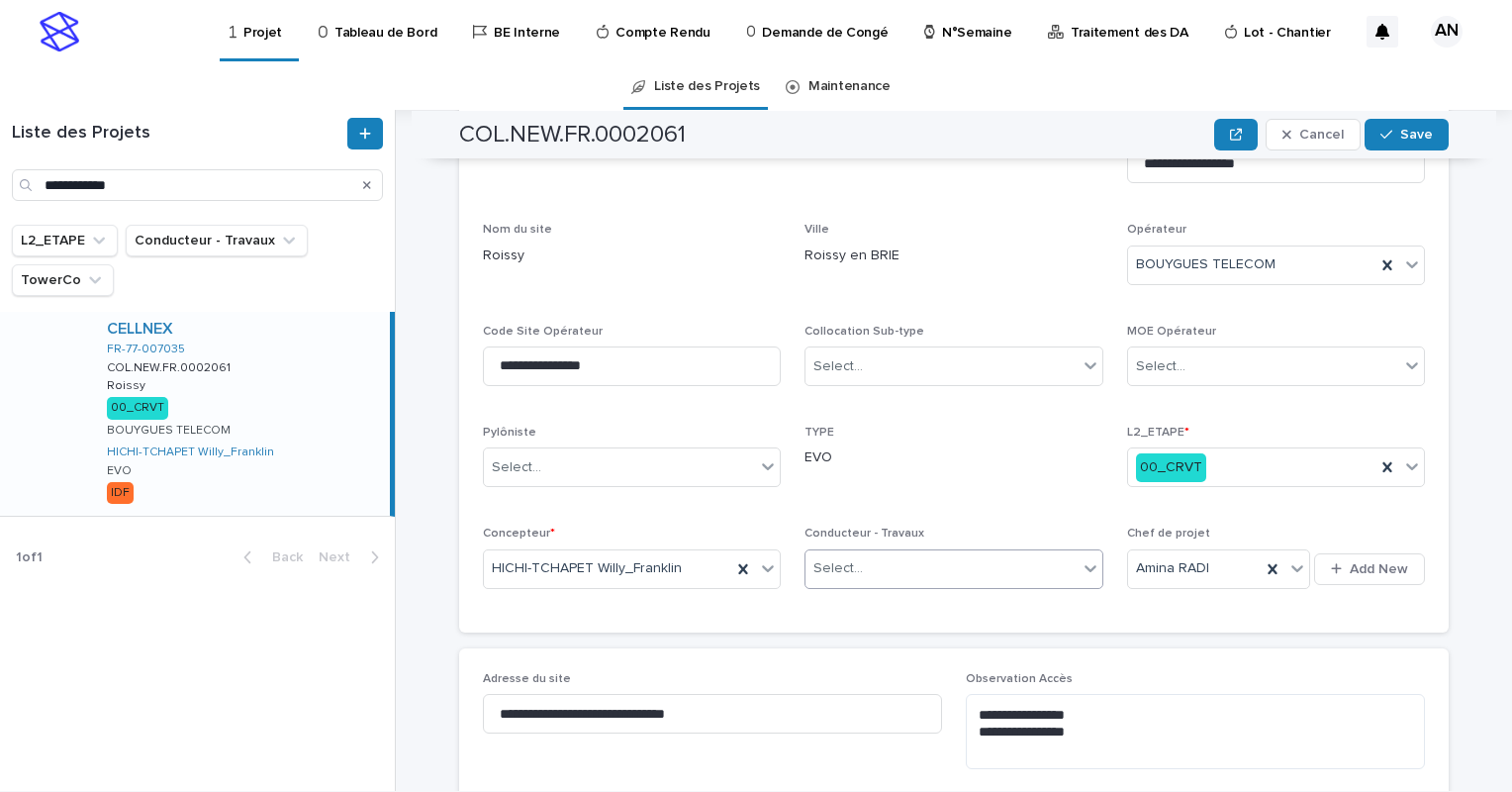 click on "Select..." at bounding box center (941, 568) 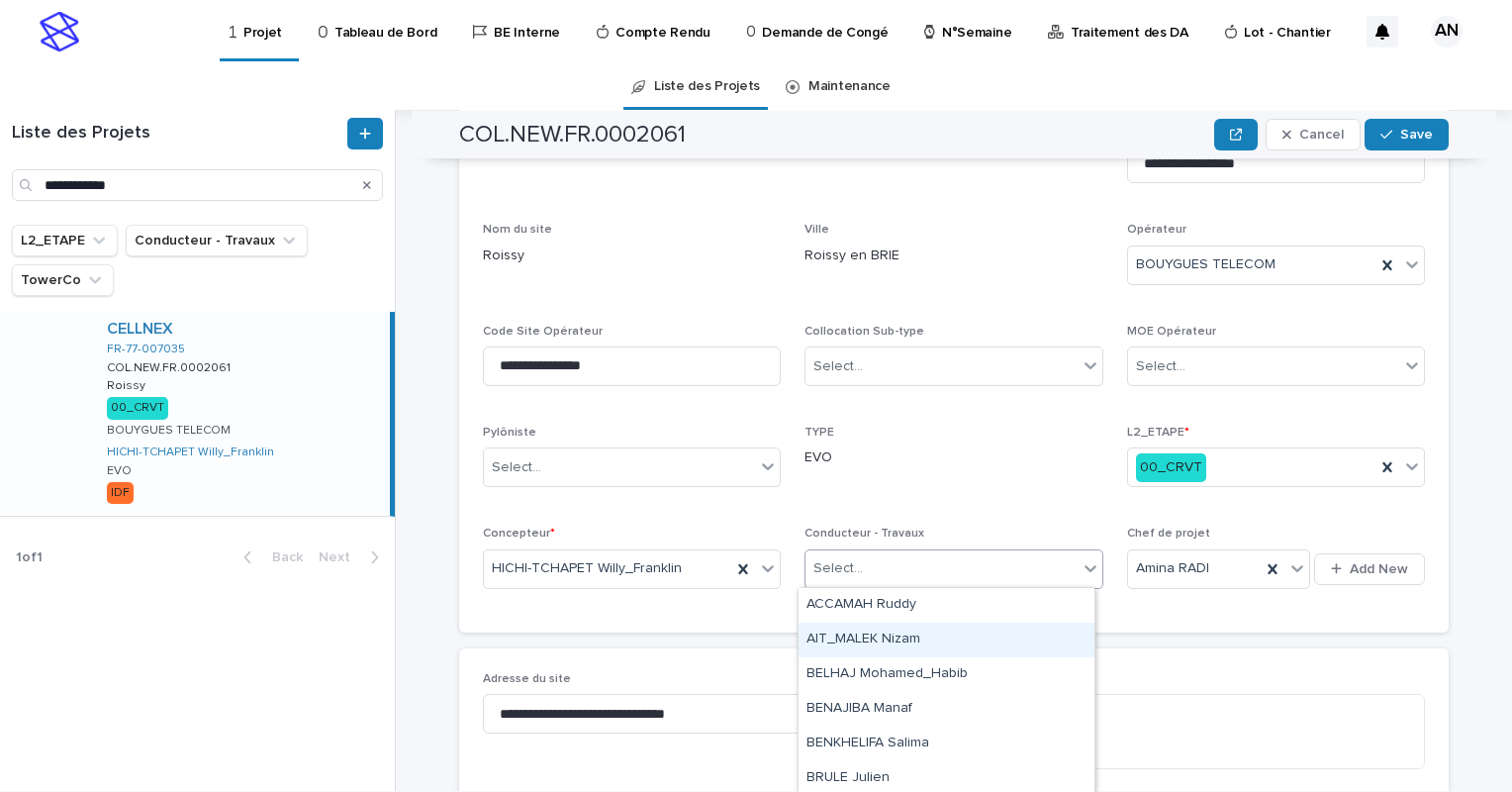 click on "AIT_MALEK Nizam" at bounding box center (946, 640) 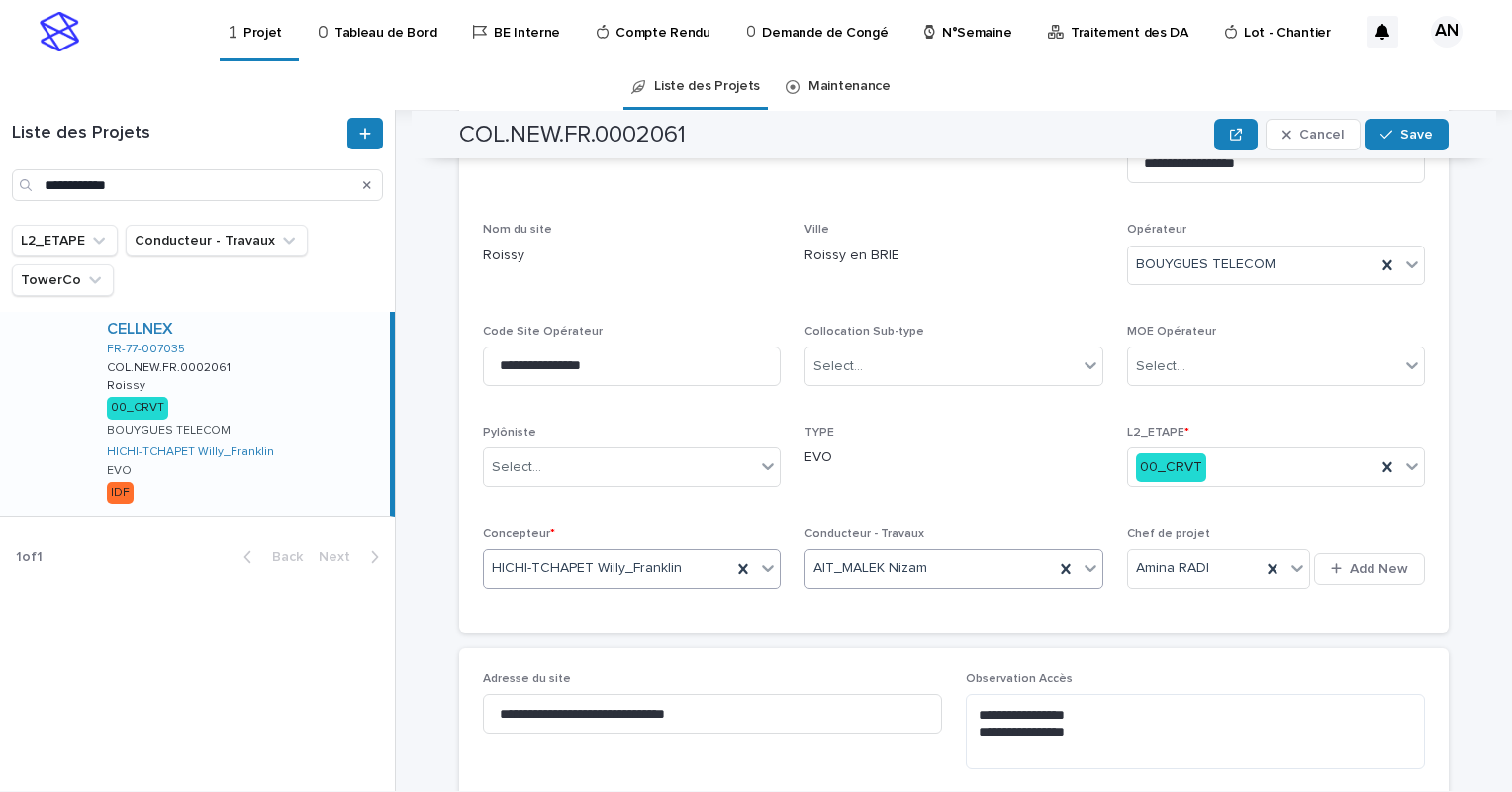 drag, startPoint x: 734, startPoint y: 567, endPoint x: 750, endPoint y: 565, distance: 16.124515 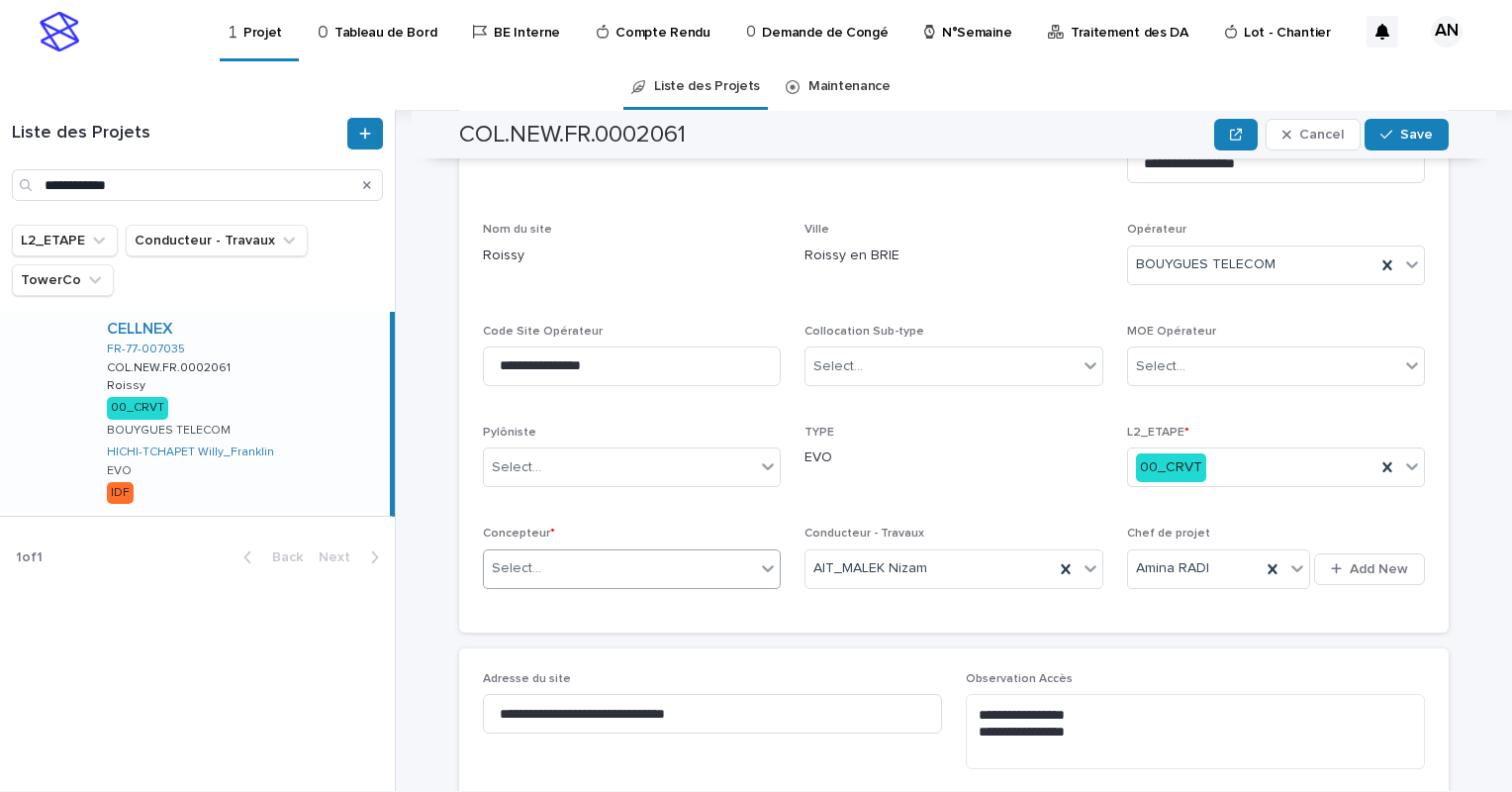 click 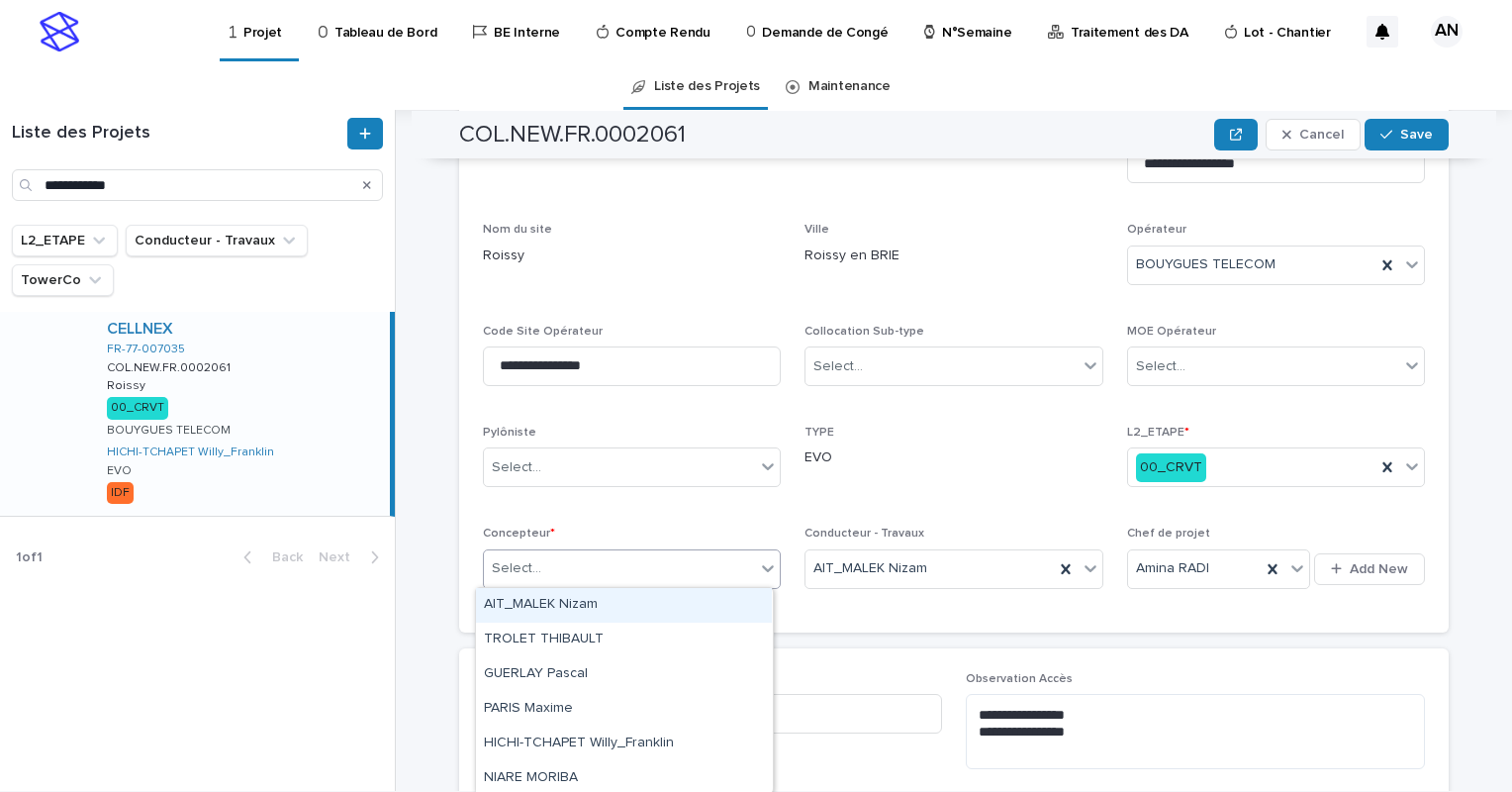 click on "AIT_MALEK Nizam" at bounding box center (623, 605) 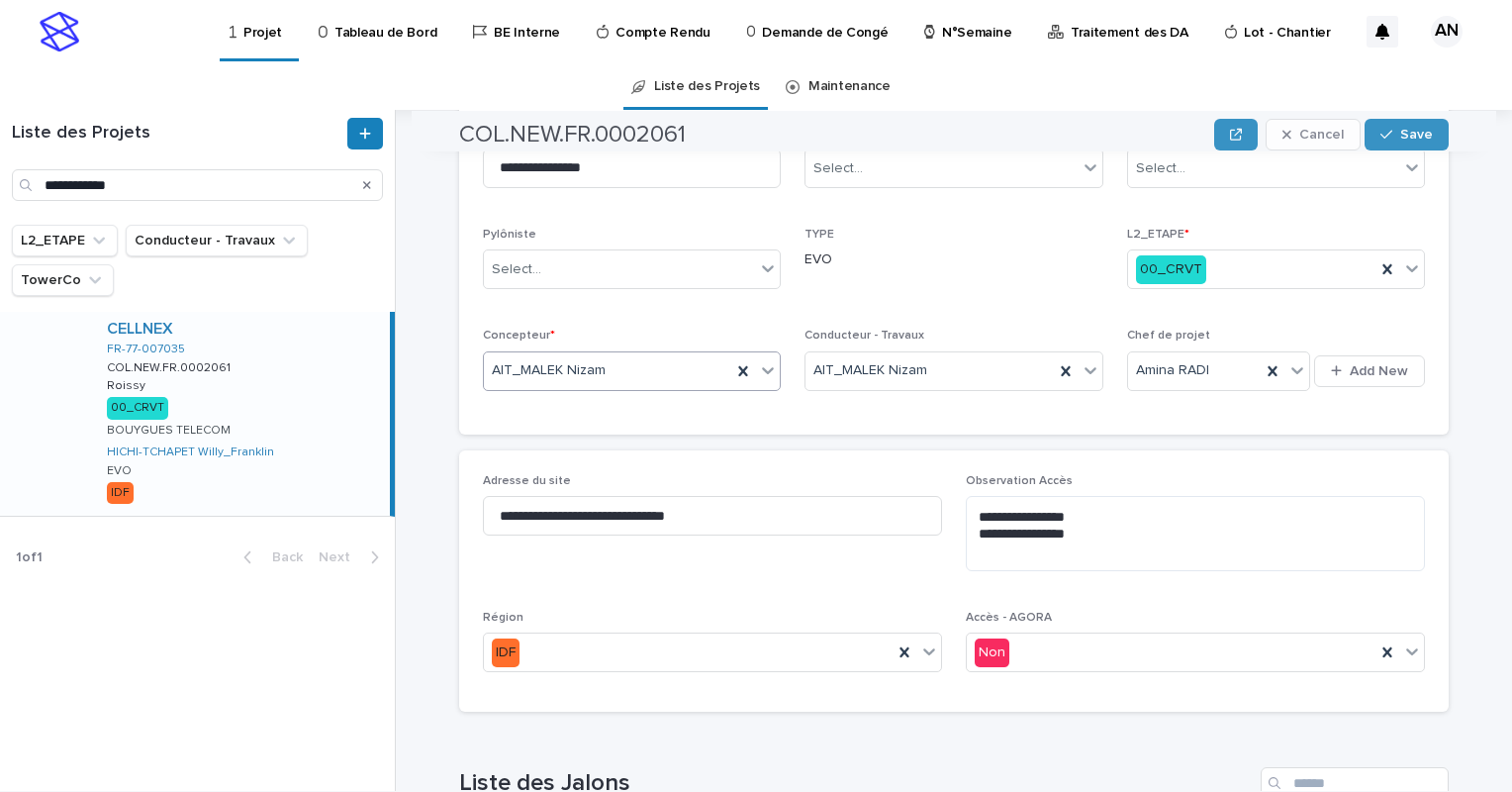 scroll, scrollTop: 0, scrollLeft: 0, axis: both 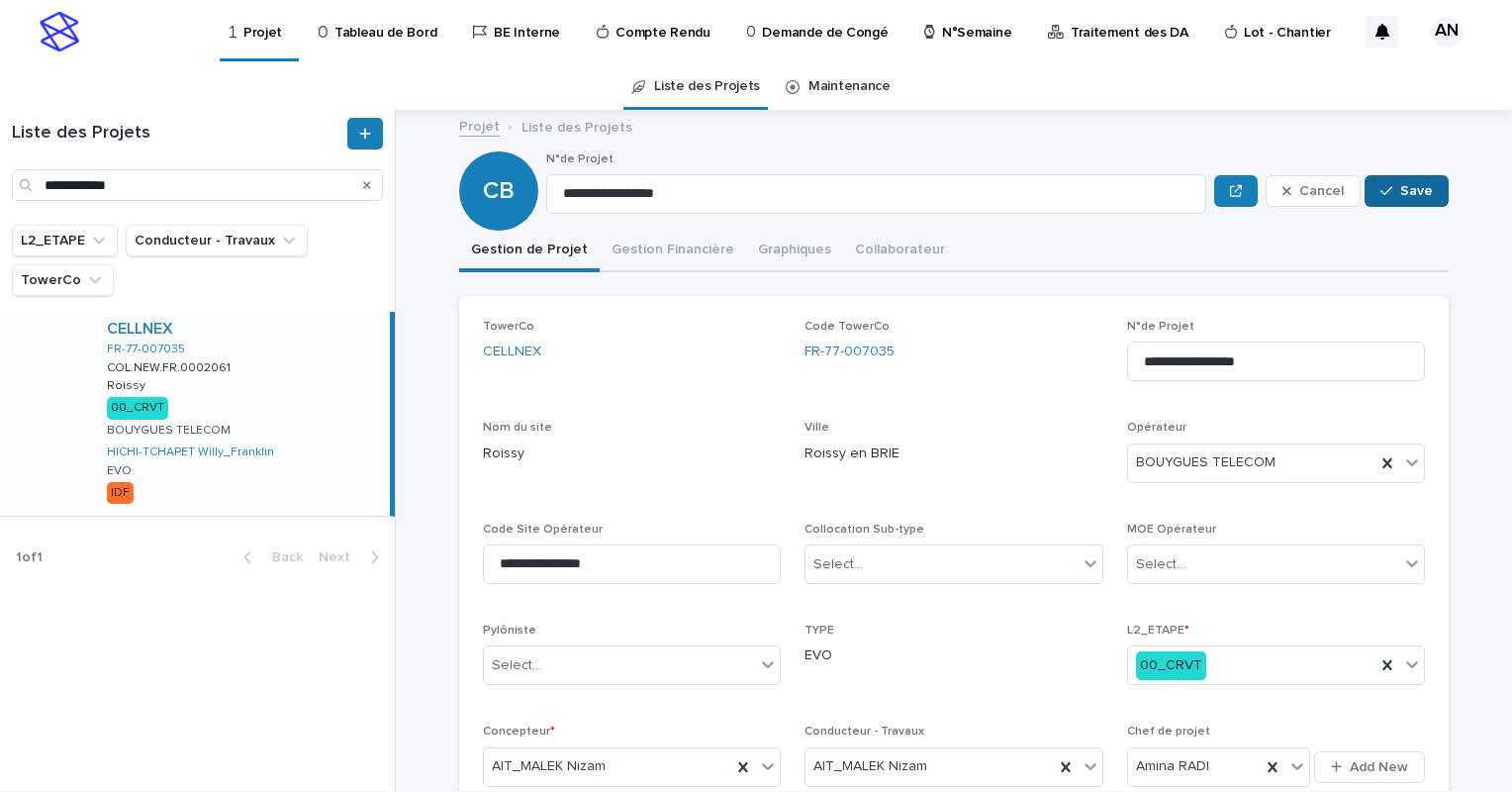 click at bounding box center [1390, 191] 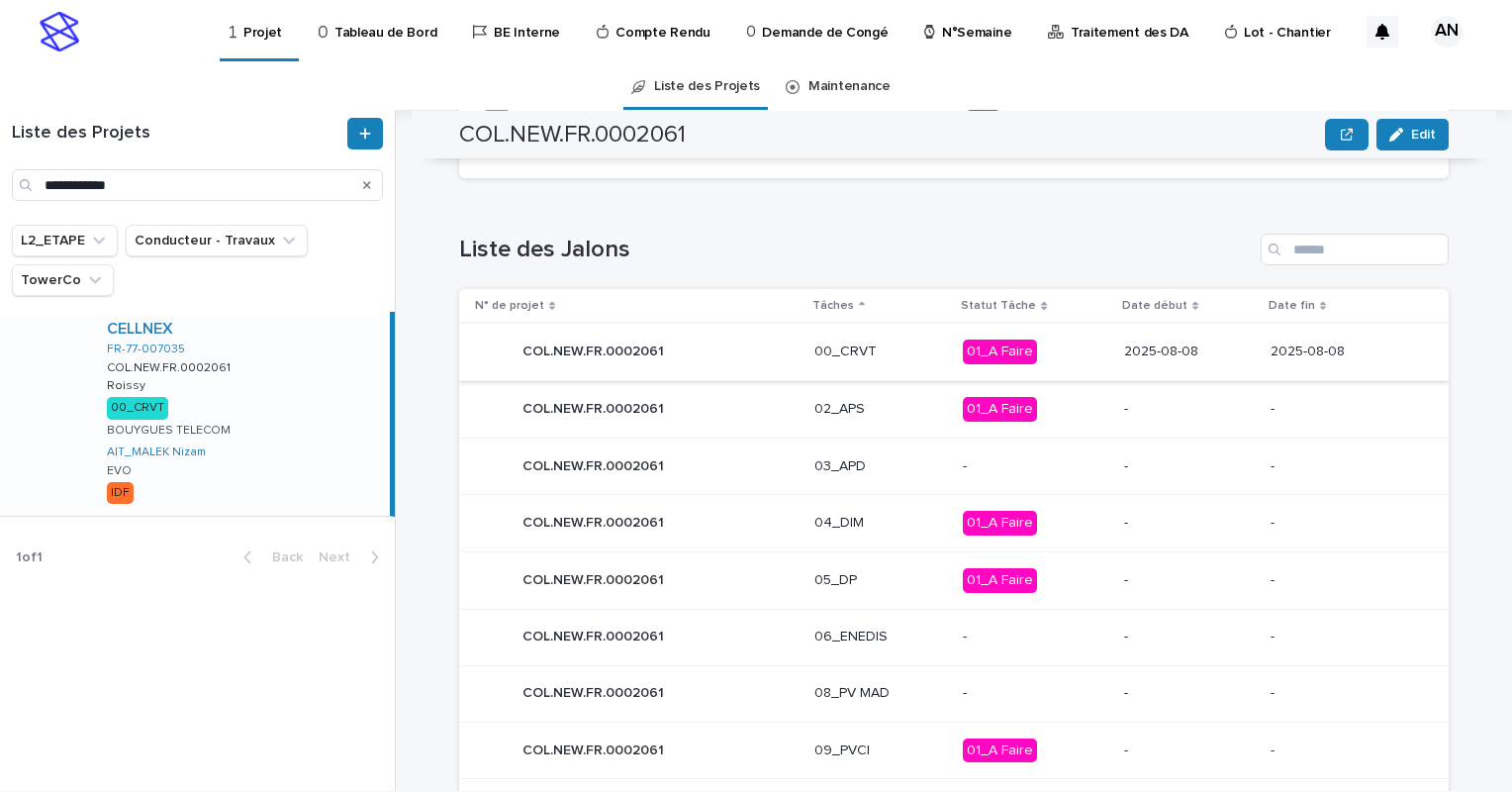 scroll, scrollTop: 693, scrollLeft: 0, axis: vertical 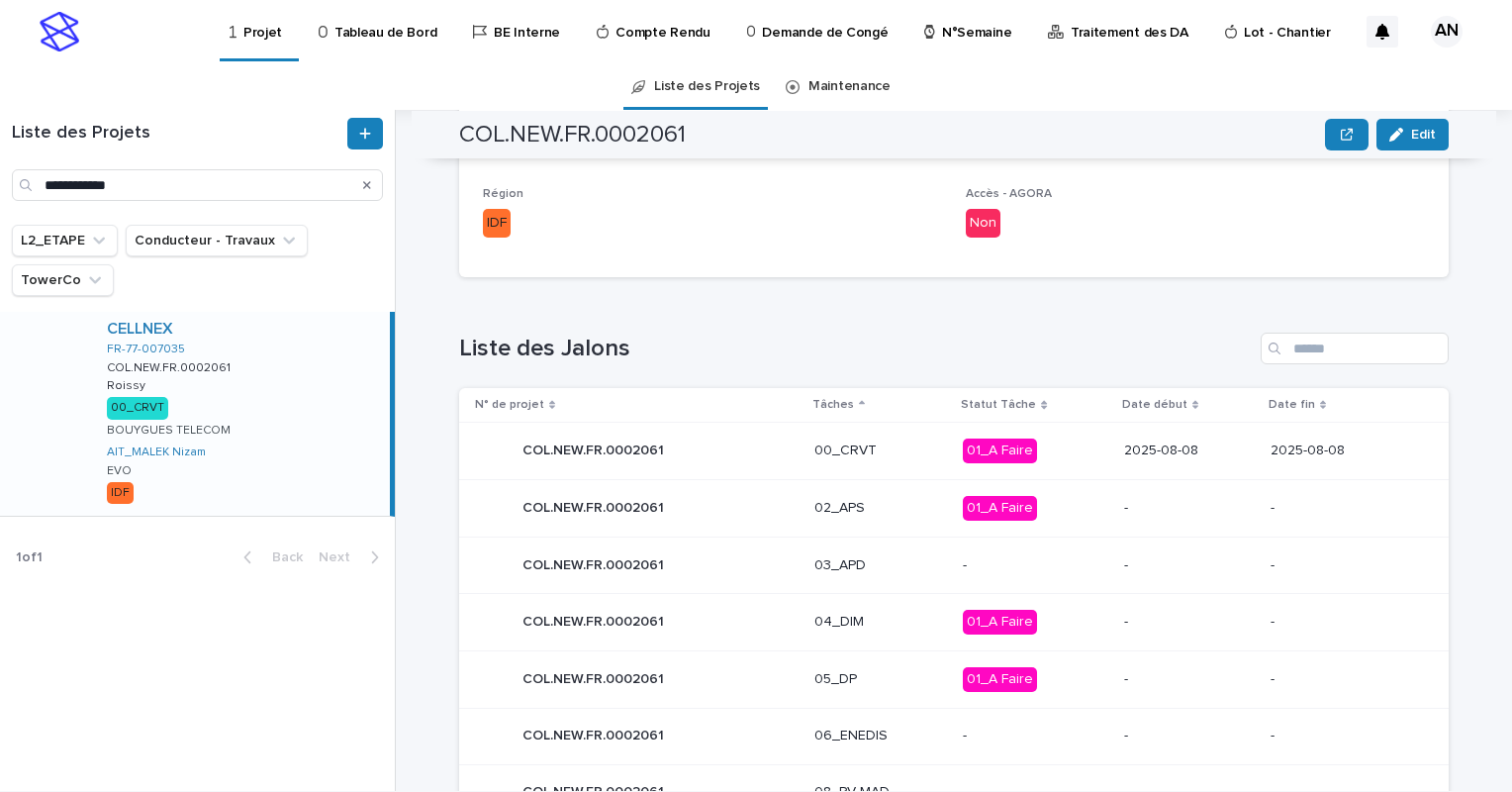click on "00_CRVT" at bounding box center [881, 450] 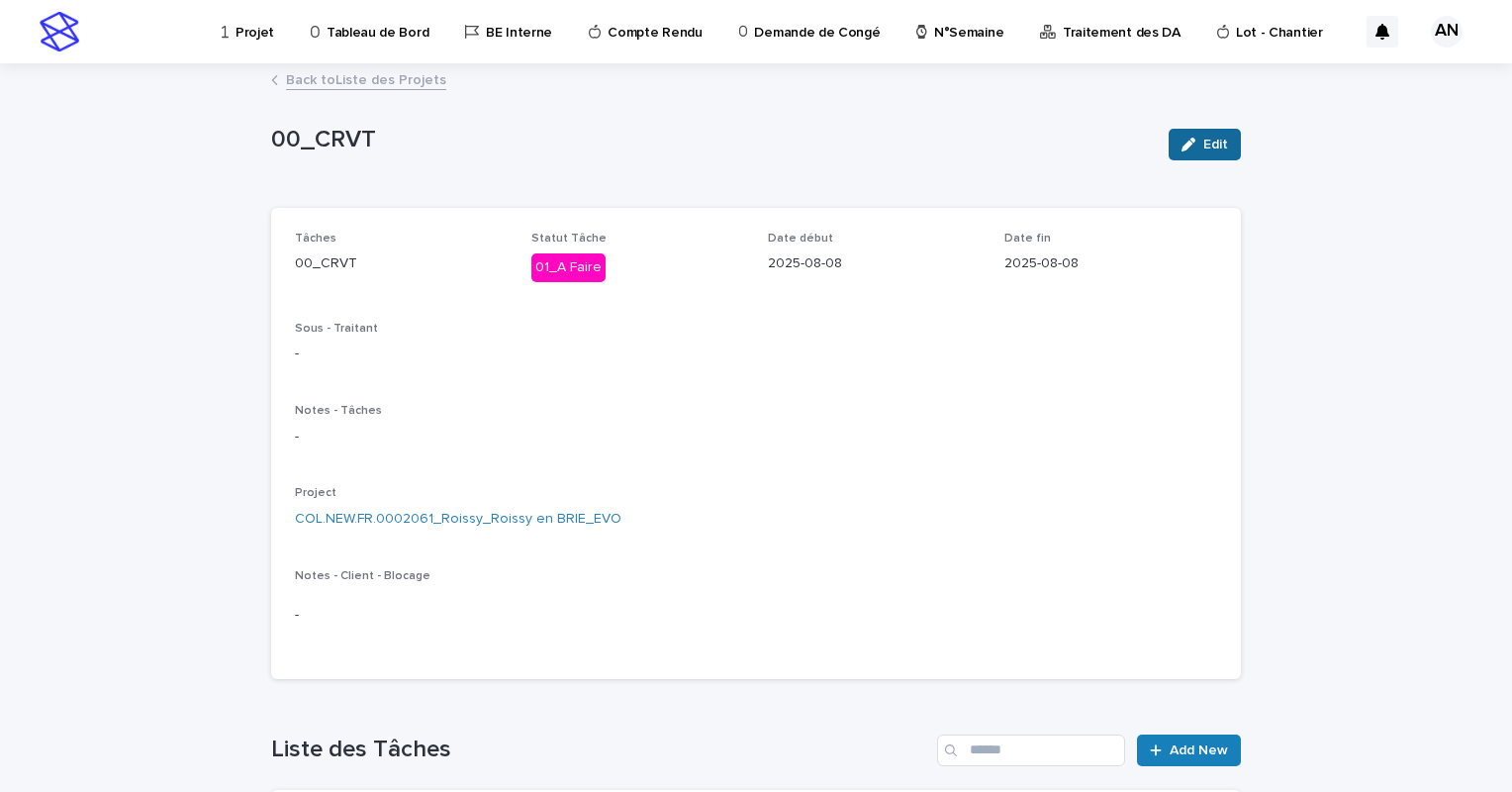 click at bounding box center (1192, 145) 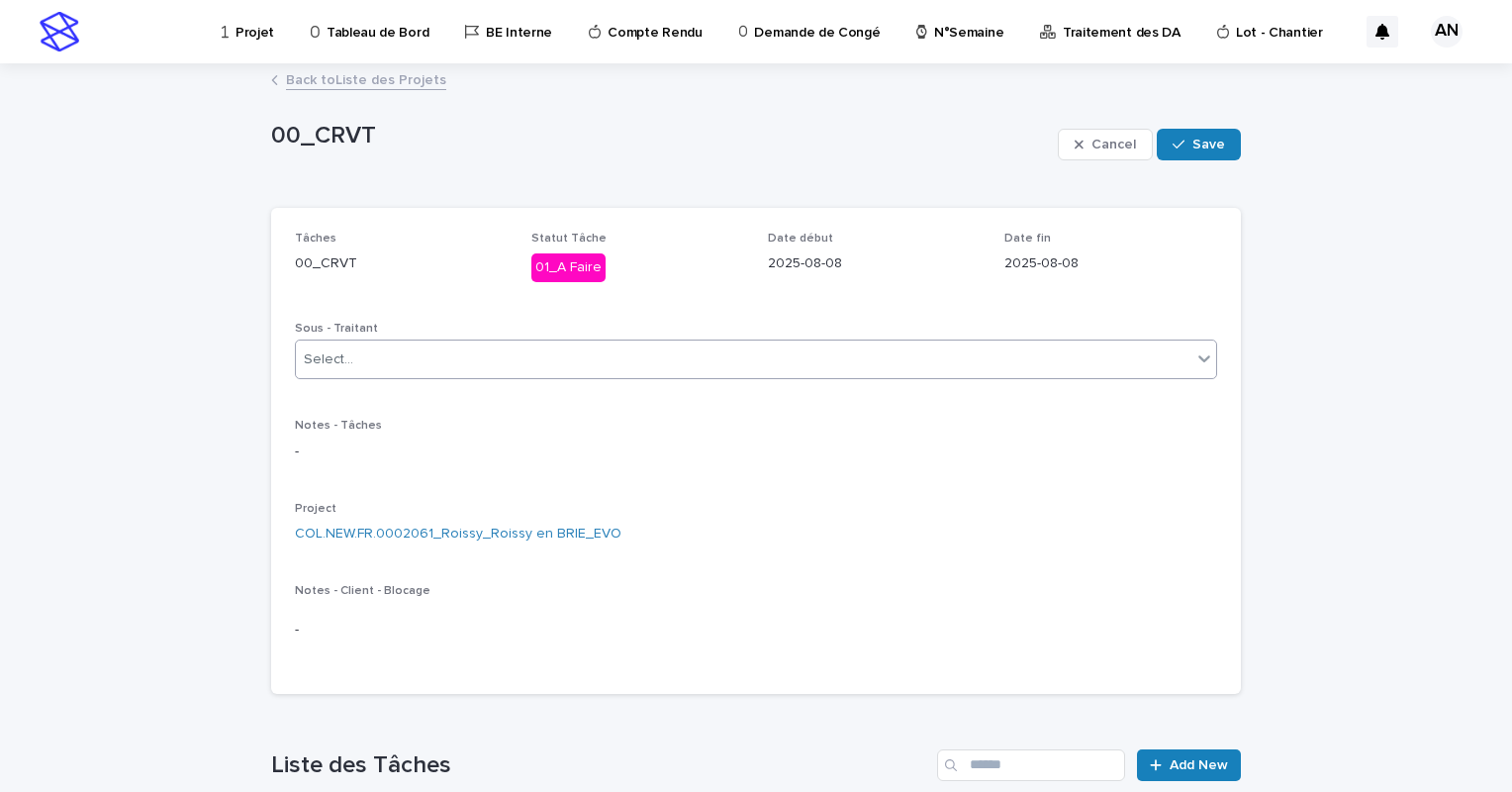 click on "Select..." at bounding box center [756, 359] 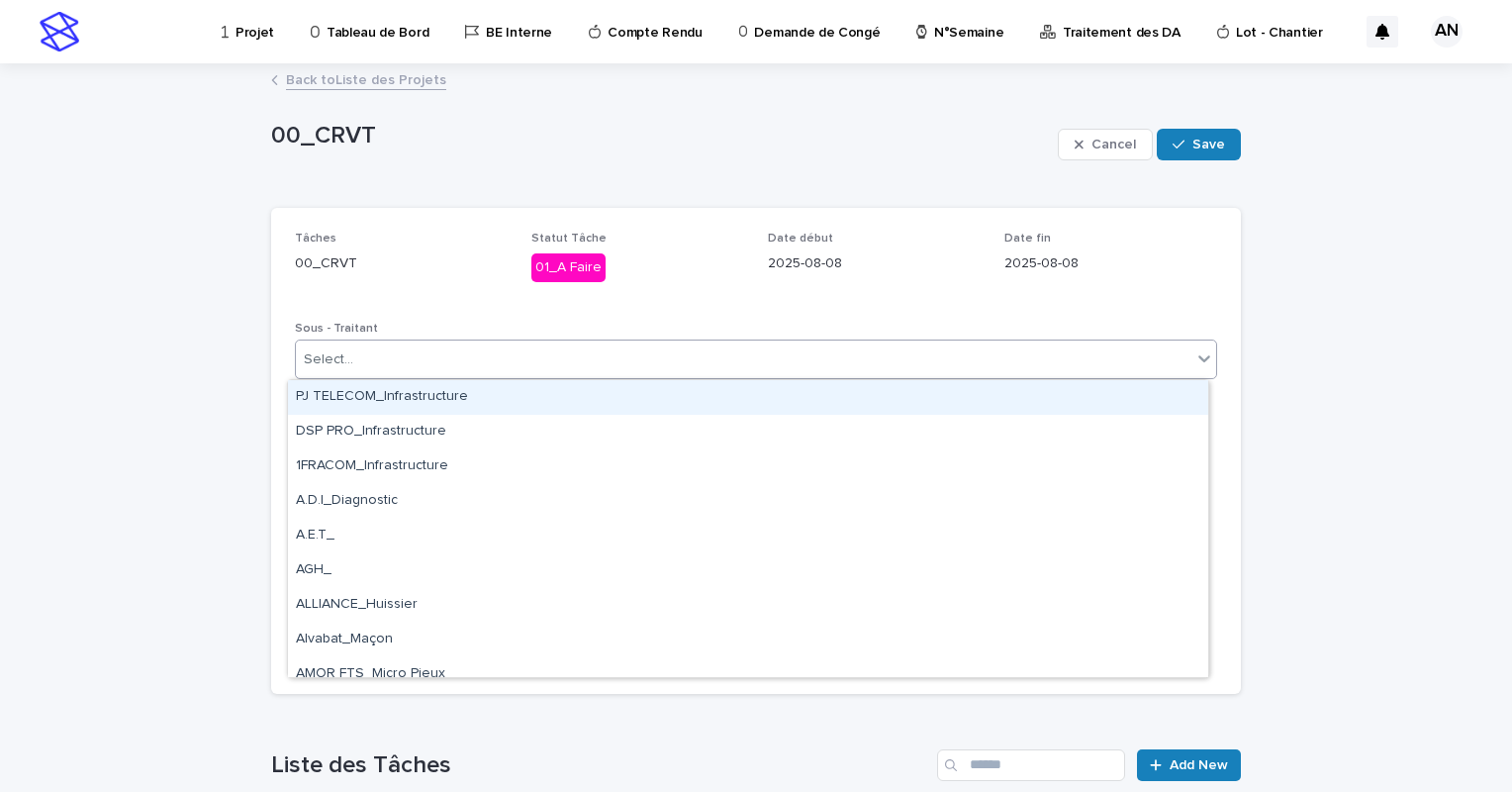 click on "Loading... Saving… Loading... Saving… 00_CRVT Cancel Save 00_CRVT Cancel Save Sorry, there was an error saving your record. Please try again. Please fill out the required fields below. Loading... Saving… Loading... Saving… Loading... Saving… Tâches 00_CRVT Statut Tâche 01_A Faire Date début 2025-08-08 Date fin 2025-08-08 Sous - Traitant      option      PJ TELECOM_Infrastructure focused, 1 of 155. 155 results available. Use Up and Down to choose options, press Enter to select the currently focused option, press Escape to exit the menu, press Tab to select the option and exit the menu. Select... Notes - Tâches - Project COL.NEW.FR.0002061_Roissy_Roissy en BRIE_EVO   Notes - Client - Blocage - Loading... Saving… Loading... Saving… Loading... Saving… Liste des Tâches Add New Sous Tâches Statut Début Tâche Fin de Tâche 00_EBi 06_Terminée 29/7/2025 29/7/2025 Editer 01_Go CRVT 06_Terminée 31/7/2025 31/7/2025 Editer 02_Visite Technique 02_Planifié 8/8/2025 8/8/2025 Editer 03_CRVT Editer" at bounding box center (756, 708) 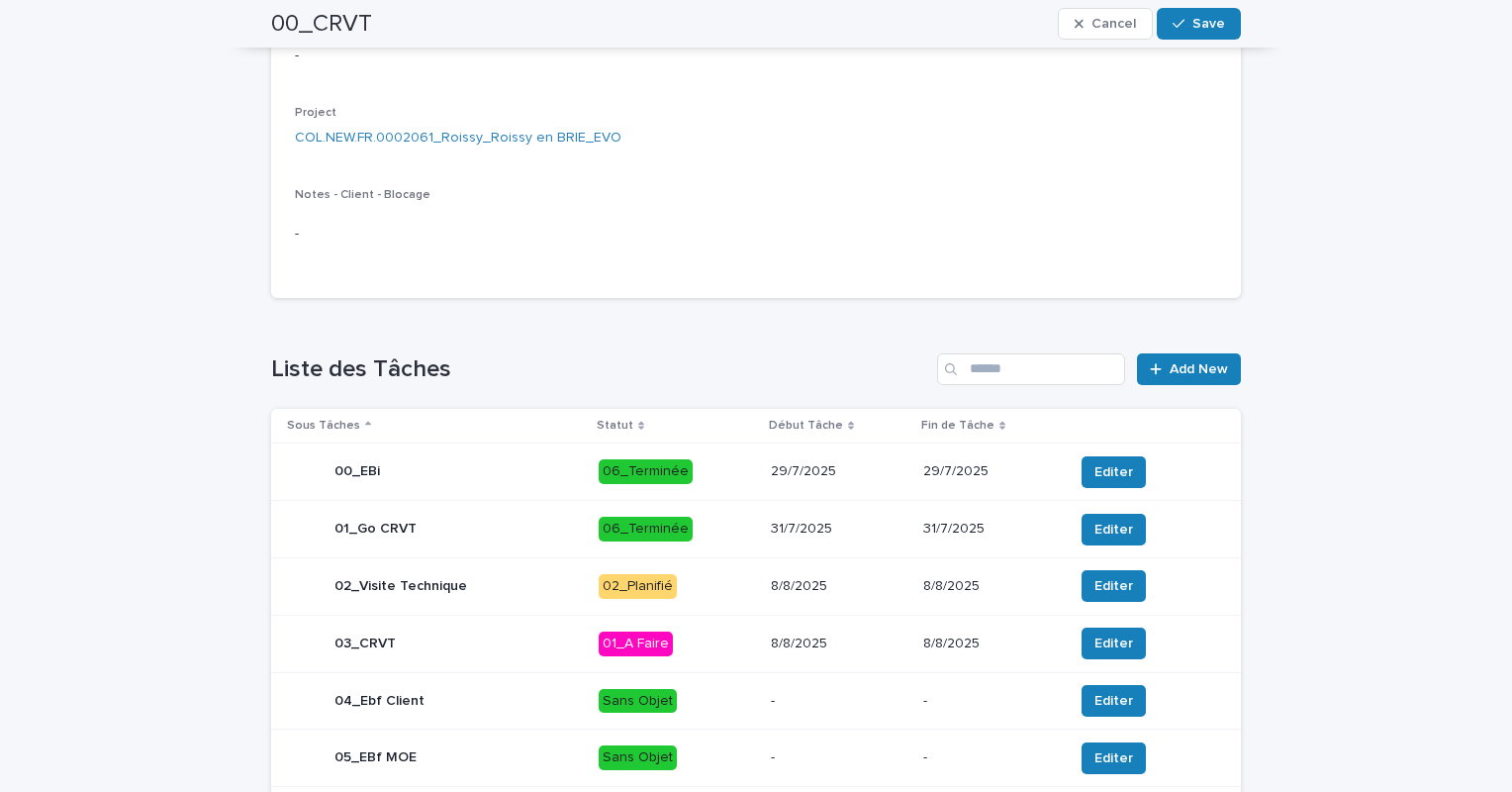 scroll, scrollTop: 495, scrollLeft: 0, axis: vertical 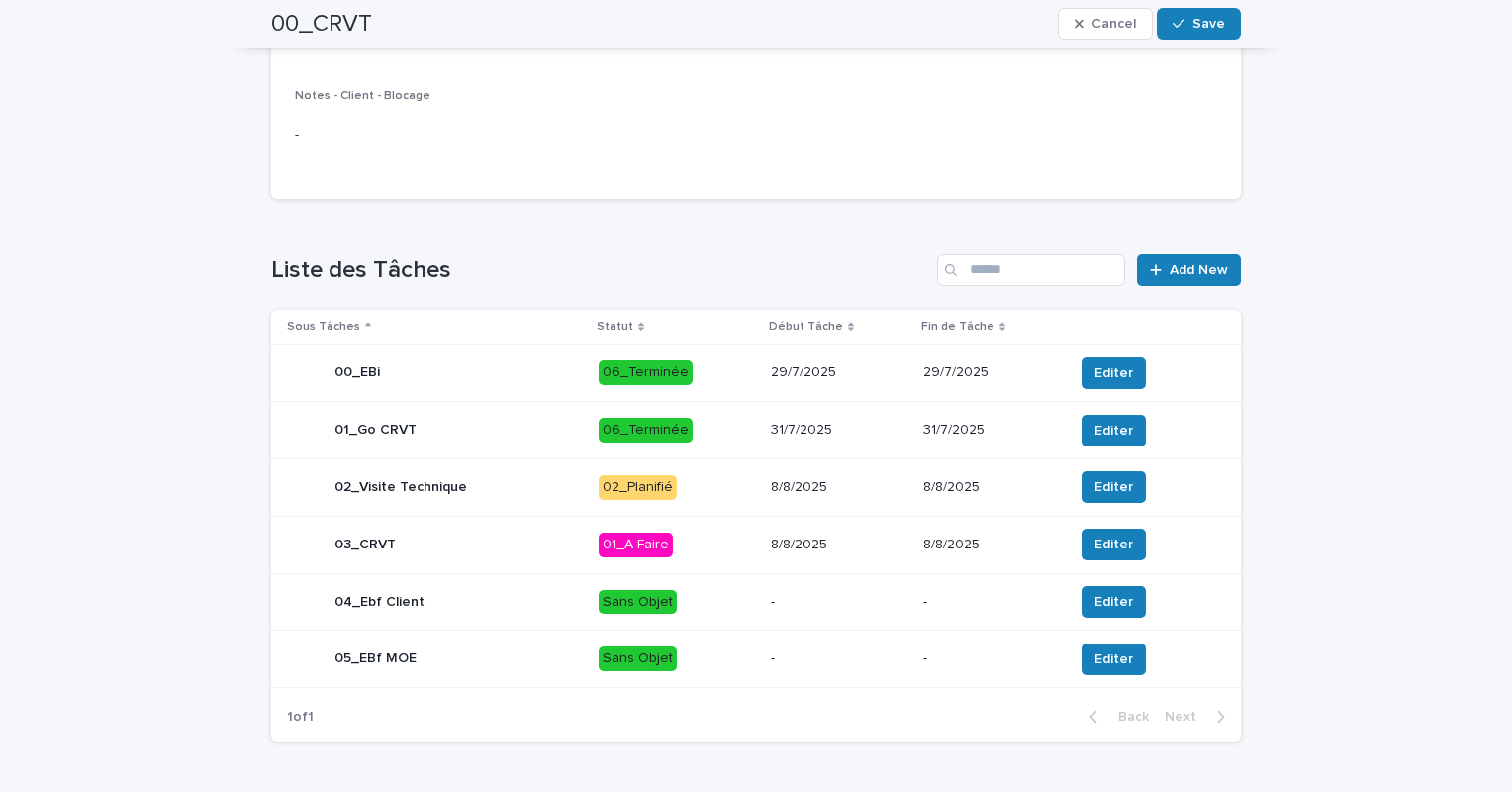click on "01_A Faire" at bounding box center (677, 544) 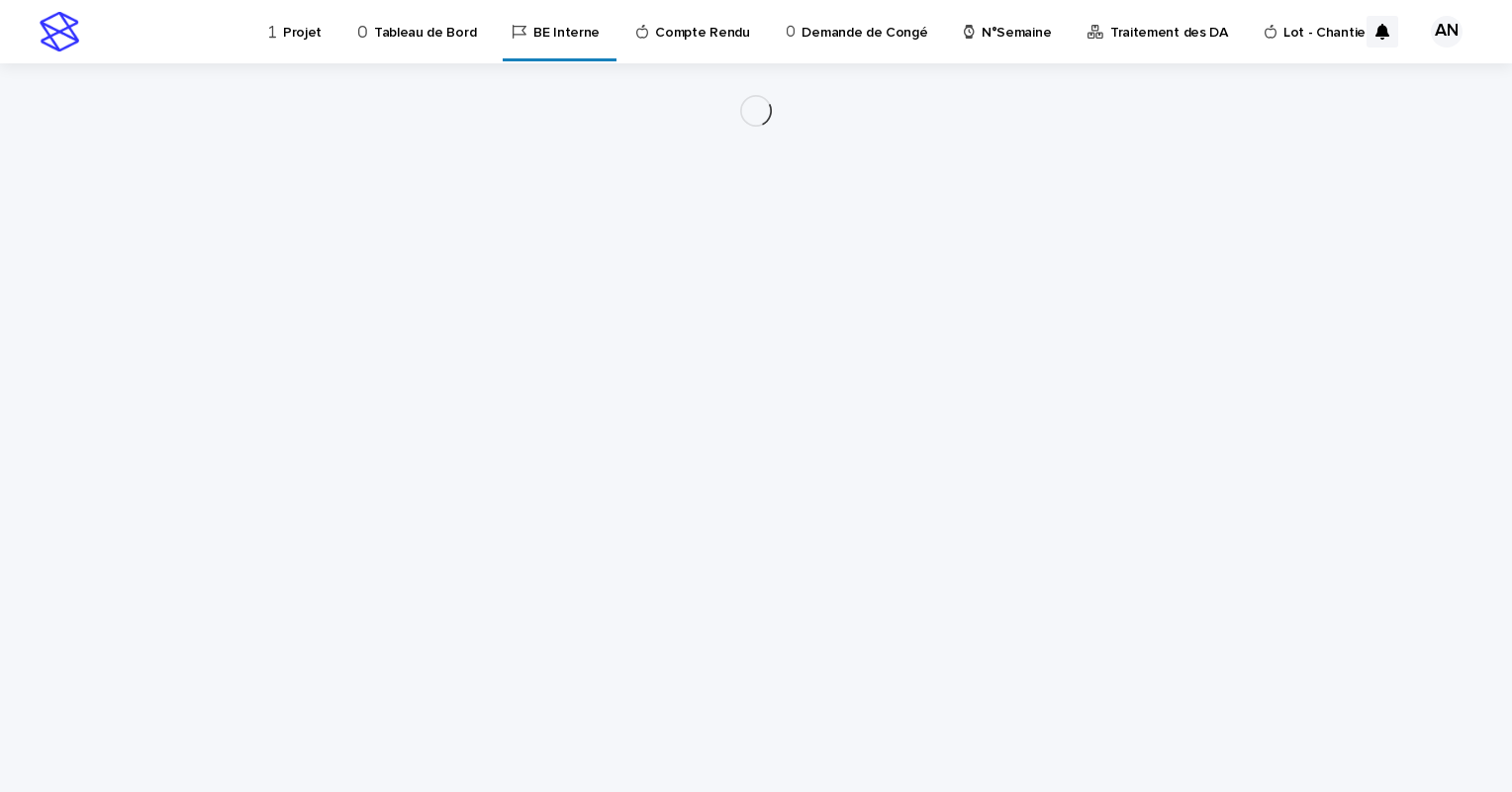 scroll, scrollTop: 0, scrollLeft: 0, axis: both 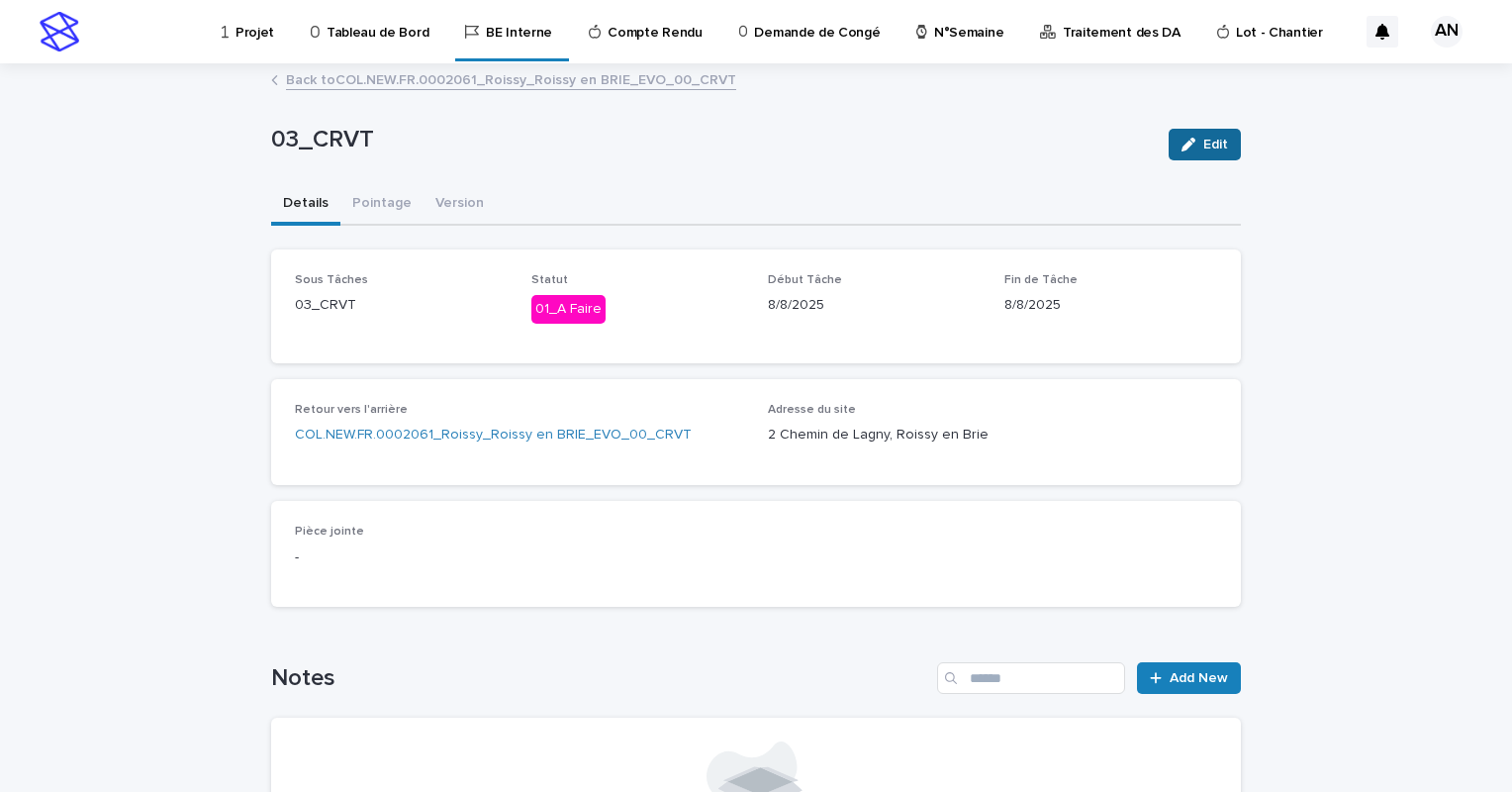 click 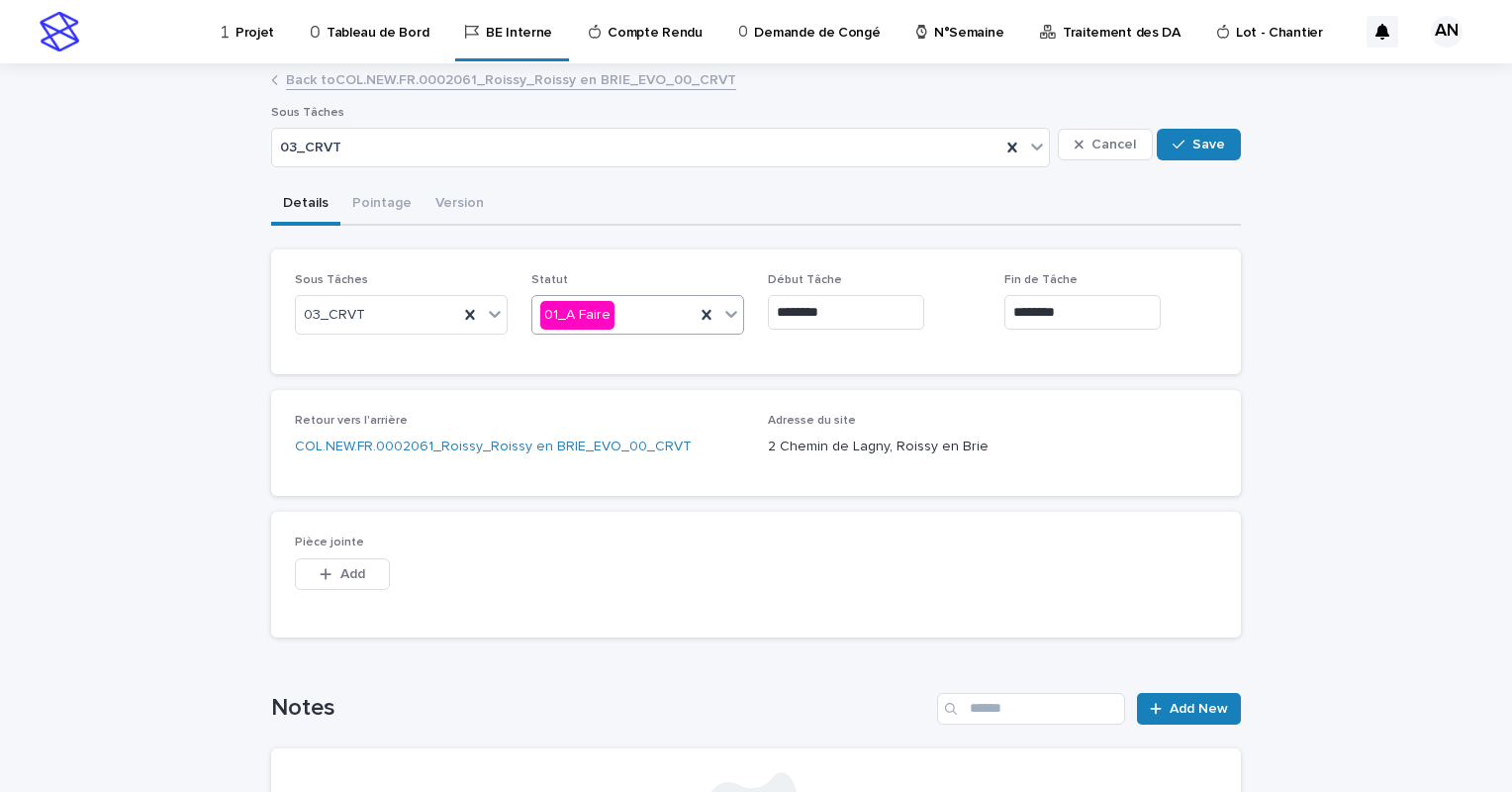 click 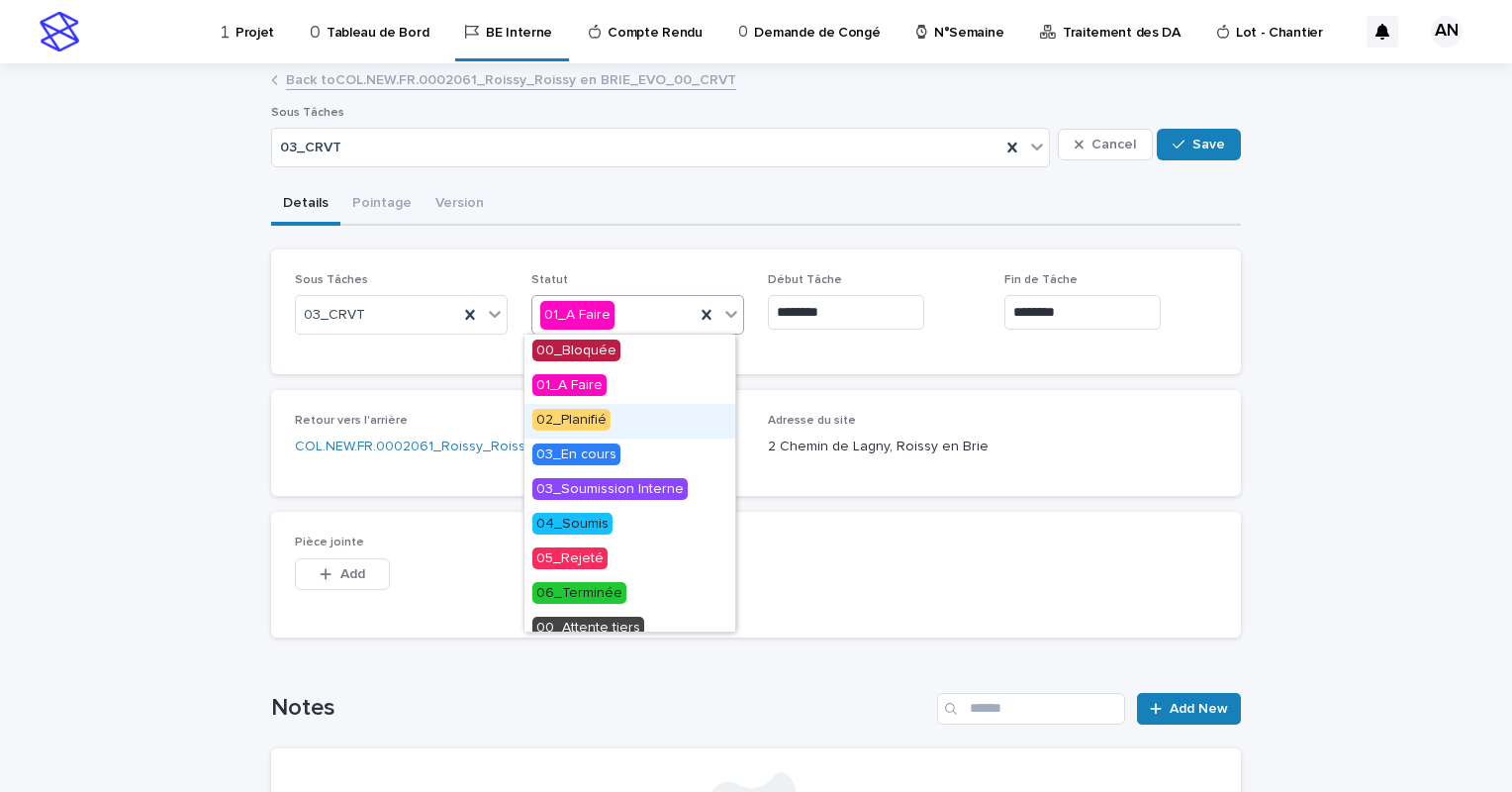 click on "02_Planifié" at bounding box center [571, 420] 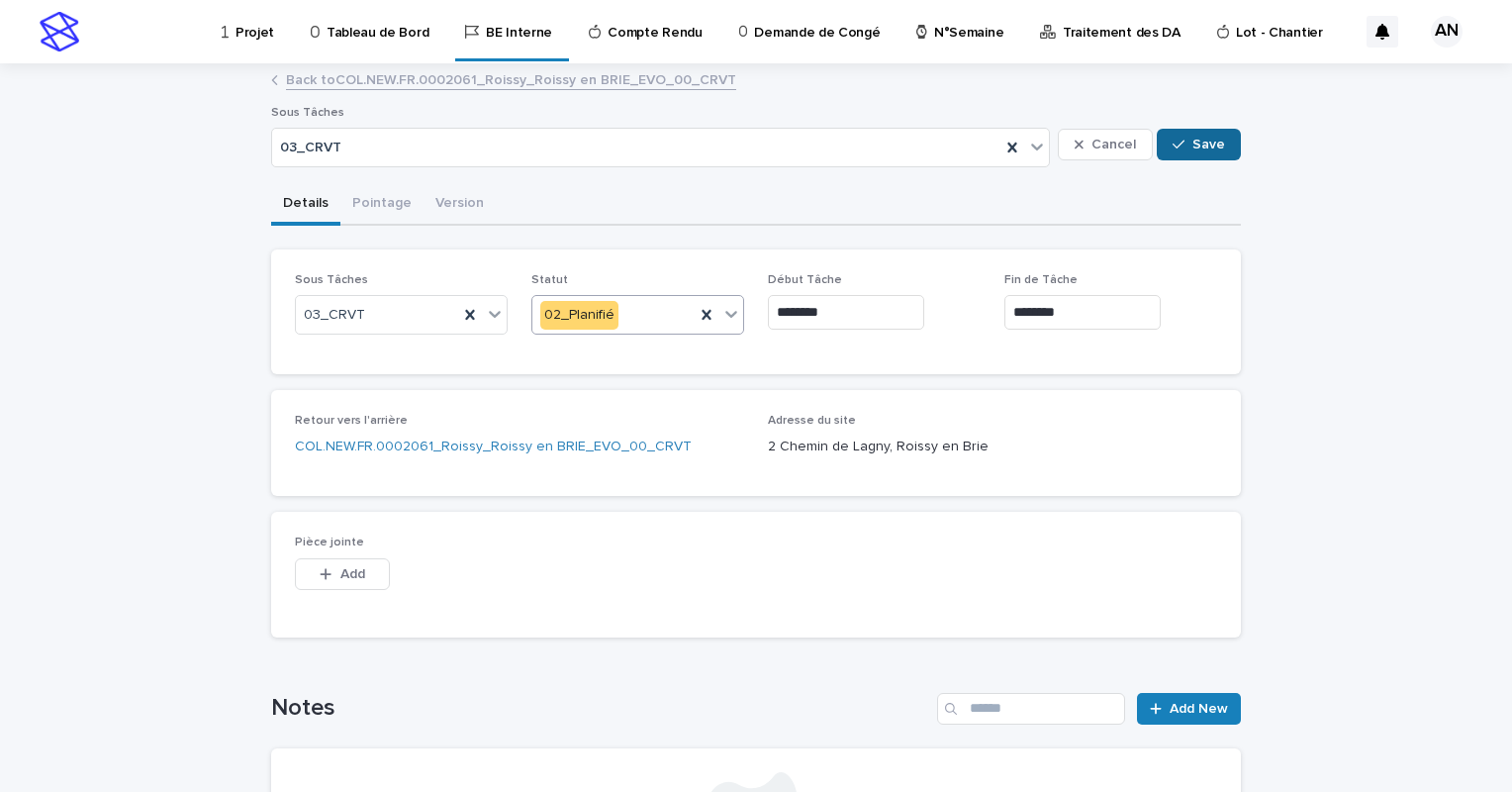 click on "Save" at bounding box center (1208, 145) 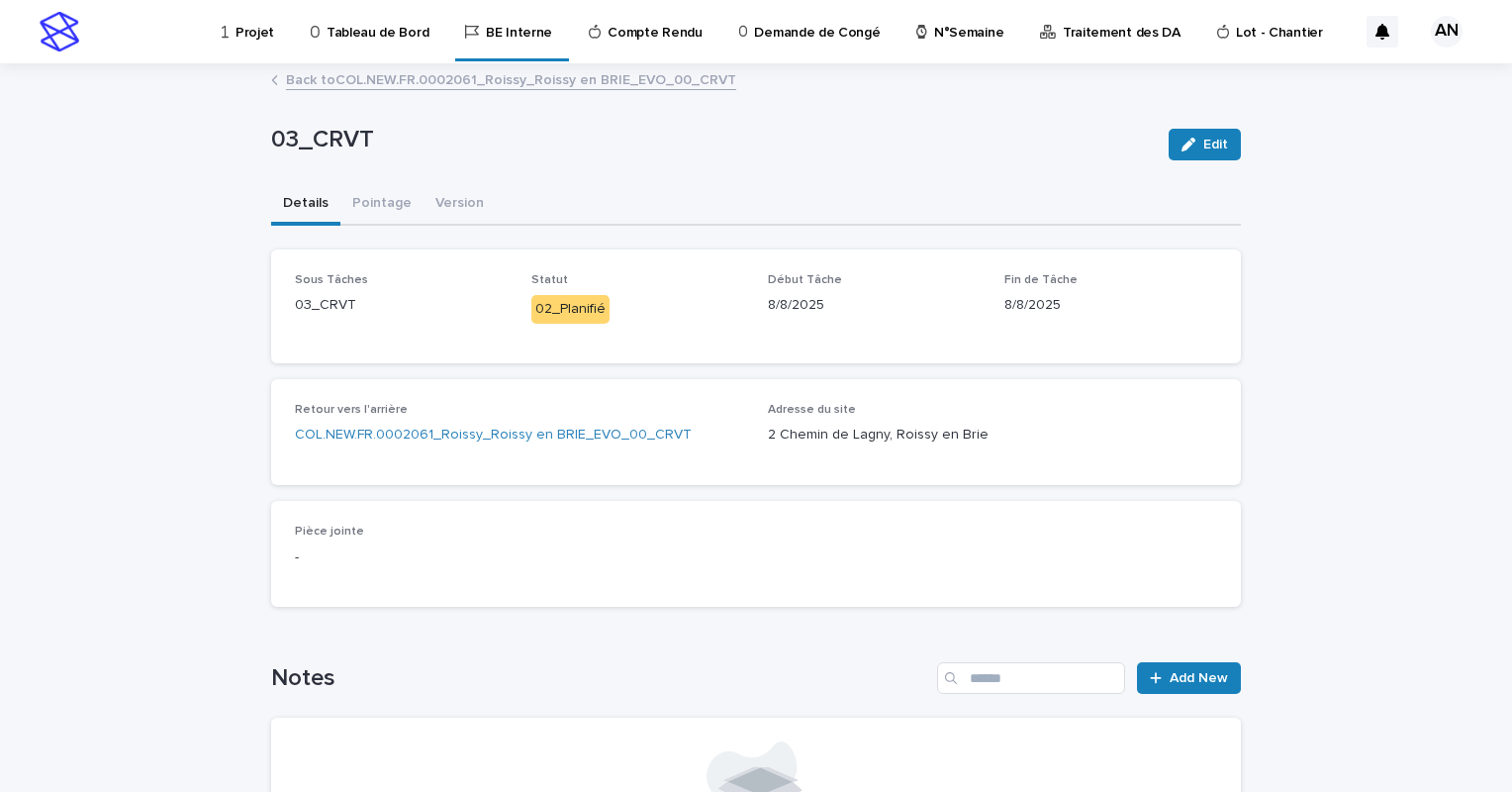 click on "Back to  COL.NEW.FR.0002061_Roissy_Roissy en BRIE_EVO_00_CRVT" at bounding box center [511, 78] 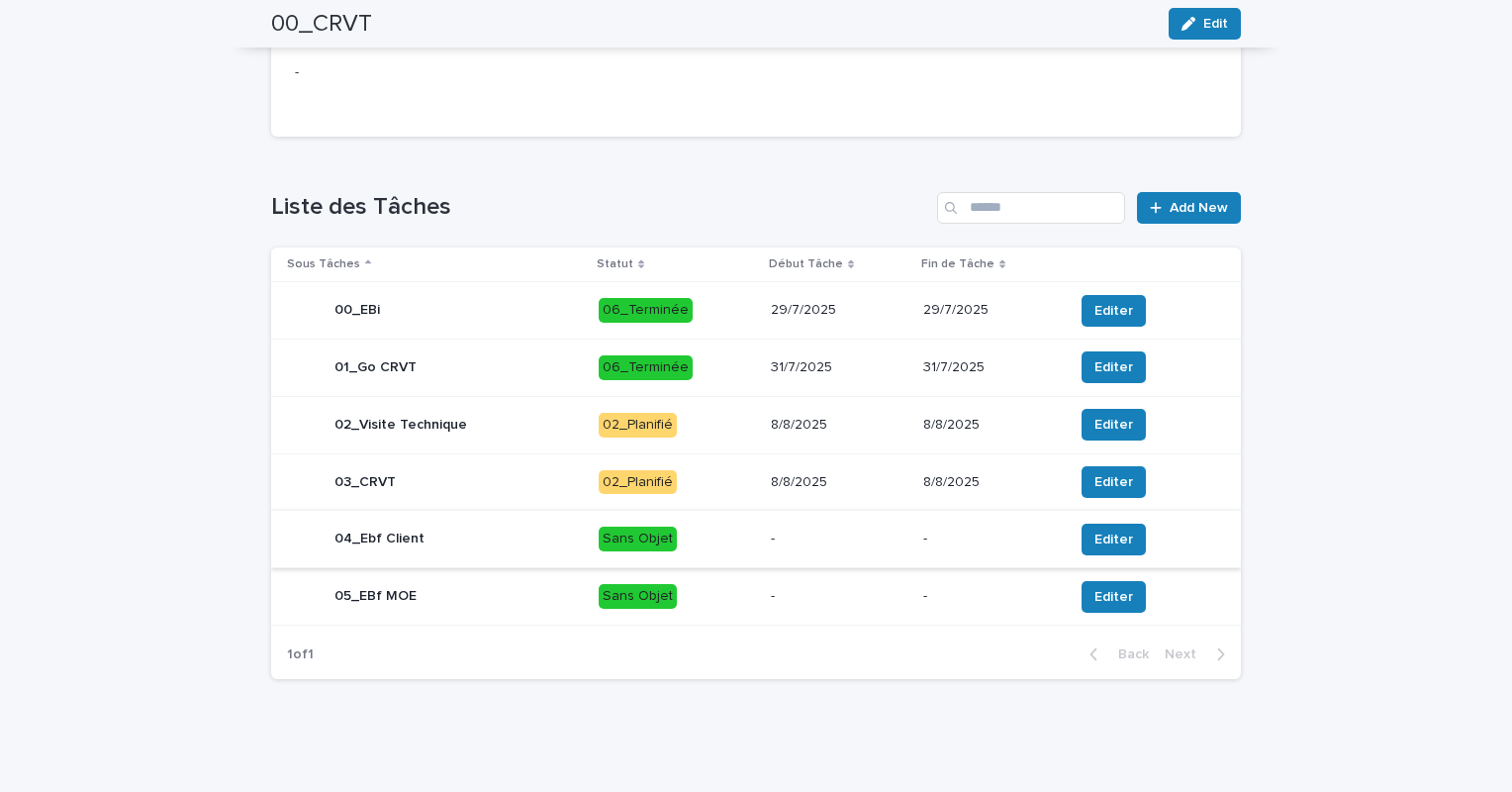 scroll, scrollTop: 0, scrollLeft: 0, axis: both 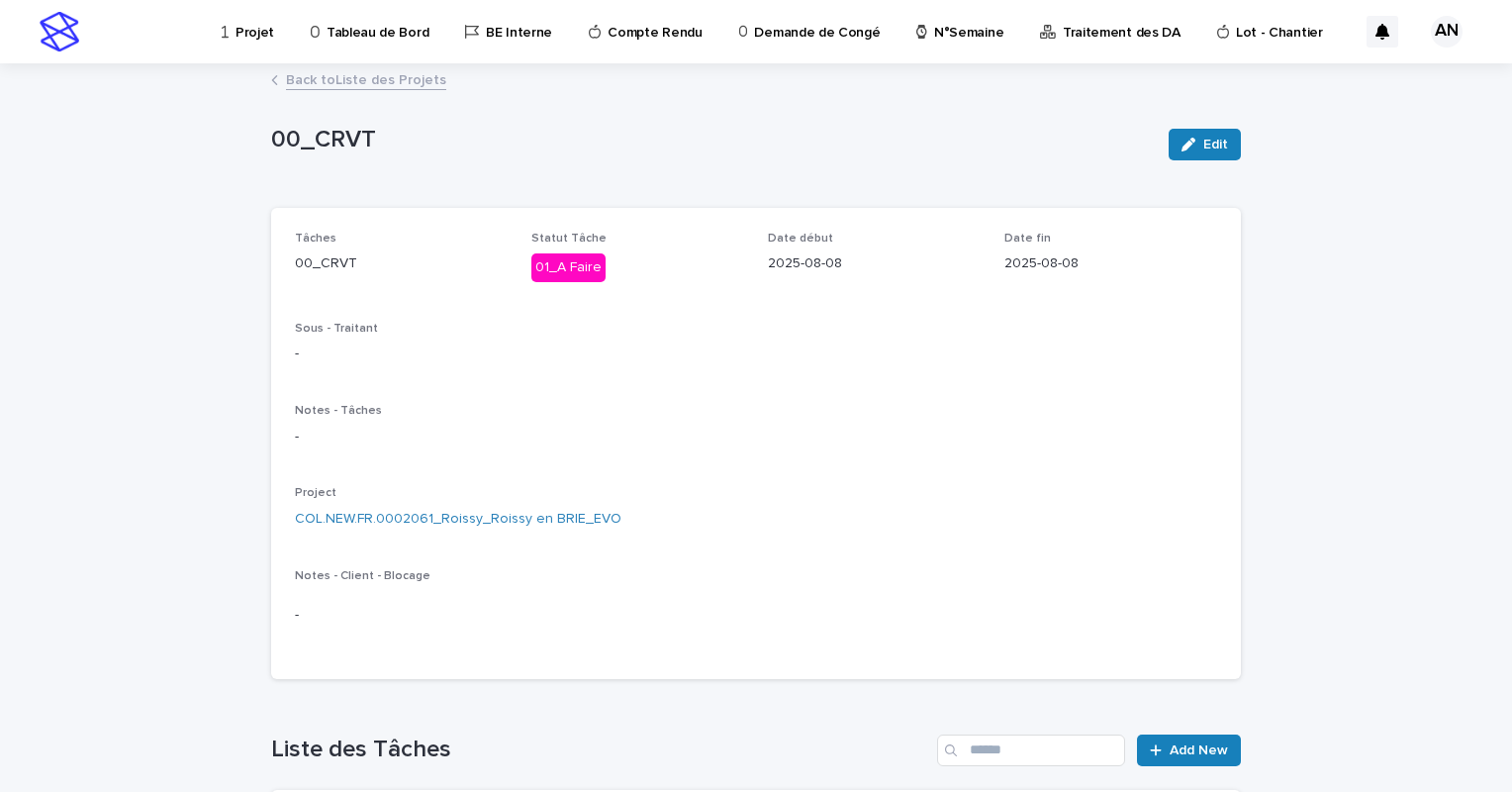 click on "Back to  Liste des Projets" at bounding box center (366, 78) 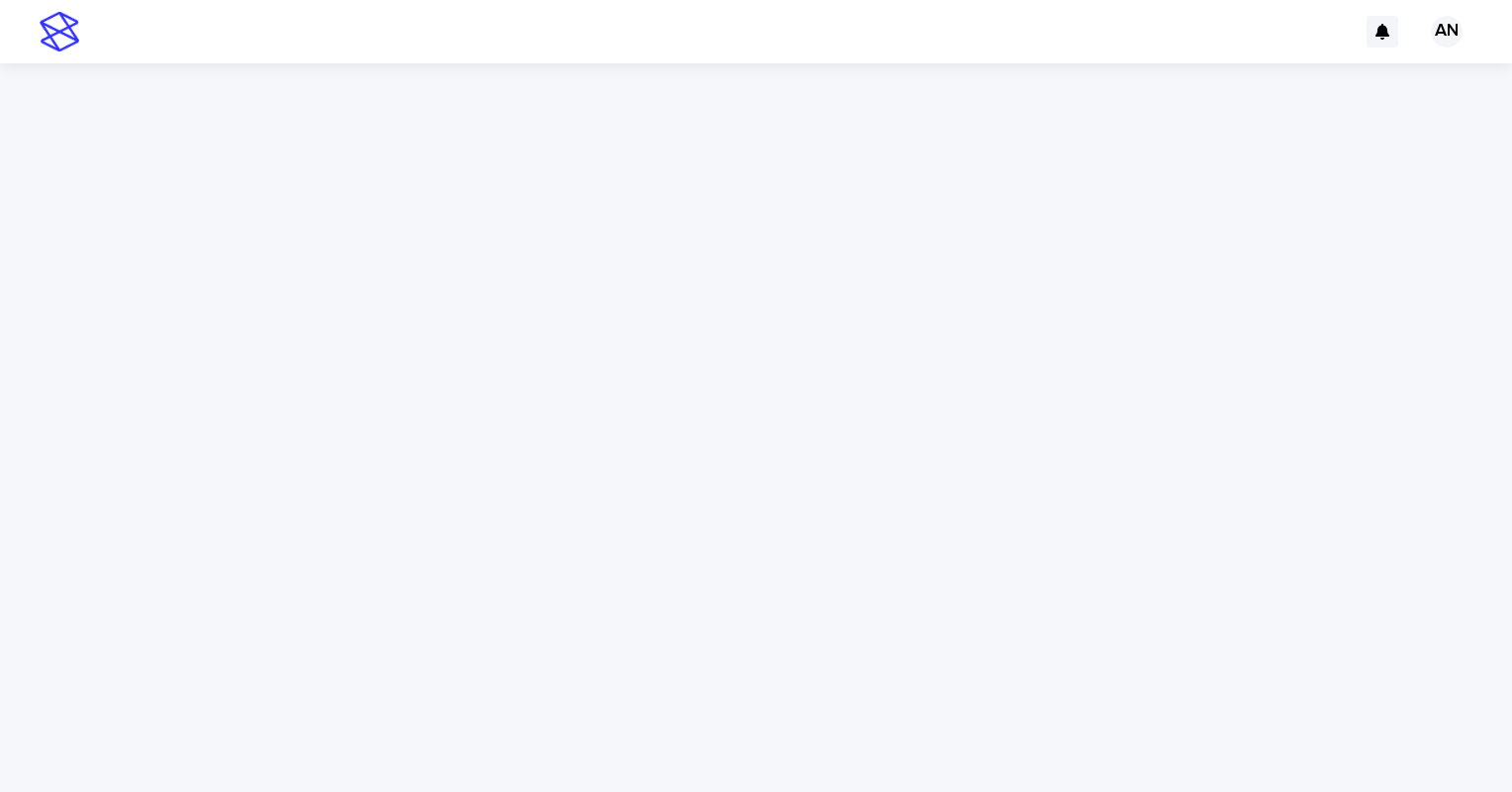 scroll, scrollTop: 0, scrollLeft: 0, axis: both 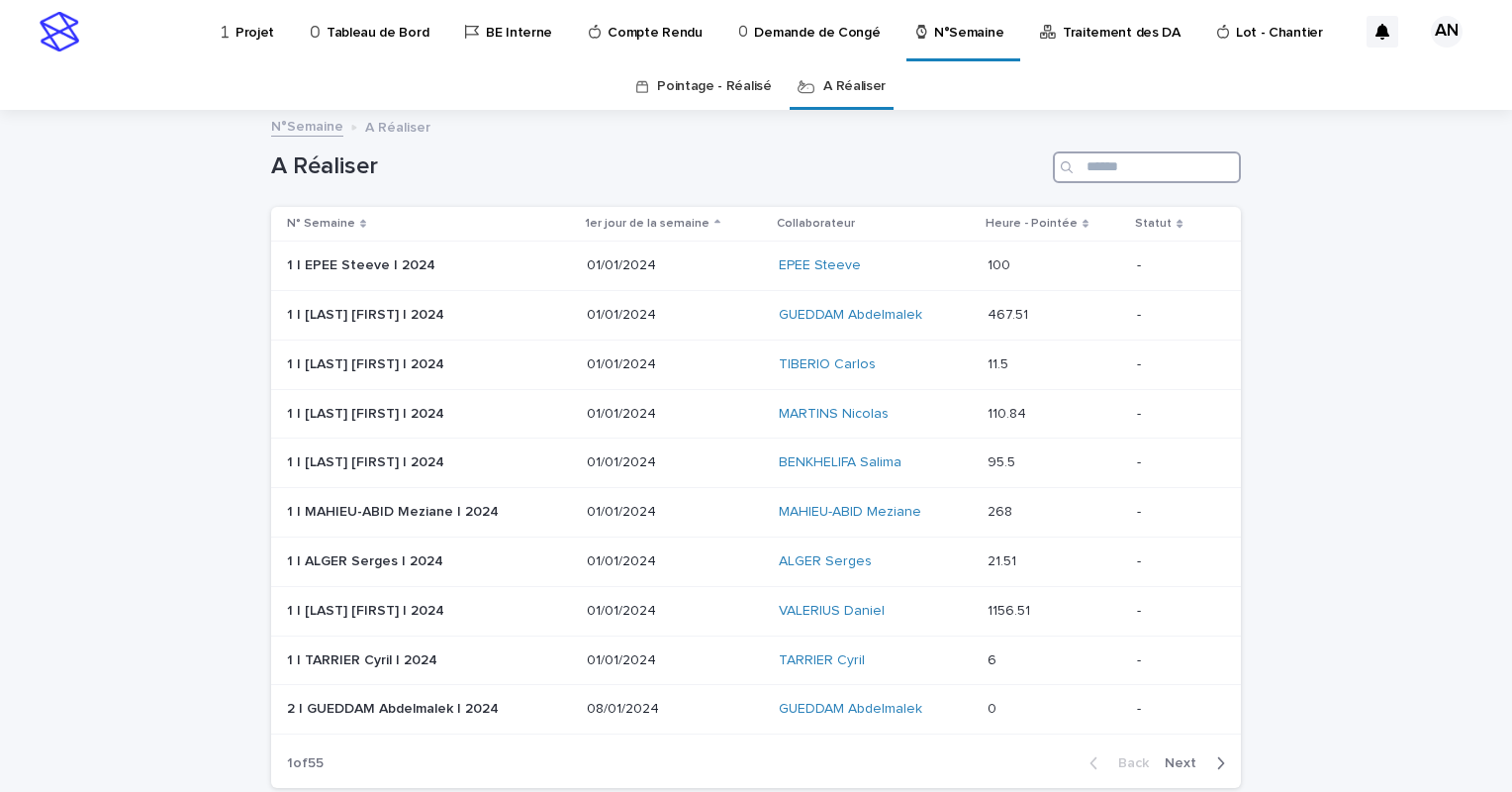click at bounding box center (1147, 167) 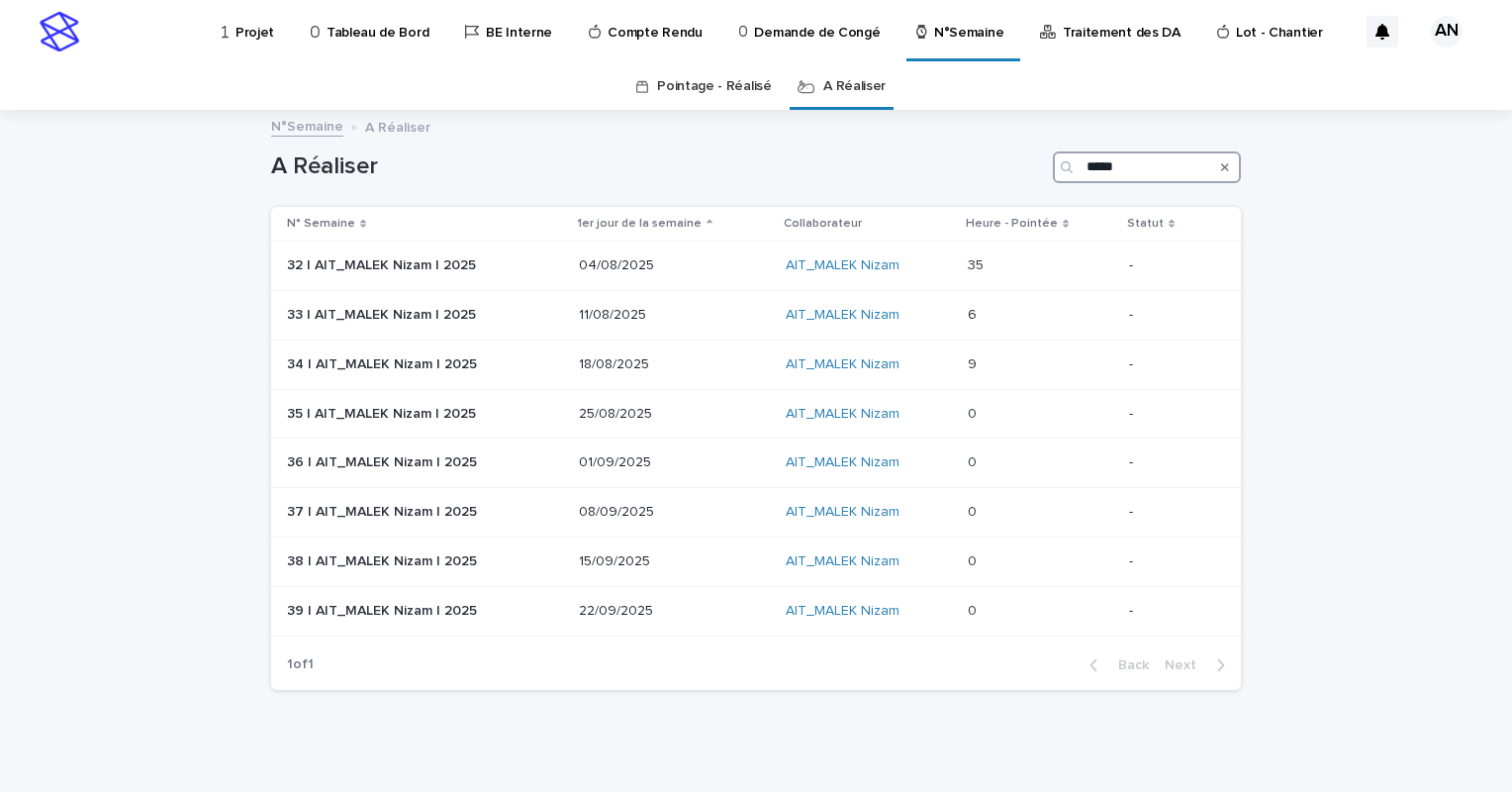 type on "*****" 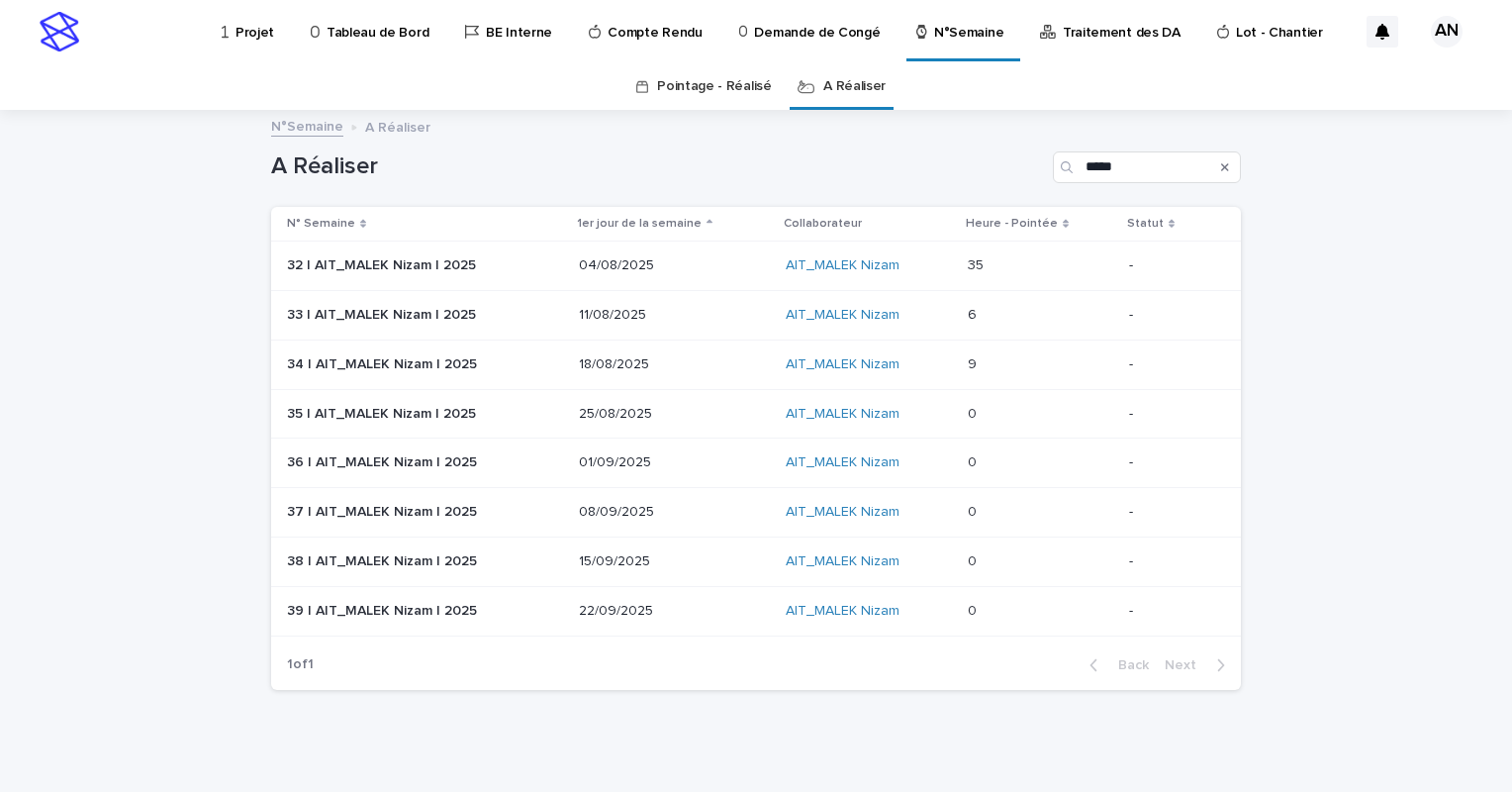 click at bounding box center [1040, 265] 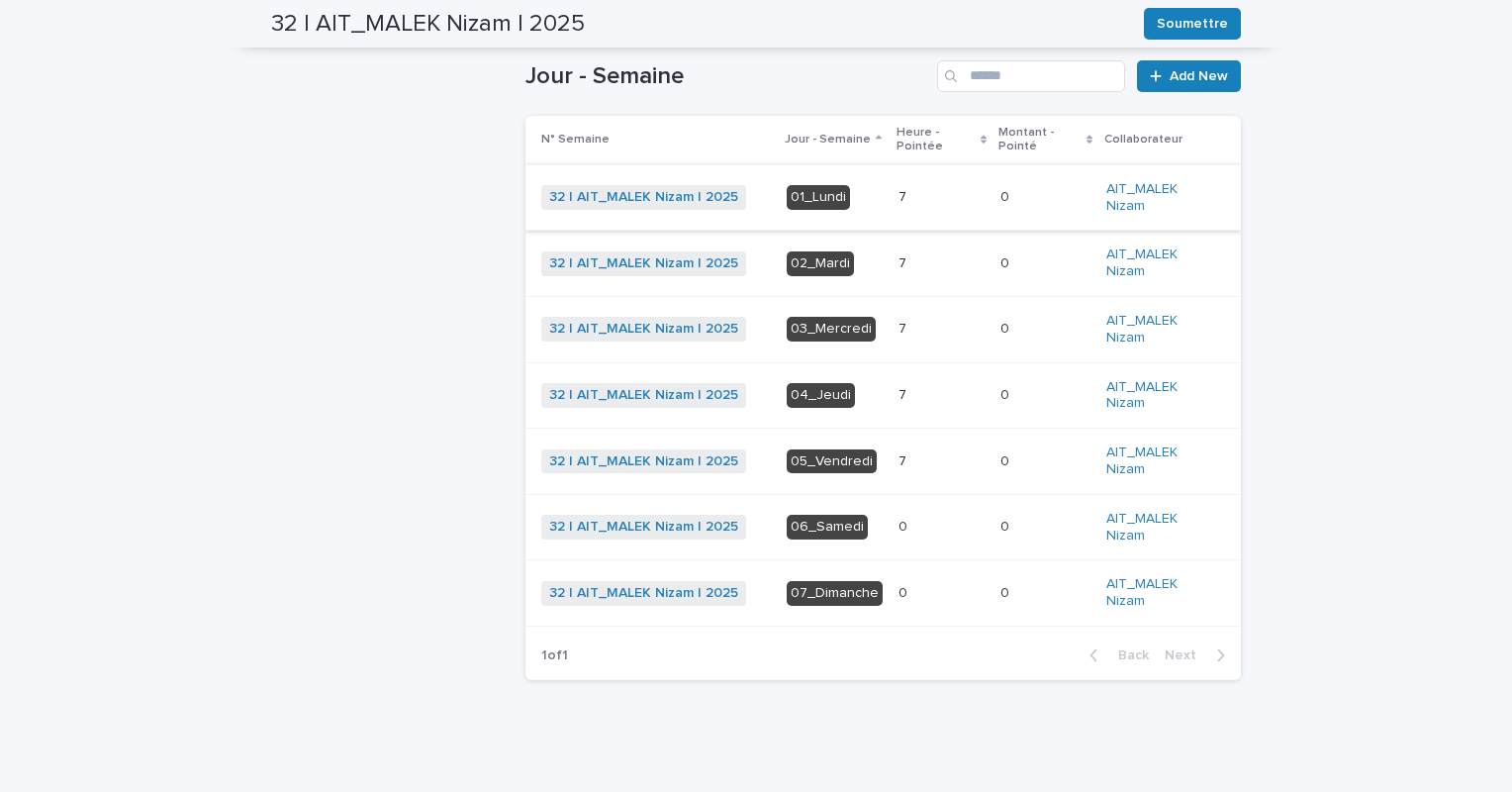 scroll, scrollTop: 448, scrollLeft: 0, axis: vertical 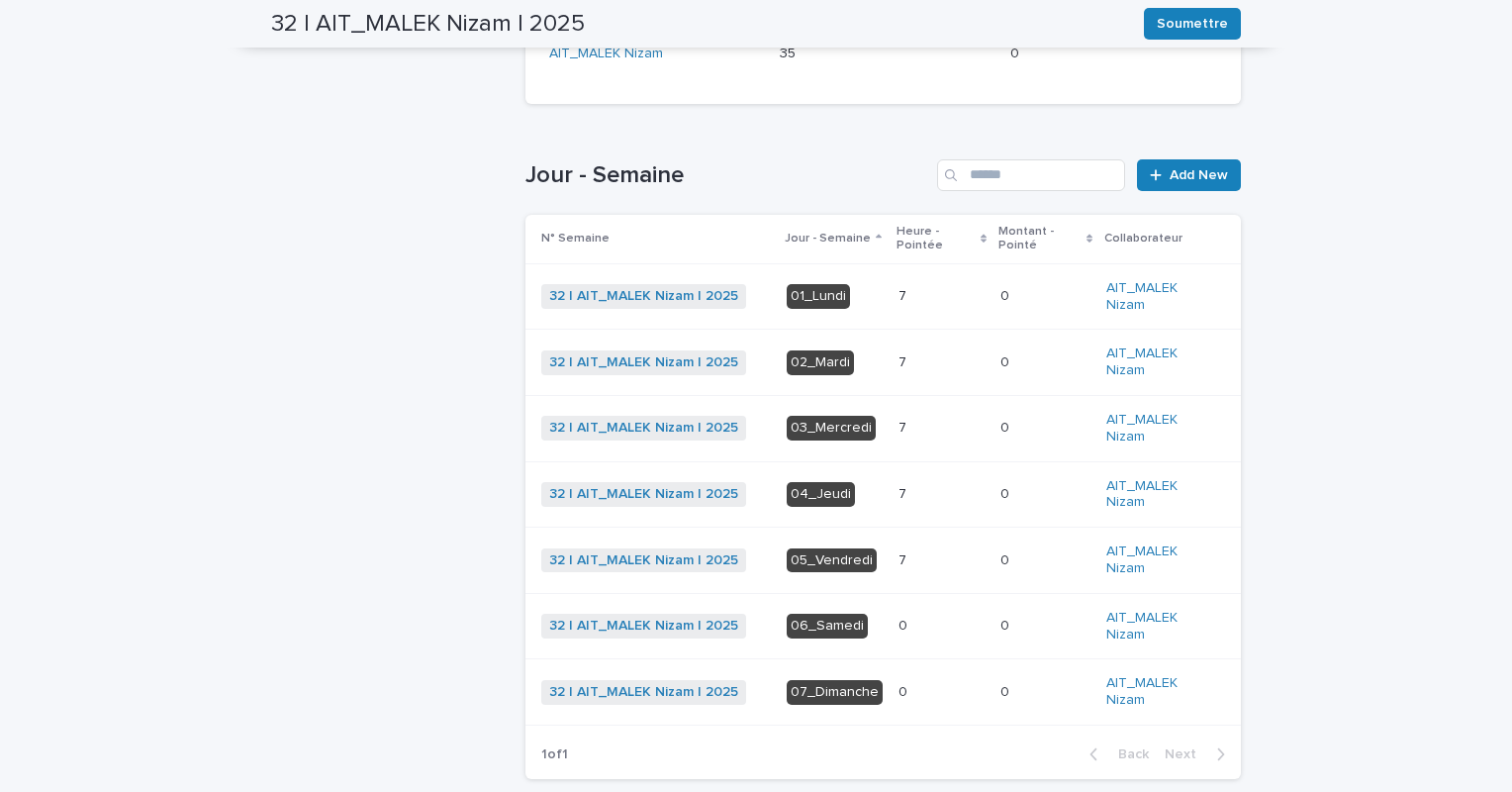 click at bounding box center [941, 494] 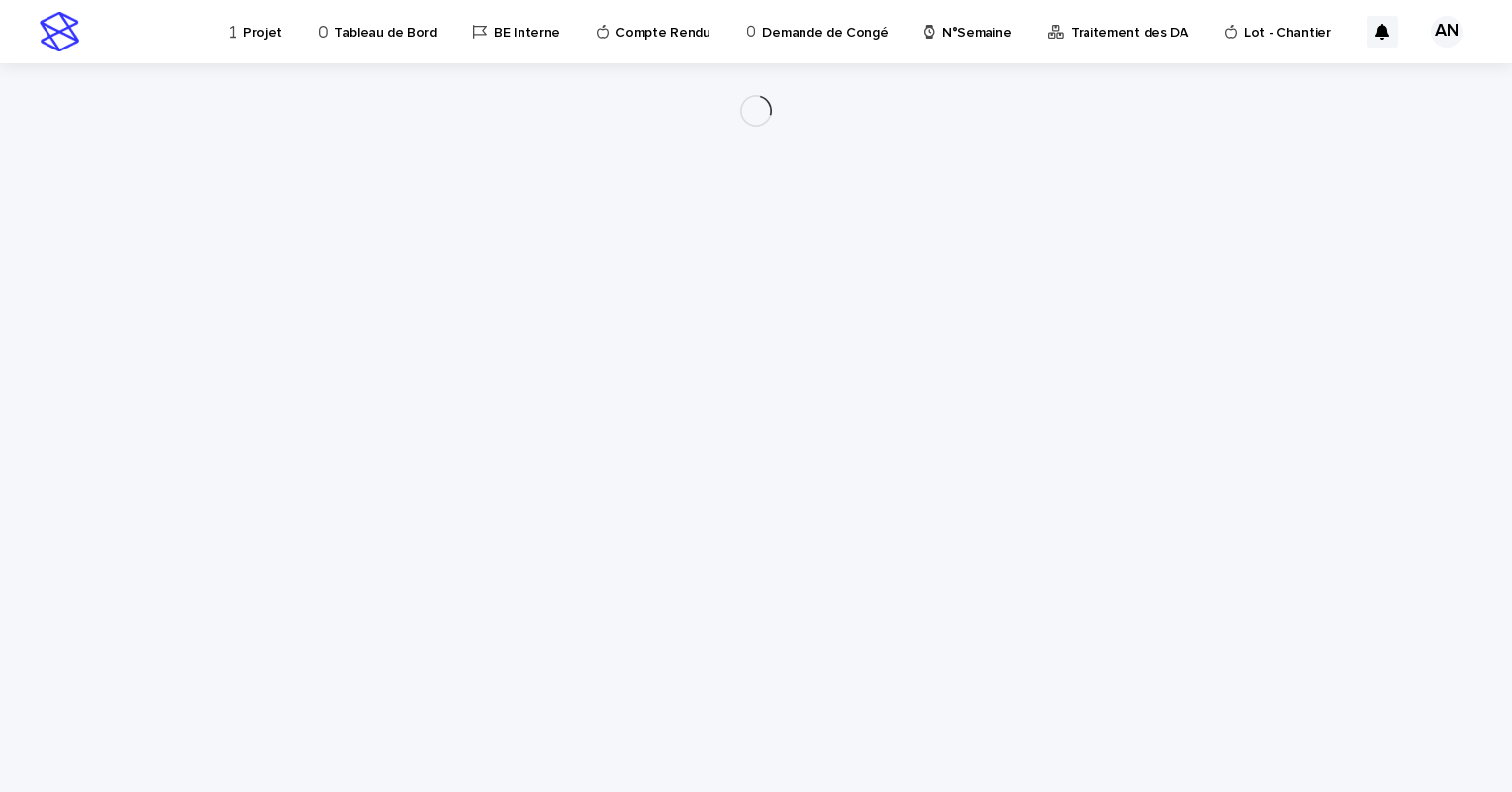 scroll, scrollTop: 0, scrollLeft: 0, axis: both 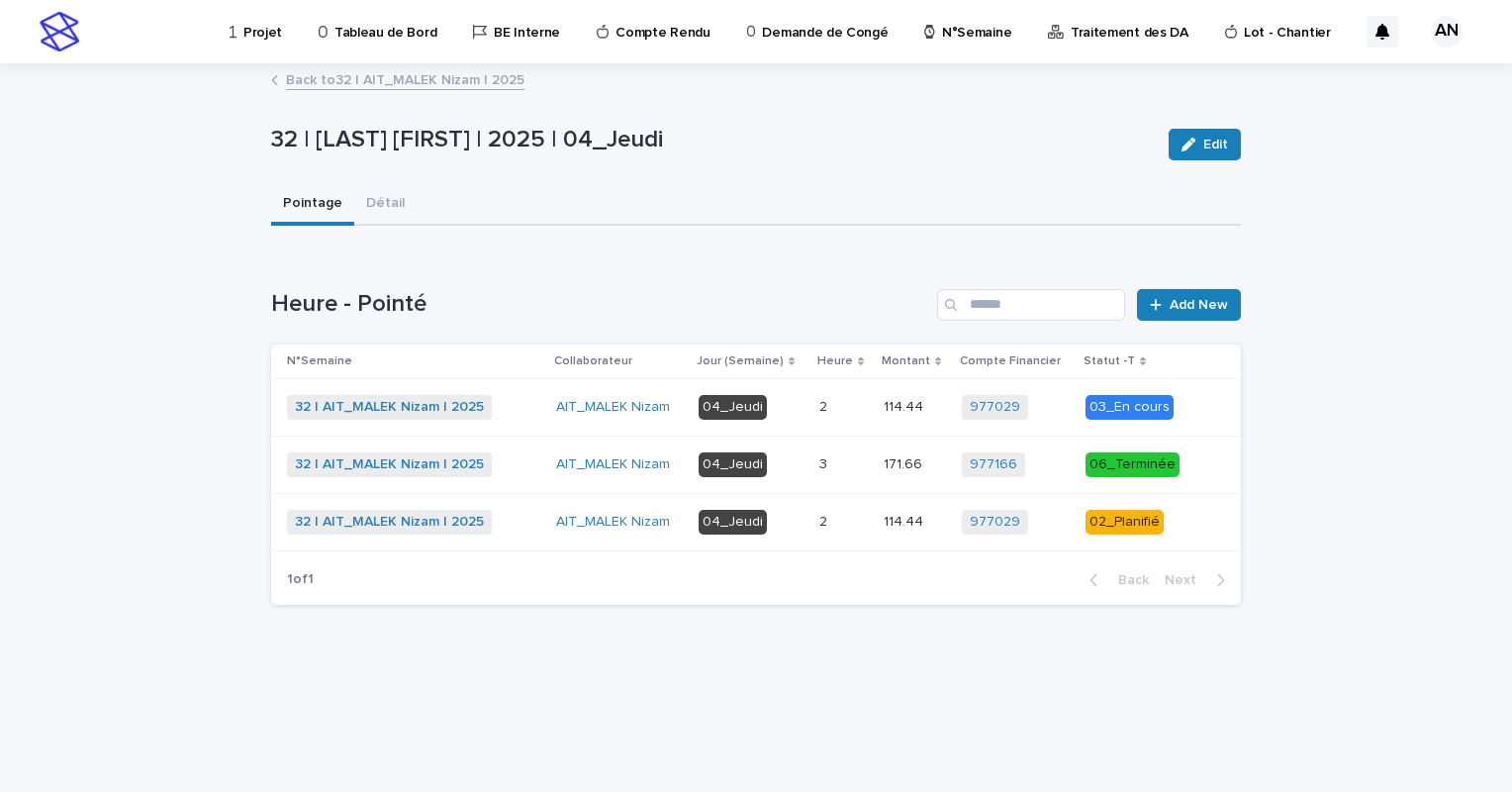 click at bounding box center (843, 407) 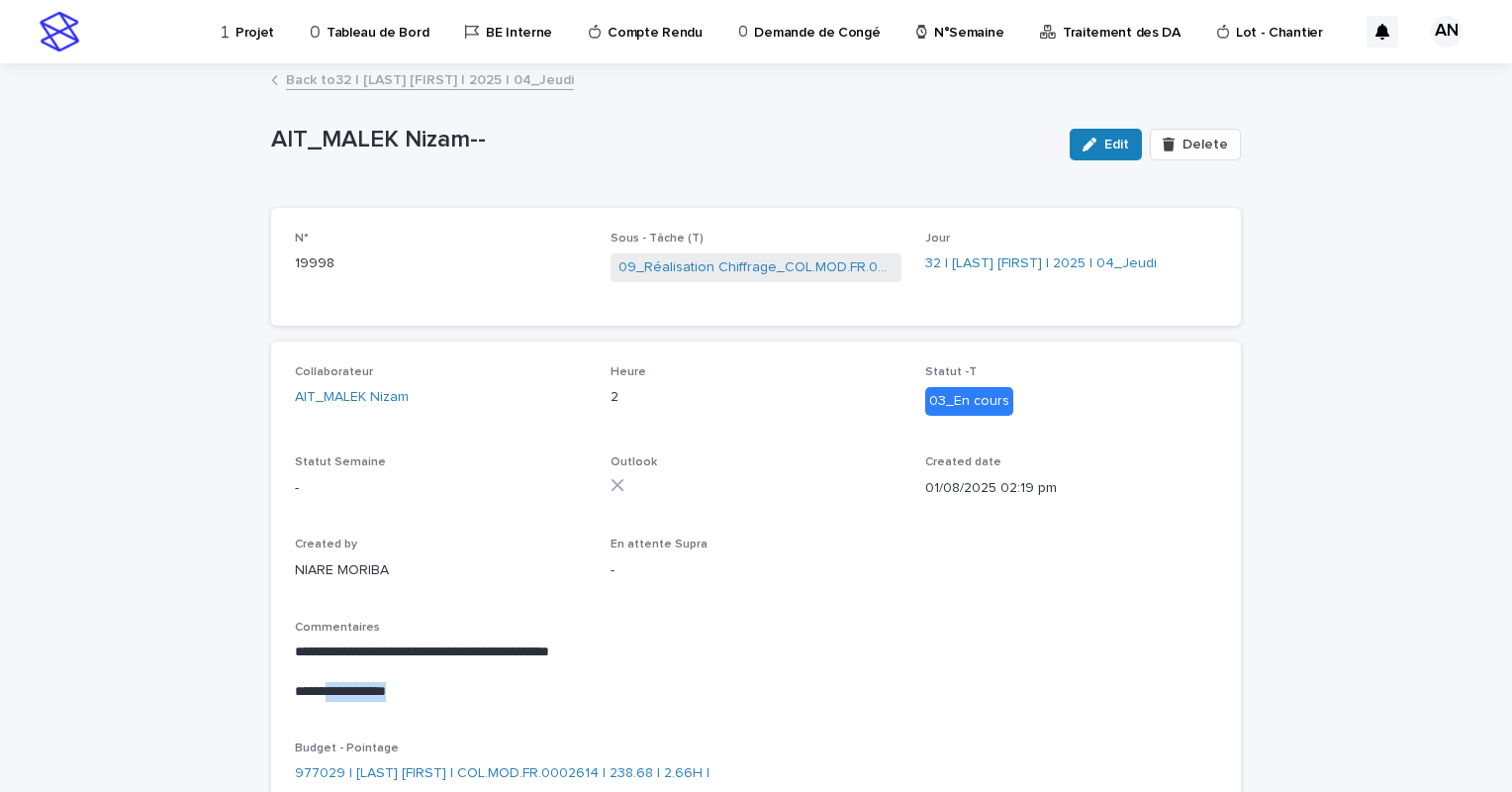 click on "**********" at bounding box center [756, 692] 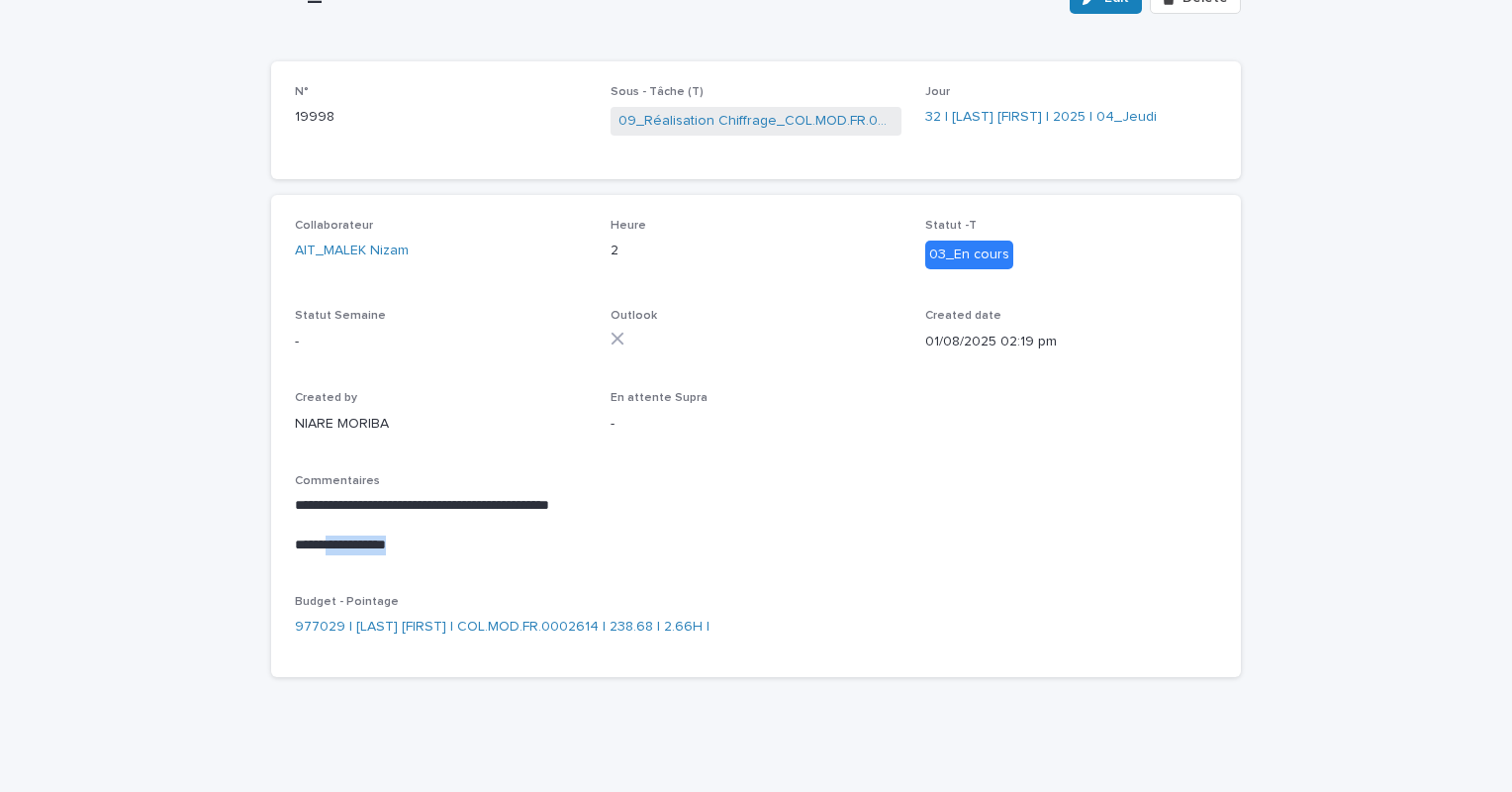 scroll, scrollTop: 0, scrollLeft: 0, axis: both 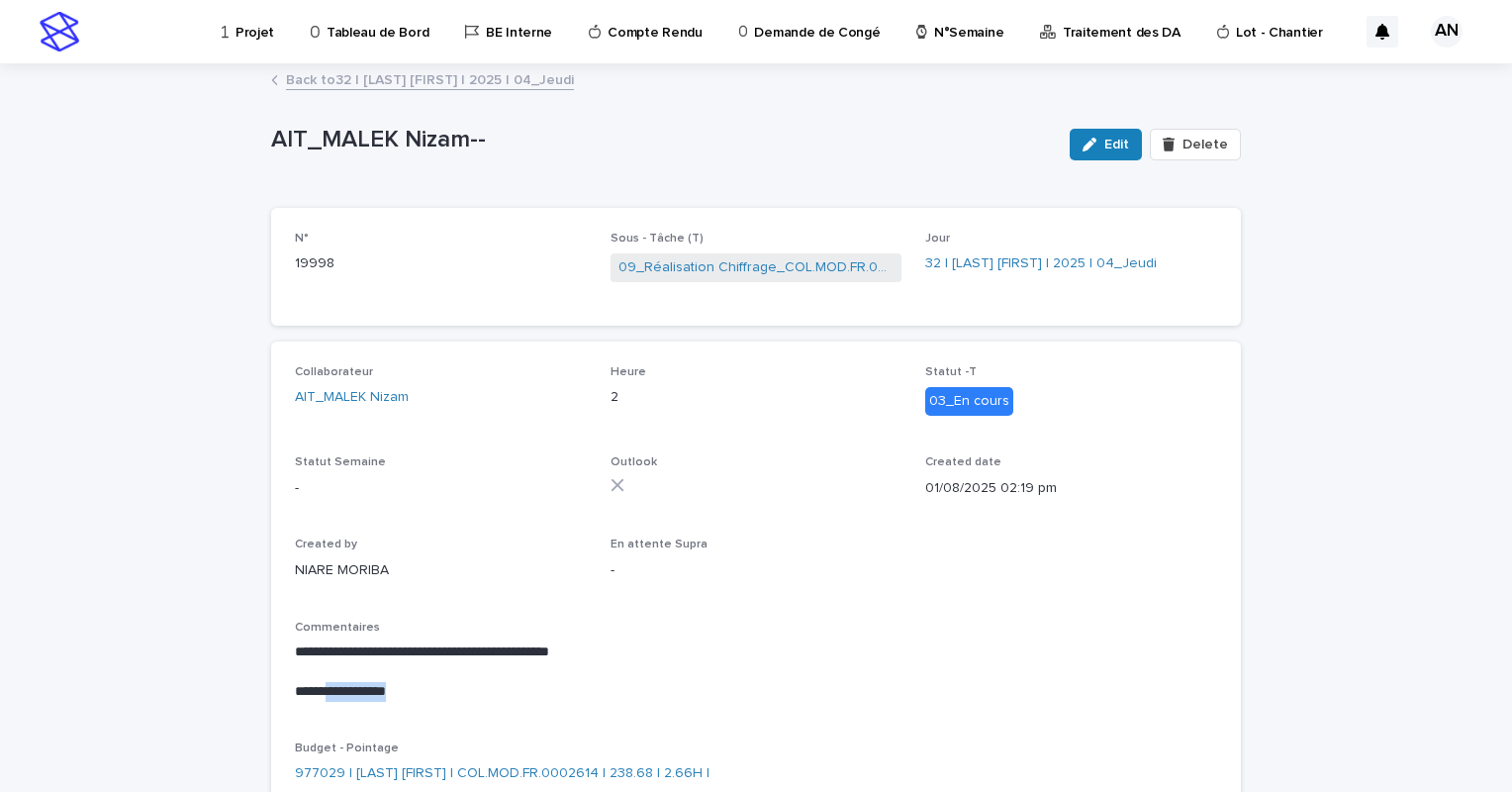 click on "Back to 32 | [LAST] [FIRST] | 2025 | 04_Jeudi" at bounding box center [429, 78] 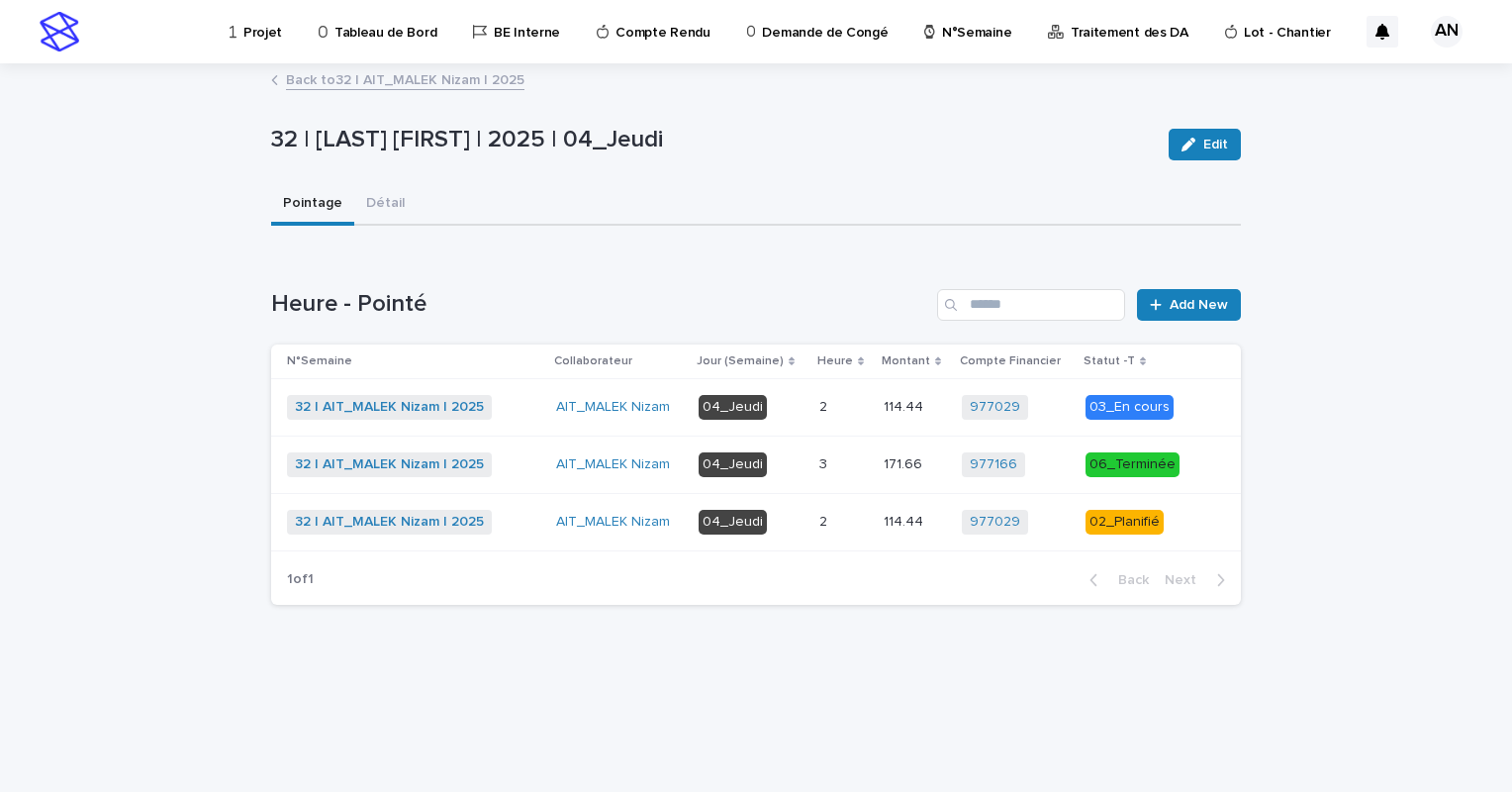 click on "Back to 32 | [LAST] [FIRST] | 2025" at bounding box center (405, 78) 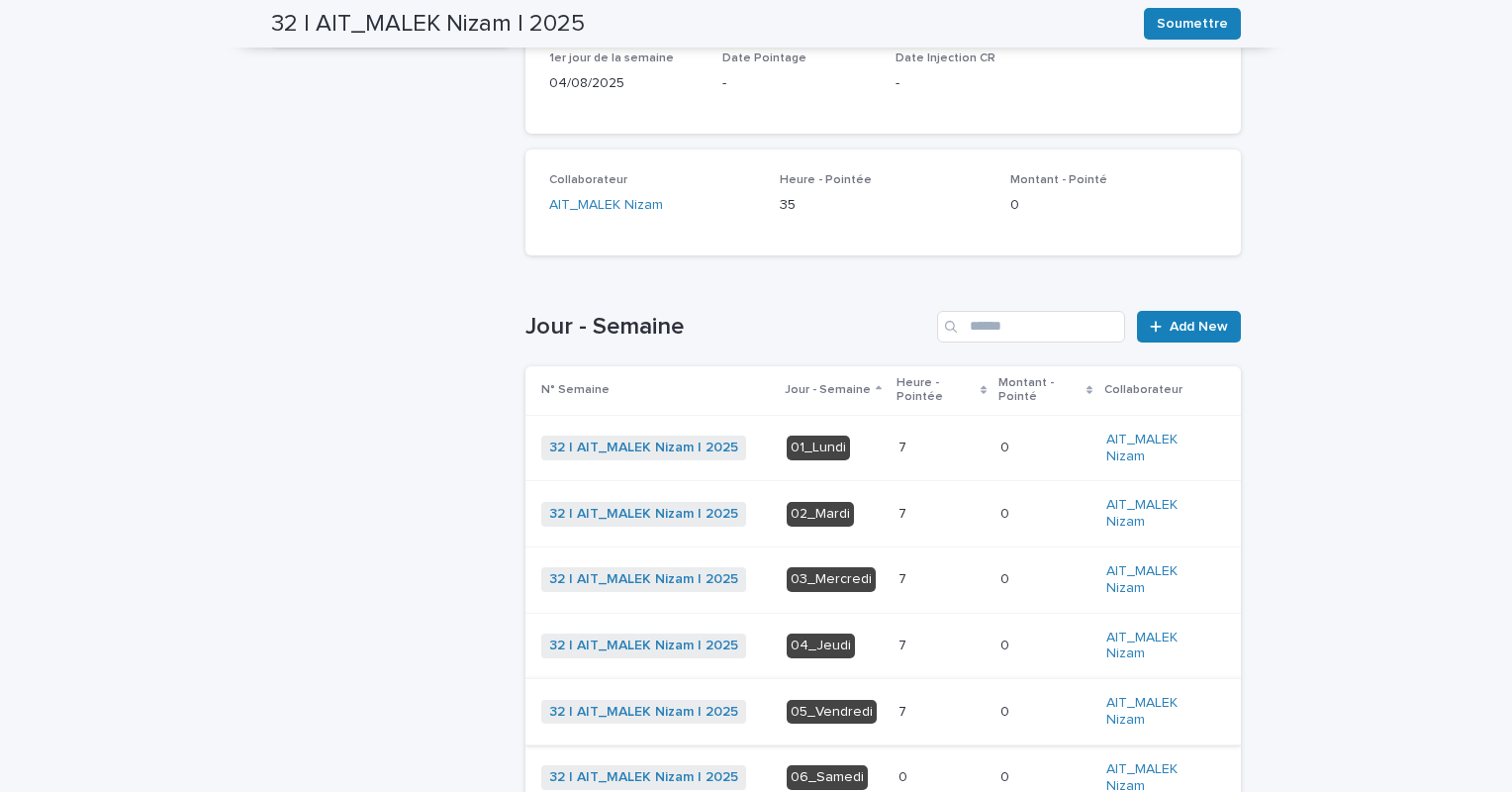 scroll, scrollTop: 547, scrollLeft: 0, axis: vertical 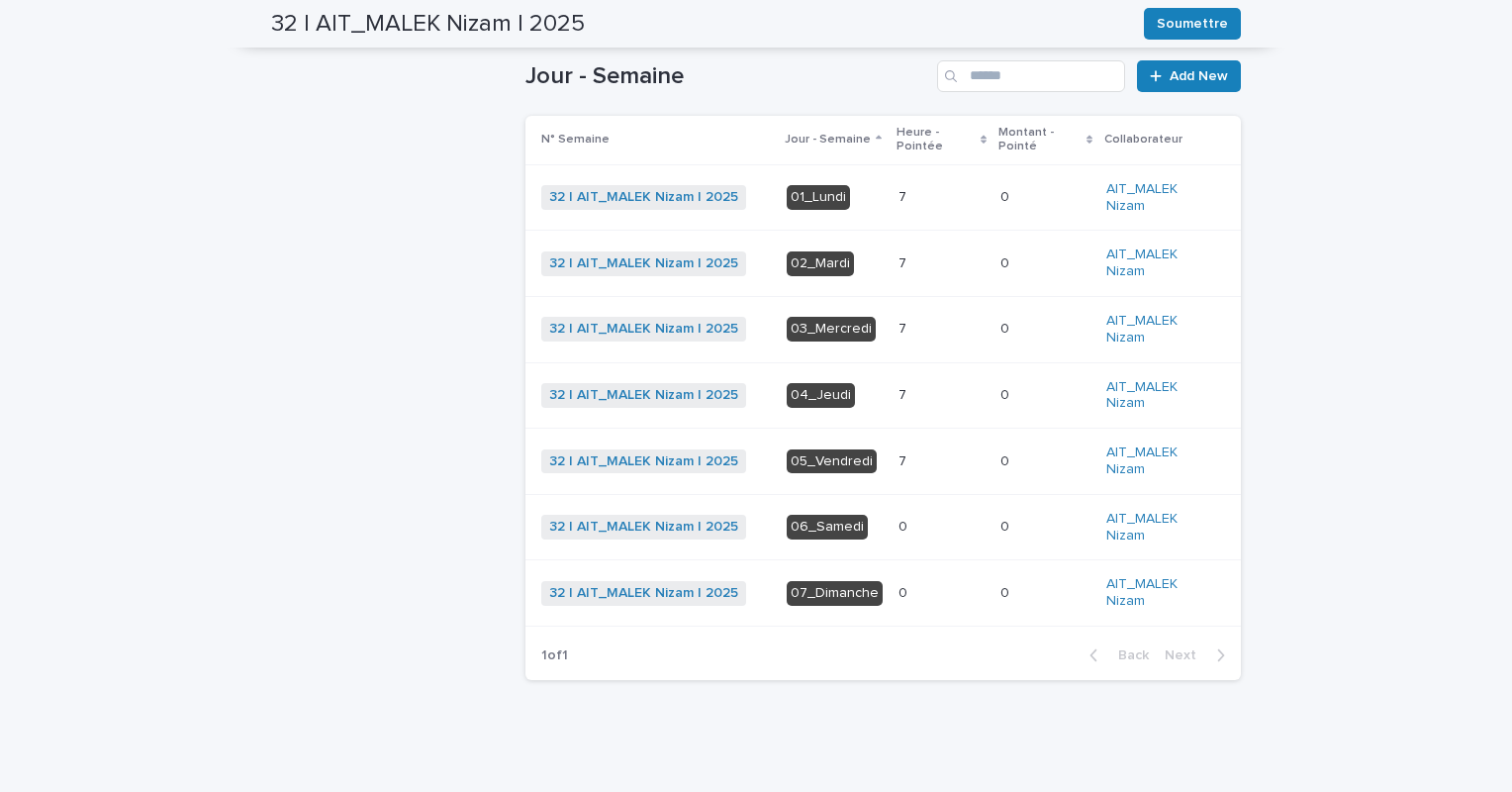 click on "7 7" at bounding box center [941, 329] 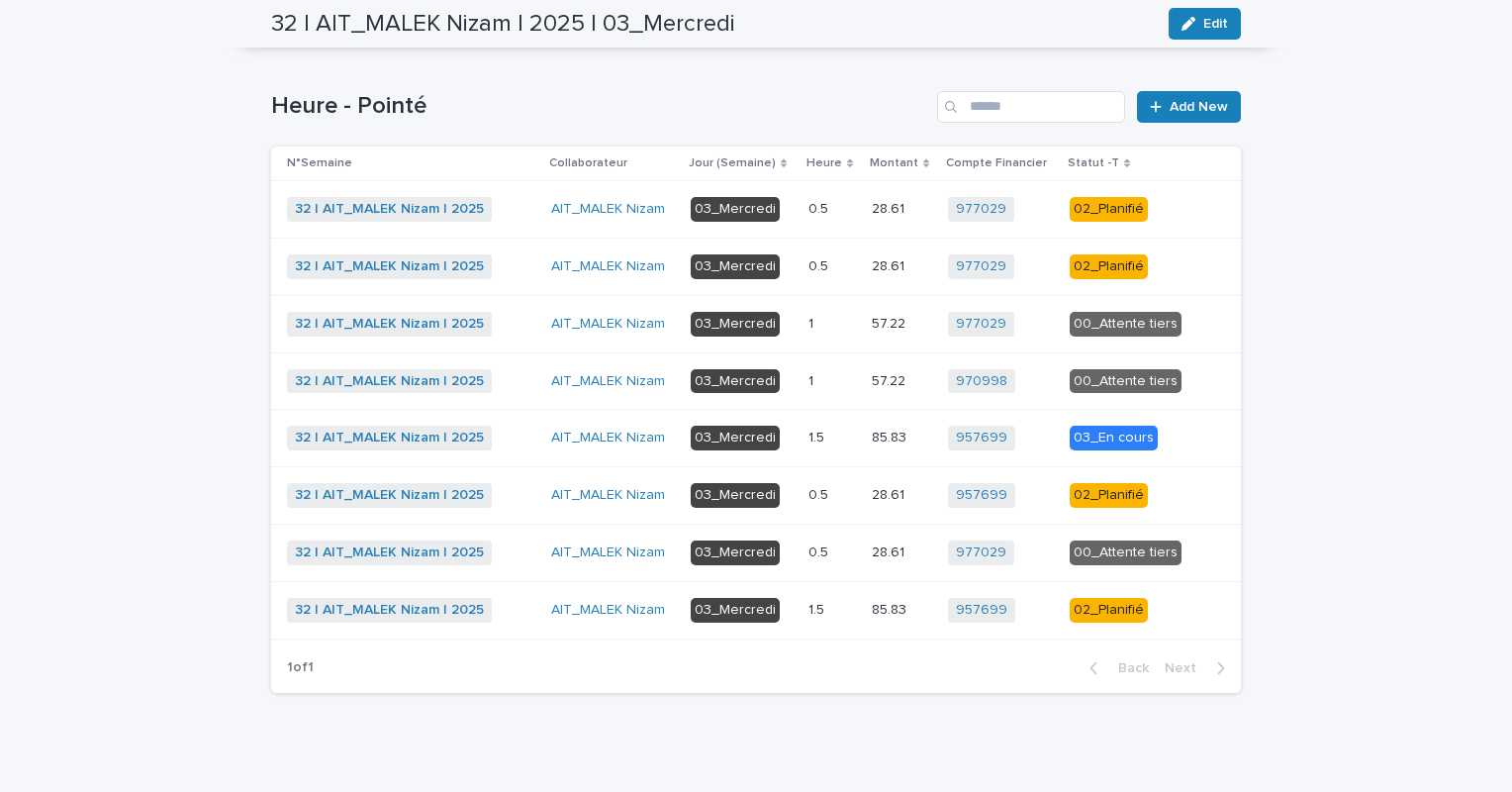 scroll, scrollTop: 99, scrollLeft: 0, axis: vertical 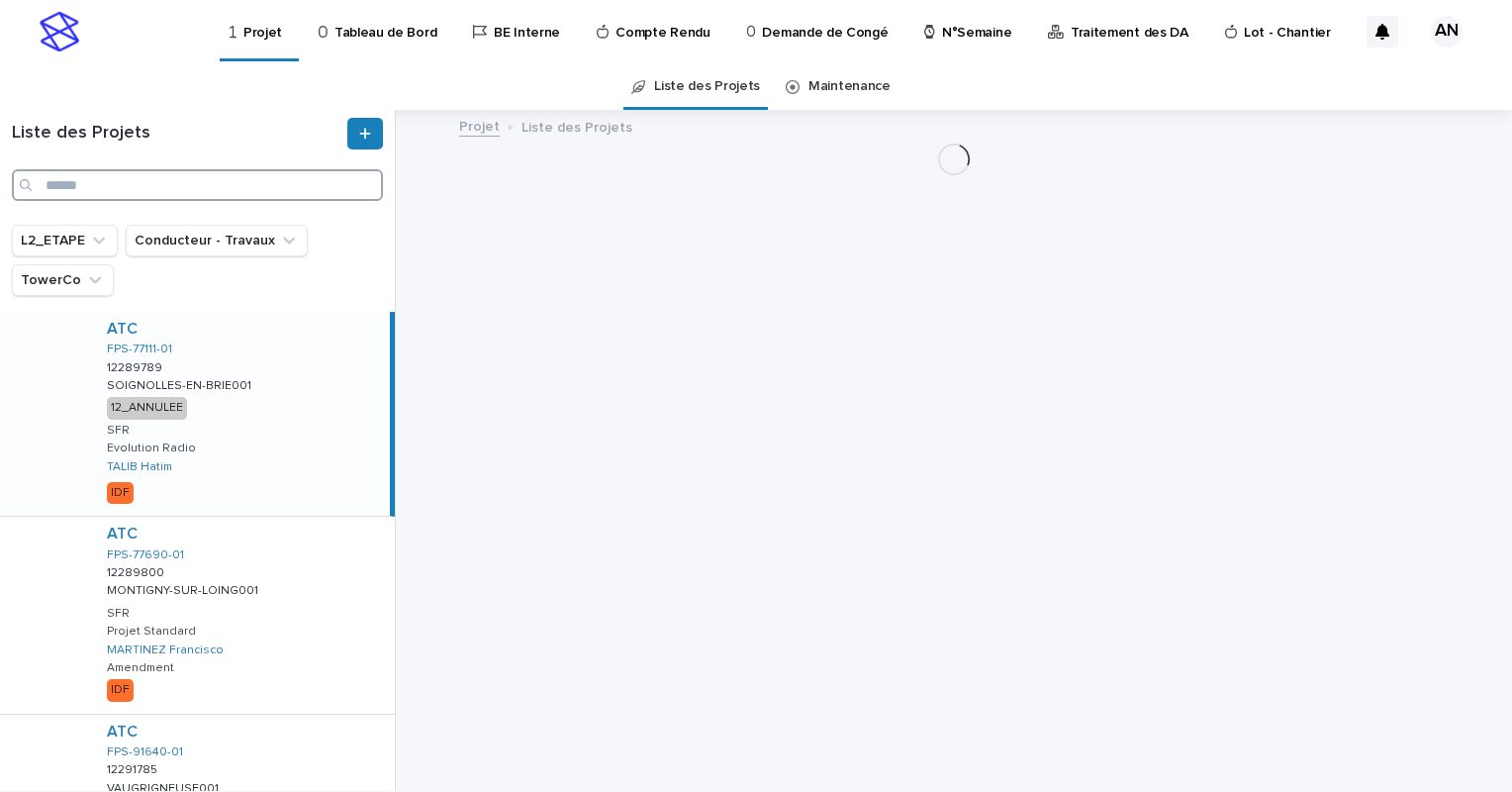 click at bounding box center [197, 185] 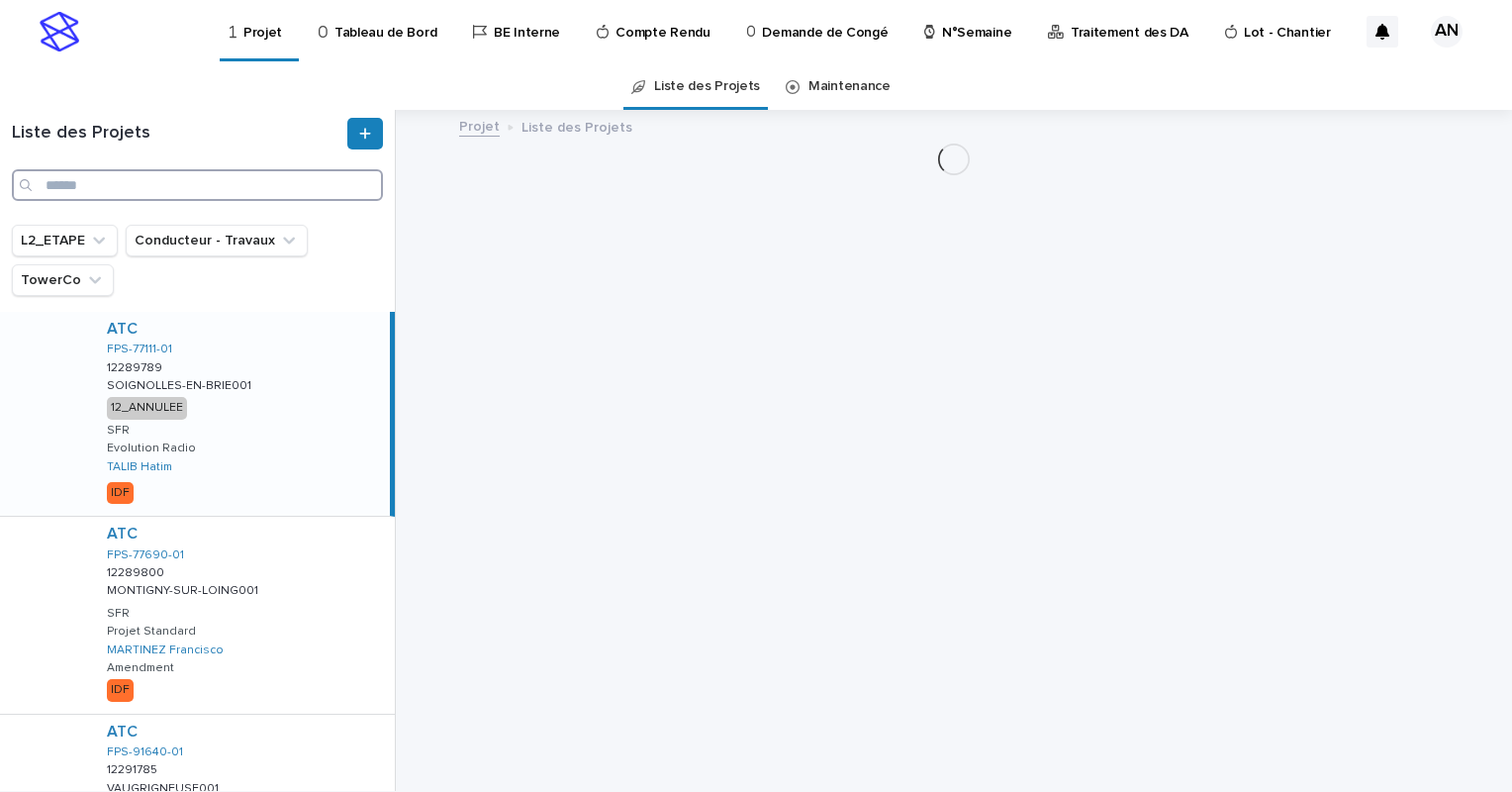 paste on "**********" 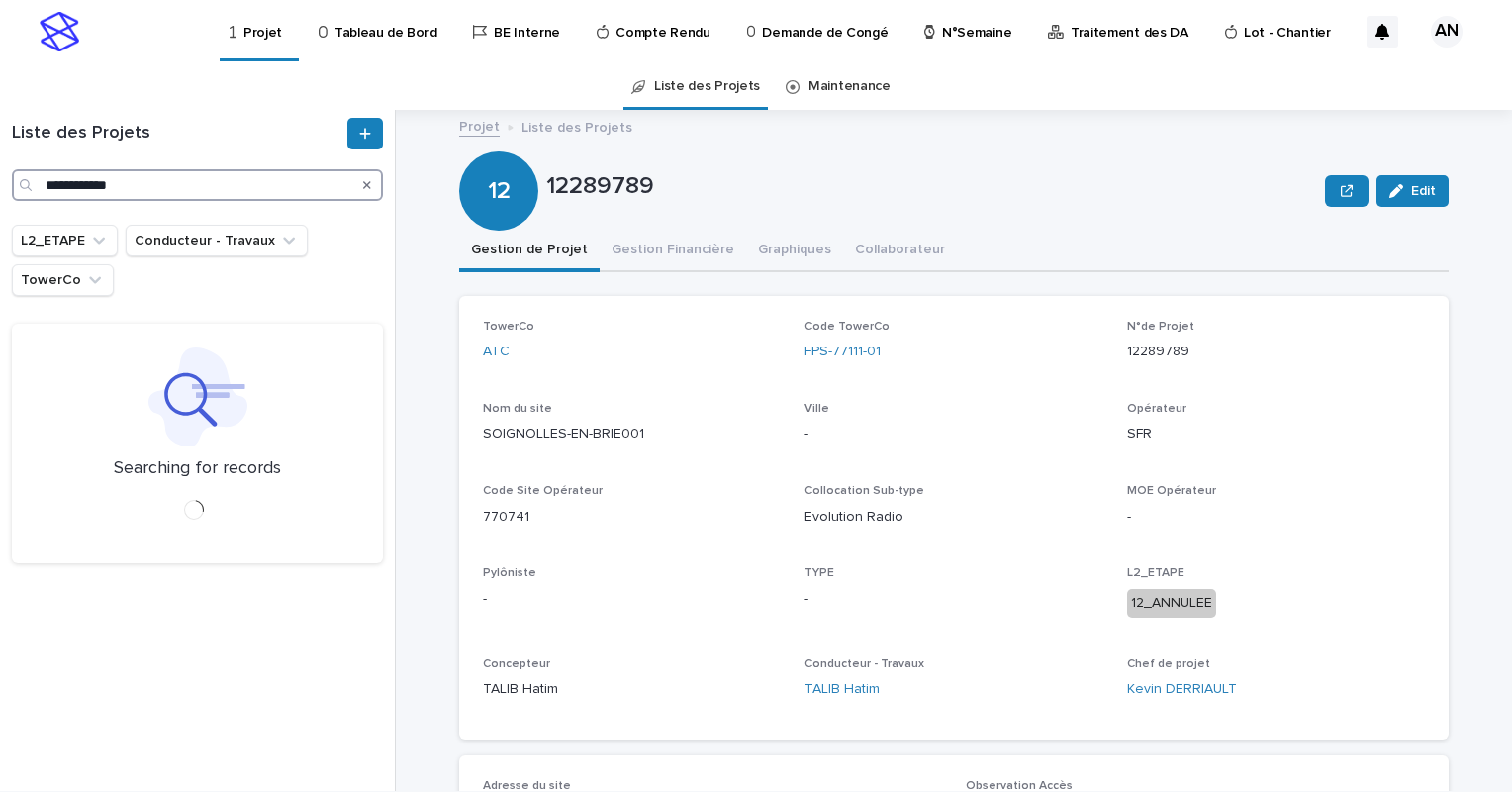 type on "**********" 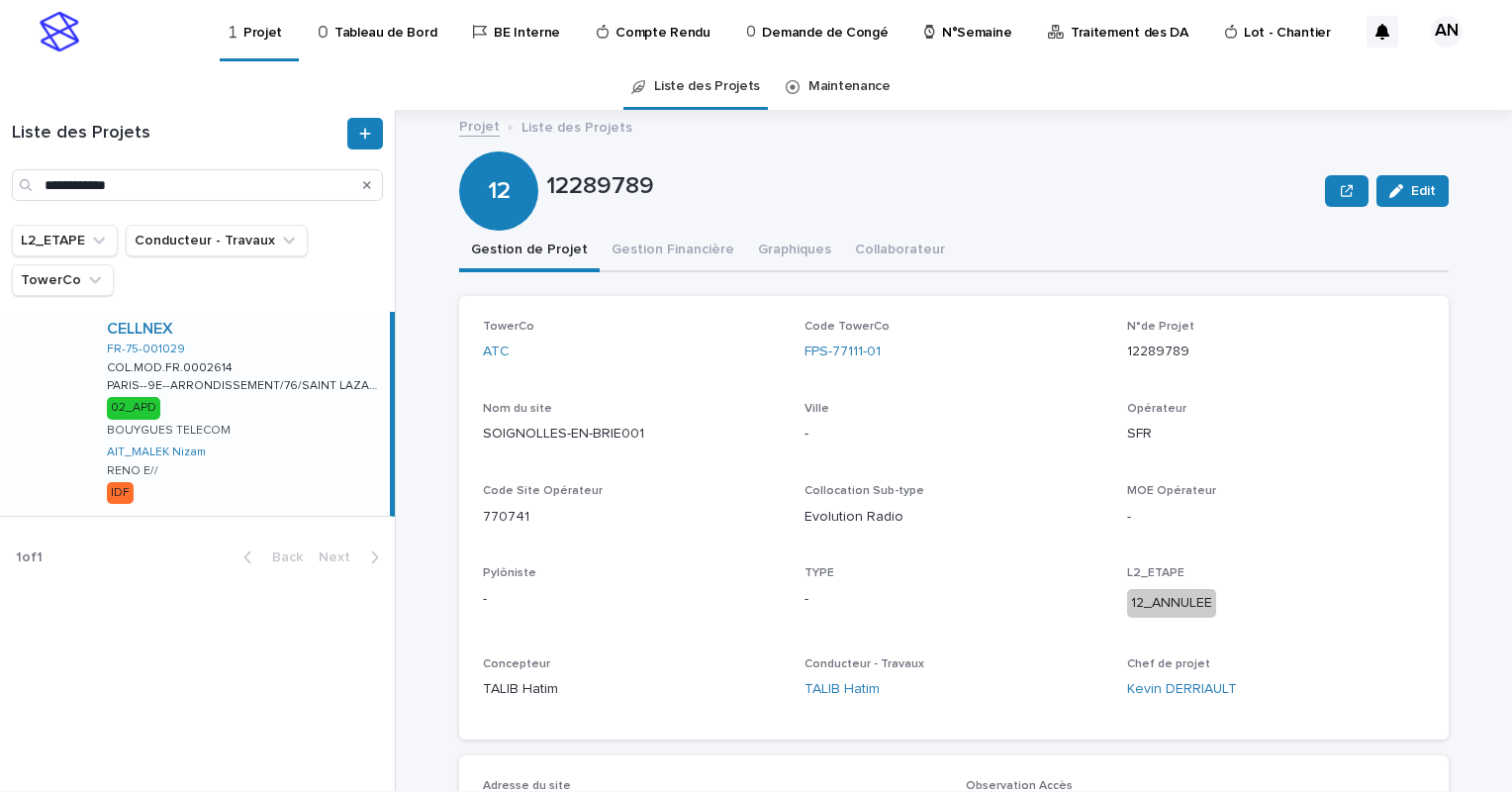 click on "CELLNEX   FR-75-001029   COL.MOD.FR.0002614 COL.MOD.FR.0002614   PARIS--9E--ARRONDISSEMENT/76/SAINT LAZARE PARIS--9E--ARRONDISSEMENT/76/SAINT LAZARE   02_APD BOUYGUES TELECOM AIT_MALEK Nizam   RENO E// IDF" at bounding box center (240, 414) 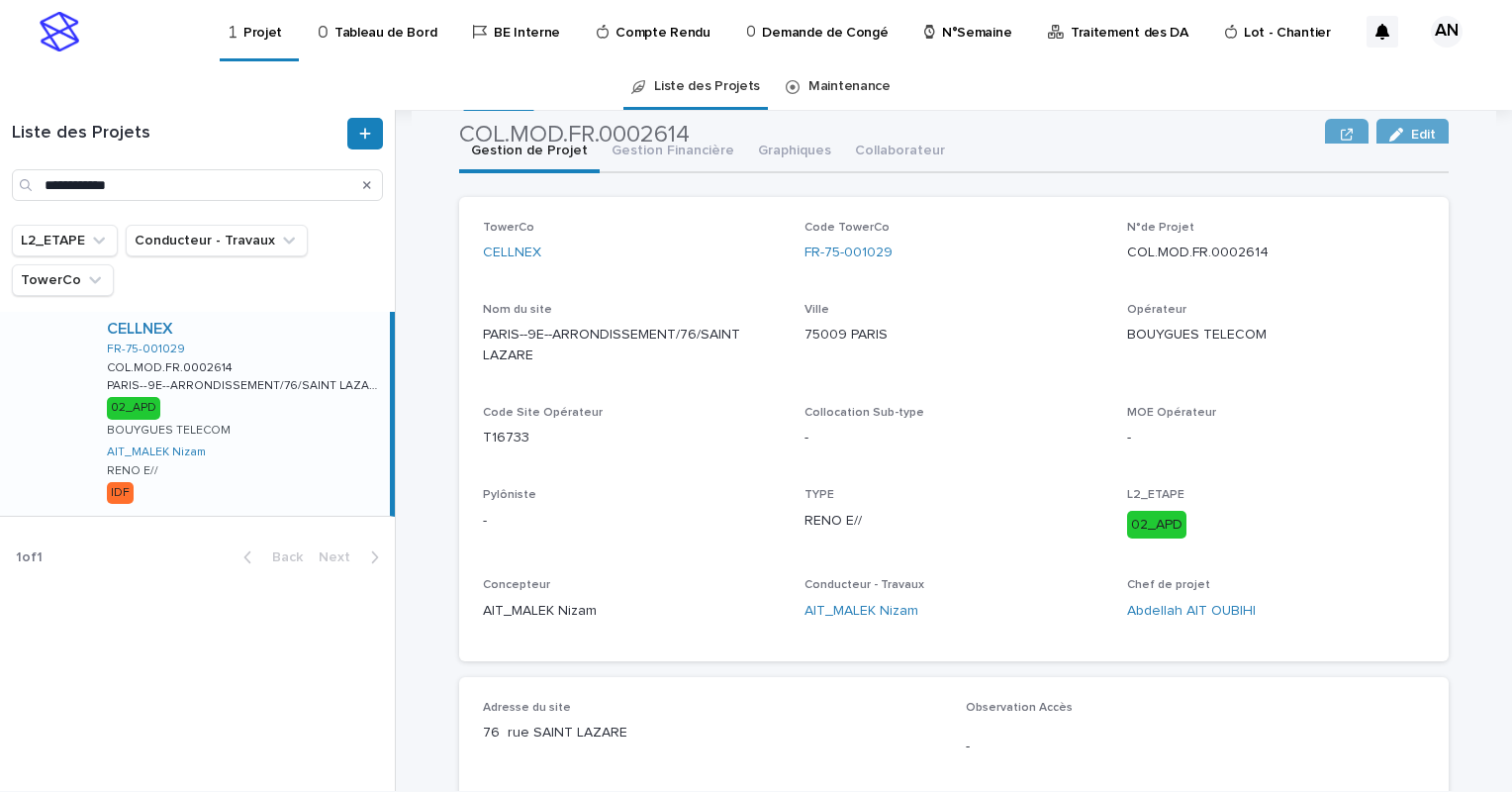 scroll, scrollTop: 0, scrollLeft: 0, axis: both 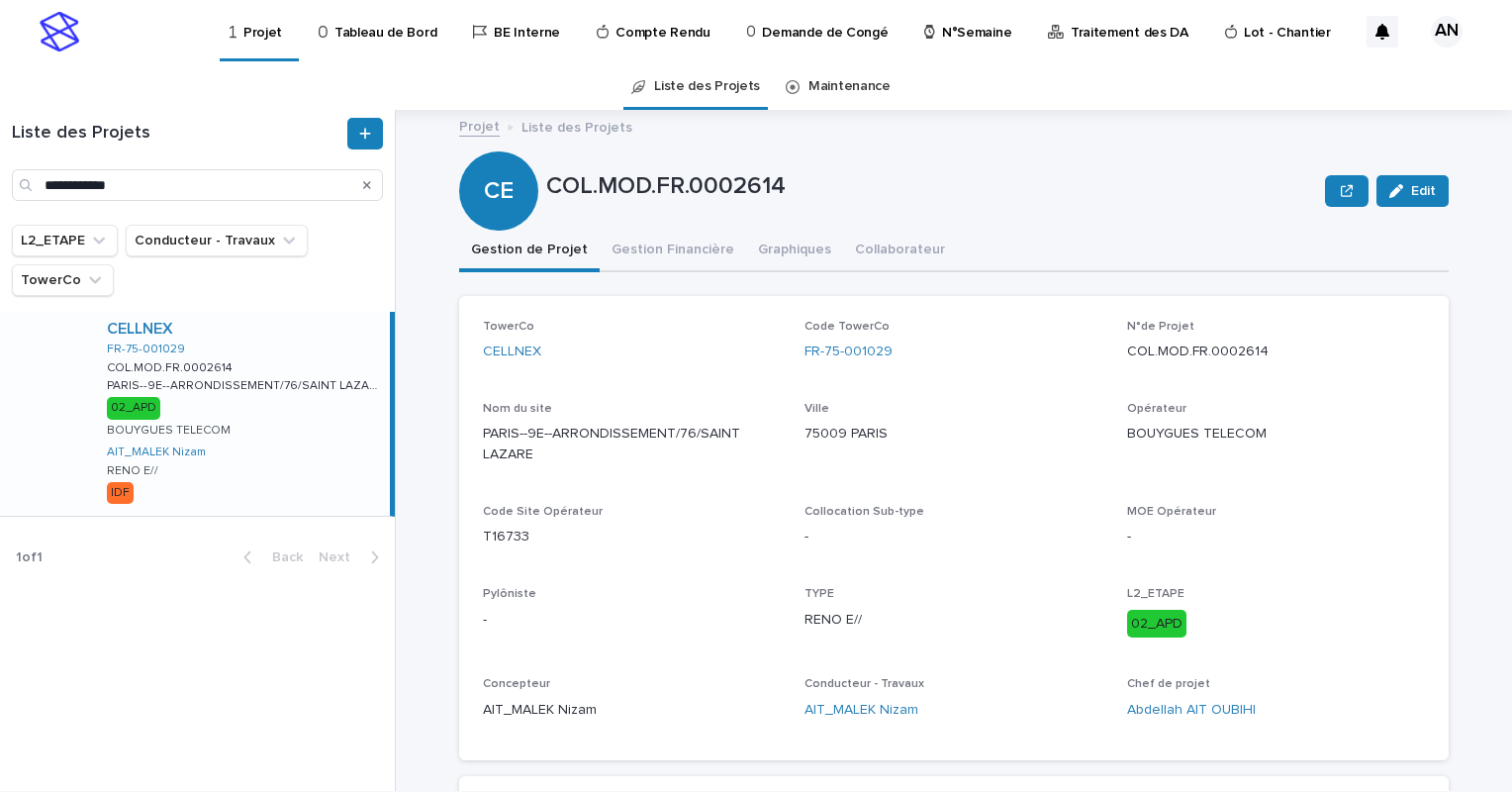 click on "Opérateur" at bounding box center [1276, 409] 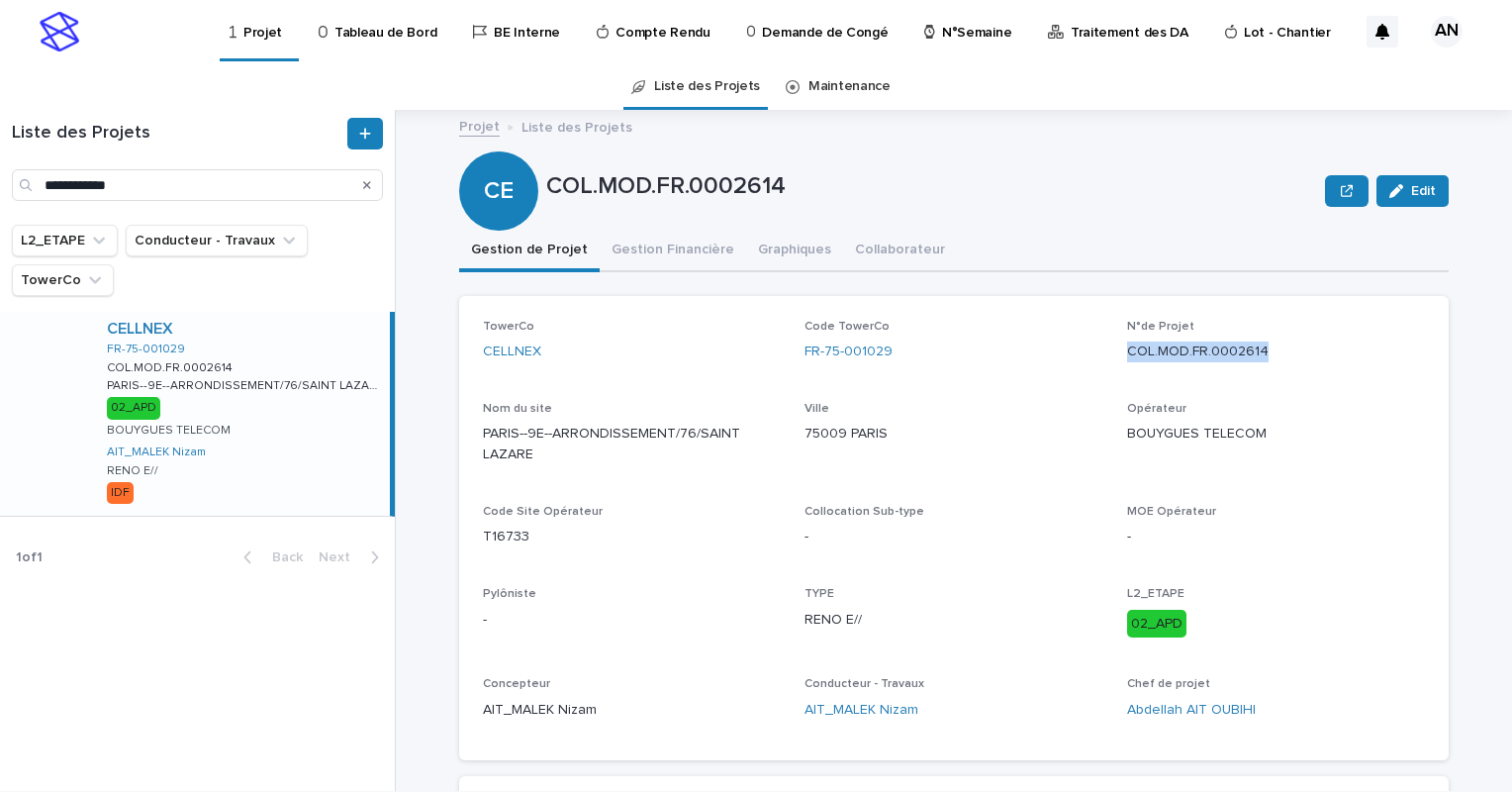 drag, startPoint x: 1298, startPoint y: 356, endPoint x: 1123, endPoint y: 371, distance: 175.64168 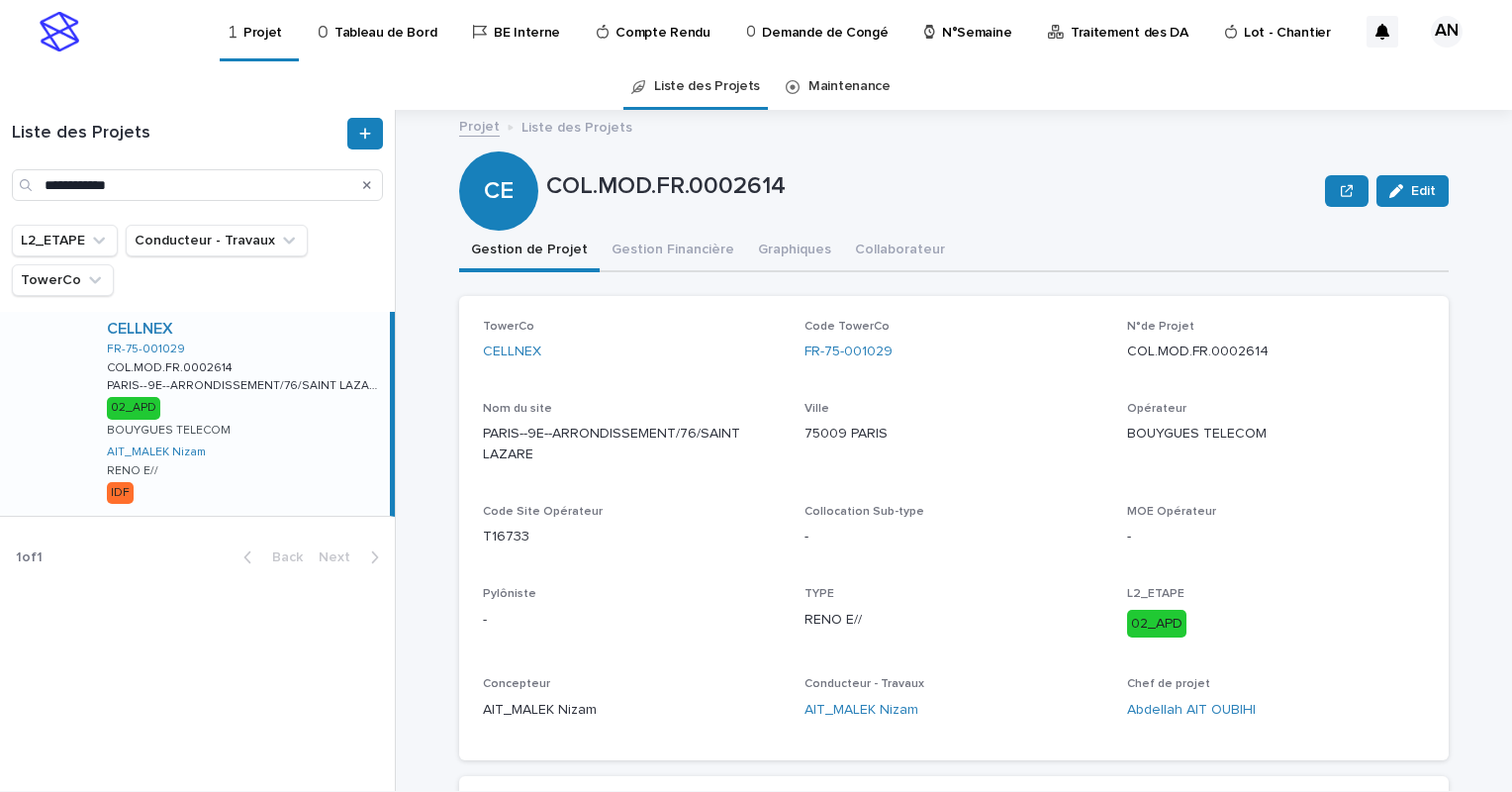 click on "TowerCo CELLNEX   Code TowerCo FR-75-001029   N°de Projet COL.MOD.FR.0002614 Nom du site PARIS--9E--ARRONDISSEMENT/76/SAINT LAZARE Ville 75009 PARIS Opérateur BOUYGUES TELECOM Code Site Opérateur T16733 Collocation Sub-type - MOE Opérateur - Pylôniste - TYPE RENO E// L2_ETAPE 02_APD Concepteur AIT_MALEK Nizam Conducteur - Travaux AIT_MALEK Nizam   Chef de projet Abdellah AIT OUBIHI" at bounding box center [954, 528] 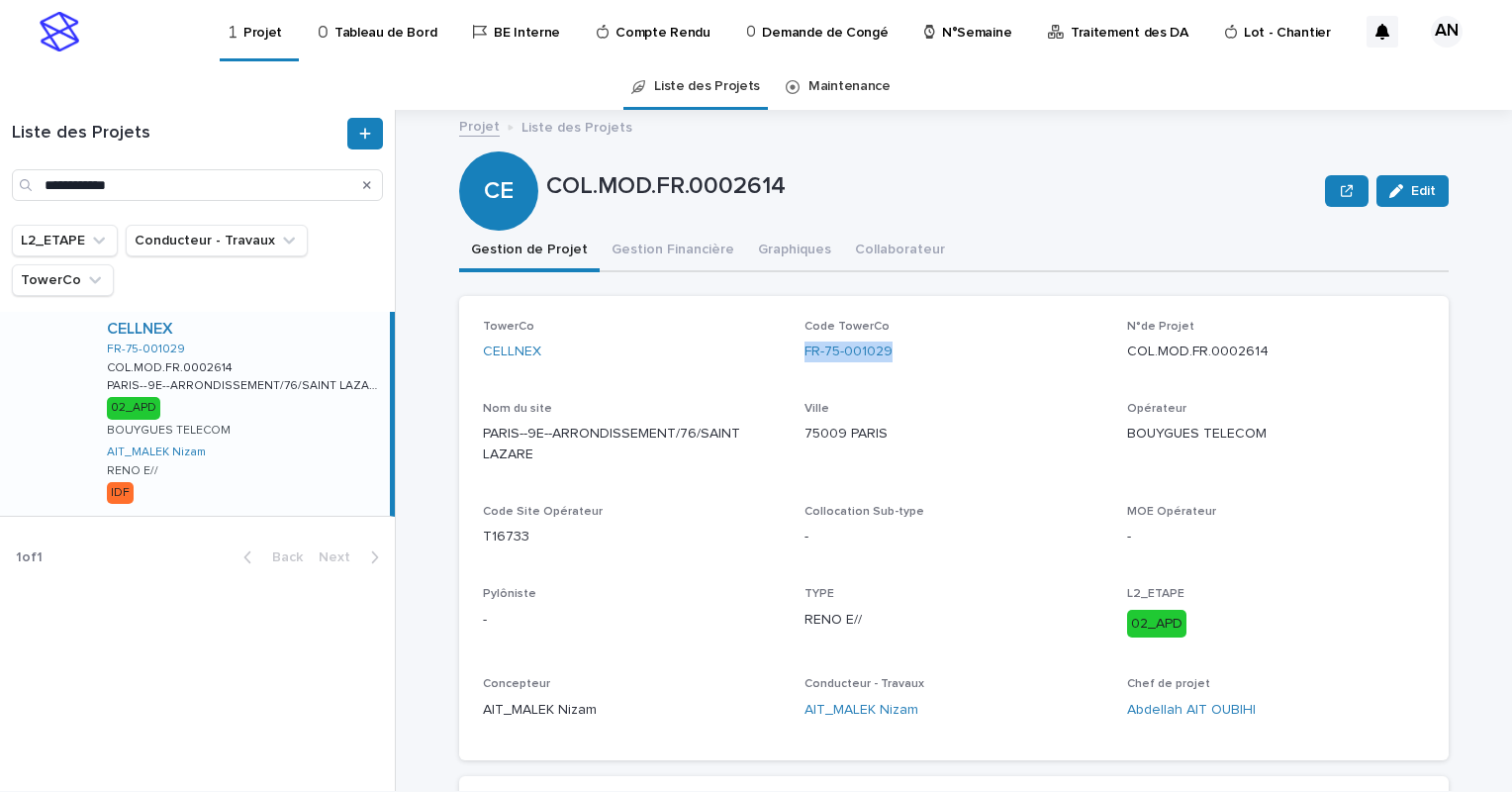 drag, startPoint x: 897, startPoint y: 352, endPoint x: 792, endPoint y: 356, distance: 105.07616 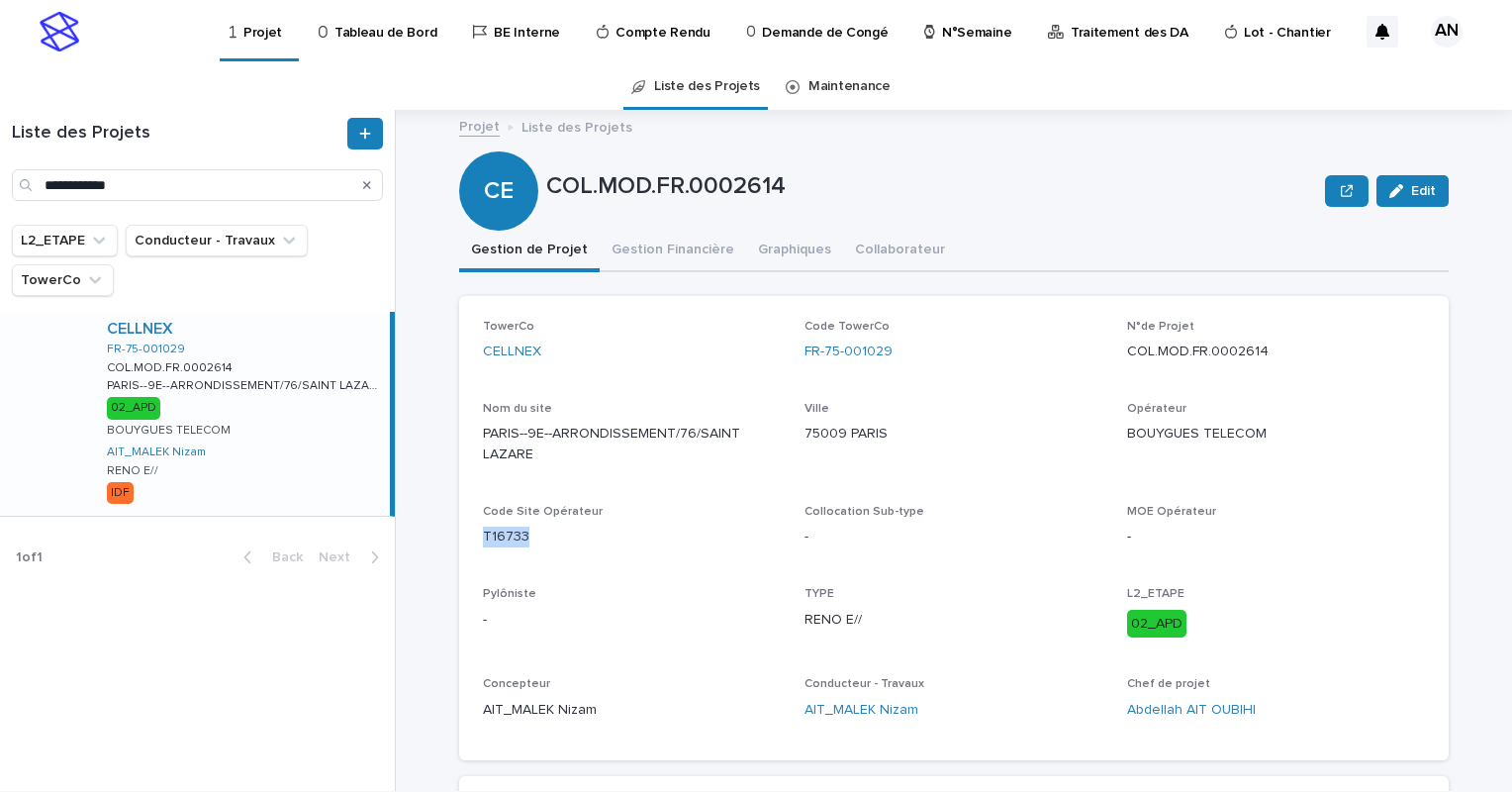 drag, startPoint x: 547, startPoint y: 543, endPoint x: 469, endPoint y: 545, distance: 78.02564 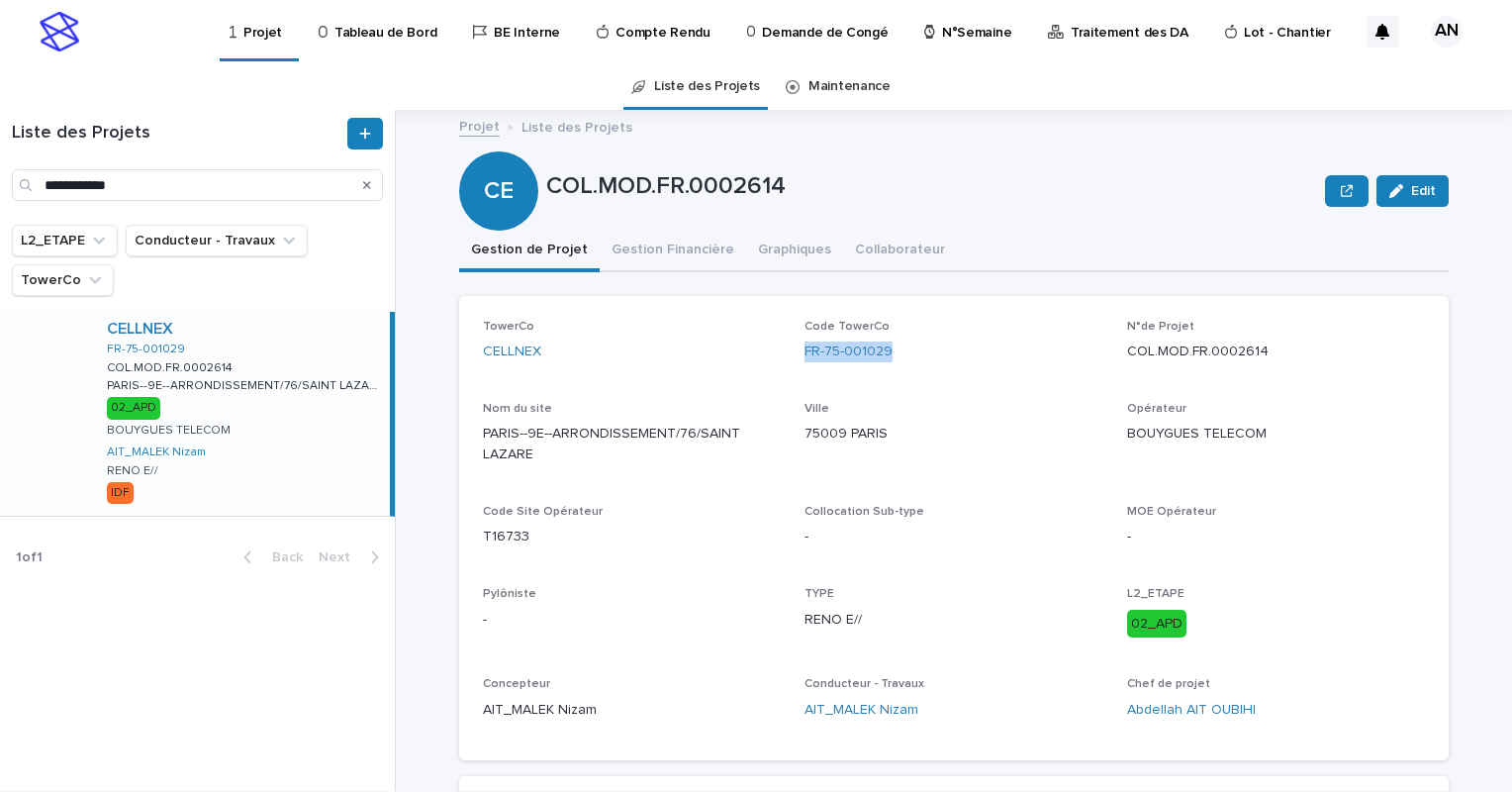 drag, startPoint x: 914, startPoint y: 359, endPoint x: 795, endPoint y: 364, distance: 119.104996 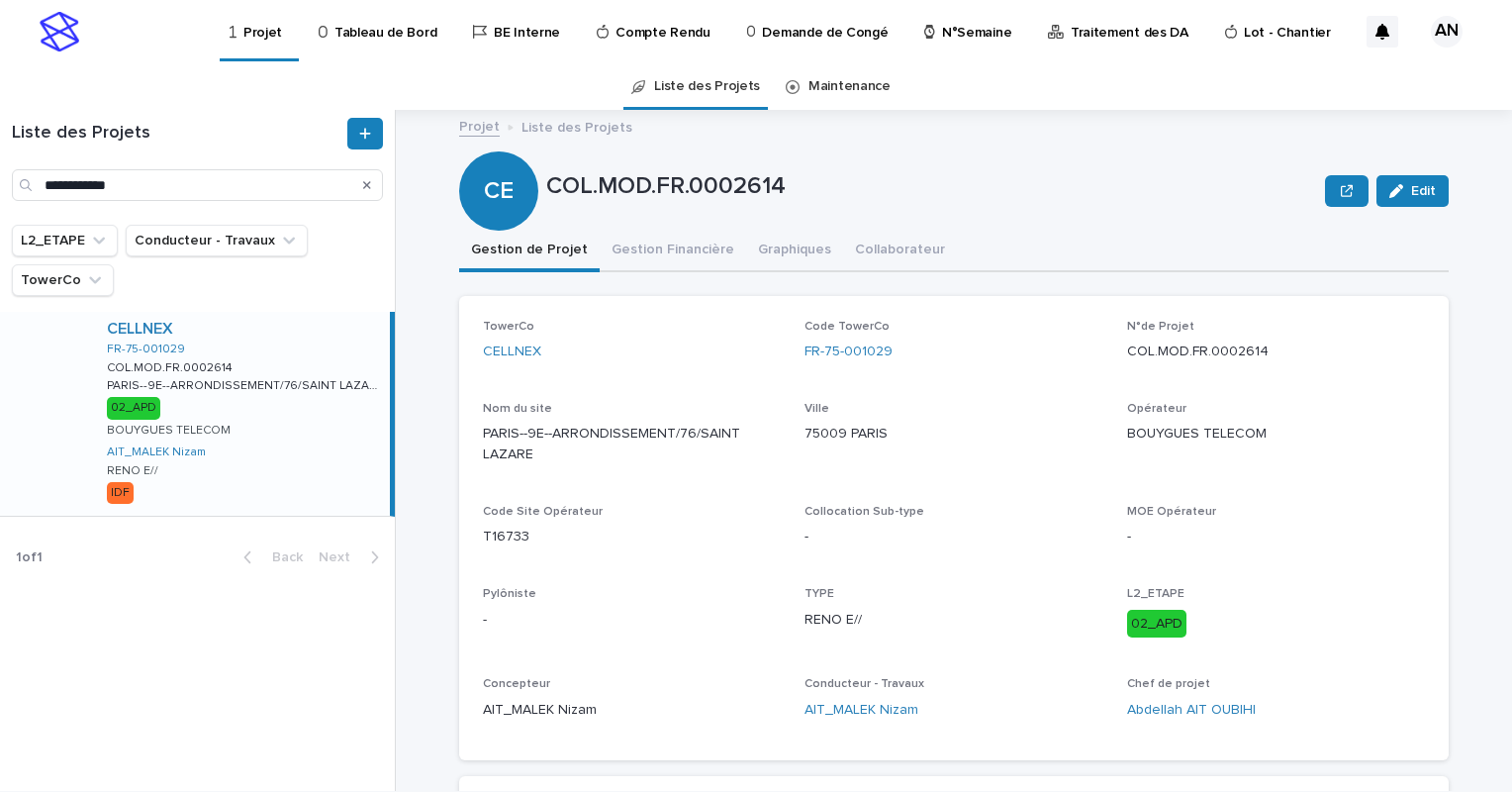 click on "Ville" at bounding box center [953, 409] 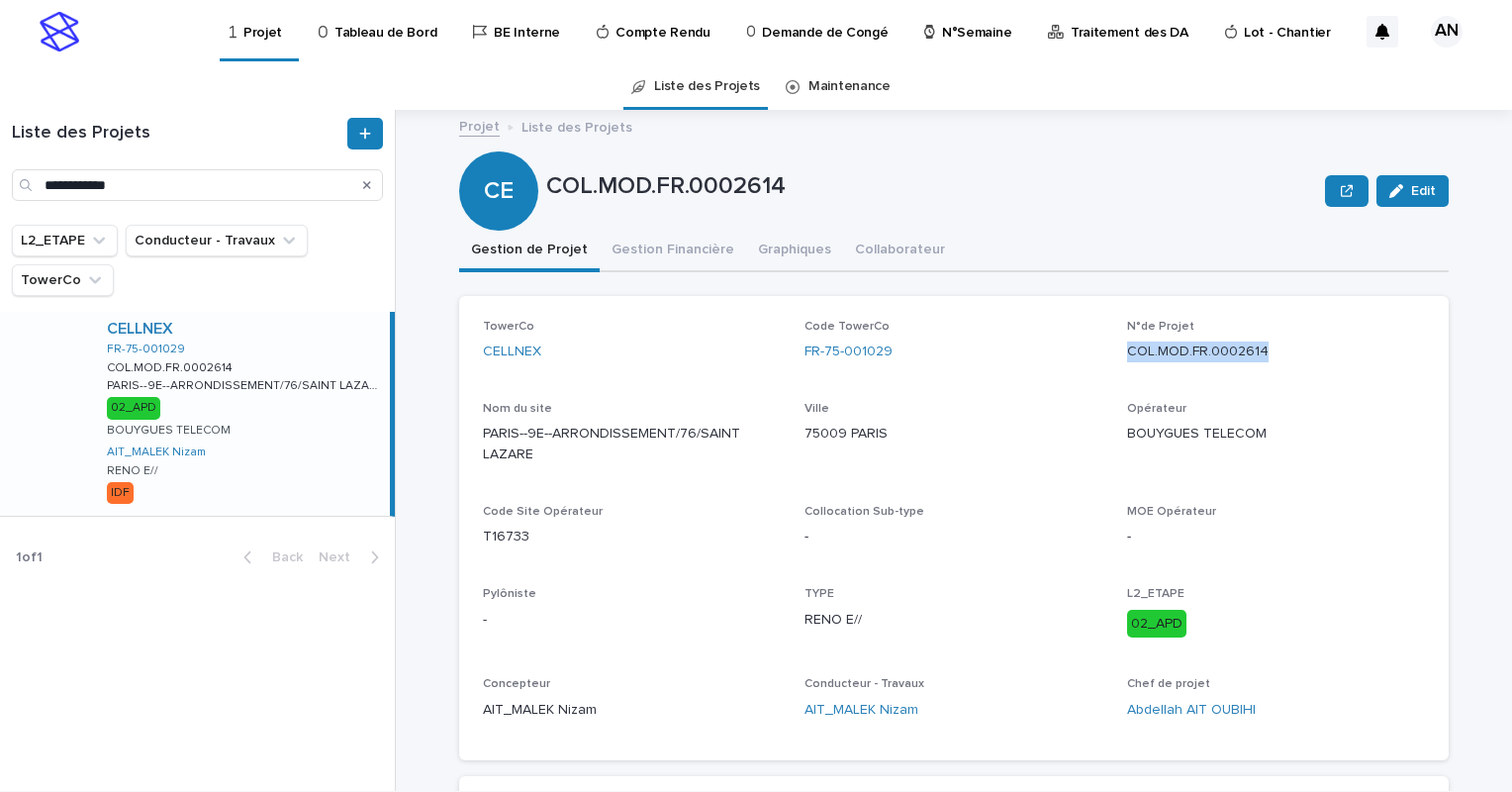 drag, startPoint x: 1302, startPoint y: 346, endPoint x: 1116, endPoint y: 371, distance: 187.67259 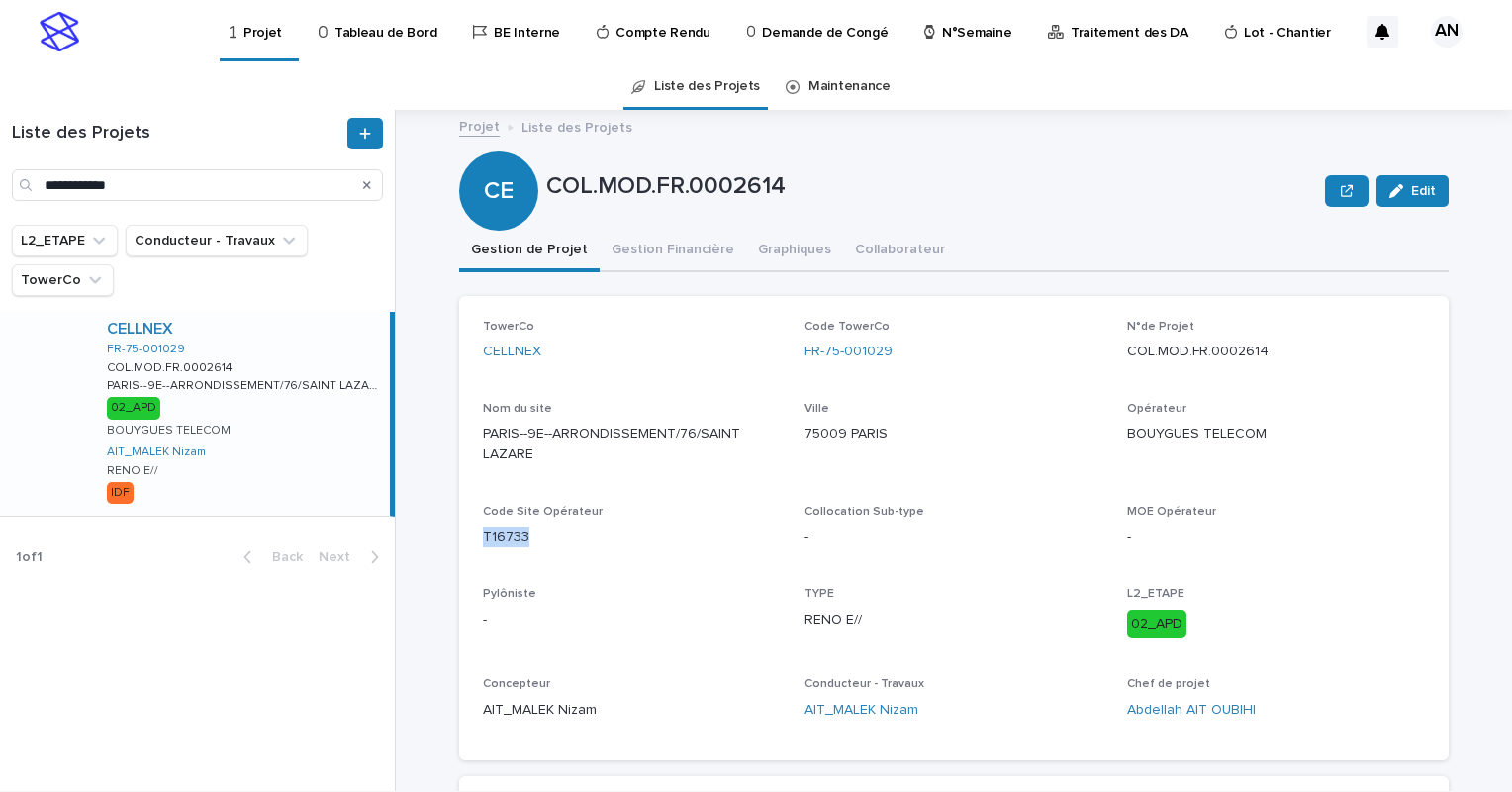 drag, startPoint x: 530, startPoint y: 539, endPoint x: 477, endPoint y: 533, distance: 53.33854 